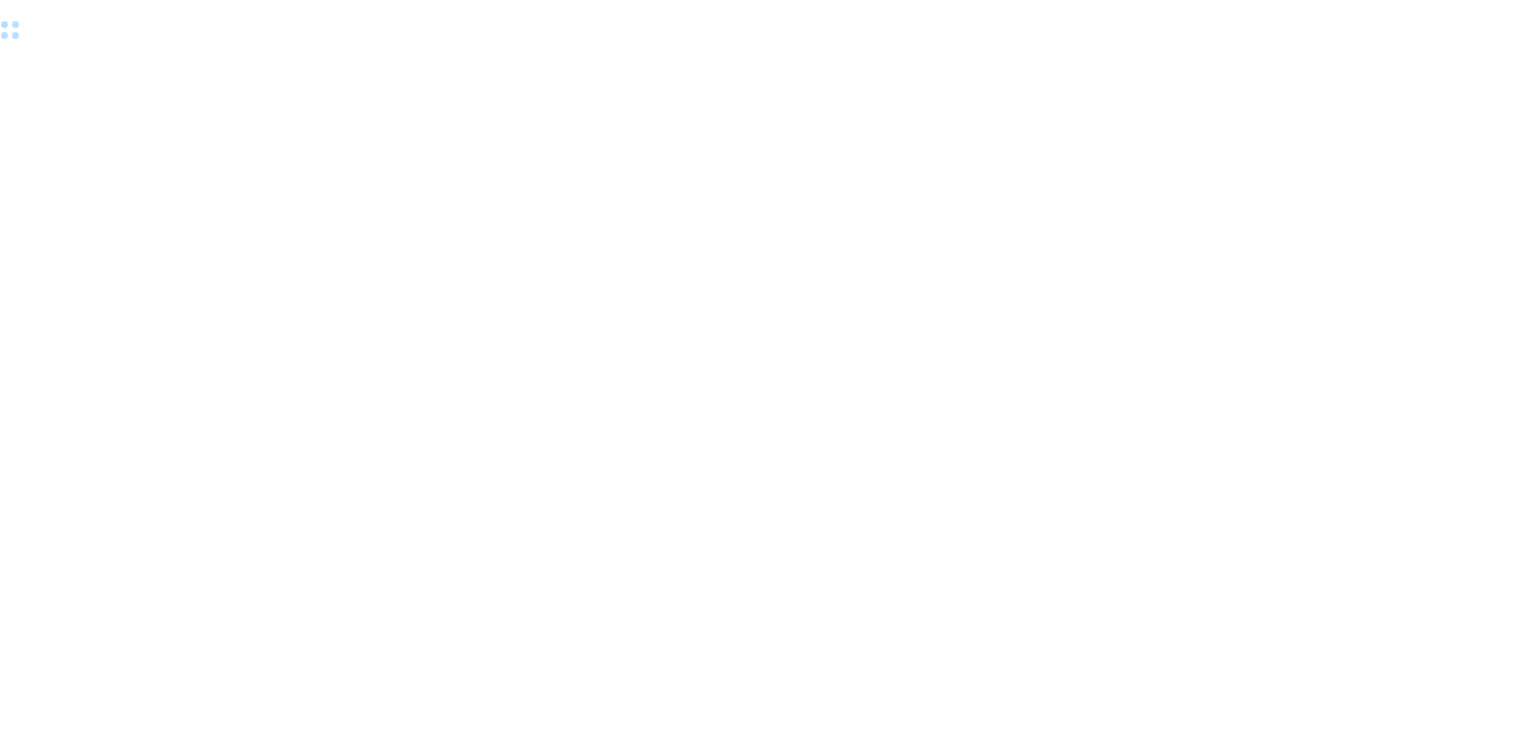 scroll, scrollTop: 0, scrollLeft: 0, axis: both 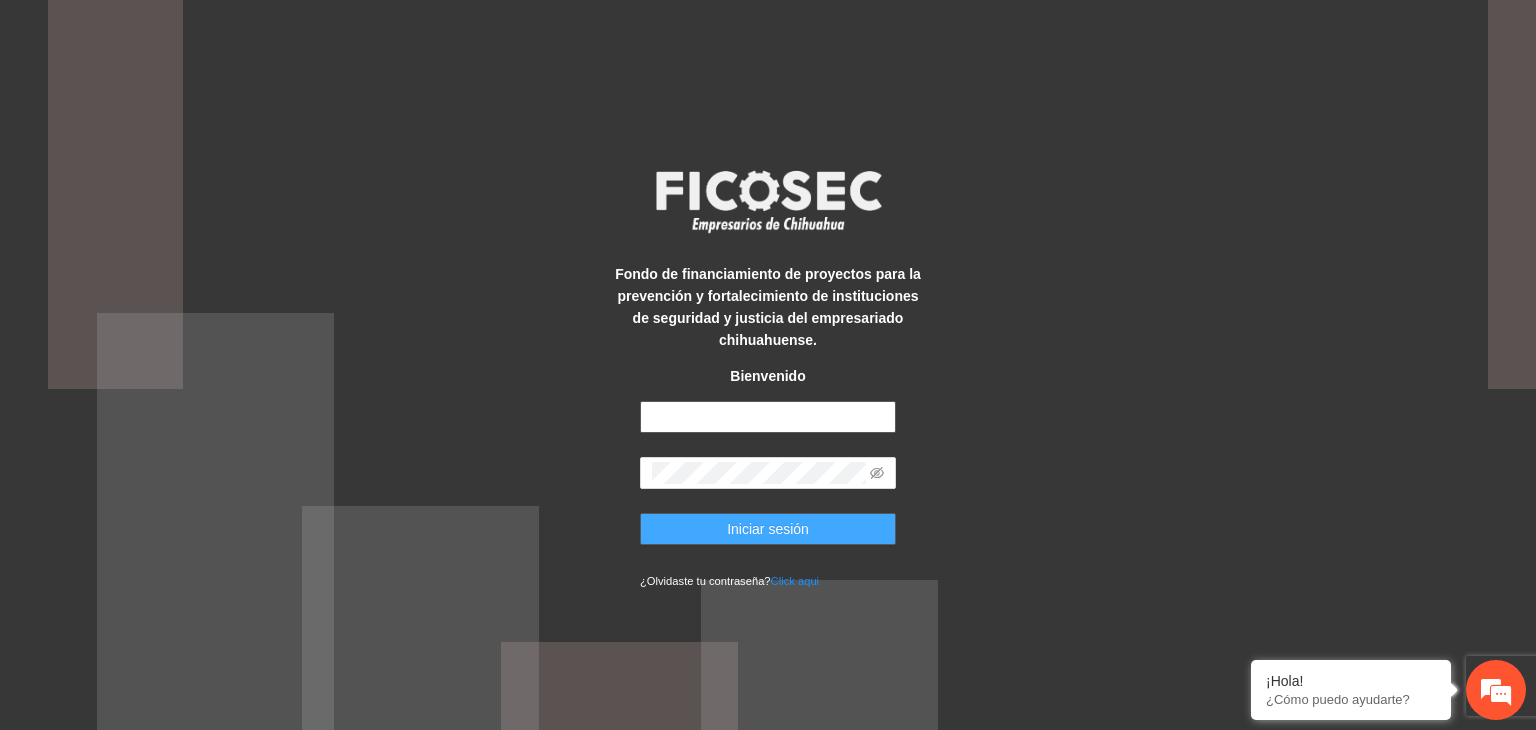 type on "**********" 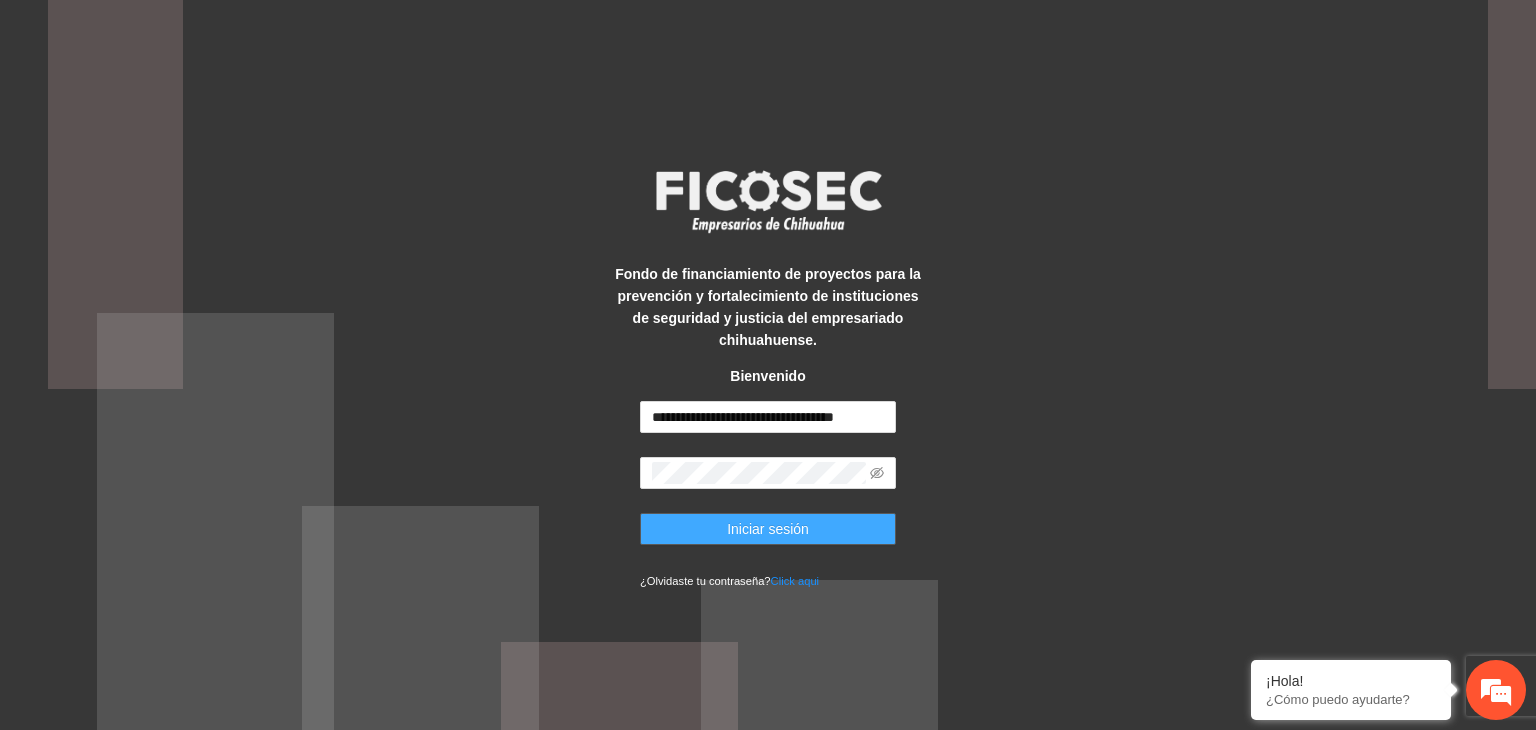 click on "Iniciar sesión" at bounding box center (768, 529) 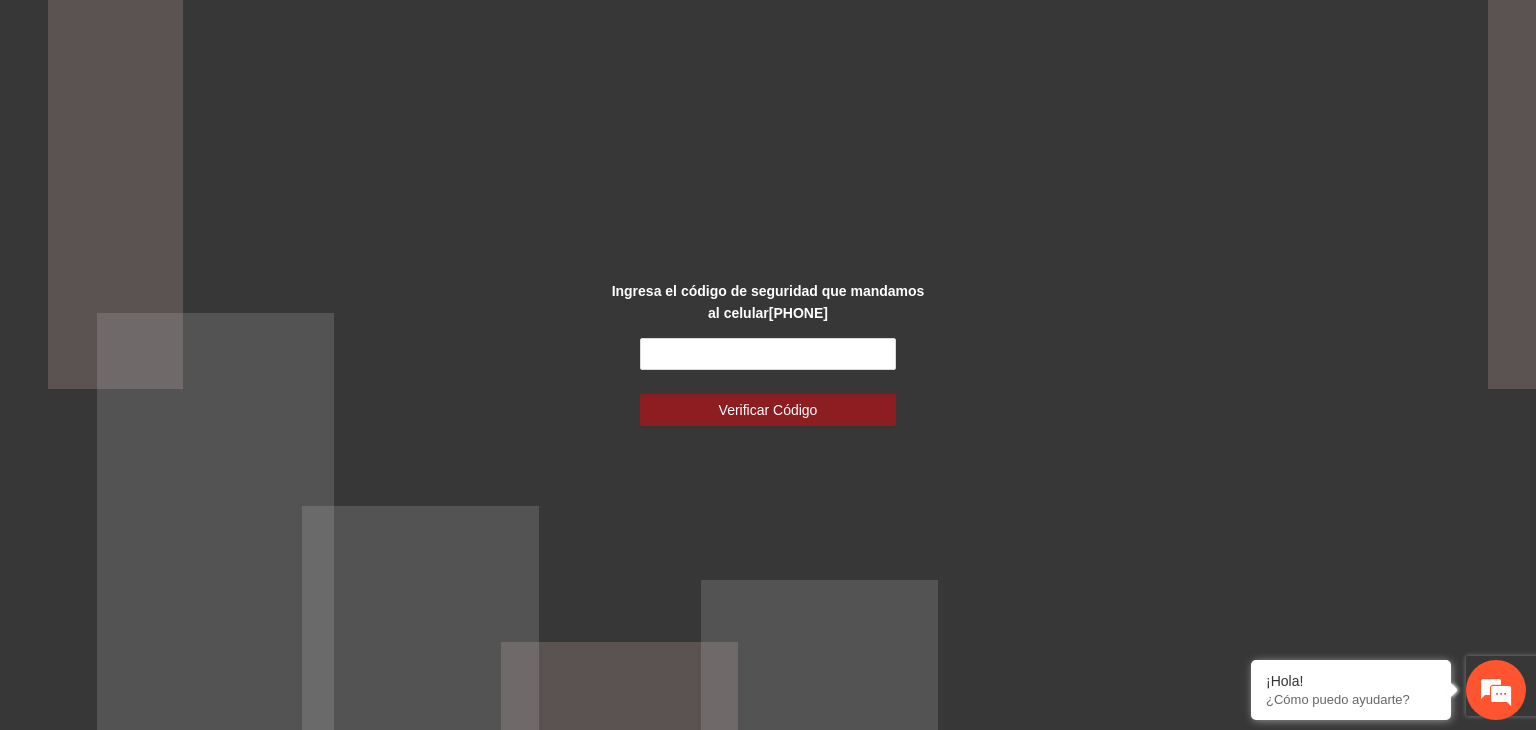 scroll, scrollTop: 0, scrollLeft: 0, axis: both 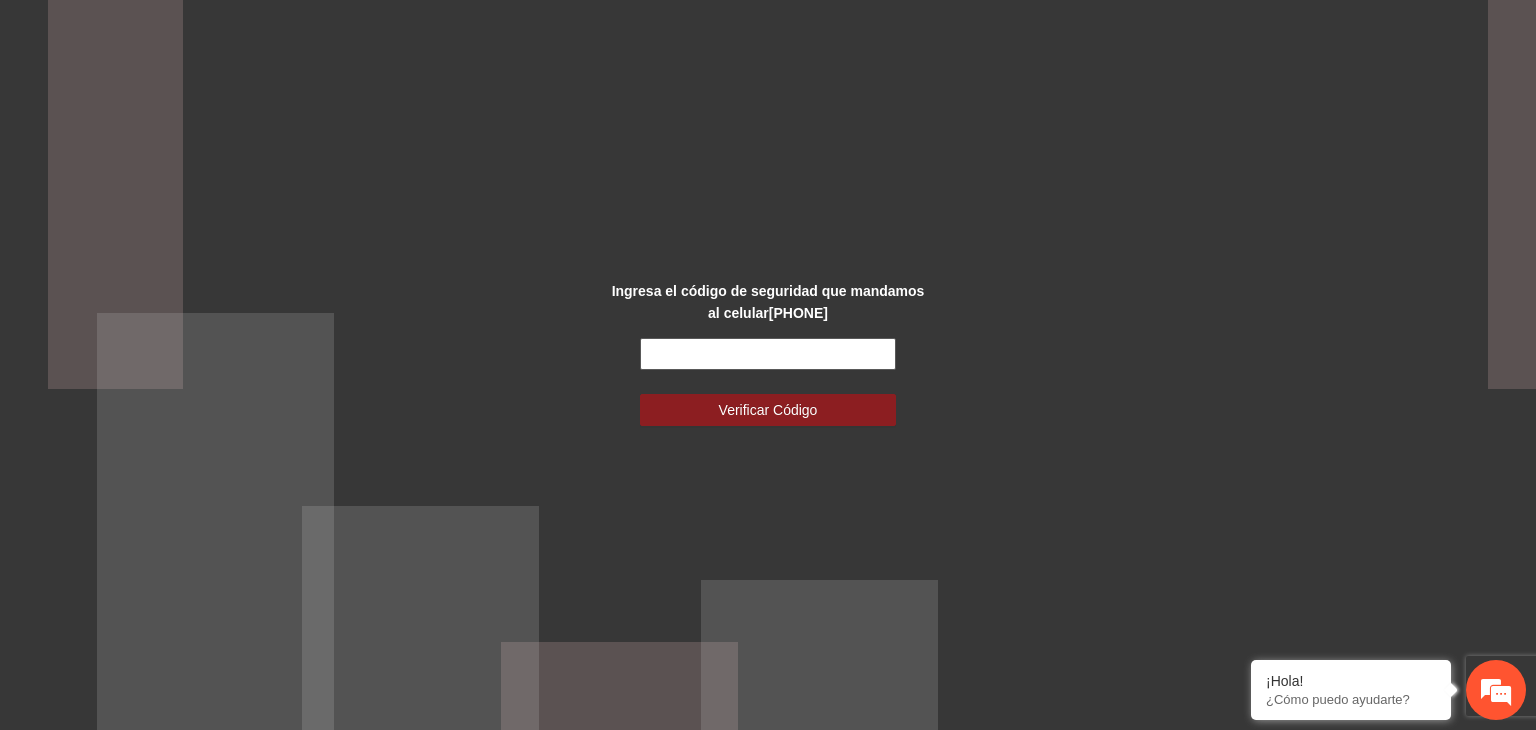 click at bounding box center (768, 354) 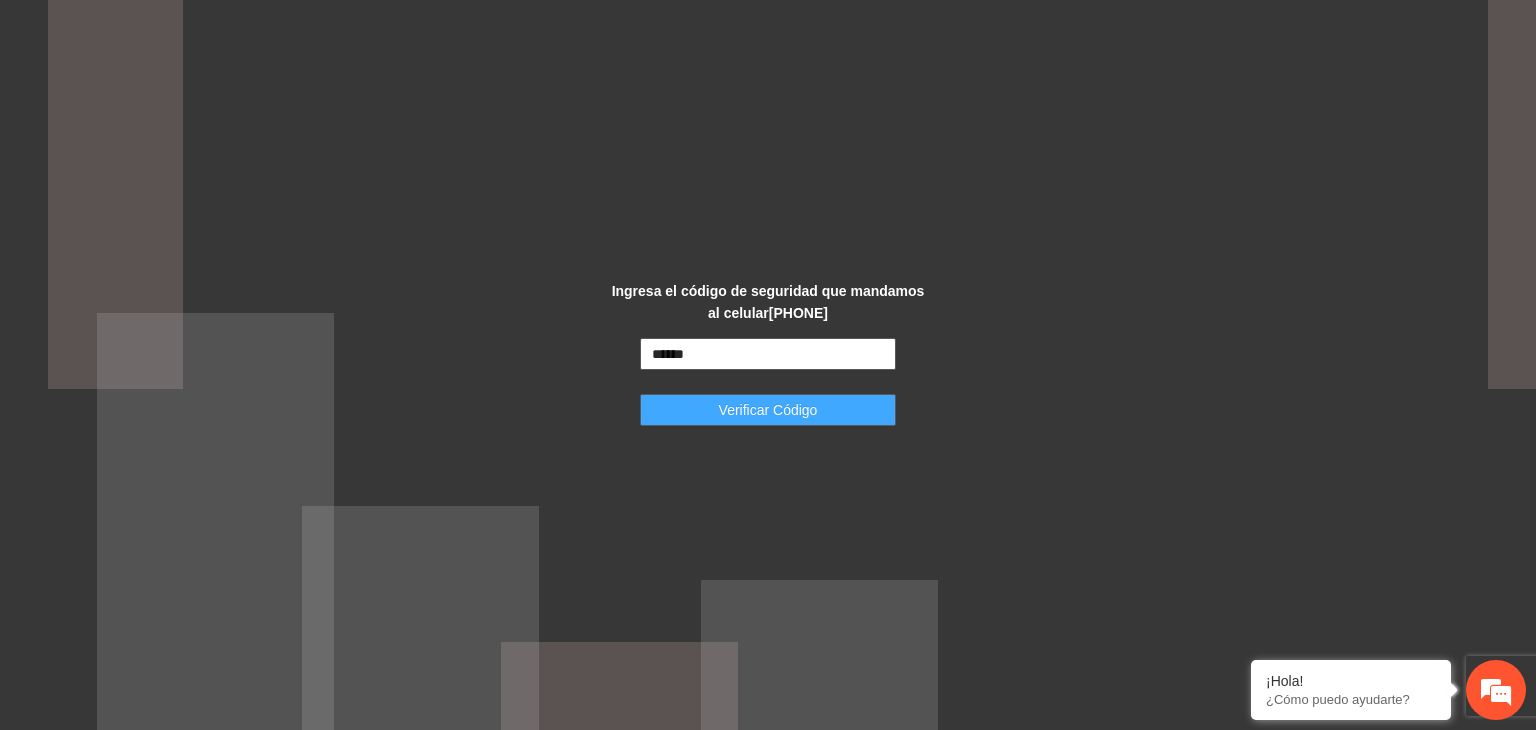 type on "******" 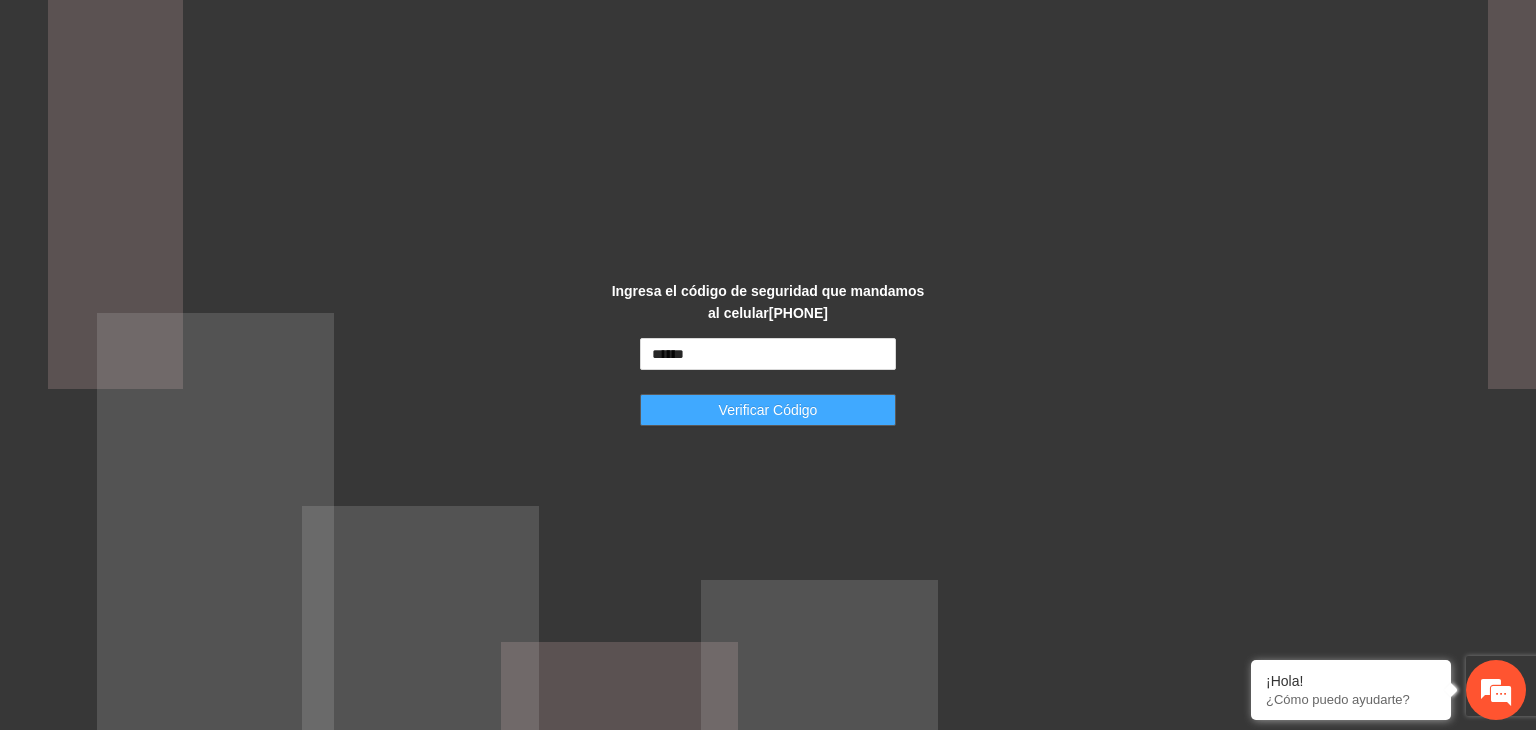 click on "Verificar Código" at bounding box center (768, 410) 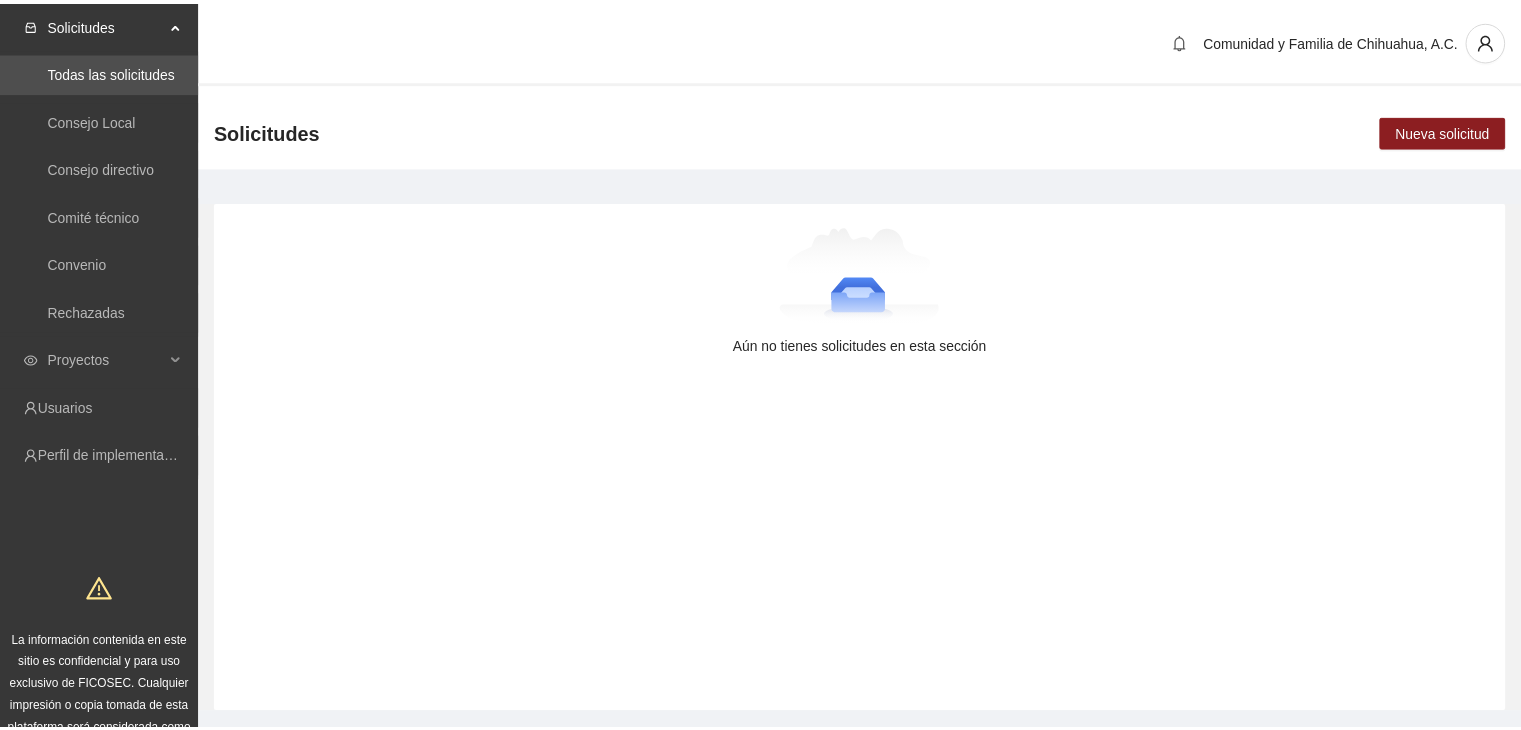 scroll, scrollTop: 0, scrollLeft: 0, axis: both 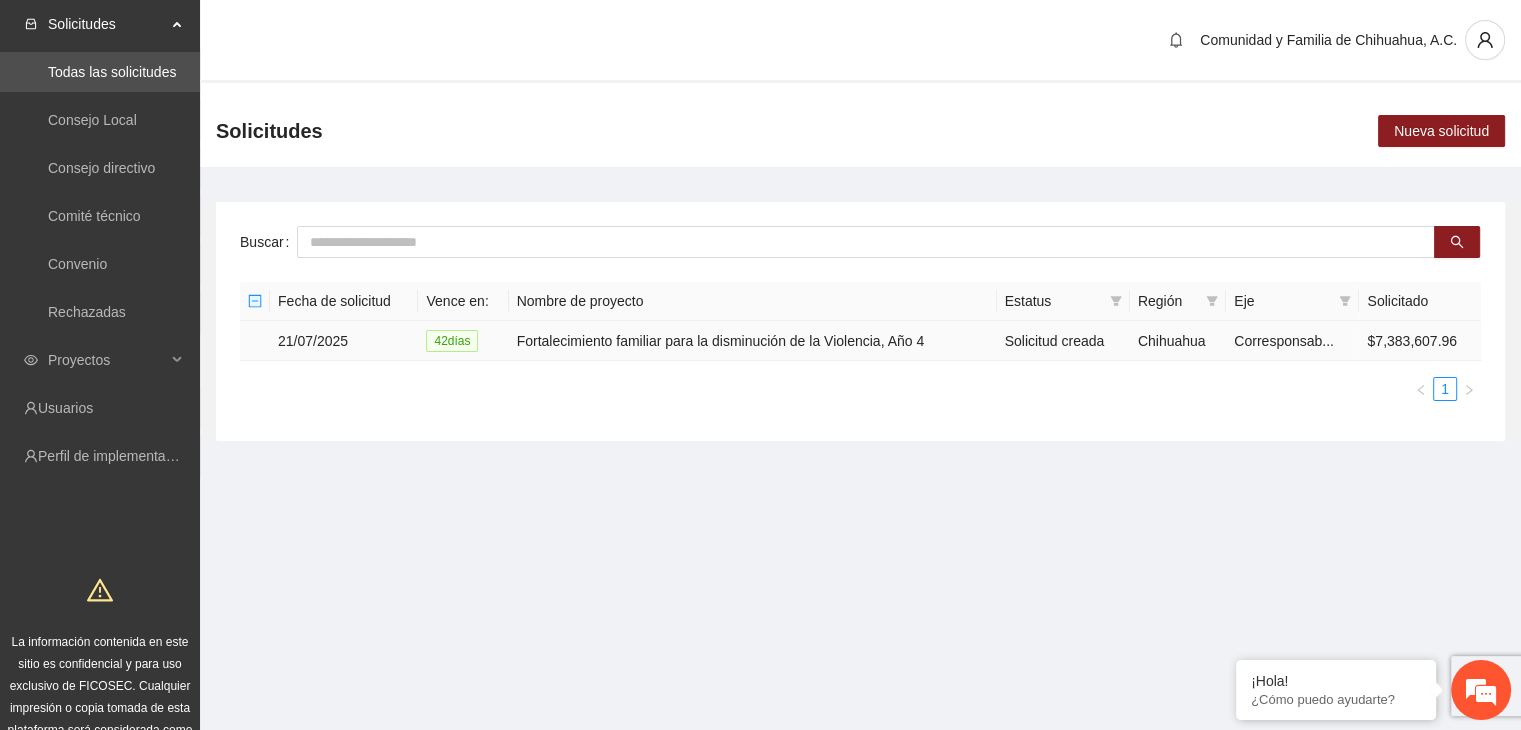 click on "21/07/2025" at bounding box center [344, 341] 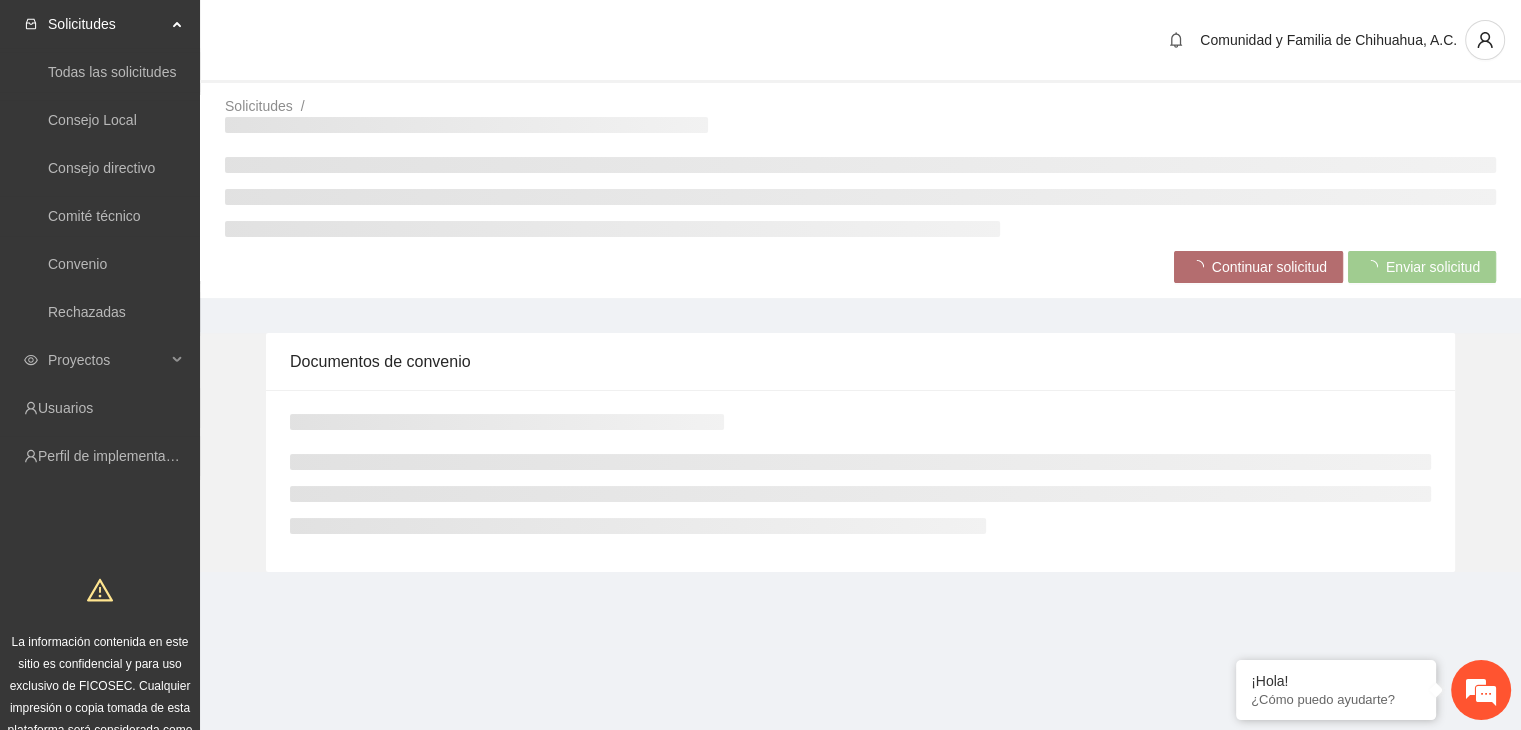click on "Documentos de convenio" at bounding box center [860, 361] 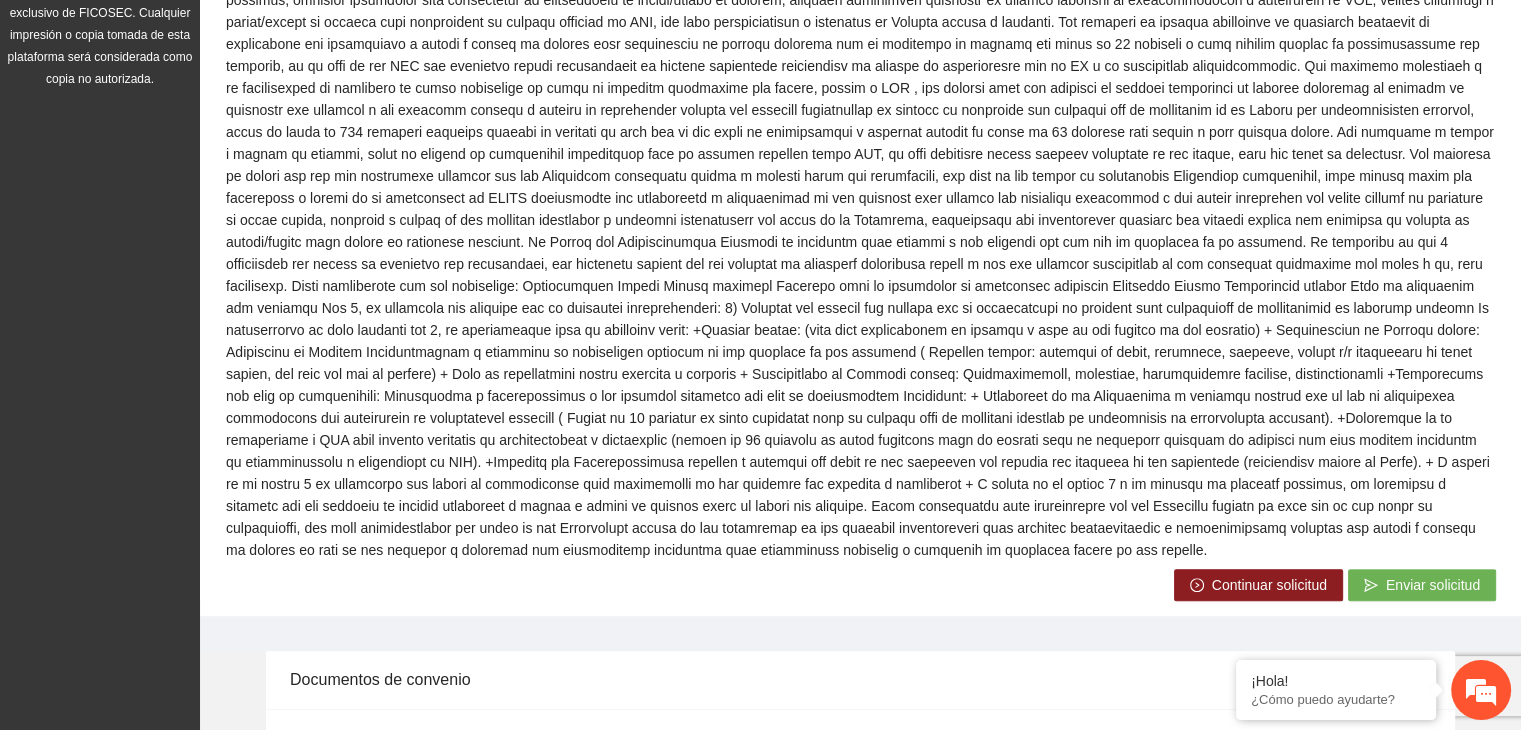 scroll, scrollTop: 686, scrollLeft: 0, axis: vertical 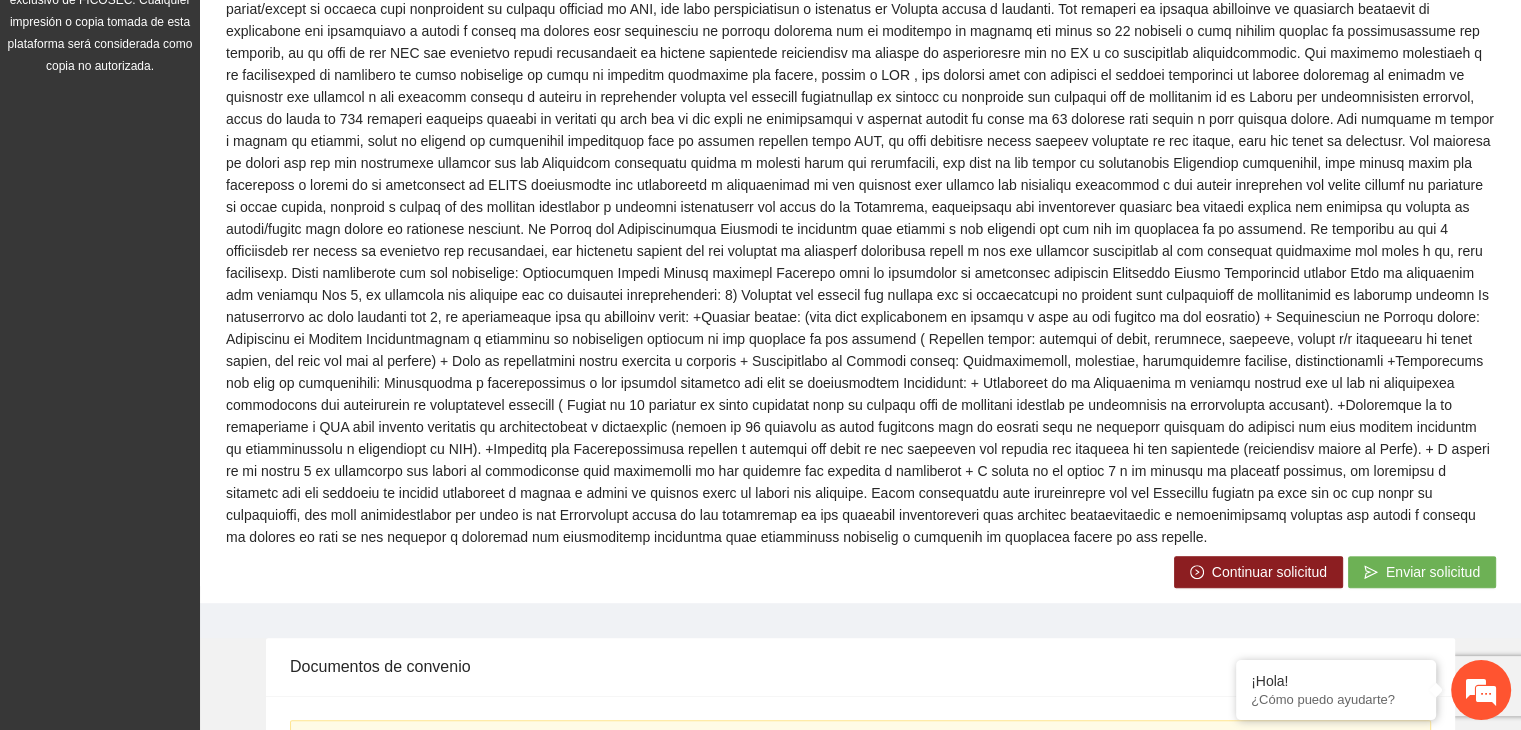 click on "Continuar solicitud" at bounding box center (1269, 572) 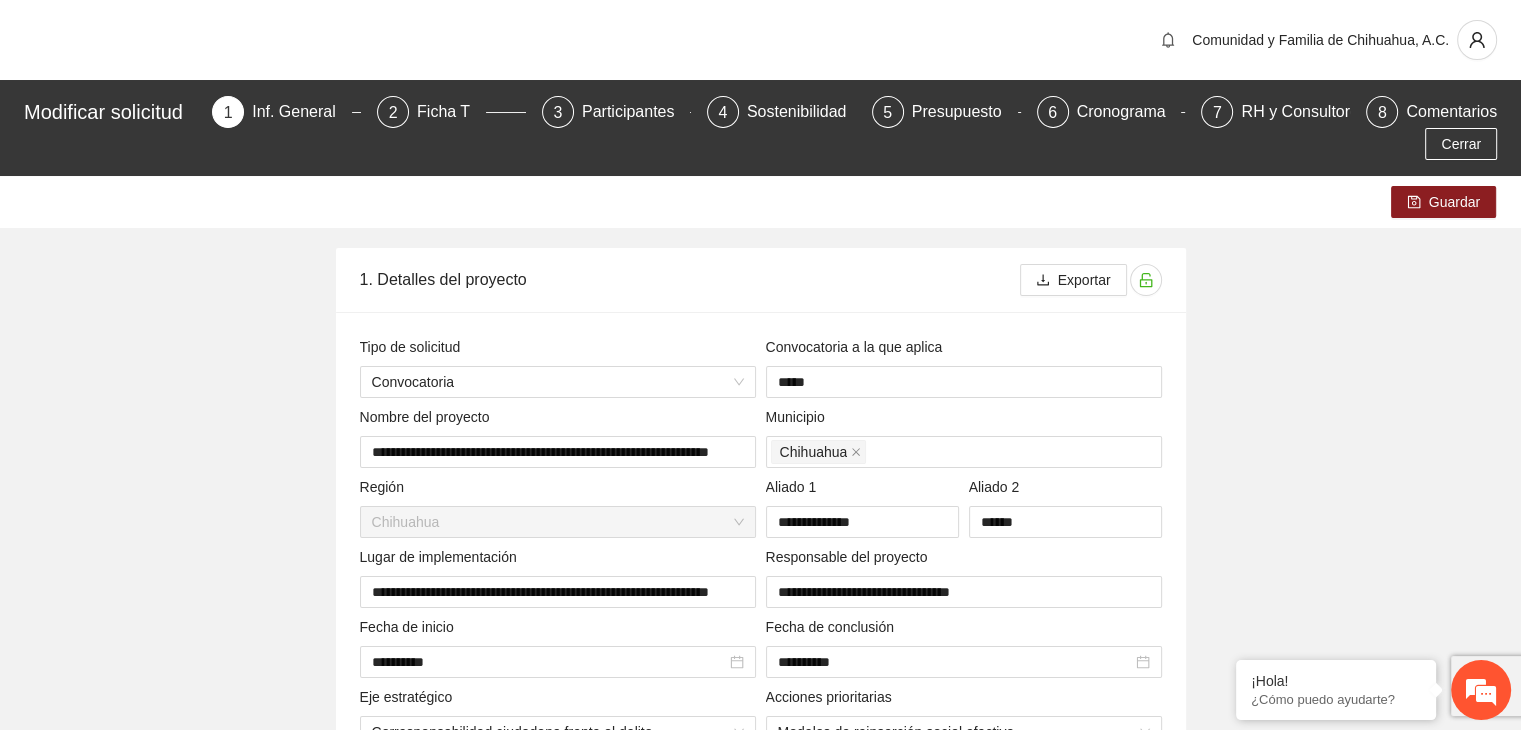 type 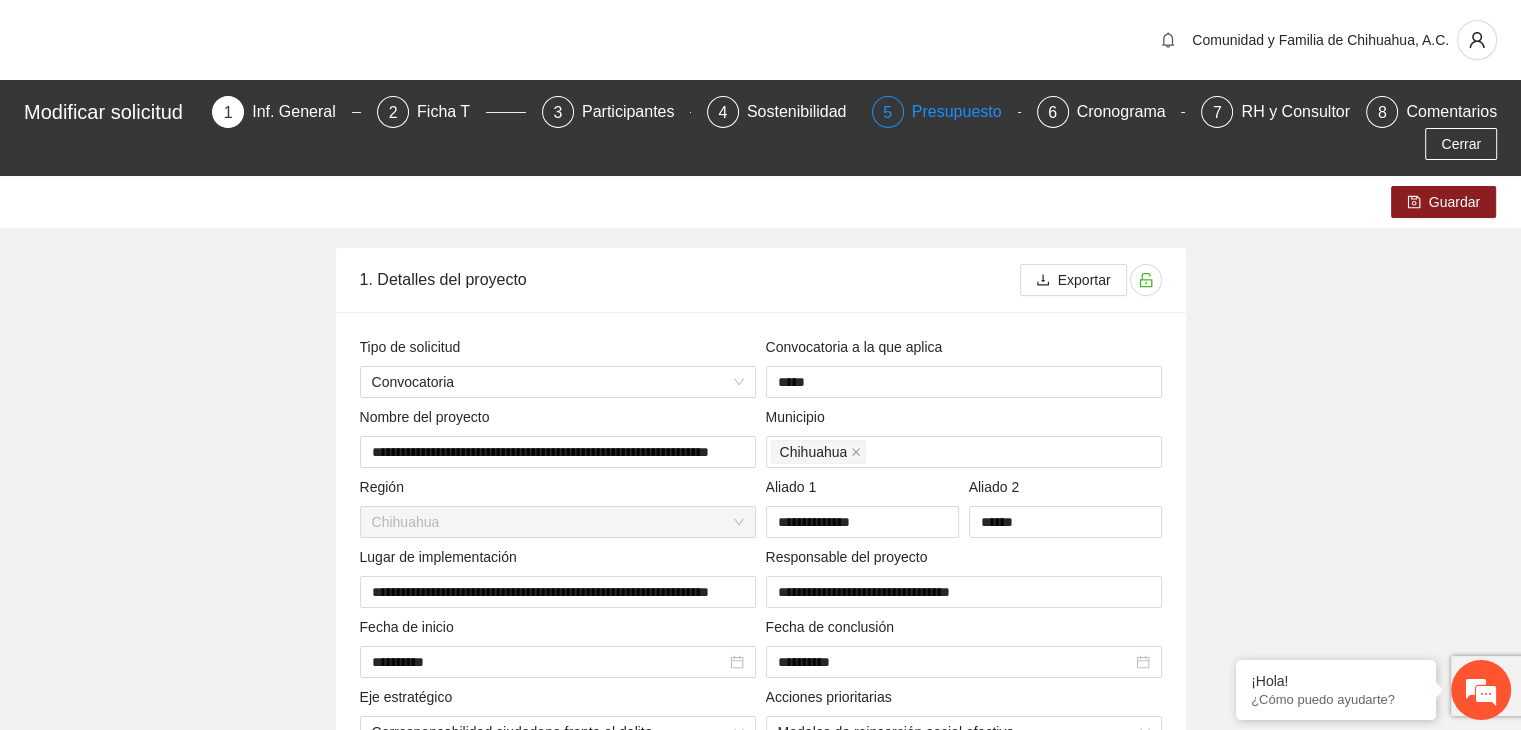 click on "Presupuesto" at bounding box center [965, 112] 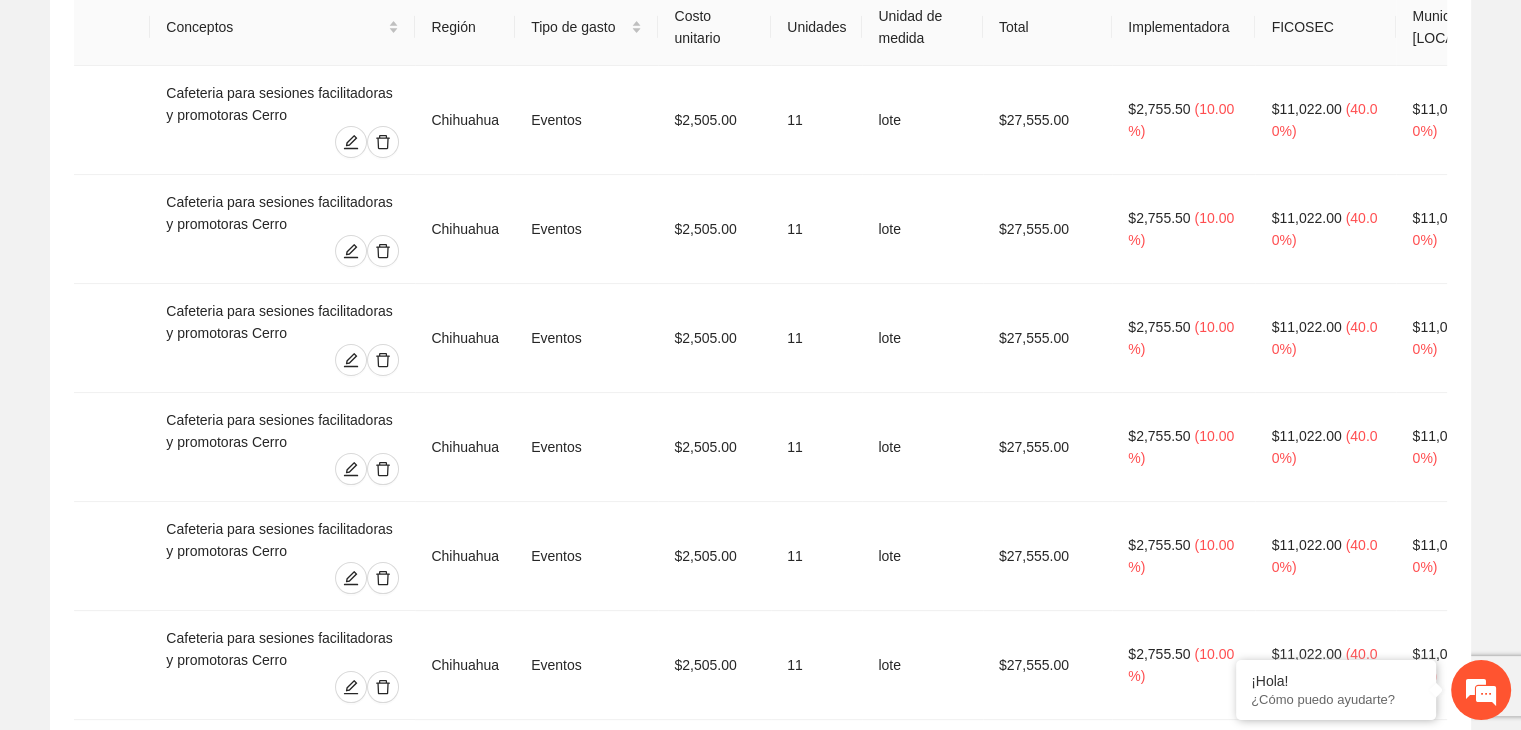 scroll, scrollTop: 360, scrollLeft: 0, axis: vertical 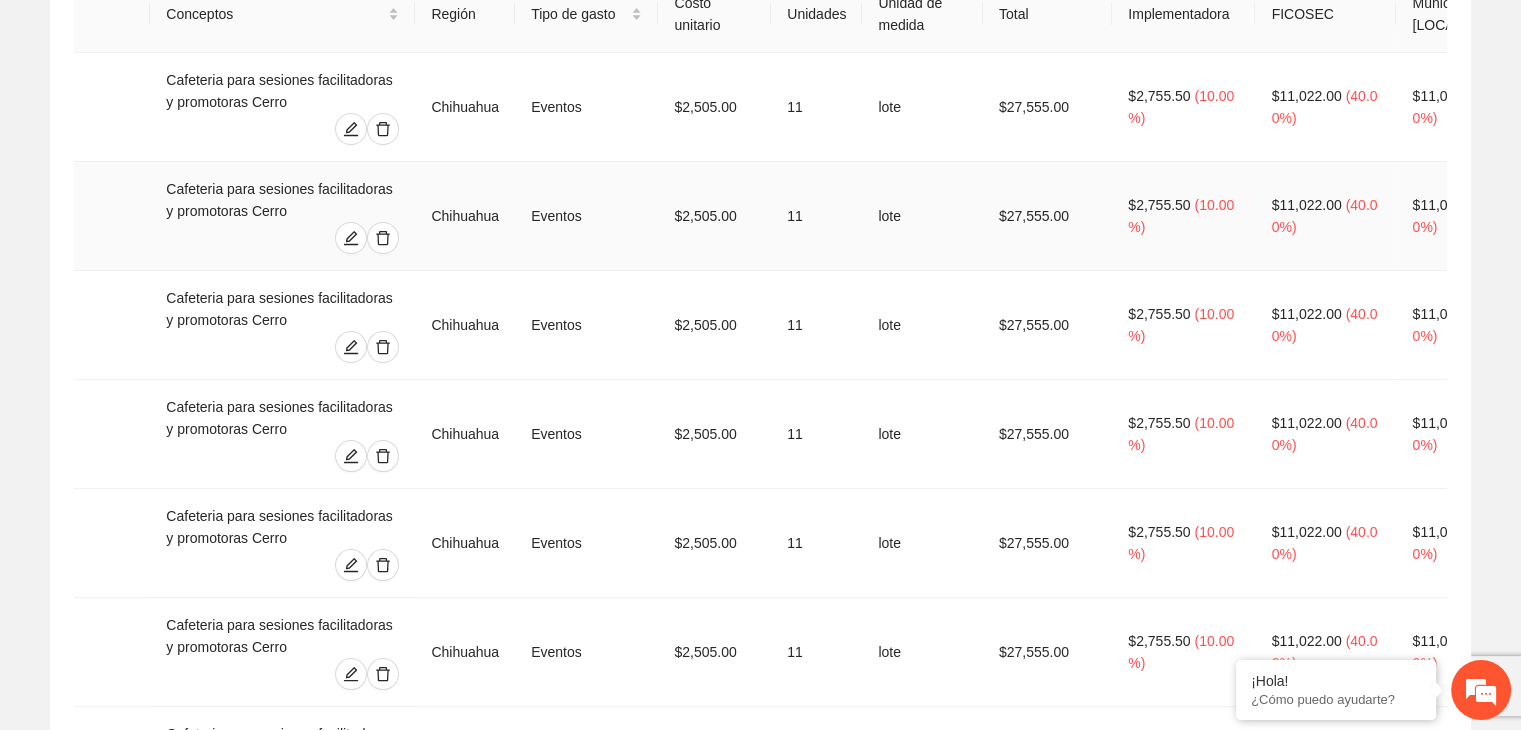 click on "11" at bounding box center [816, 216] 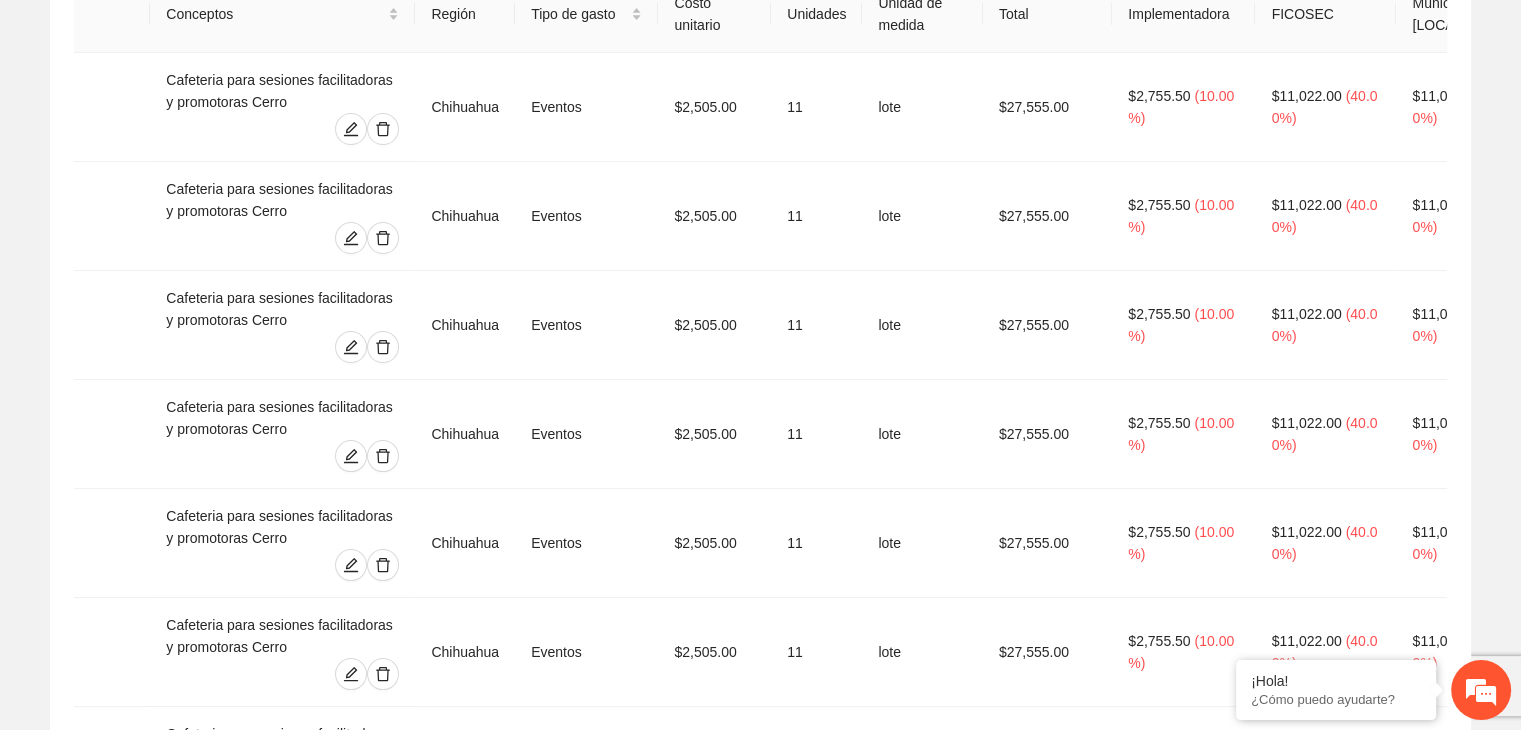 scroll, scrollTop: 0, scrollLeft: 0, axis: both 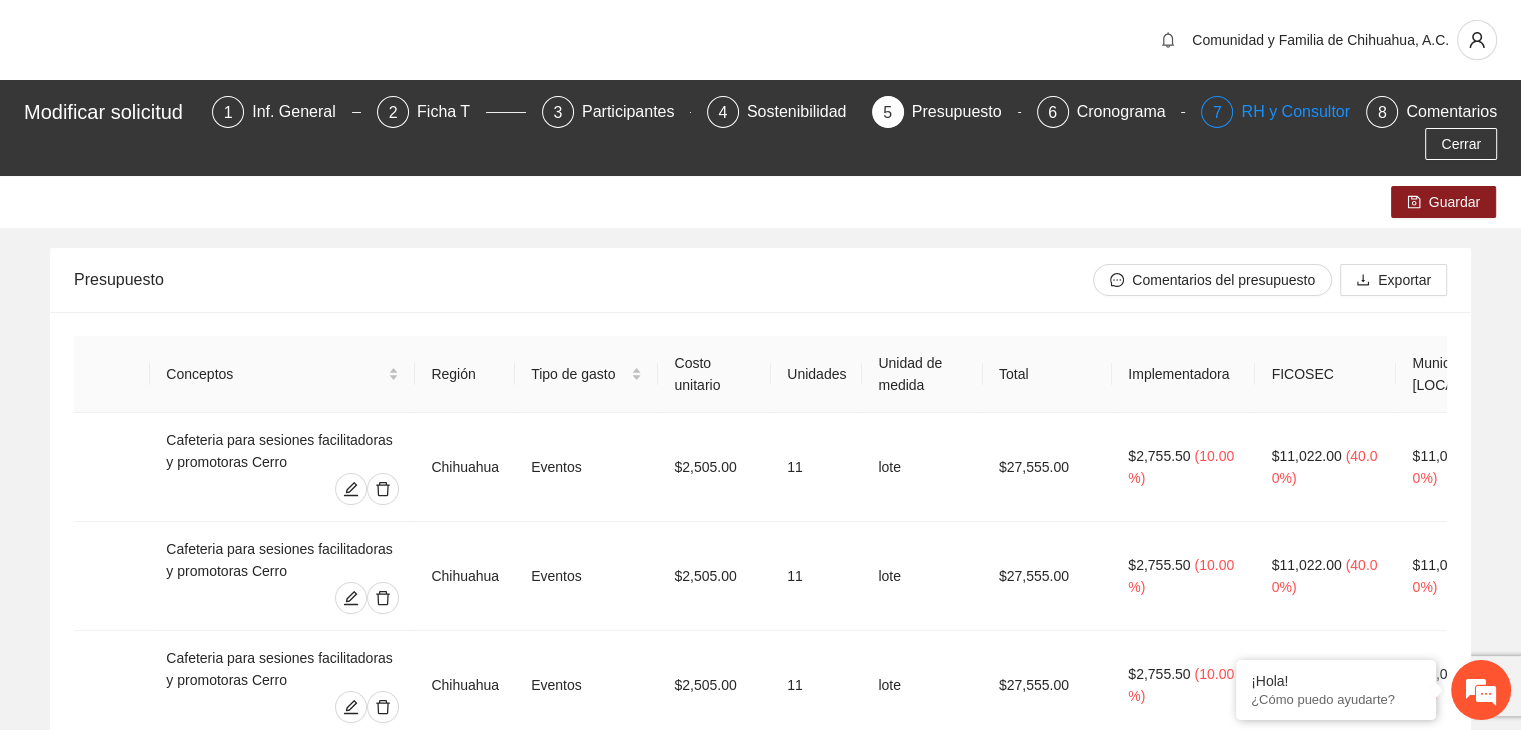 click on "7 RH y Consultores" at bounding box center (1275, 112) 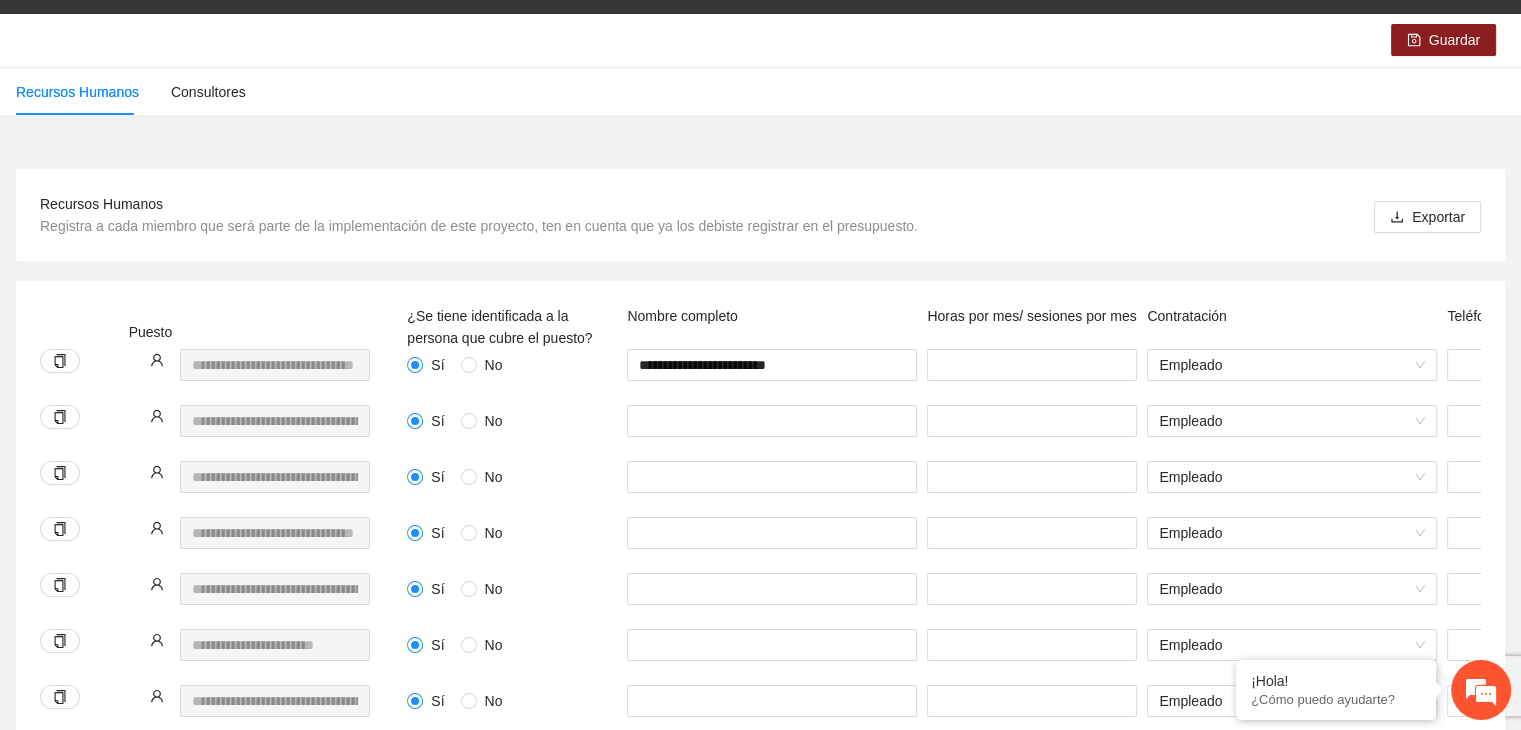 scroll, scrollTop: 0, scrollLeft: 0, axis: both 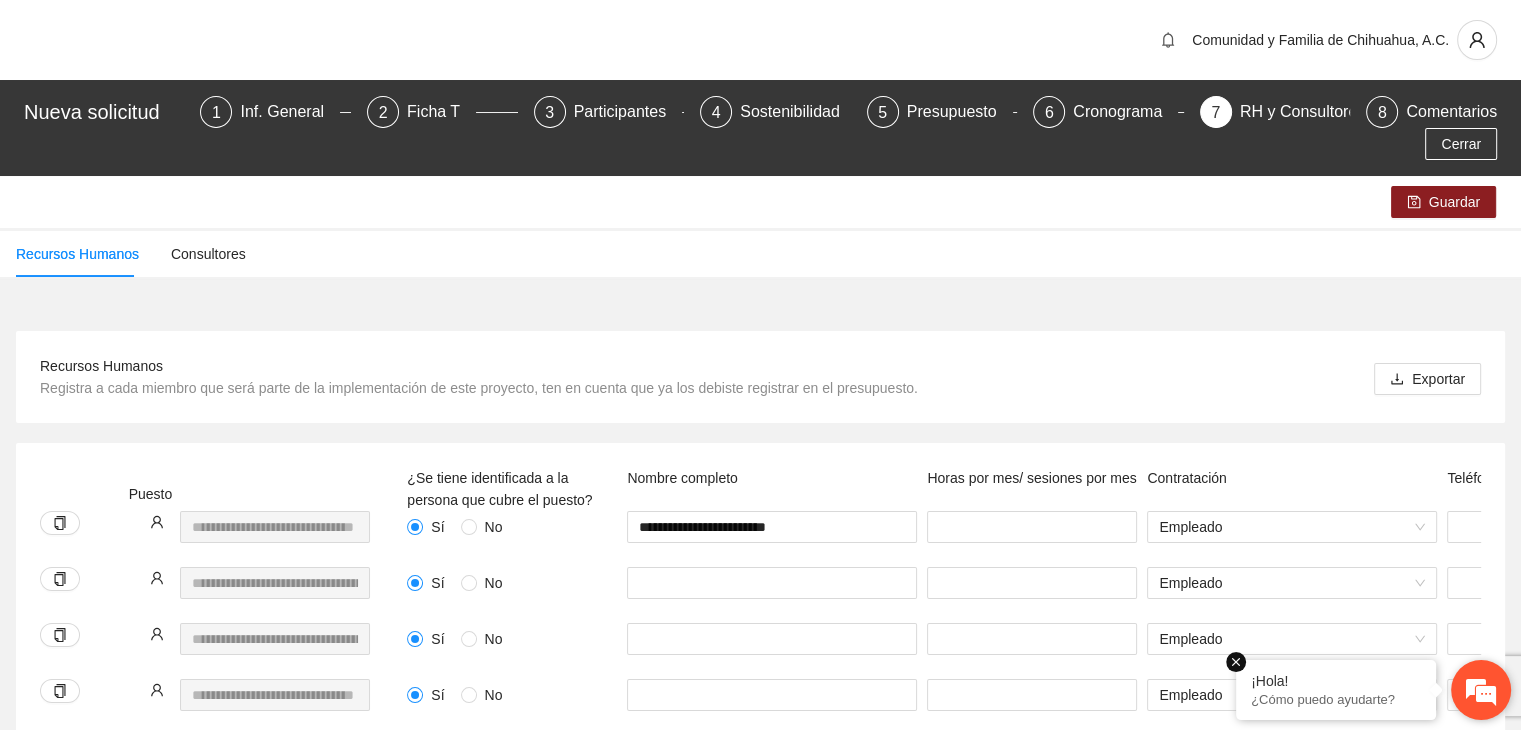click on "¡Hola! ¿Cómo puedo ayudarte?" at bounding box center (1336, 690) 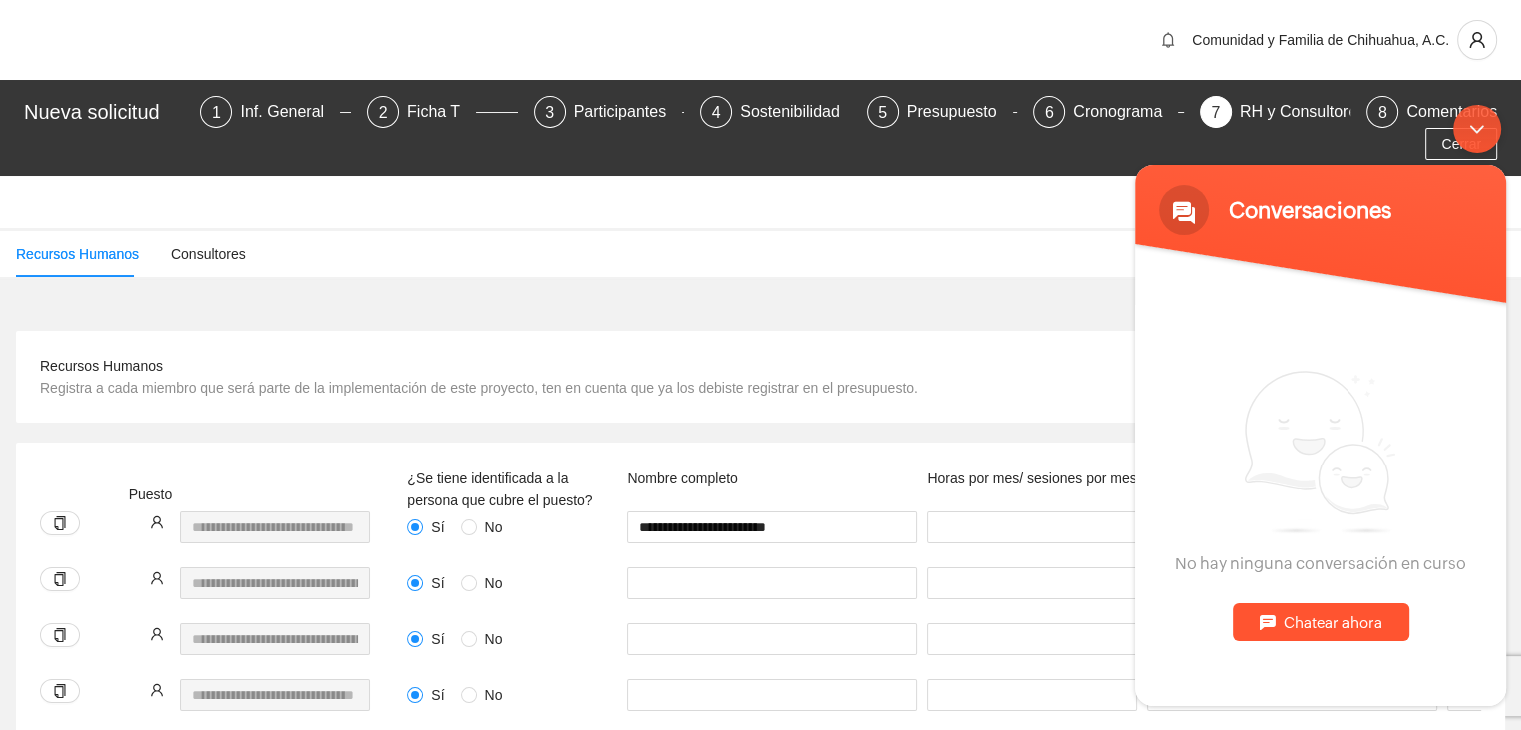 click on "Chatear ahora" at bounding box center [1321, 621] 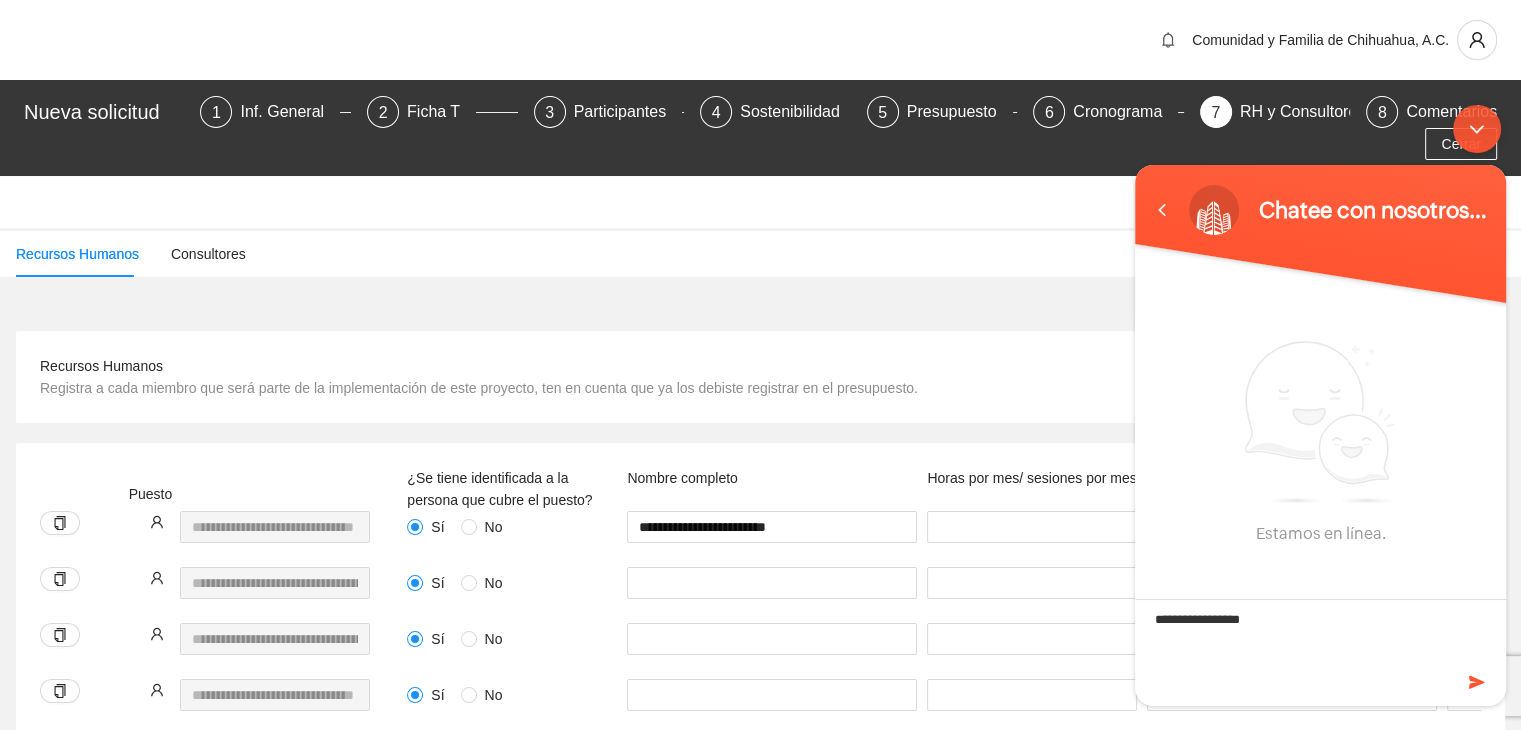 type on "**********" 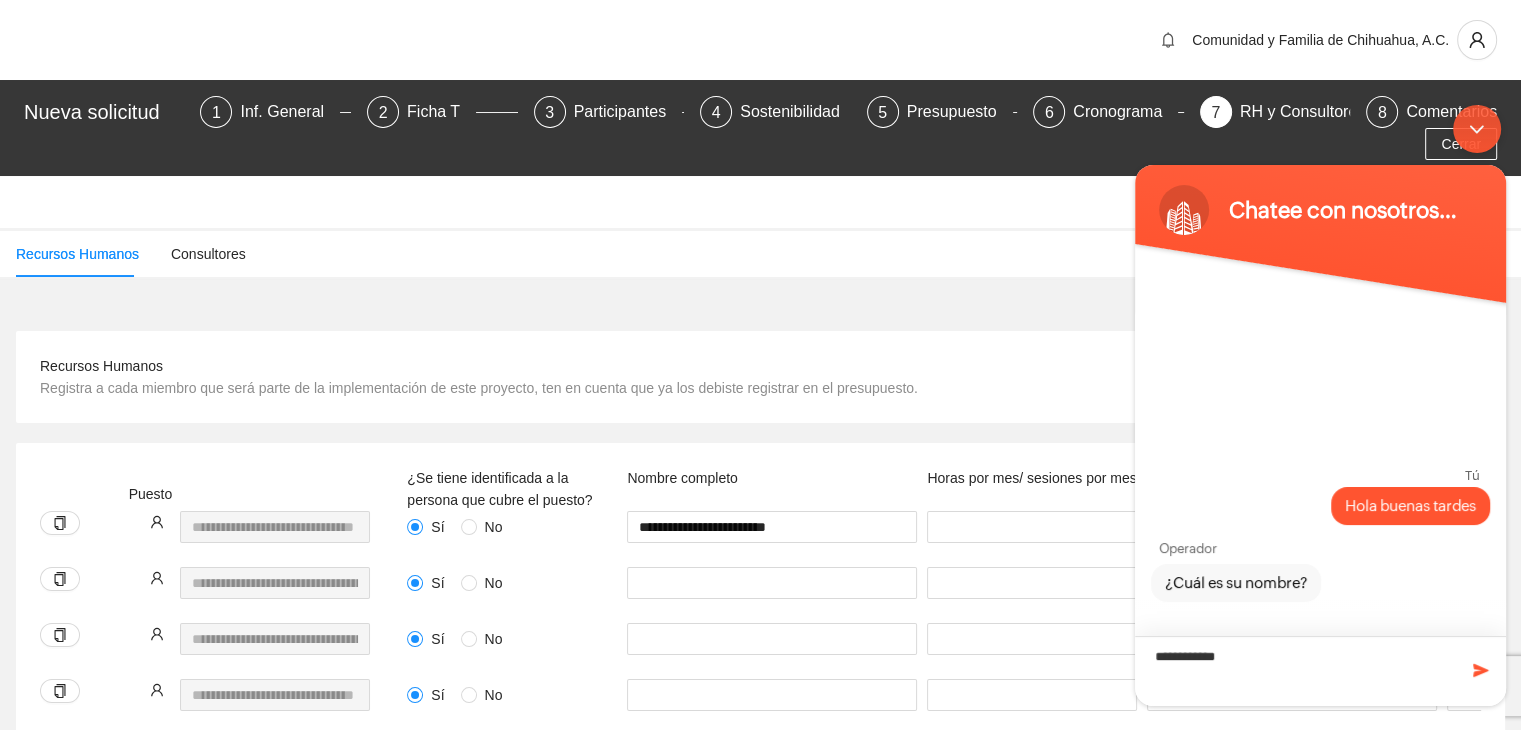 type on "**********" 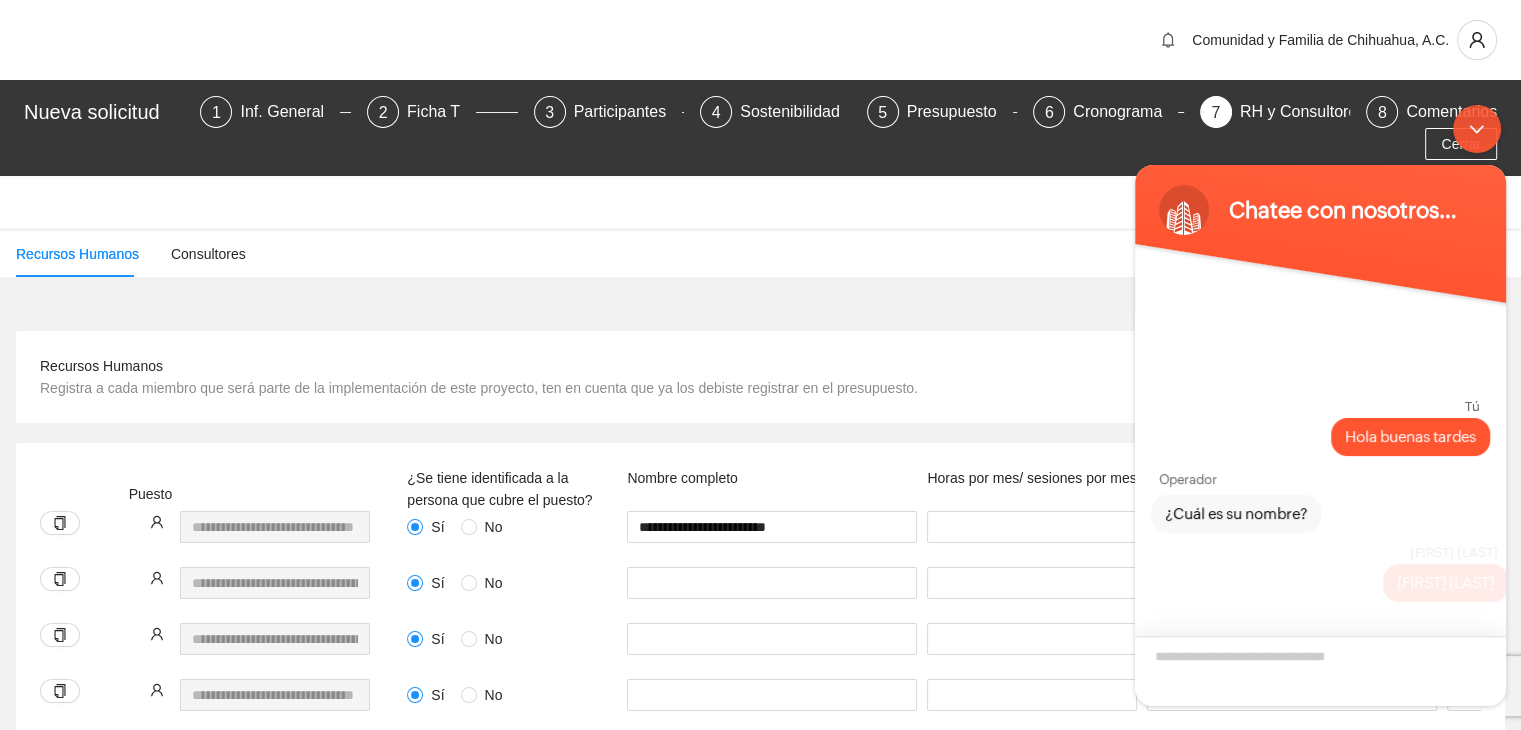scroll, scrollTop: 16, scrollLeft: 0, axis: vertical 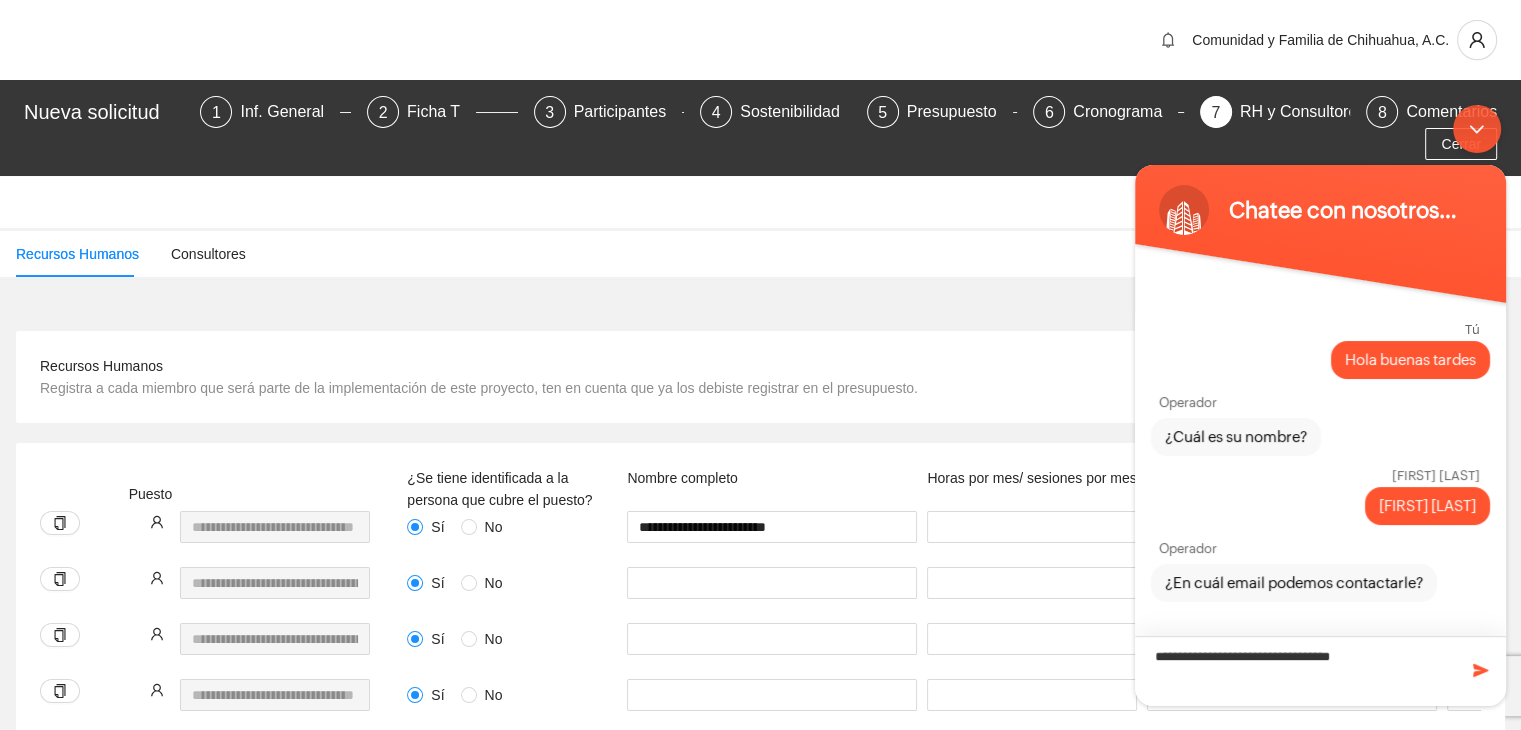 type on "**********" 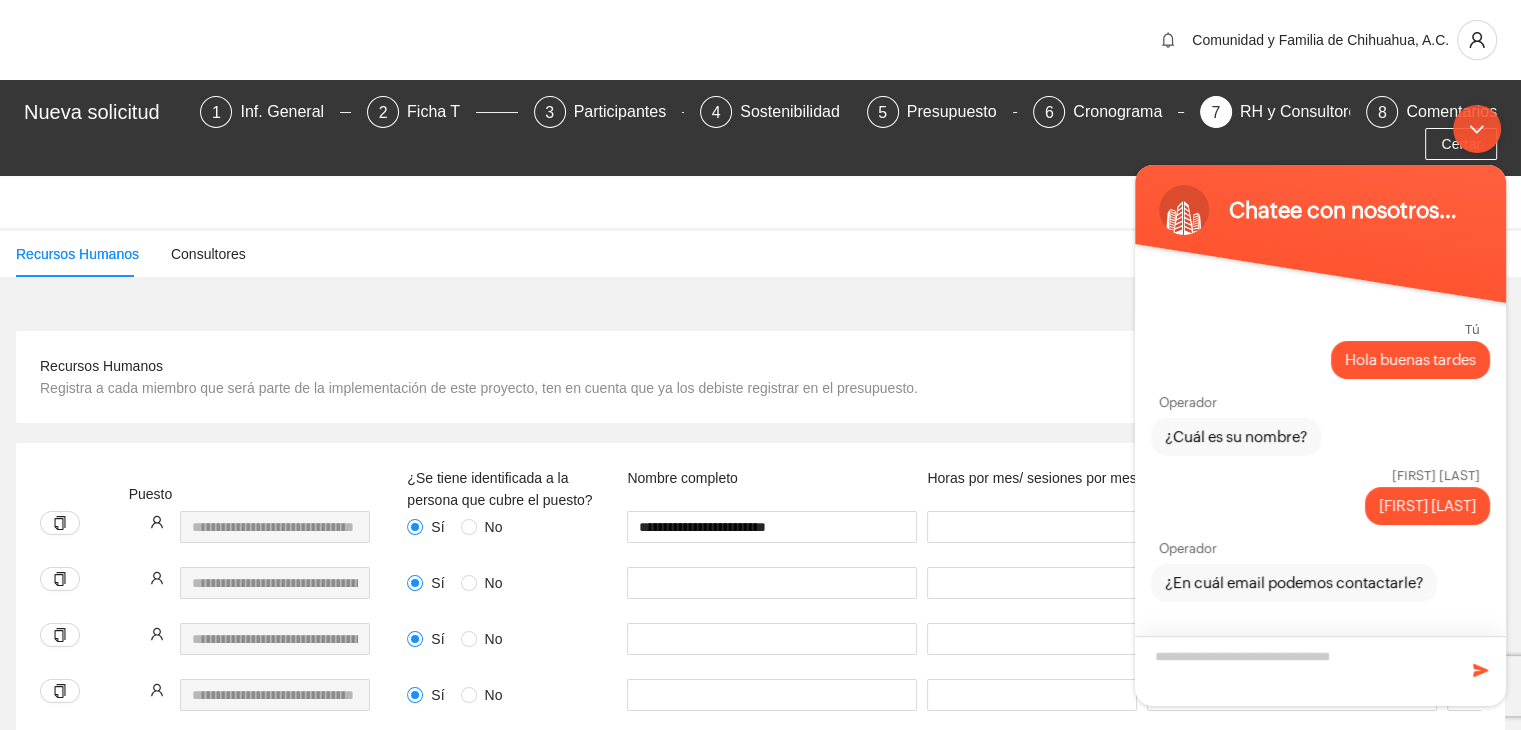 scroll, scrollTop: 108, scrollLeft: 0, axis: vertical 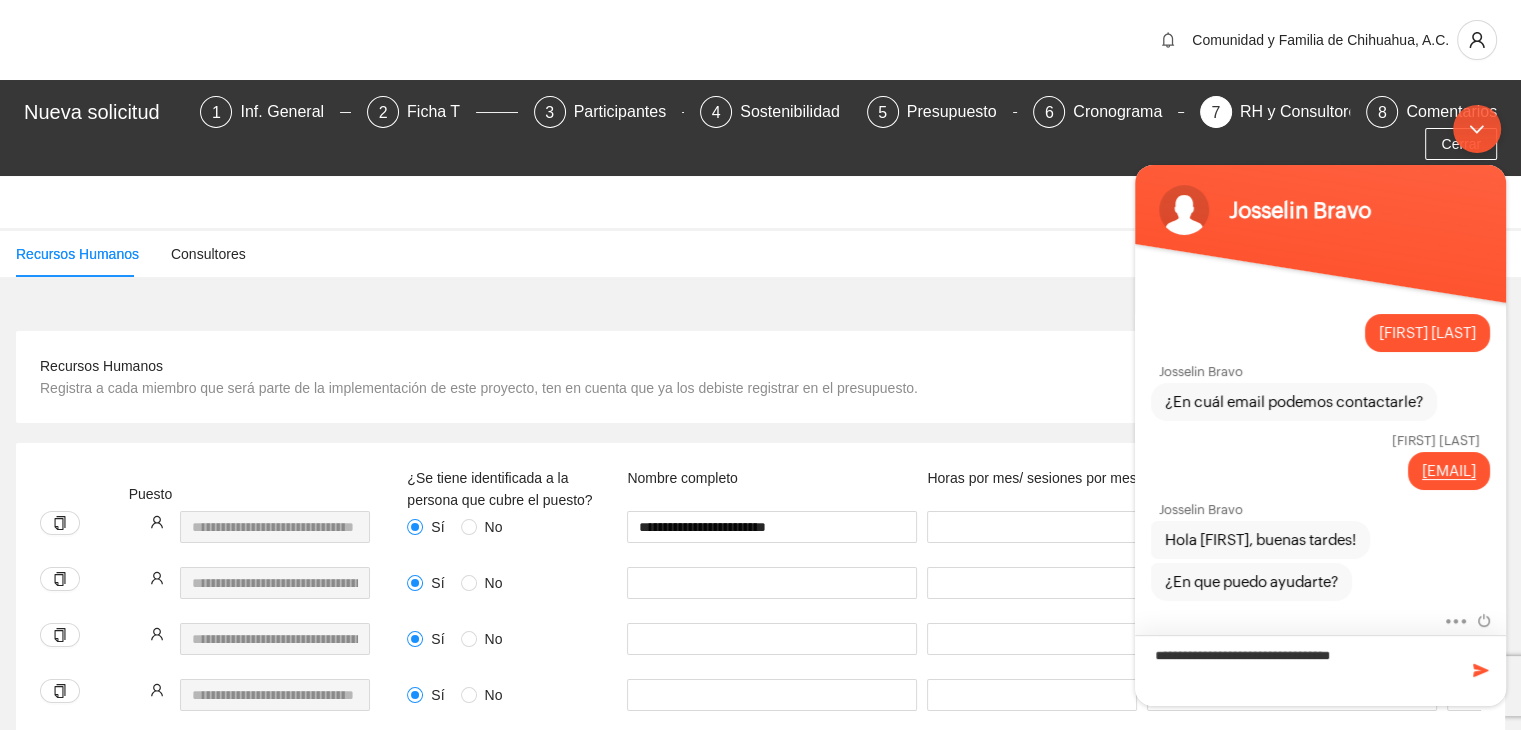 type on "**********" 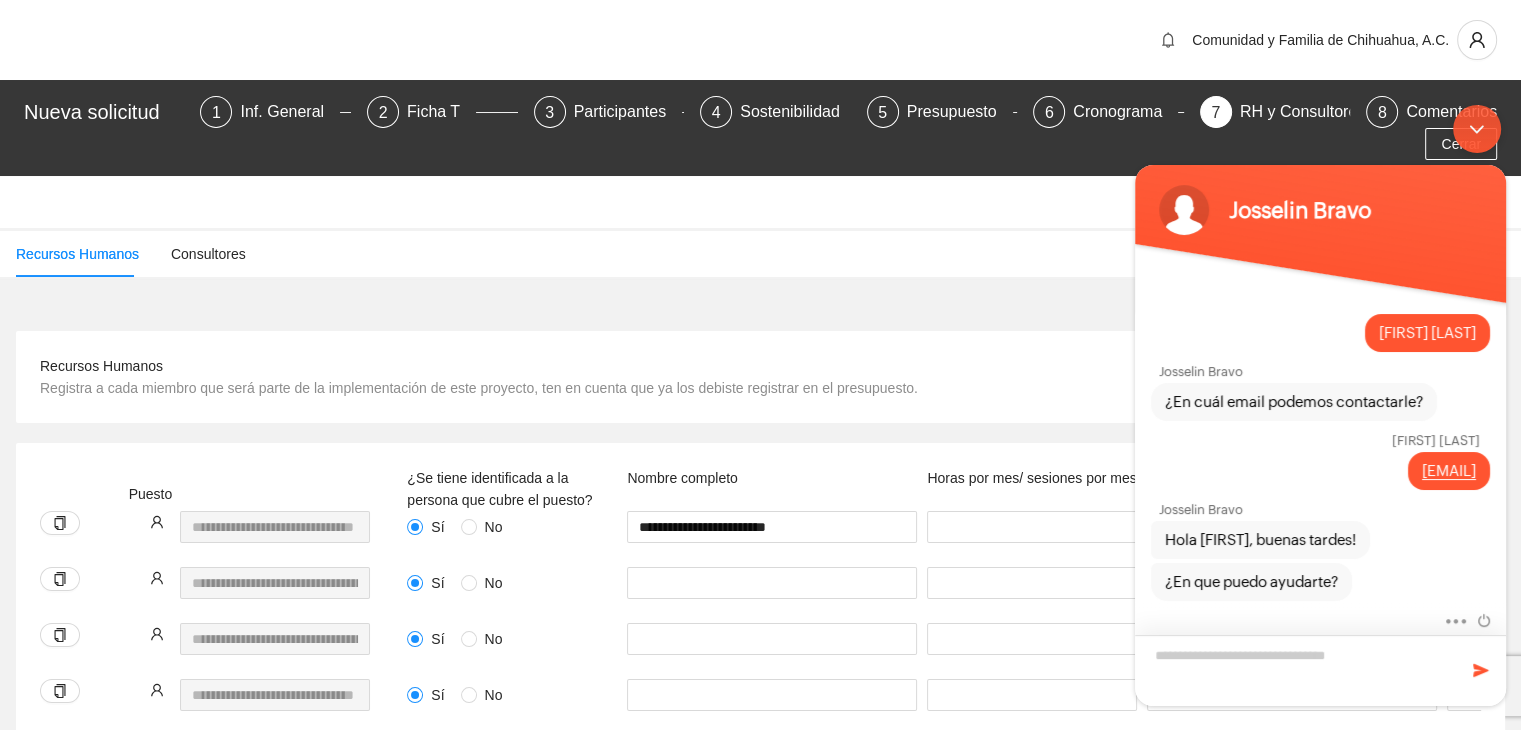 scroll, scrollTop: 272, scrollLeft: 0, axis: vertical 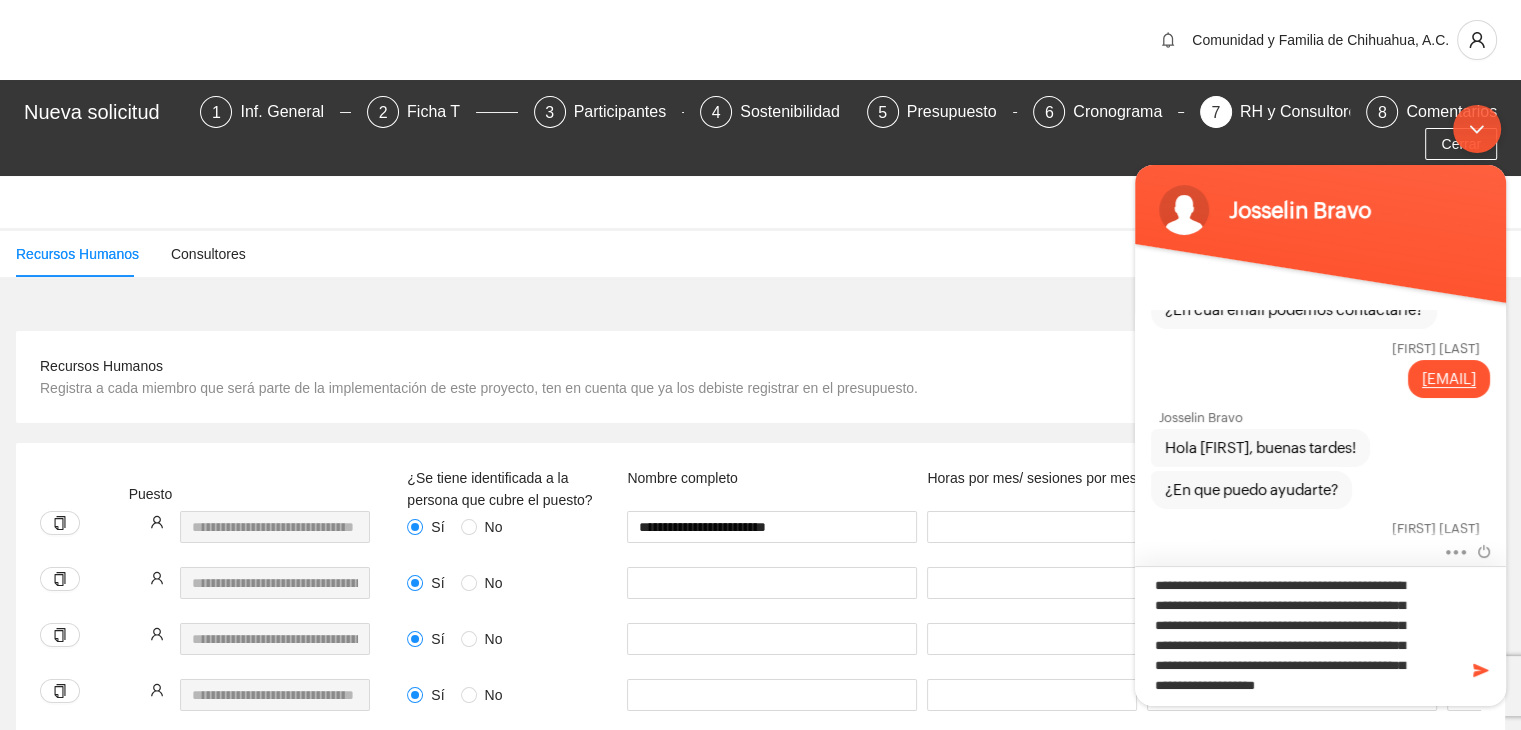 type on "**********" 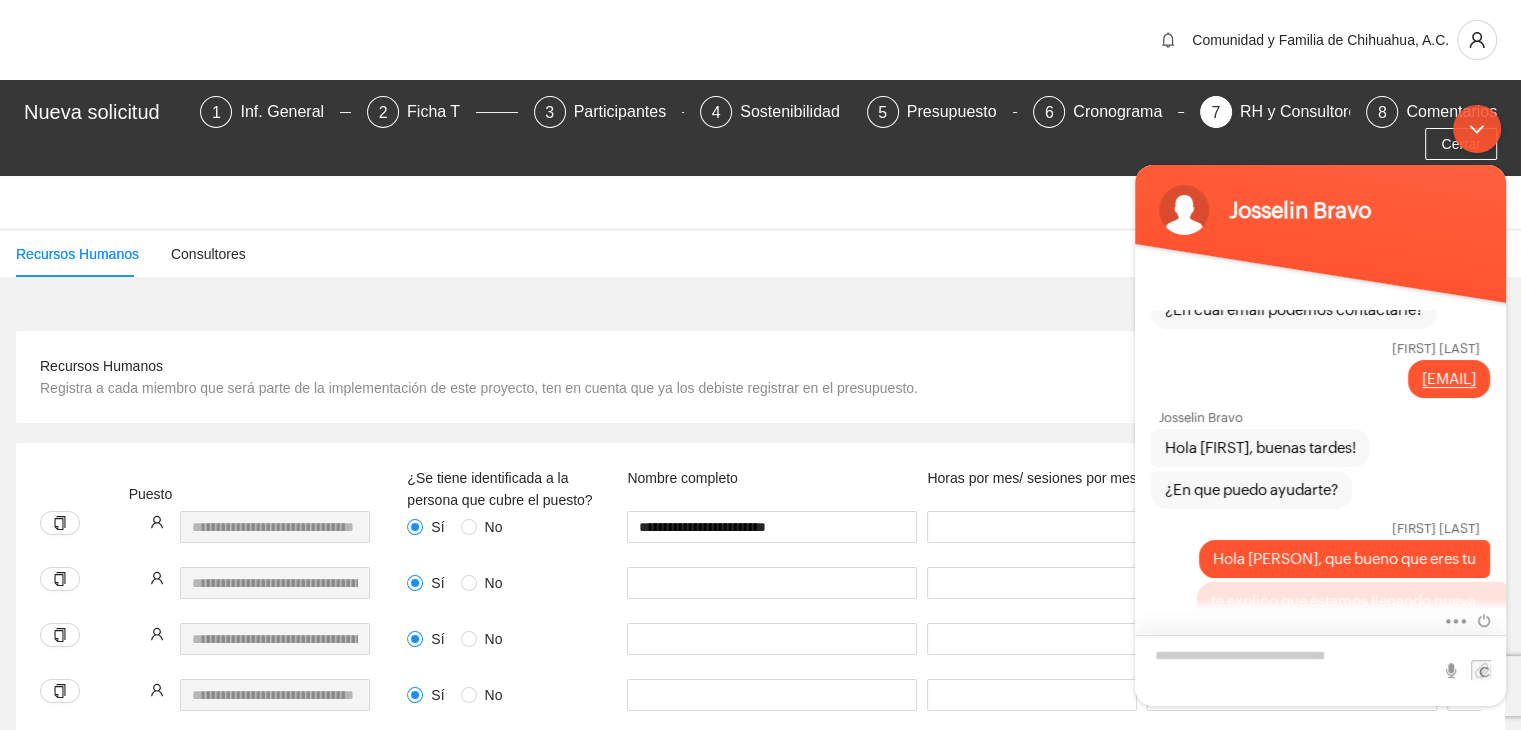 scroll, scrollTop: 468, scrollLeft: 0, axis: vertical 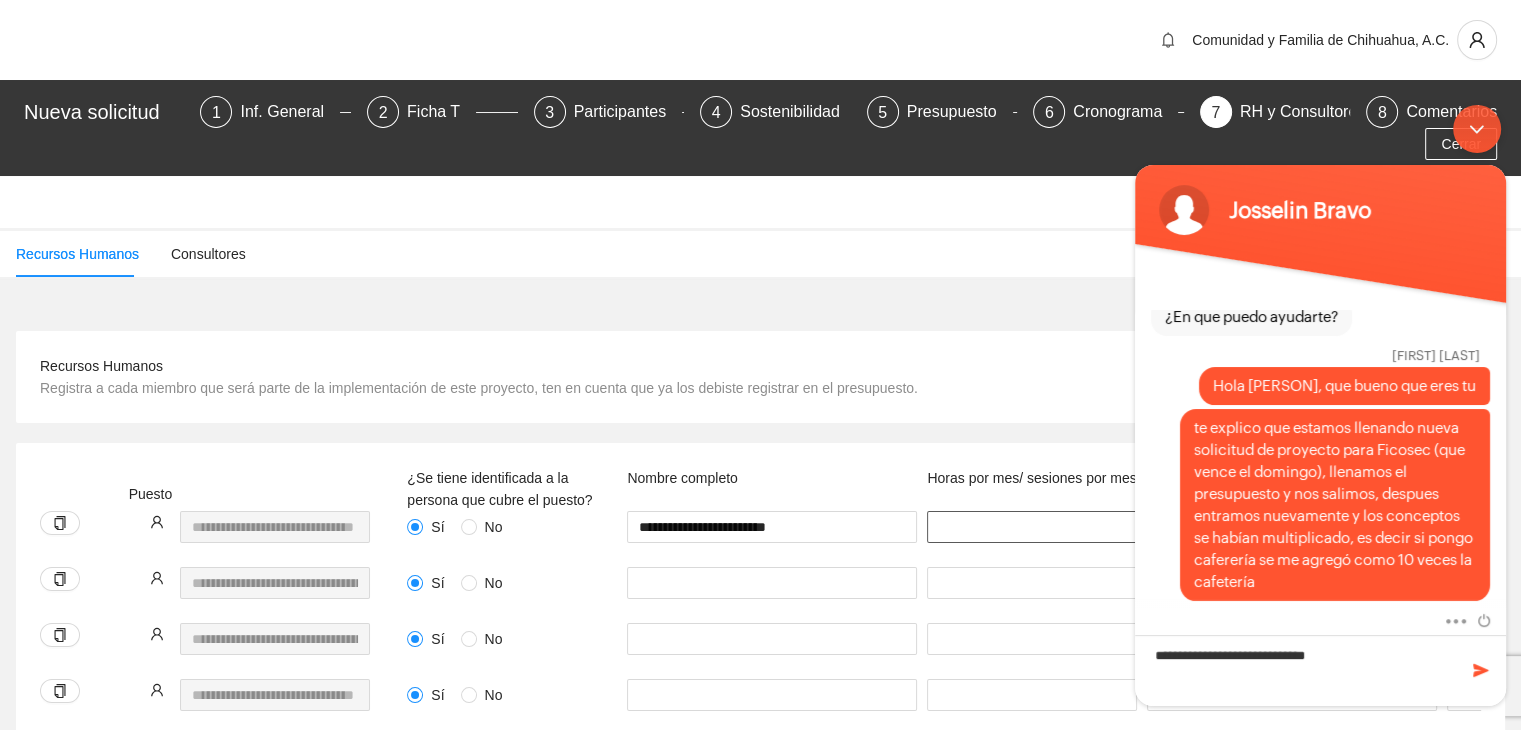 click at bounding box center (1032, 527) 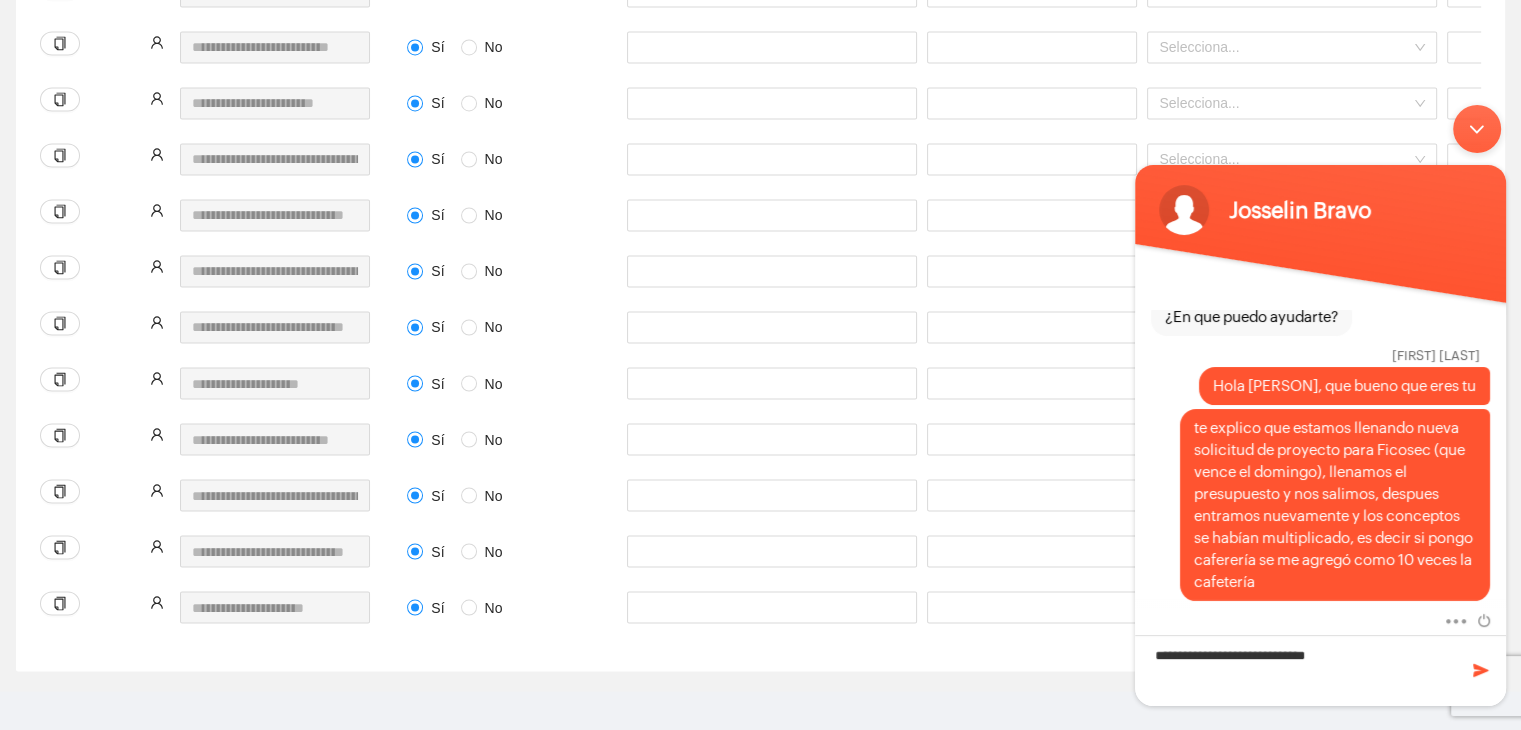 scroll, scrollTop: 0, scrollLeft: 0, axis: both 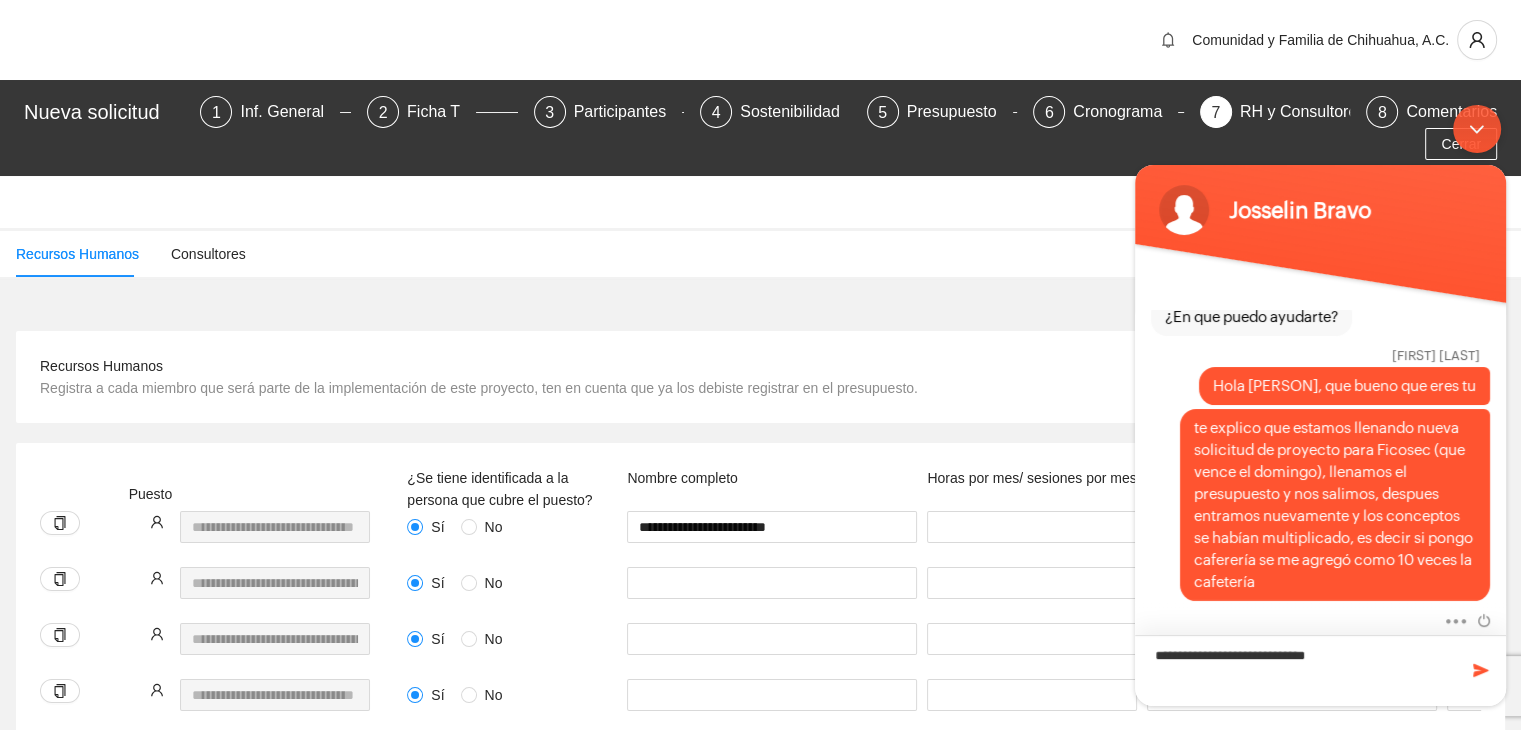 click on "**********" at bounding box center (1320, 669) 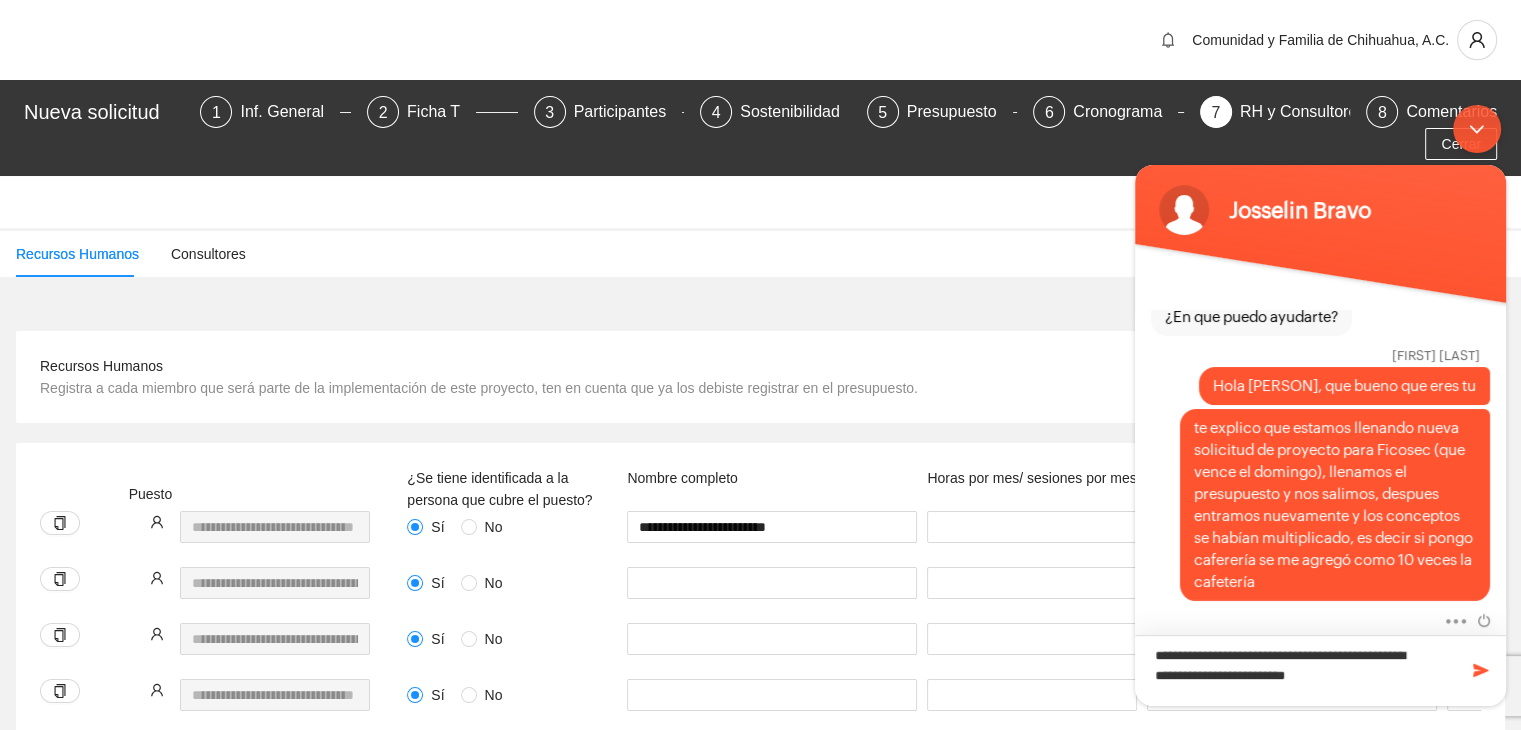 type on "**********" 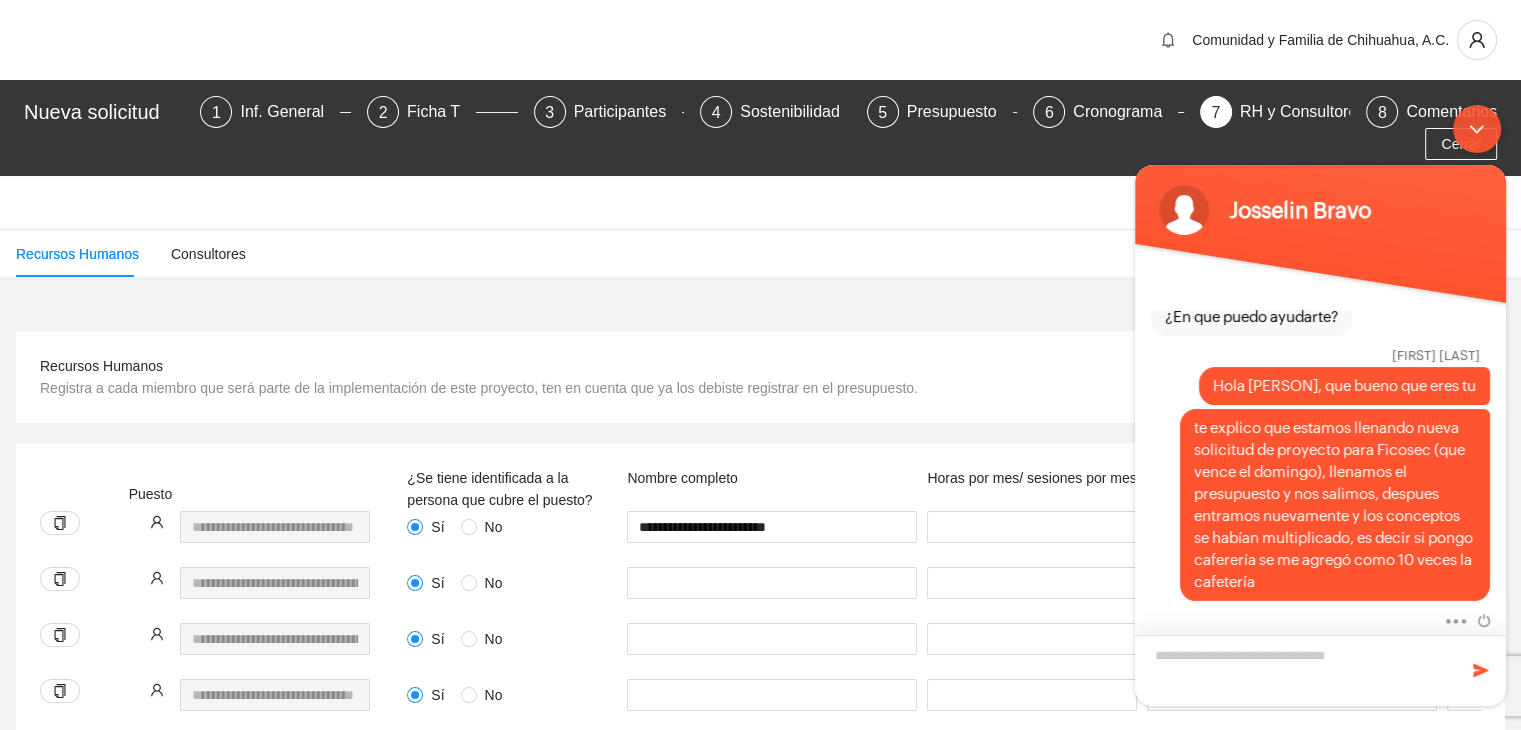 scroll, scrollTop: 532, scrollLeft: 0, axis: vertical 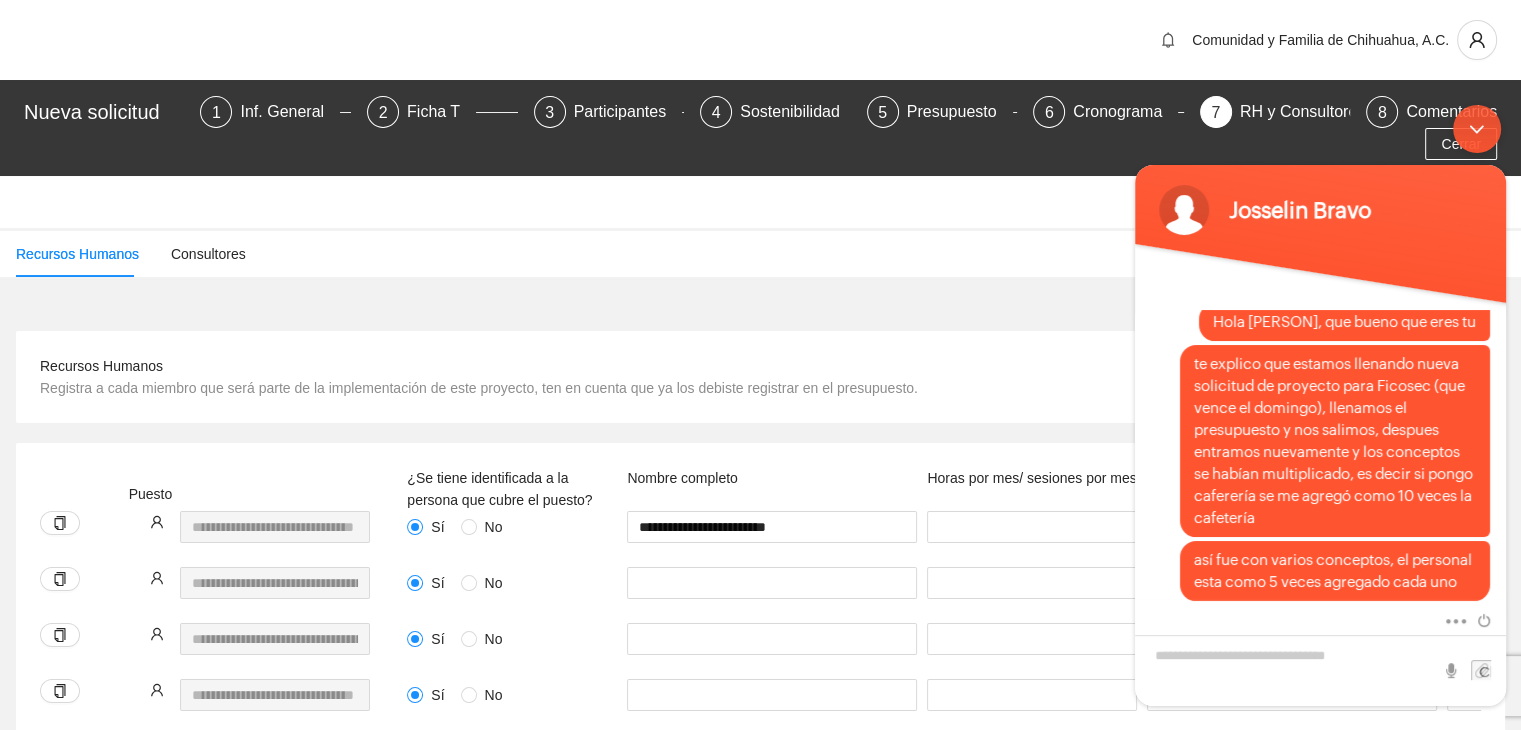 click on "Karina Romero  Hola buenas tardes Josselin Bravo  ¿Cuál es su nombre?  Karina Romero  Karina Romero Josselin Bravo  ¿En cuál email podemos contactarle?  Karina Romero   procuracion@comunidadyfamilia.org.mx Josselin Bravo  Hola Karina, buenas tardes!  ¿En que puedo ayudarte?  Karina Romero  Hola Josselin, que bueno que eres tu  te explico que estamos llenando nueva solicitud de proyecto para Ficosec (que vence el domingo), llenamos el presupuesto y nos salimos, despues entramos nuevamente y los conceptos se habían multiplicado, es decir si pongo caferería se me agregó como 10 veces la cafetería  así fue con varios conceptos, el personal esta como 5 veces agregado cada uno" at bounding box center [1320, 458] 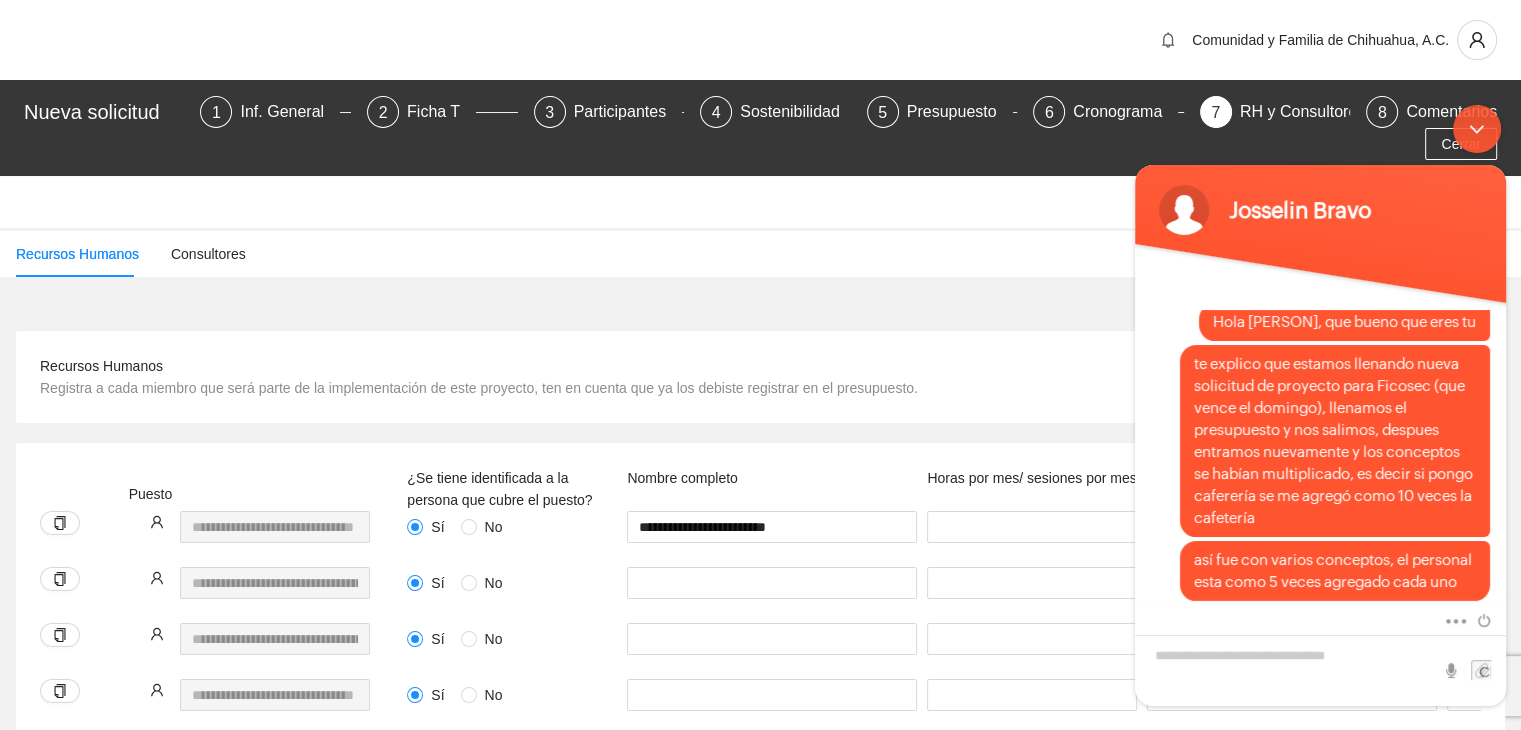 scroll, scrollTop: 532, scrollLeft: 0, axis: vertical 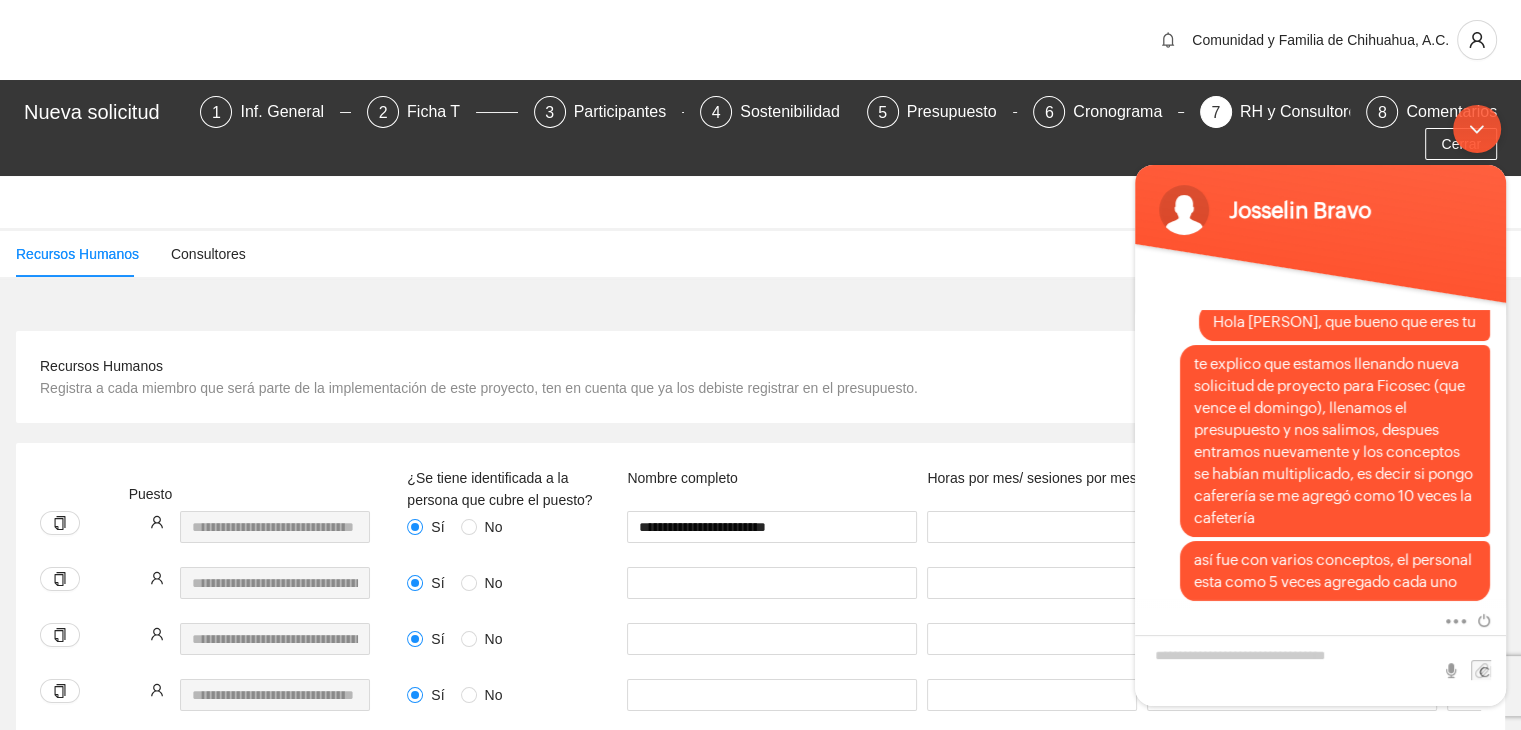 drag, startPoint x: 1505, startPoint y: 548, endPoint x: 2657, endPoint y: 726, distance: 1165.6707 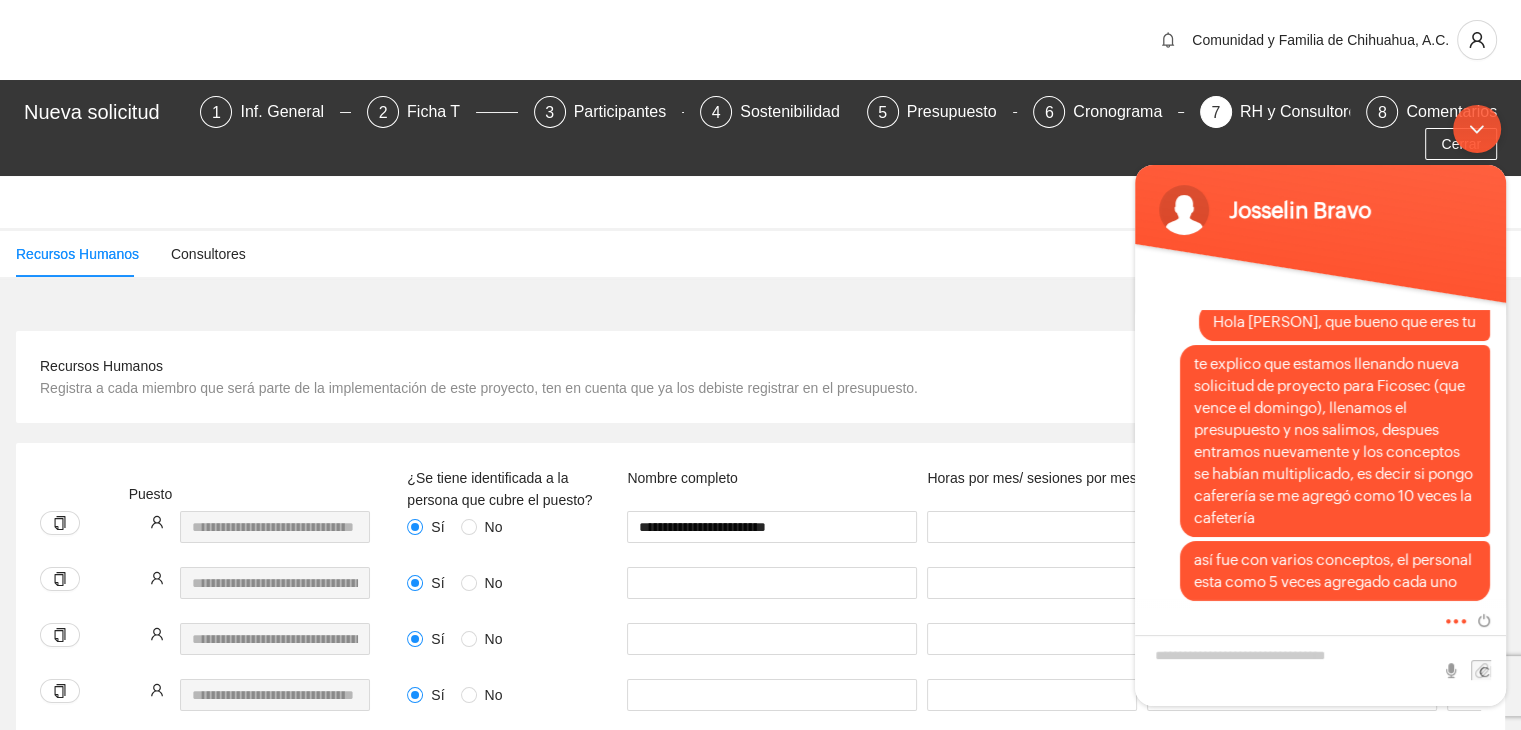 click at bounding box center (1450, 617) 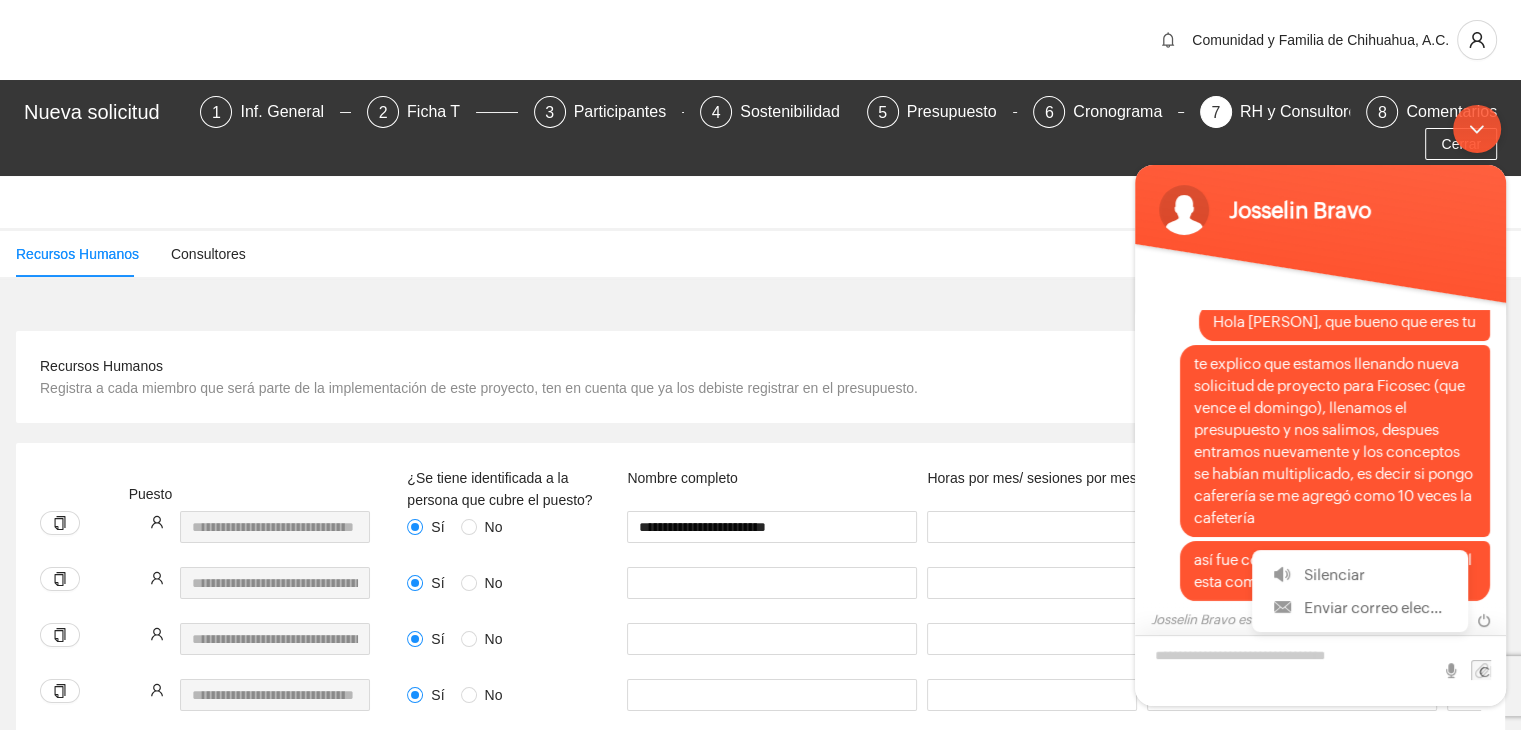 click at bounding box center (1320, 669) 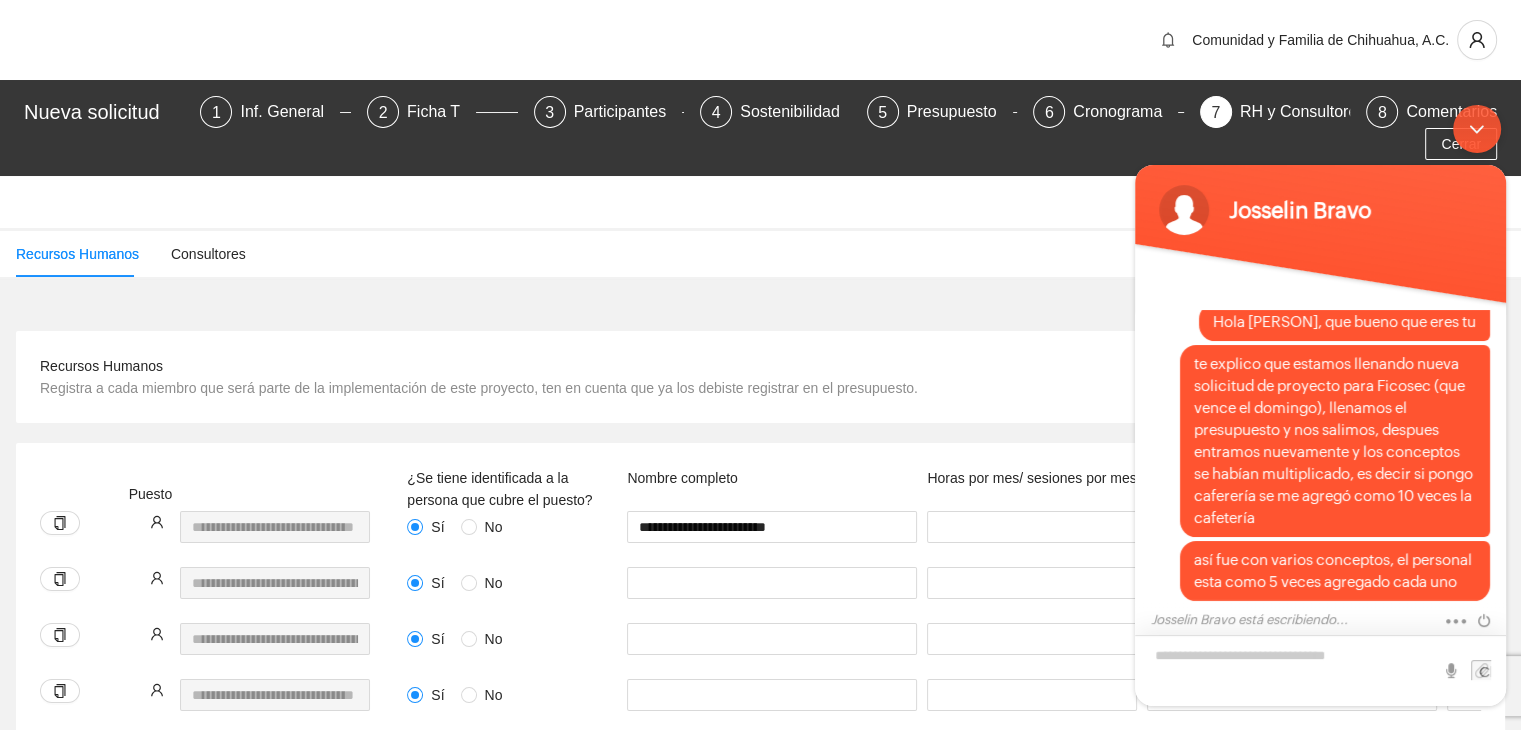 scroll, scrollTop: 806, scrollLeft: 0, axis: vertical 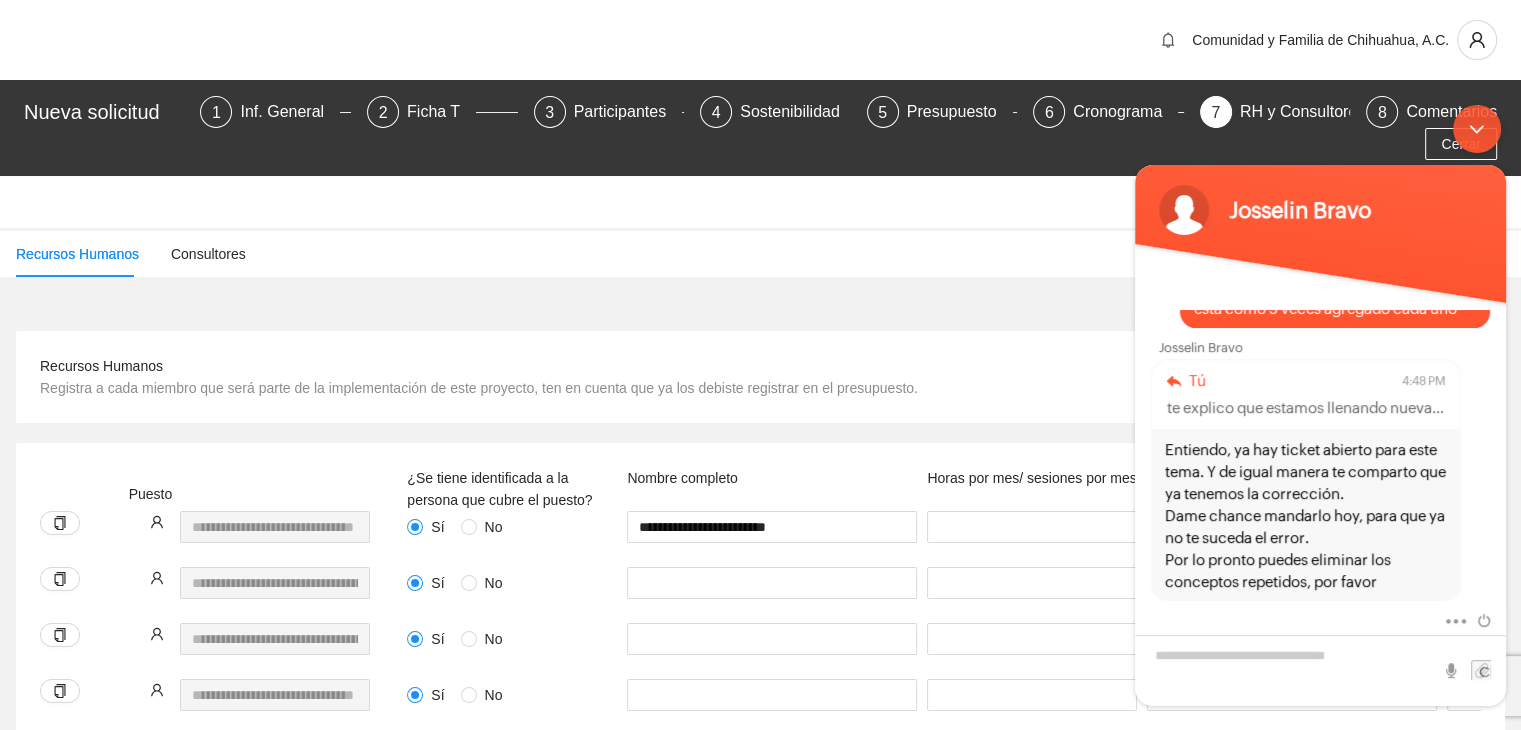 click on "Recursos Humanos Registra a cada miembro que será parte de la implementación de este proyecto, ten en cuenta que ya los debiste registrar en el presupuesto.  Exportar" at bounding box center (760, 377) 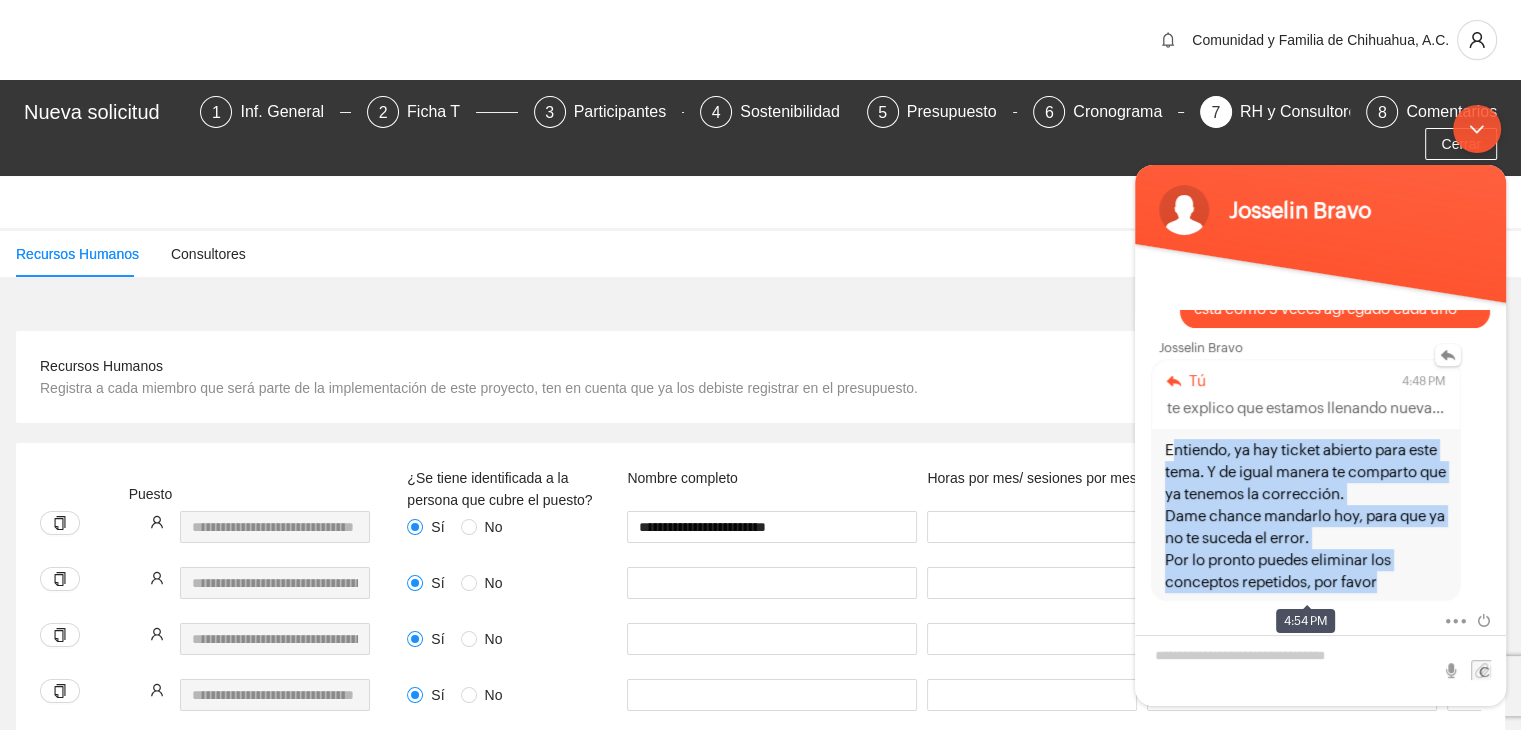 drag, startPoint x: 1392, startPoint y: 577, endPoint x: 1160, endPoint y: 444, distance: 267.41916 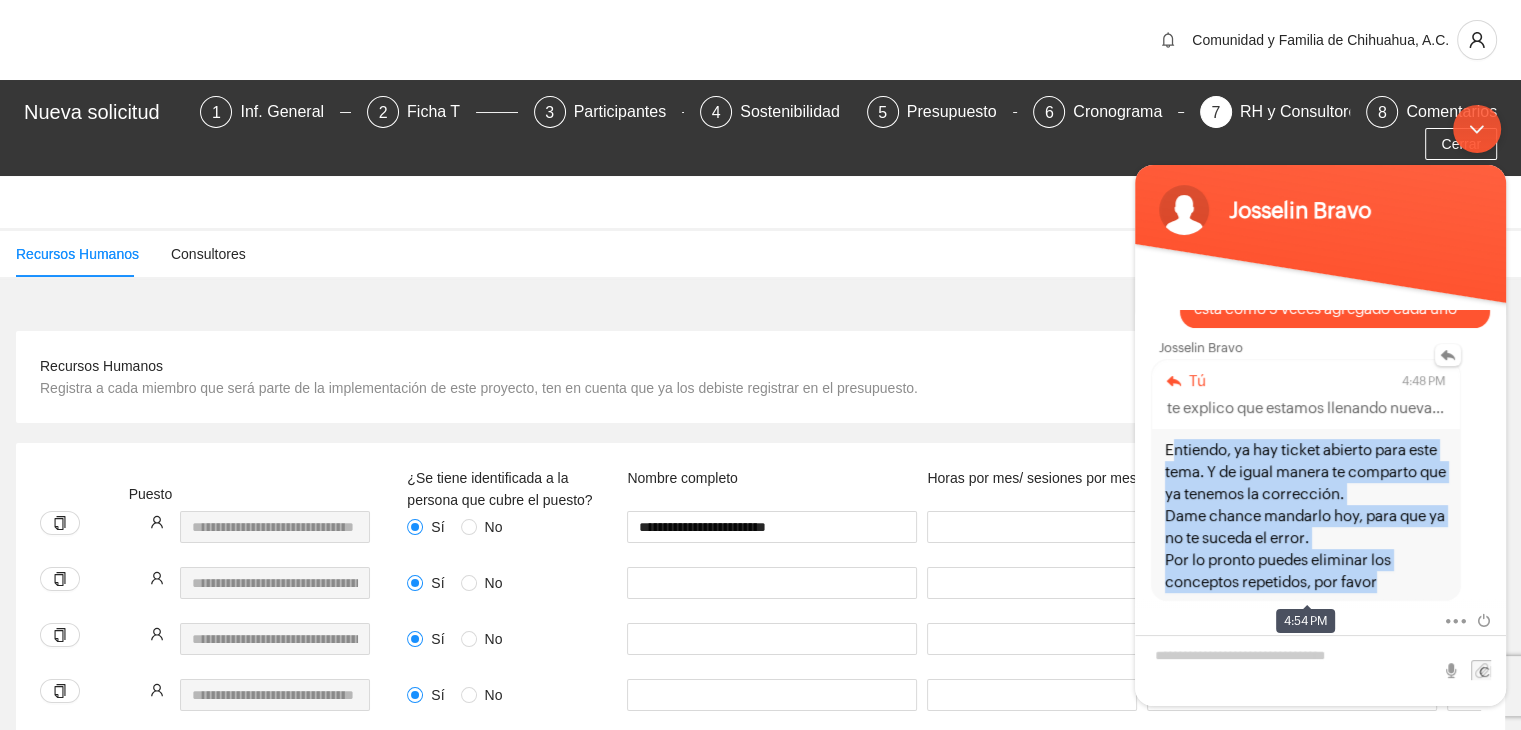 click on "Tú 4:48 PM te explico que estamos llenando nueva solicitud de proyecto para Ficosec (que vence el domingo), llenamos el presupuesto y nos salimos, despues entramos nuevamente y los conceptos se habían multiplicado, es decir si pongo caferería se me agregó como 10 veces la cafetería  Entiendo, ya hay  ticket abierto para este tema. Y de igual manera te comparto que ya tenemos la corrección.  Dame chance mandarlo hoy, para que ya no te suceda el error. Por lo pronto puedes eliminar los conceptos repetidos, por favor" at bounding box center [1306, 479] 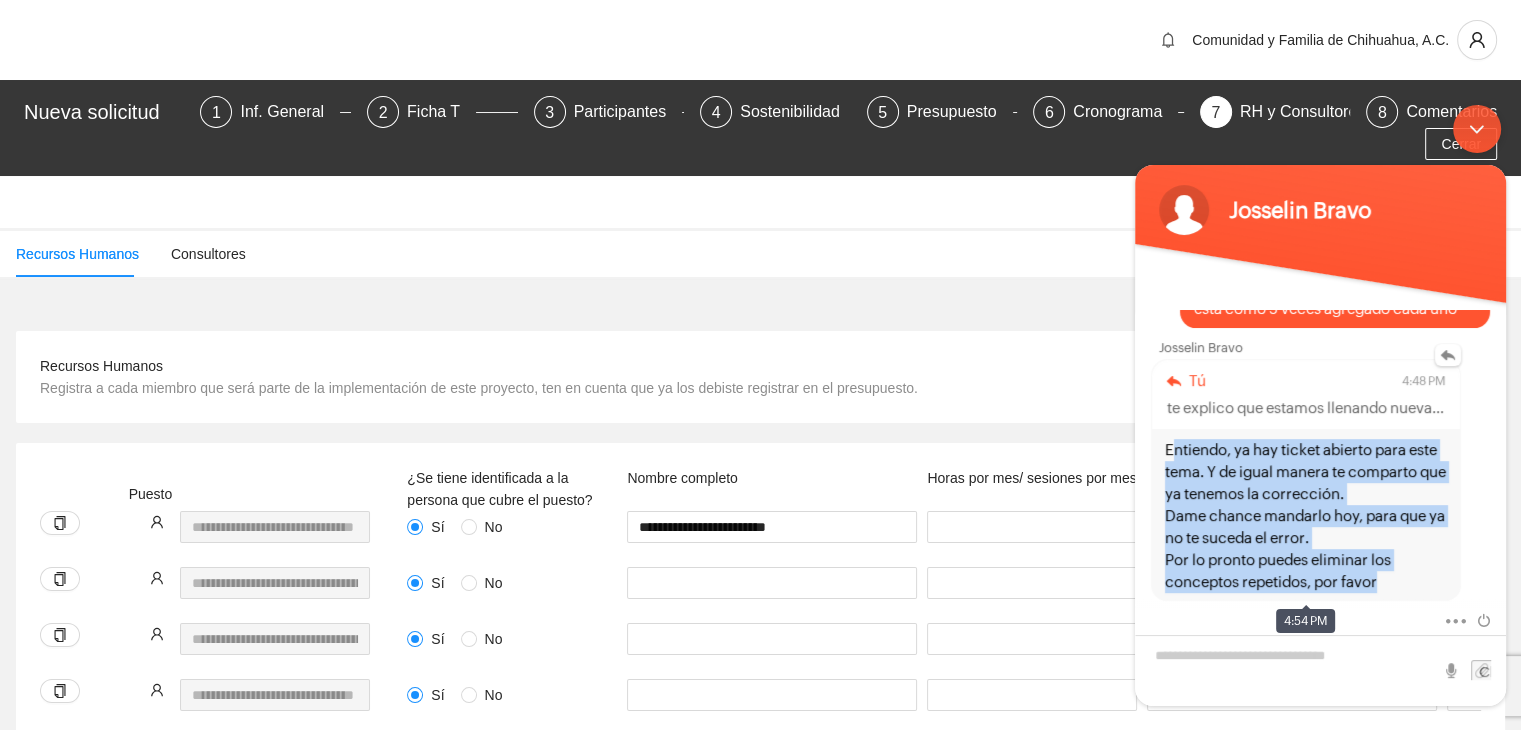 copy on "Entiendo, ya hay  ticket abierto para este tema. Y de igual manera te comparto que ya tenemos la corrección.  Dame chance mandarlo hoy, para que ya no te suceda el error. Por lo pronto puedes eliminar los conceptos repetidos, por favor" 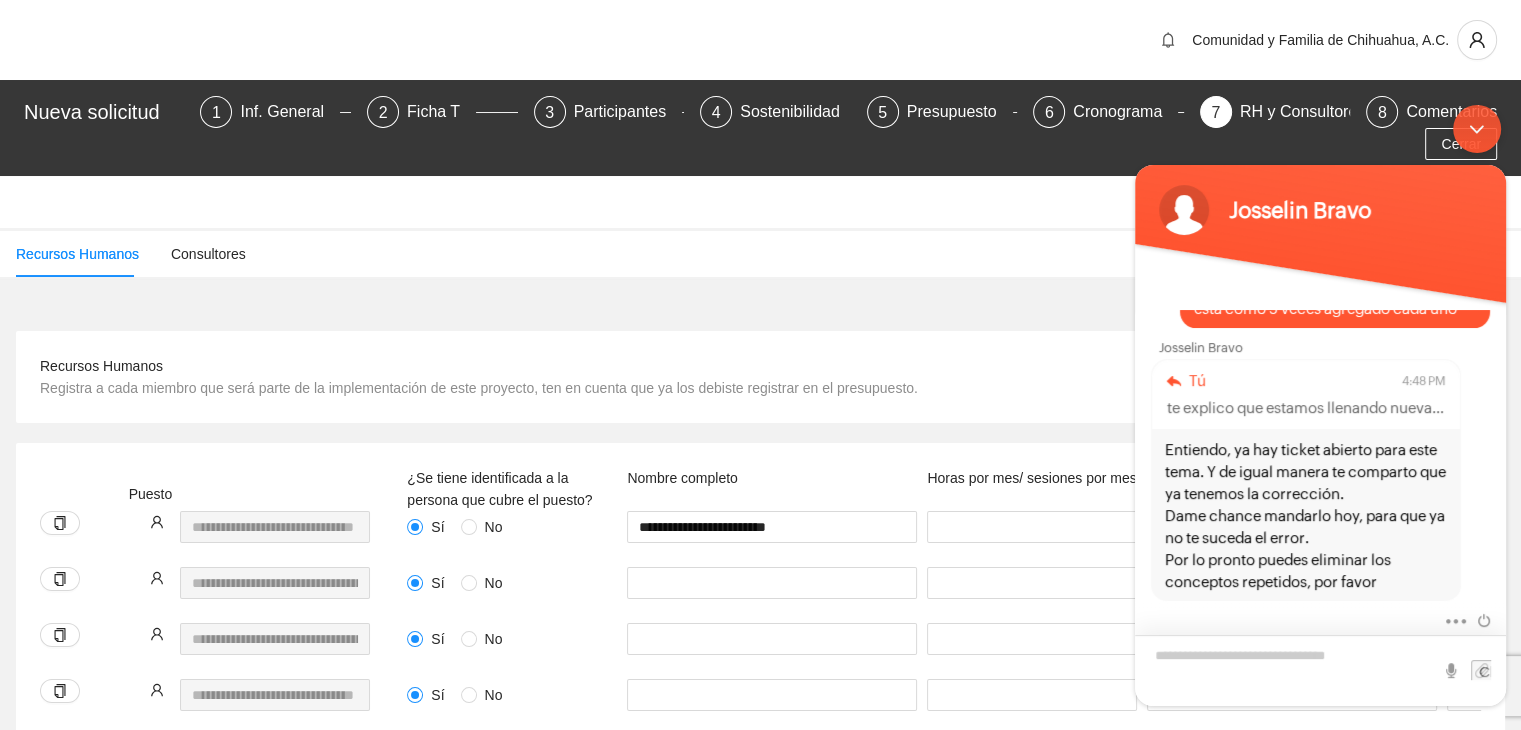 click at bounding box center [1320, 669] 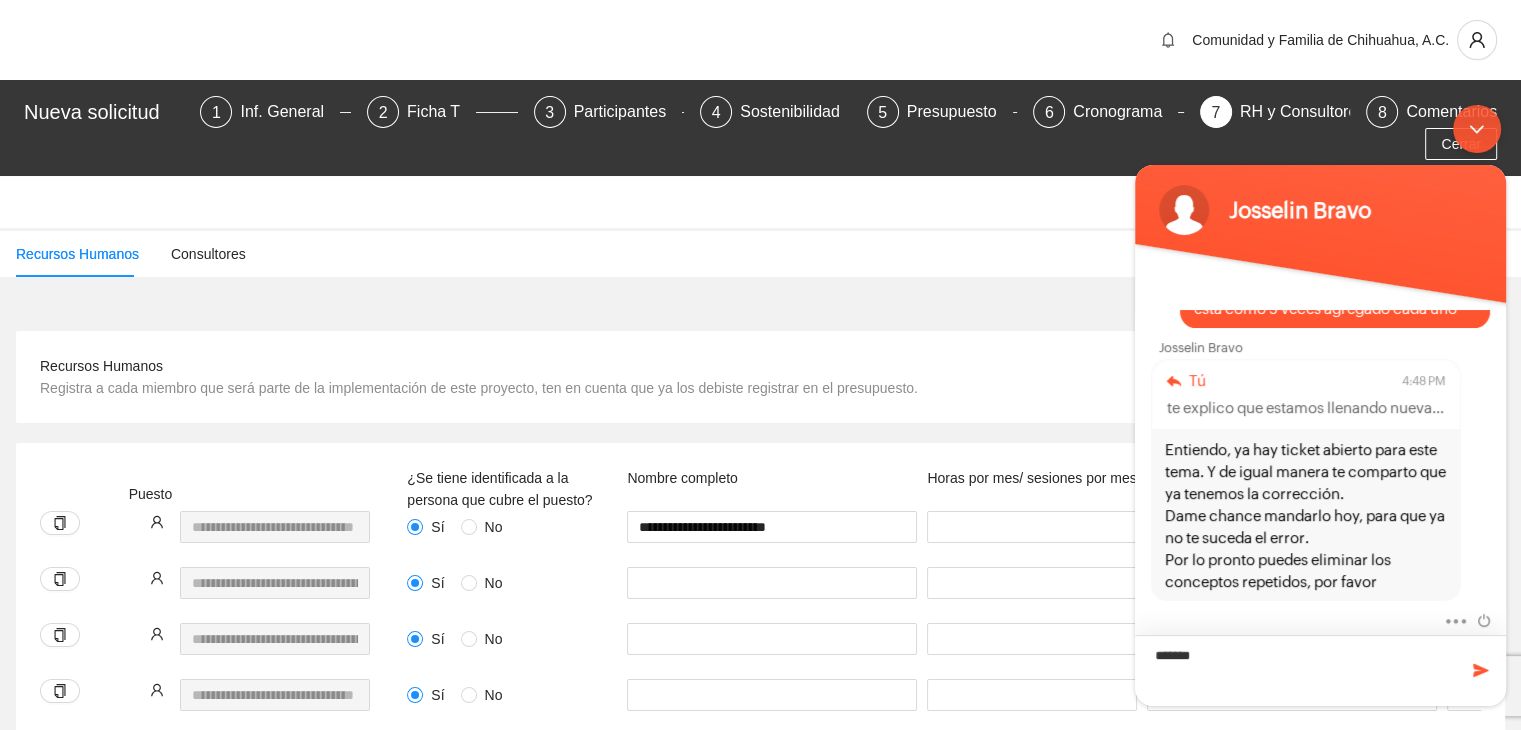 type on "********" 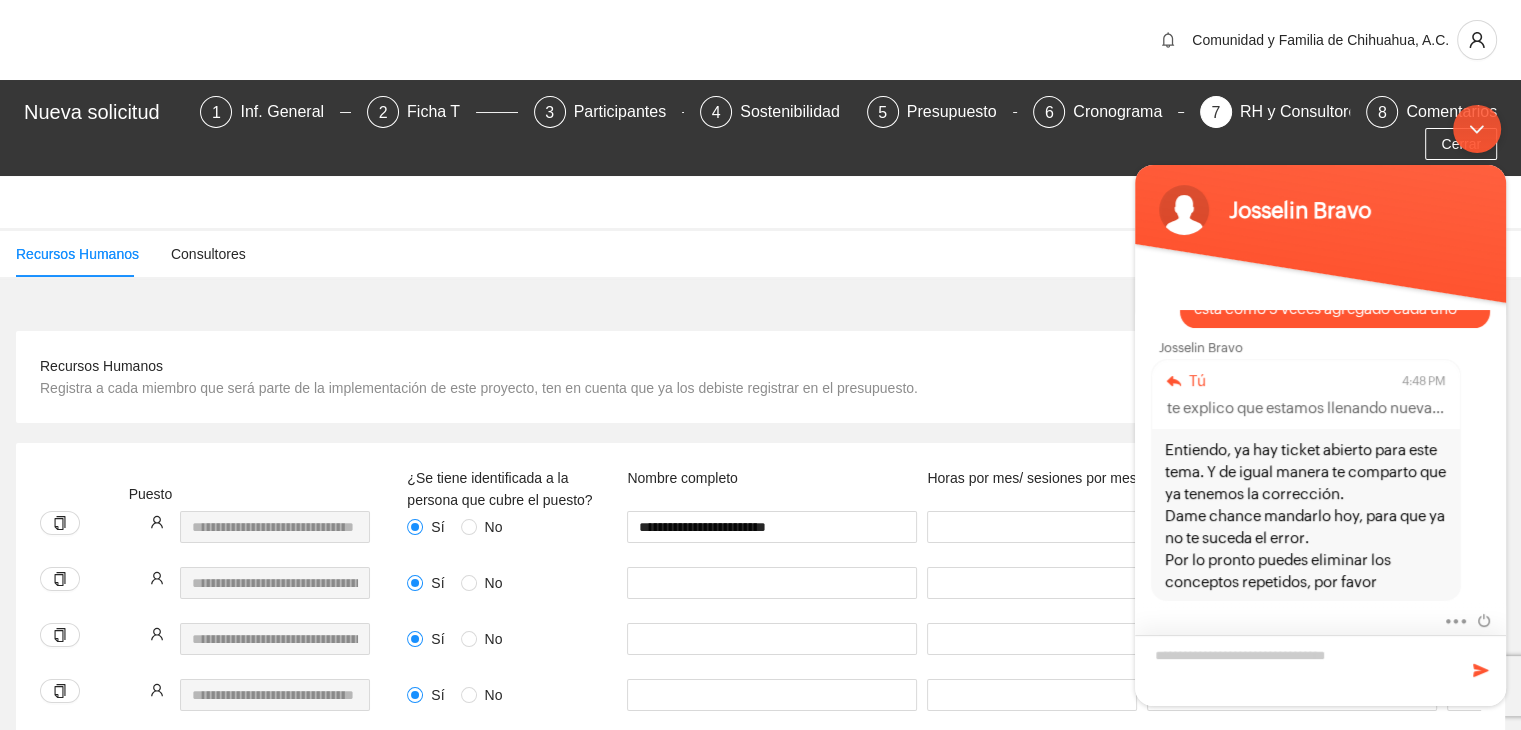 scroll, scrollTop: 875, scrollLeft: 0, axis: vertical 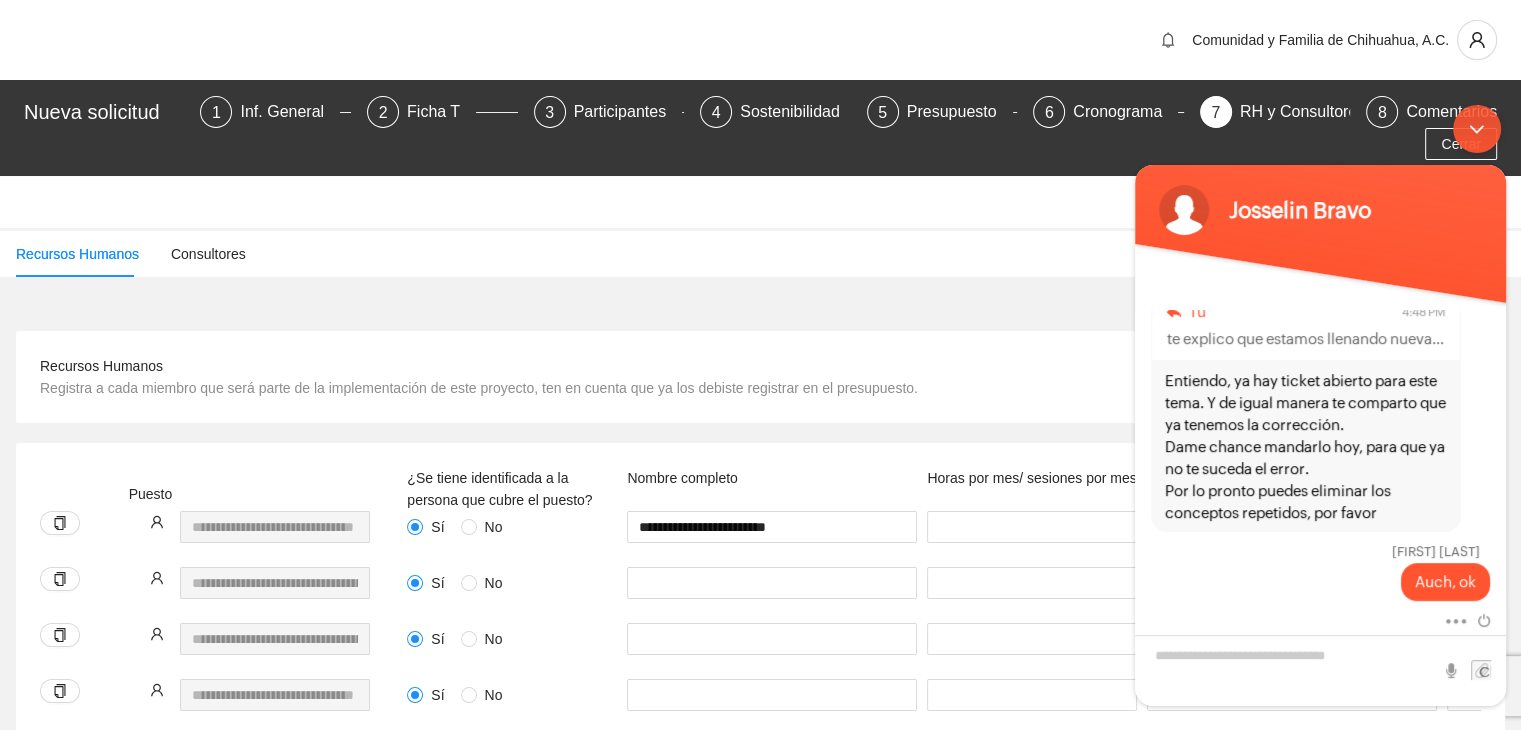 click on "Tú 4:48 PM te explico que estamos llenando nueva solicitud de proyecto para Ficosec (que vence el domingo), llenamos el presupuesto y nos salimos, despues entramos nuevamente y los conceptos se habían multiplicado, es decir si pongo caferería se me agregó como 10 veces la cafetería  Entiendo, ya hay  ticket abierto para este tema. Y de igual manera te comparto que ya tenemos la corrección.  Dame chance mandarlo hoy, para que ya no te suceda el error. Por lo pronto puedes eliminar los conceptos repetidos, por favor" at bounding box center (1306, 410) 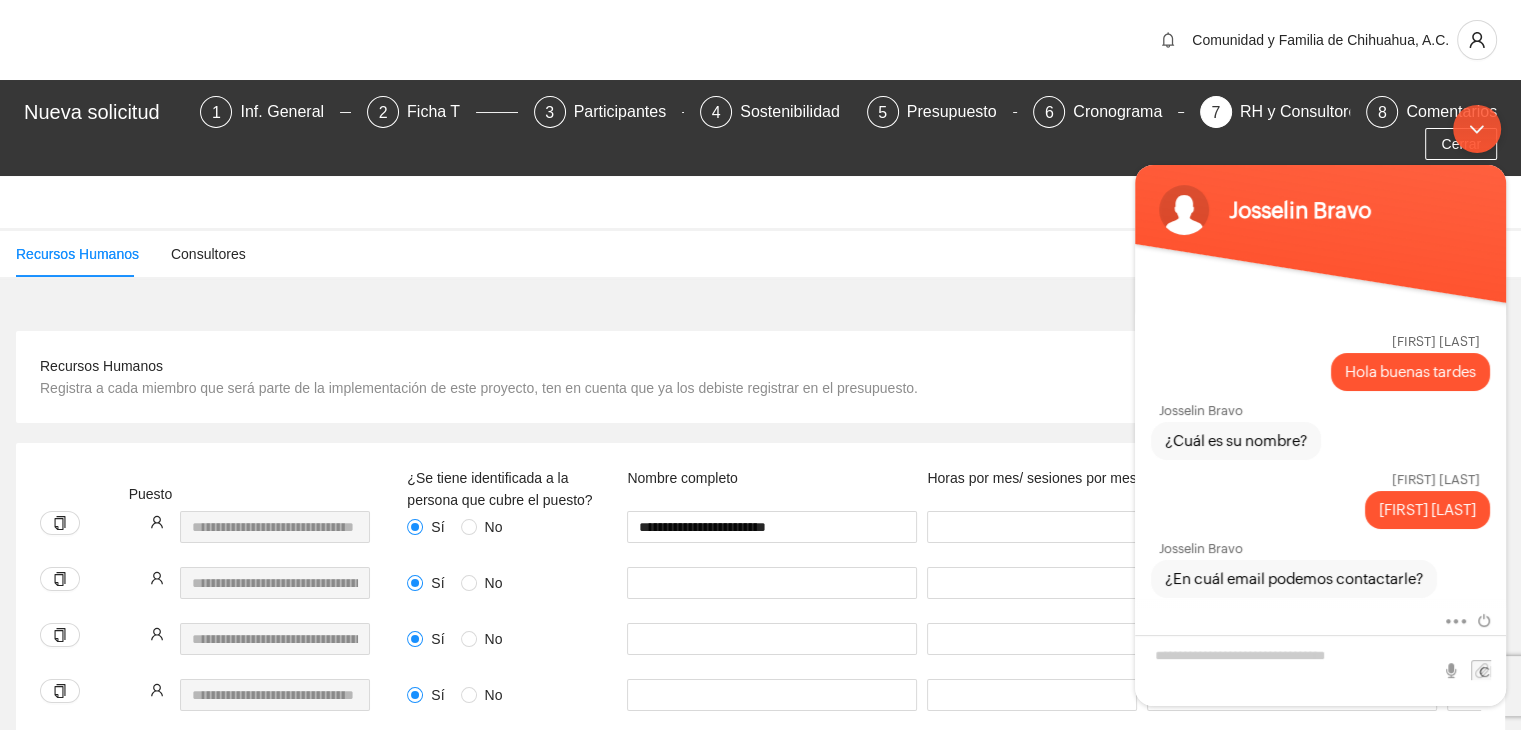 scroll, scrollTop: 0, scrollLeft: 0, axis: both 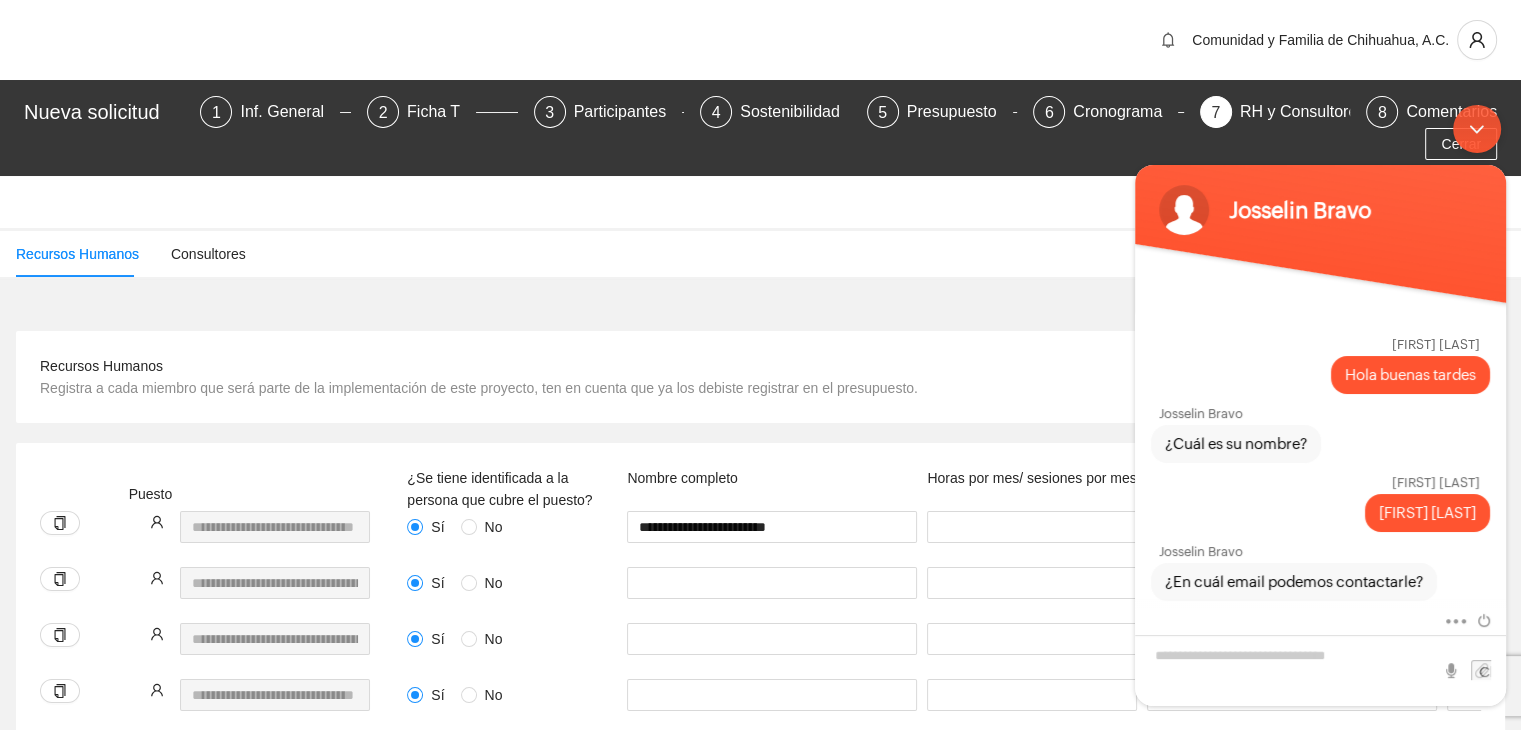 click on "Karina Romero  Hola buenas tardes" at bounding box center (1320, 358) 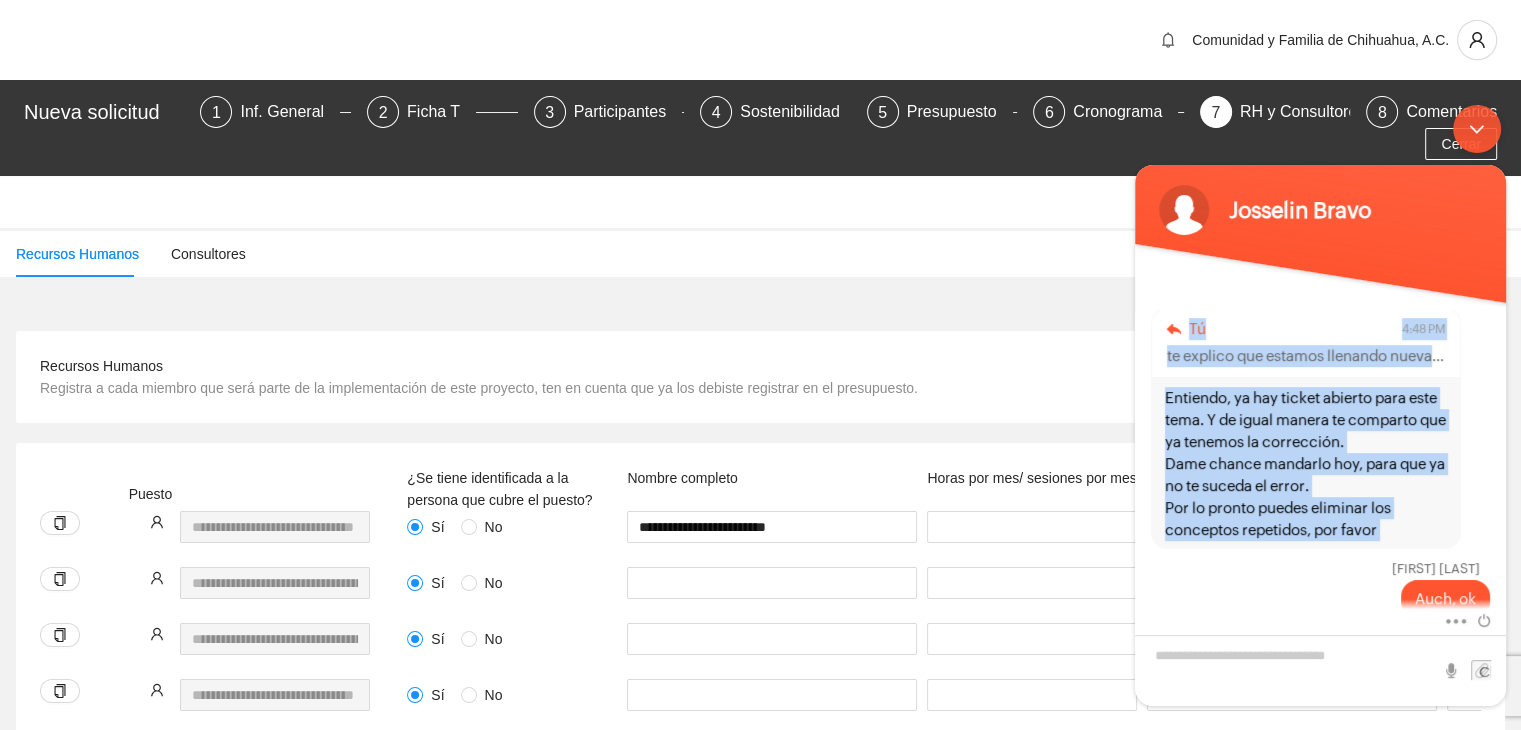 scroll, scrollTop: 875, scrollLeft: 0, axis: vertical 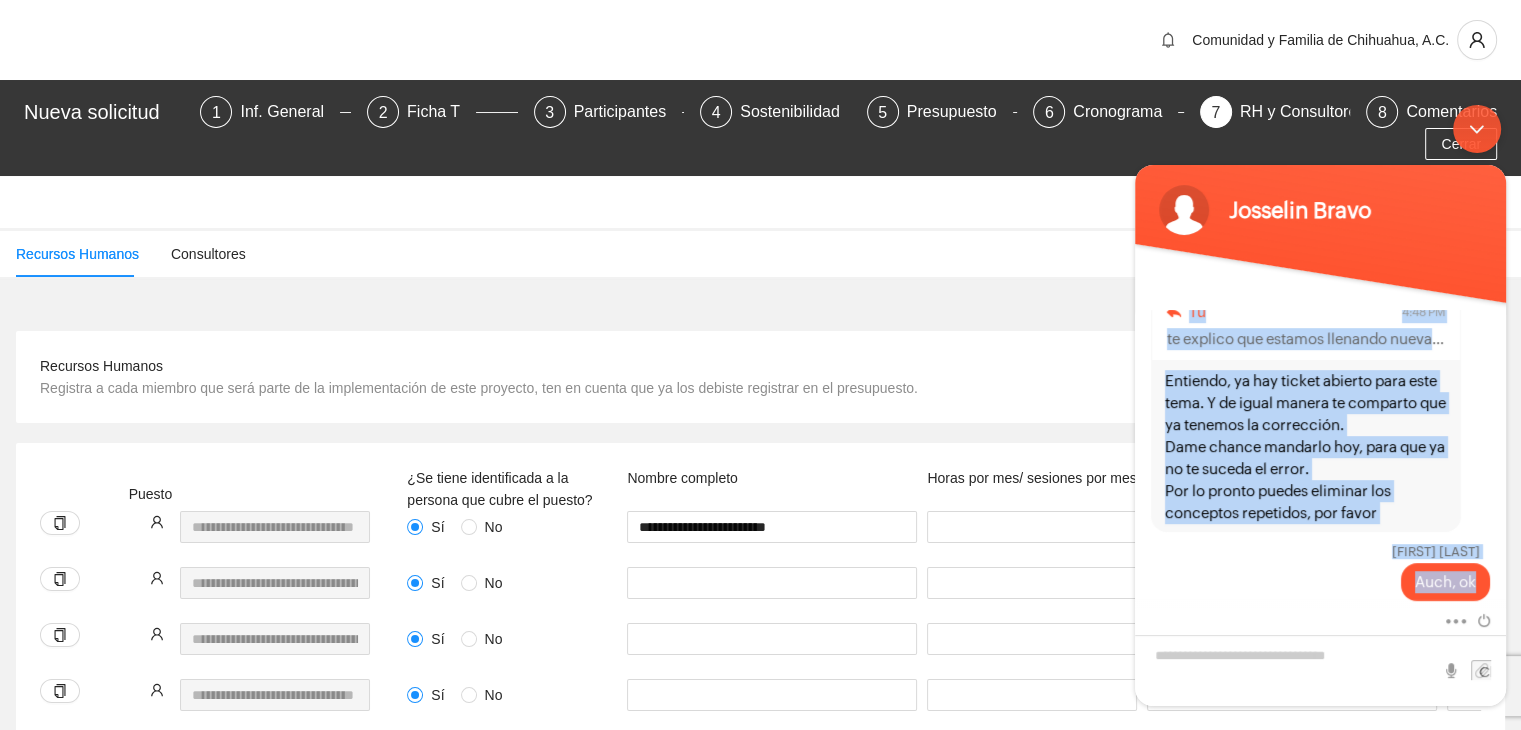 drag, startPoint x: 1162, startPoint y: 411, endPoint x: 1384, endPoint y: 609, distance: 297.46933 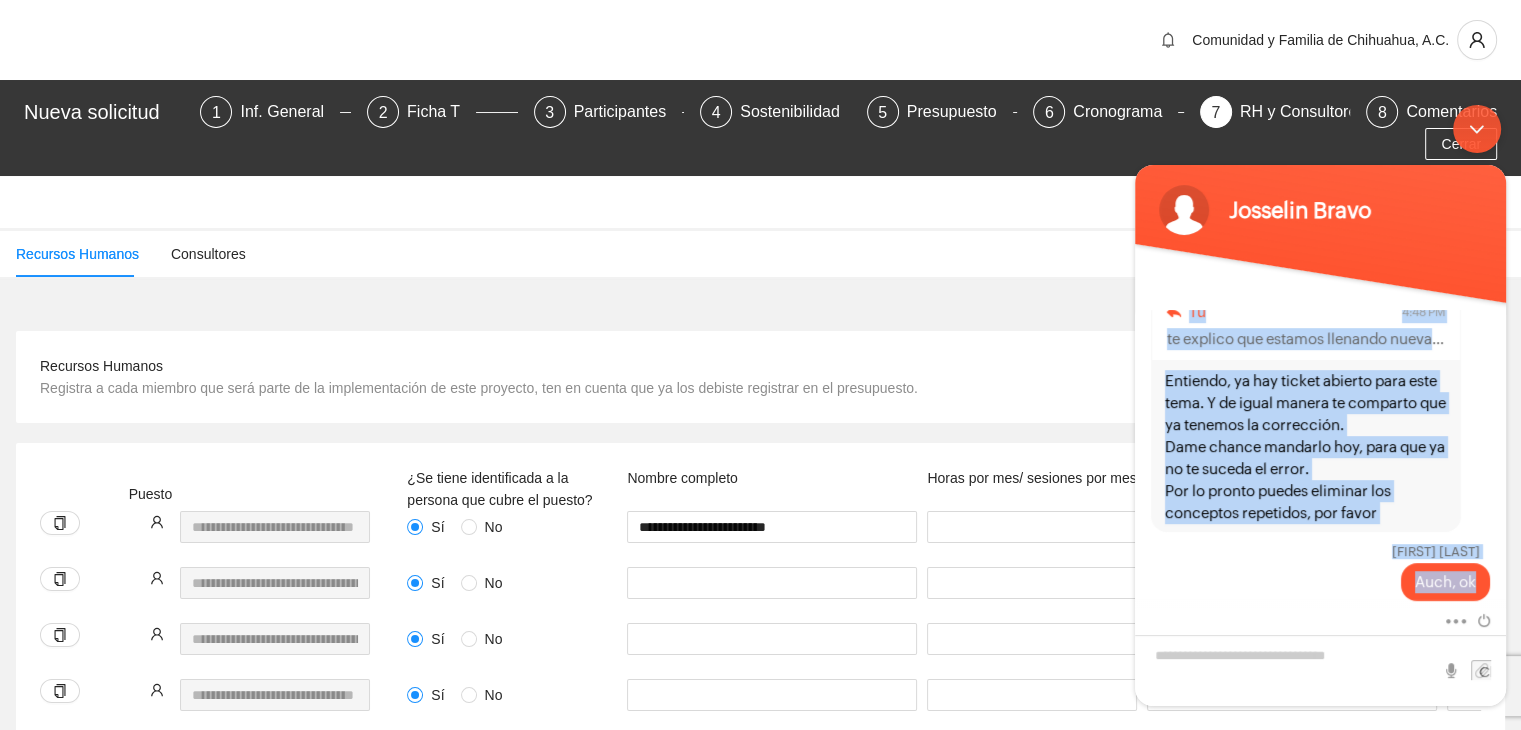 copy on "osselin Bravo  ¿Cuál es su nombre?  Karina Romero  Karina Romero Josselin Bravo  ¿En cuál email podemos contactarle?  Karina Romero   procuracion@comunidadyfamilia.org.mx Josselin Bravo  Hola Karina, buenas tardes!  ¿En que puedo ayudarte?  Karina Romero  Hola Josselin, que bueno que eres tu  te explico que estamos llenando nueva solicitud de proyecto para Ficosec (que vence el domingo), llenamos el presupuesto y nos salimos, despues entramos nuevamente y los conceptos se habían multiplicado, es decir si pongo caferería se me agregó como 10 veces la cafetería  así fue con varios conceptos, el personal esta como 5 veces agregado cada uno Josselin Bravo Tú 4:48 PM te explico que estamos llenando nueva solicitud de proyecto para Ficosec (que vence el domingo), llenamos el presupuesto y nos salimos, despues entramos nuevamente y los conceptos se habían multiplicado, es decir si pongo caferería se me agregó como 10 veces la cafetería  Entiendo, ya hay  ticket abierto para este tema. Y de igual manera te compart..." 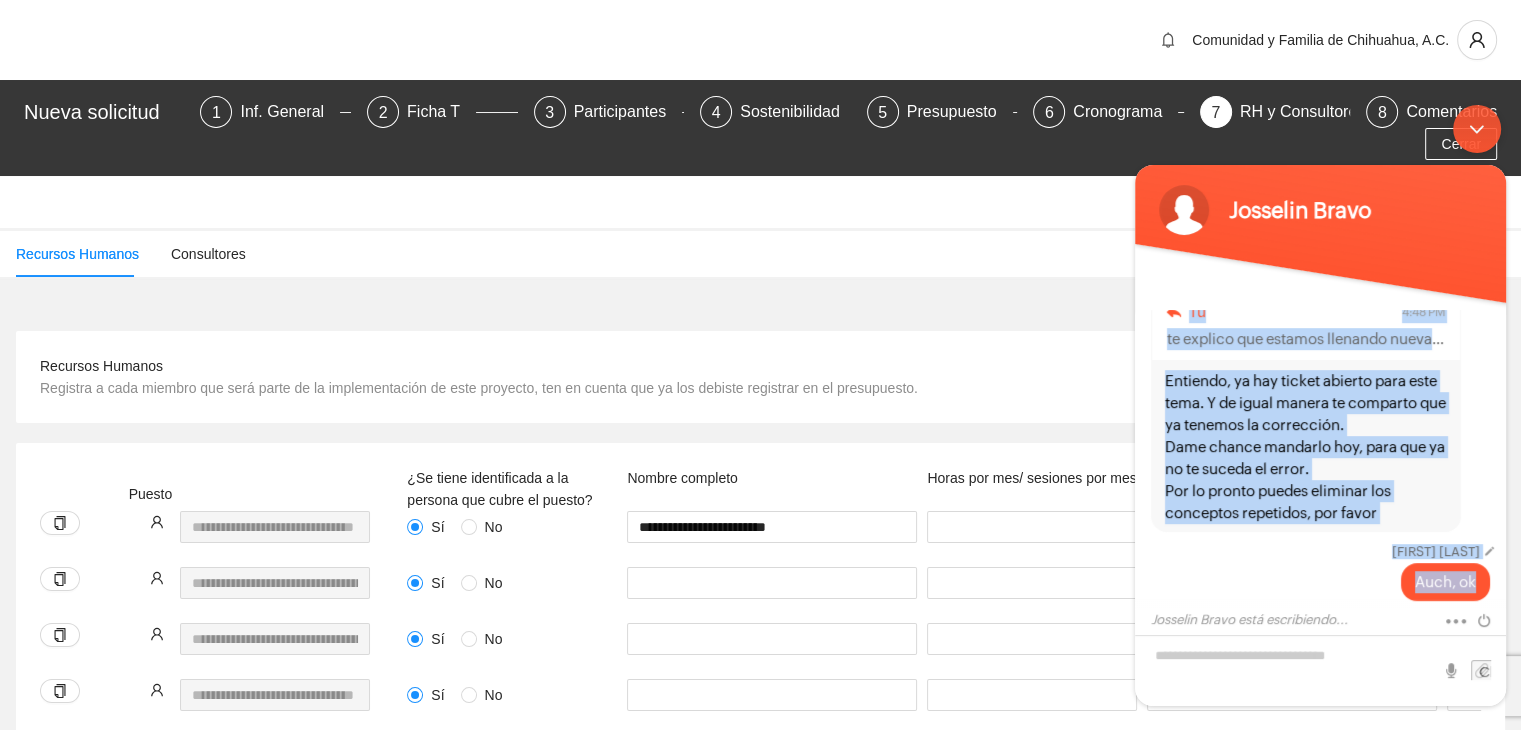 click on "[FIRST] [LAST]" at bounding box center [1319, 550] 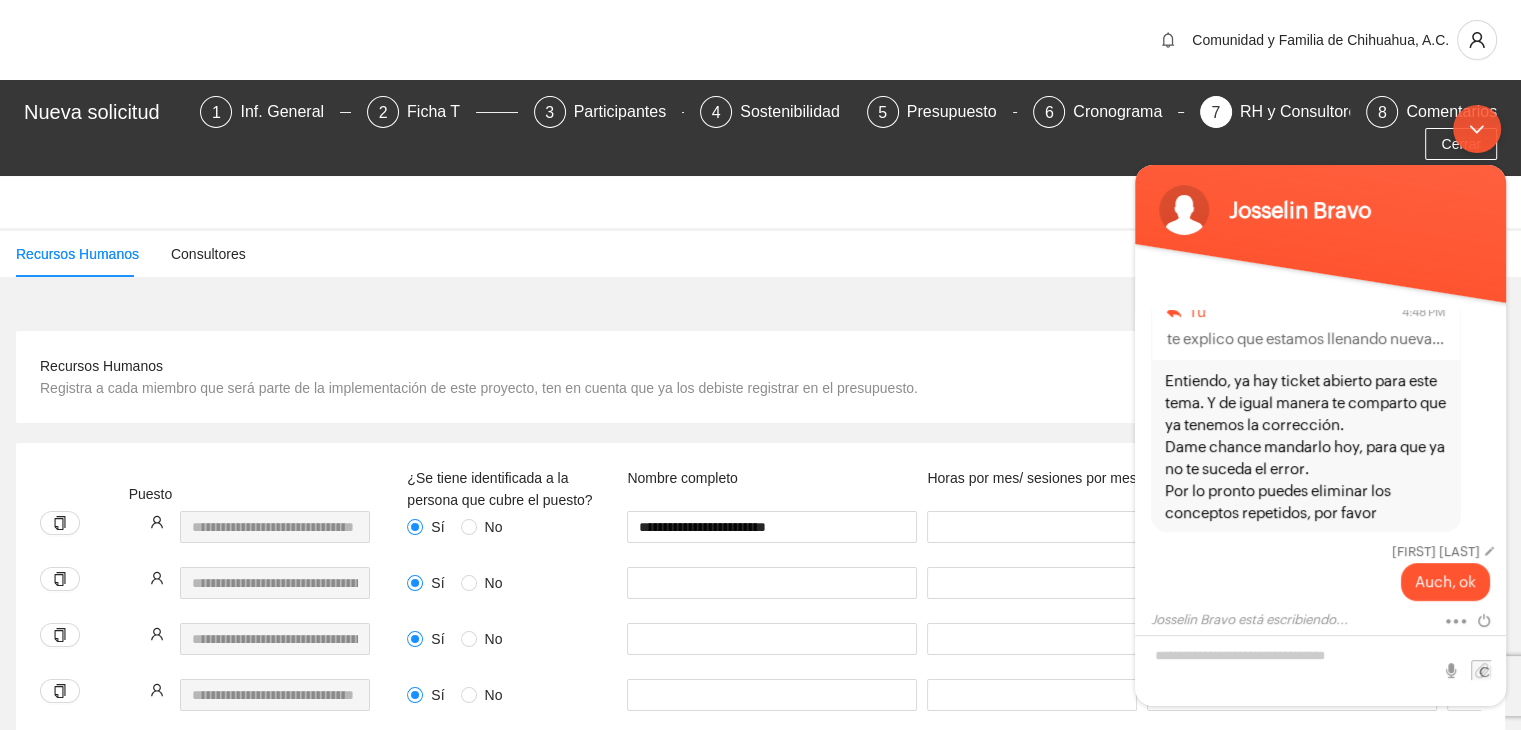 scroll, scrollTop: 1118, scrollLeft: 0, axis: vertical 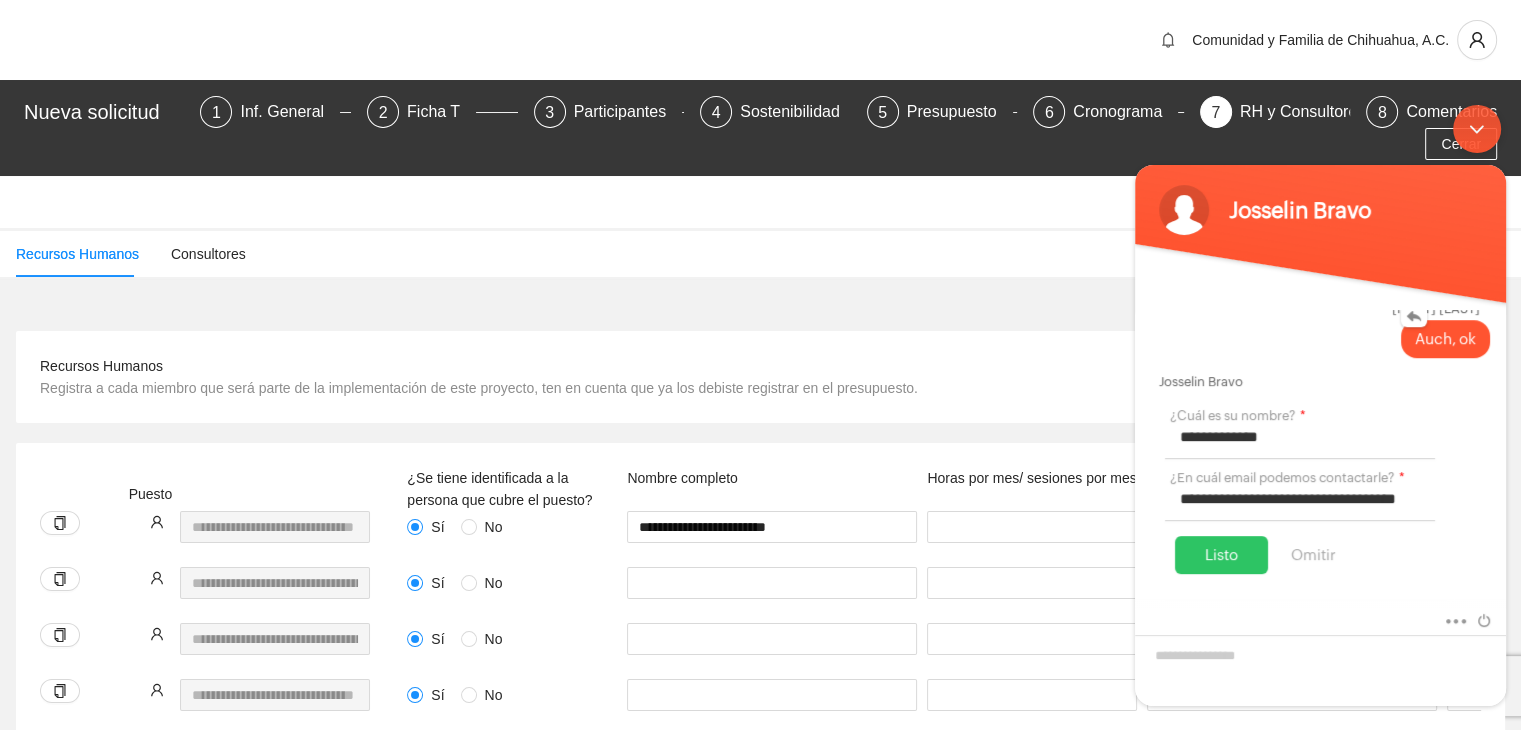 click on "Auch, ok" at bounding box center [1320, 338] 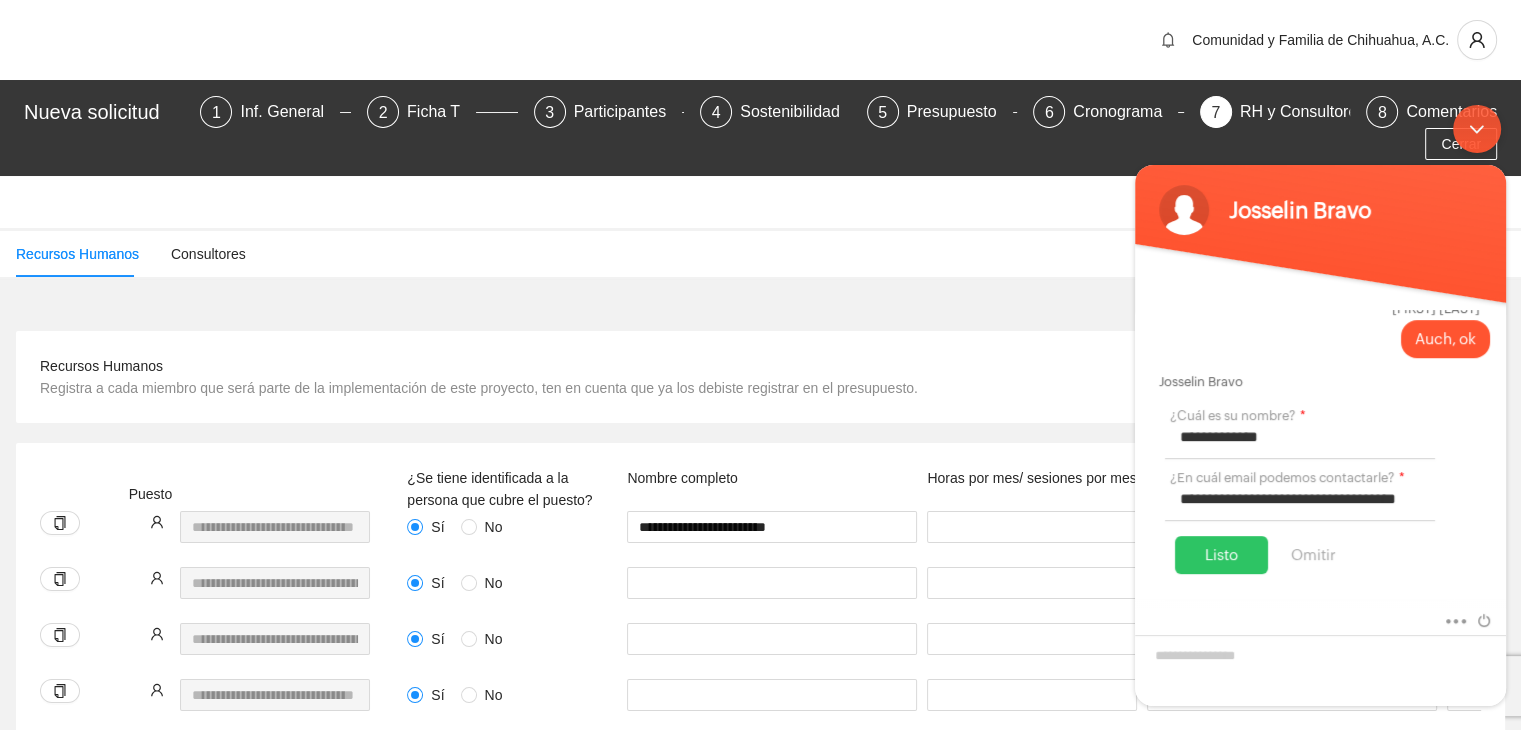 click on "¿Cuál es su nombre? *" at bounding box center [1305, 415] 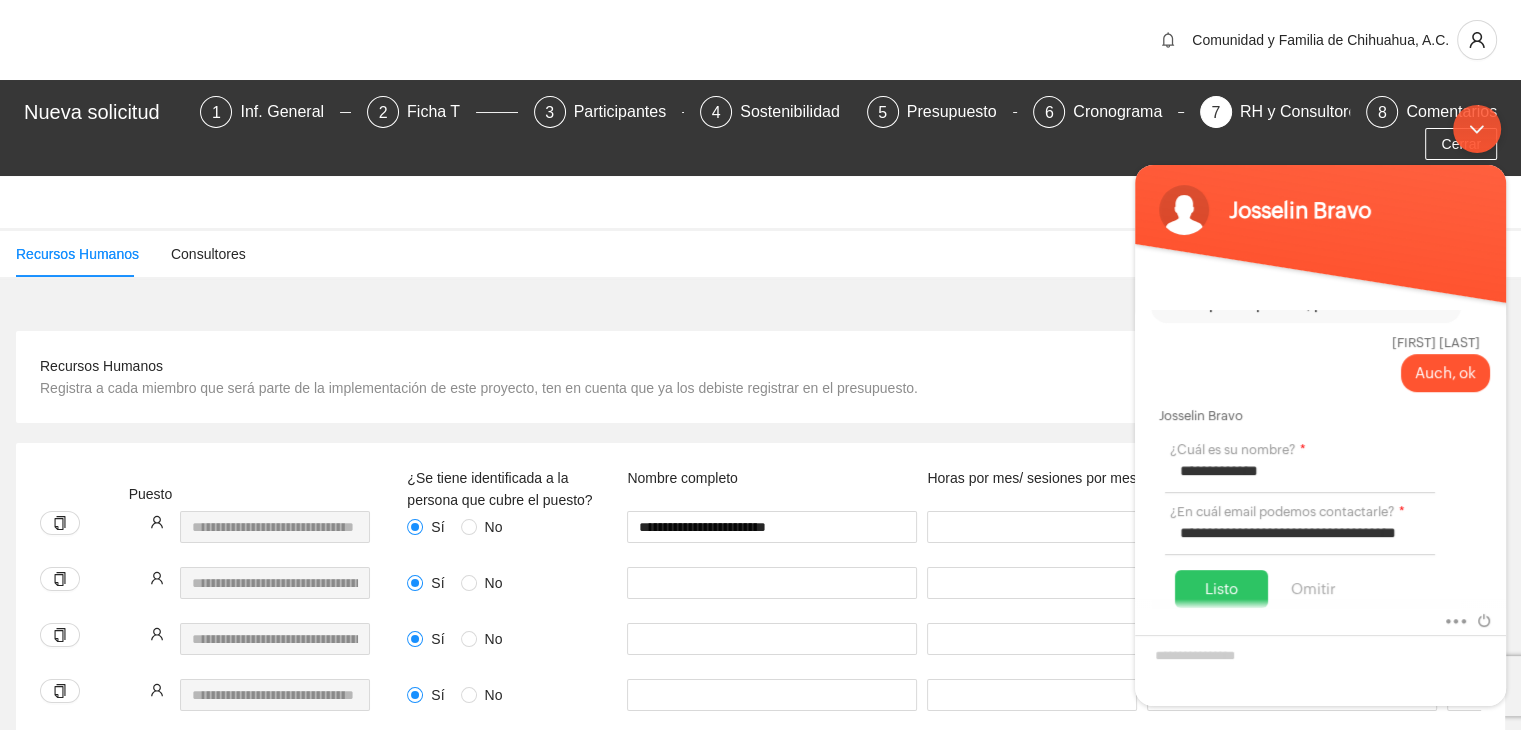 scroll, scrollTop: 998, scrollLeft: 0, axis: vertical 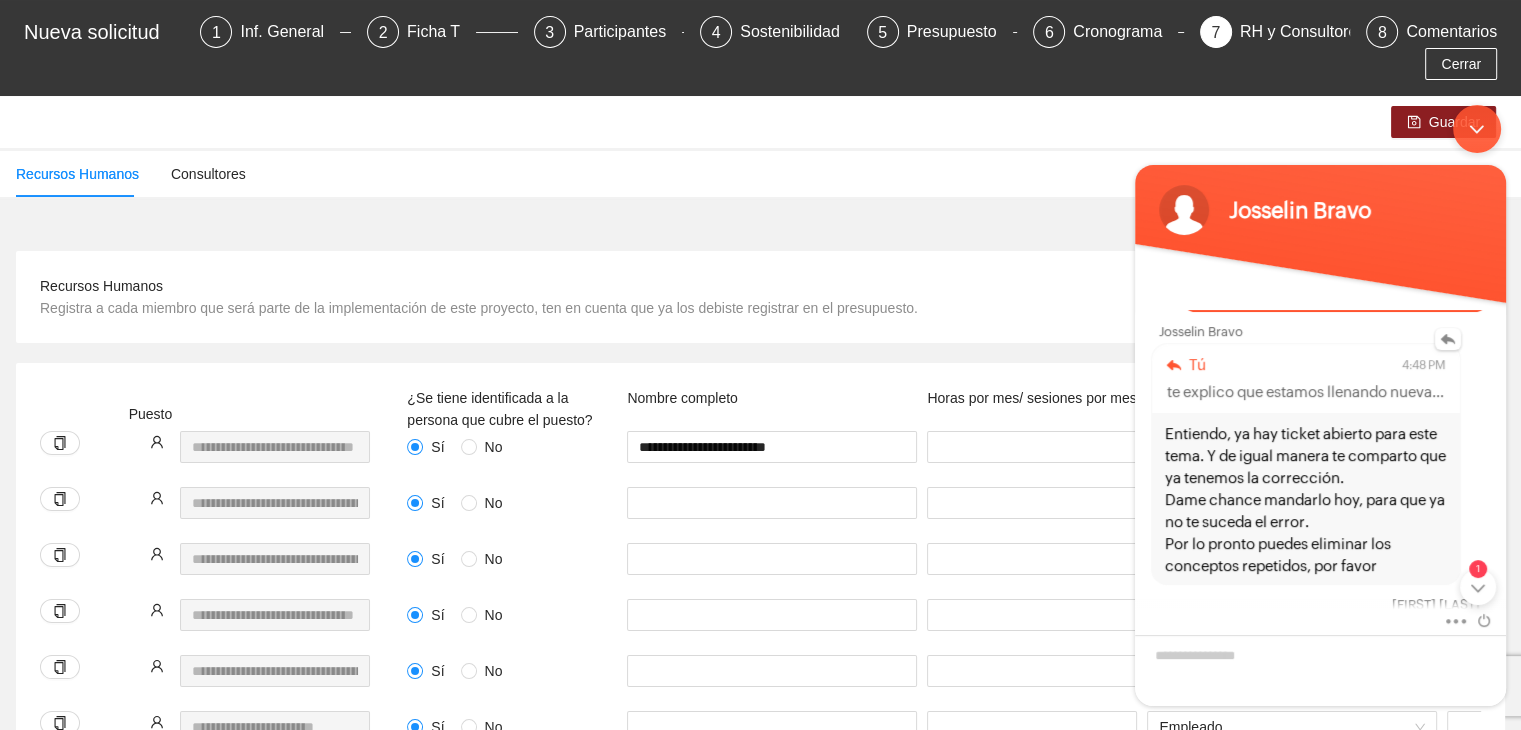 click on "Entiendo, ya hay  ticket abierto para este tema. Y de igual manera te comparto que ya tenemos la corrección.  Dame chance mandarlo hoy, para que ya no te suceda el error. Por lo pronto puedes eliminar los conceptos repetidos, por favor" at bounding box center (1306, 499) 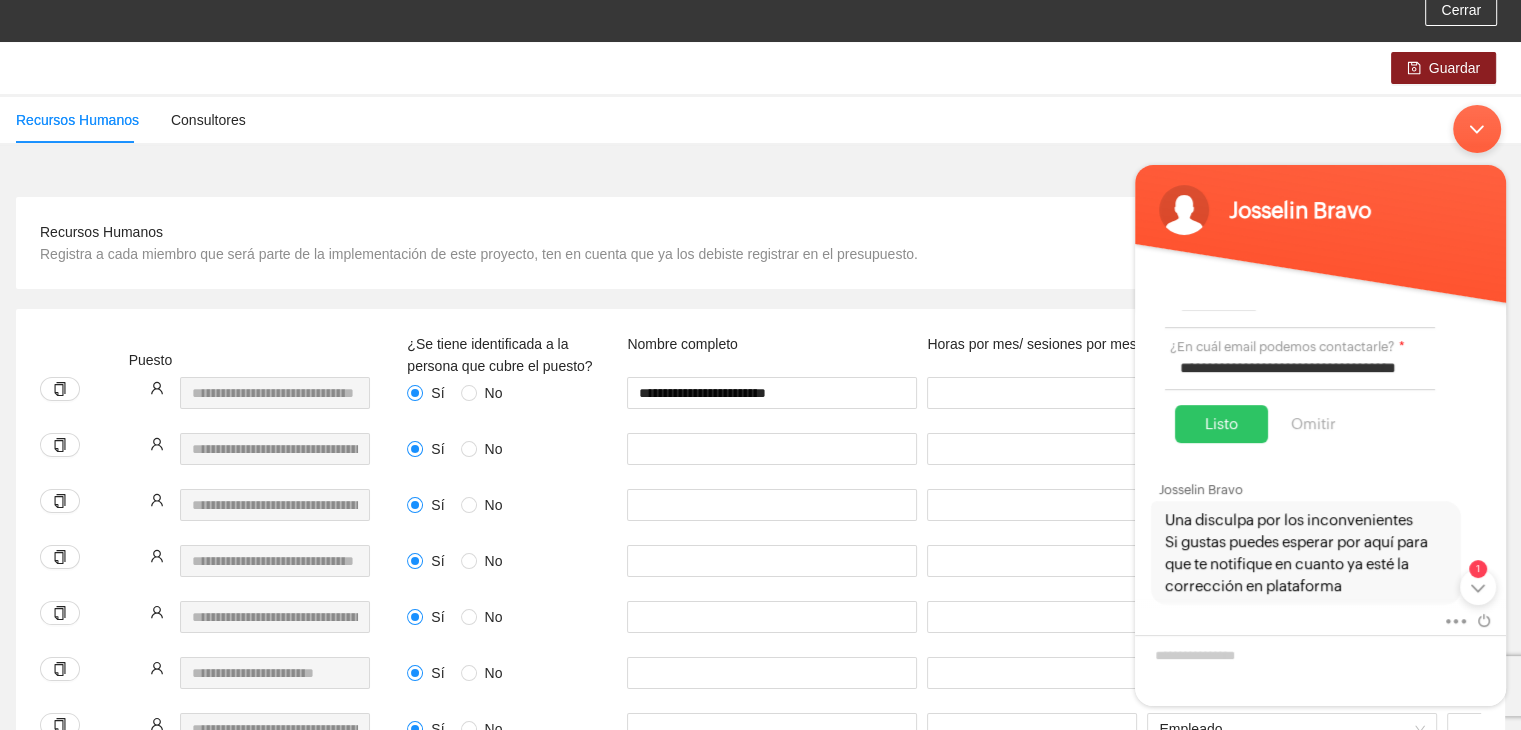 scroll, scrollTop: 1253, scrollLeft: 0, axis: vertical 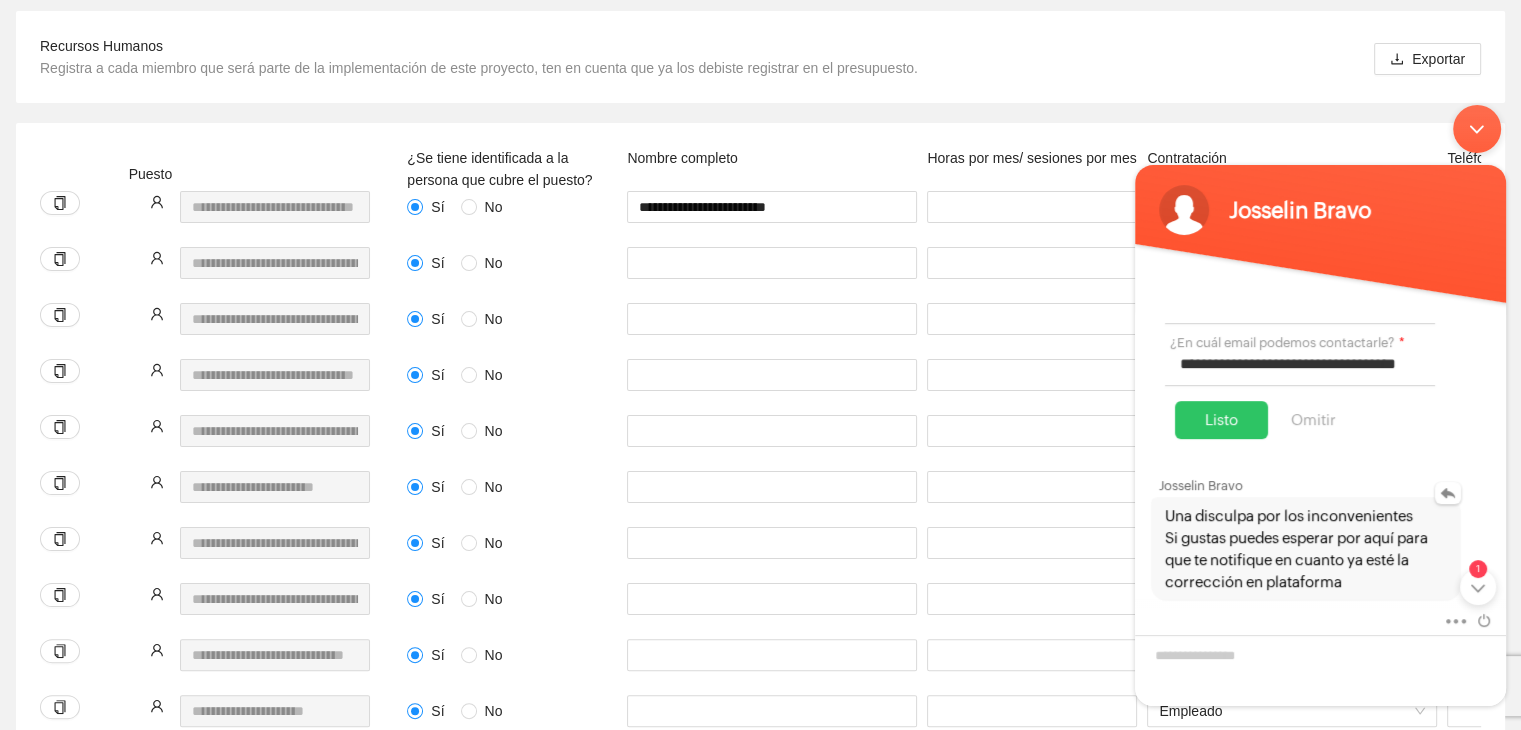 click on "Una disculpa por los inconvenientes  Si gustas puedes esperar por aquí para que te notifique en cuanto ya esté la corrección en plataforma" at bounding box center (1306, 548) 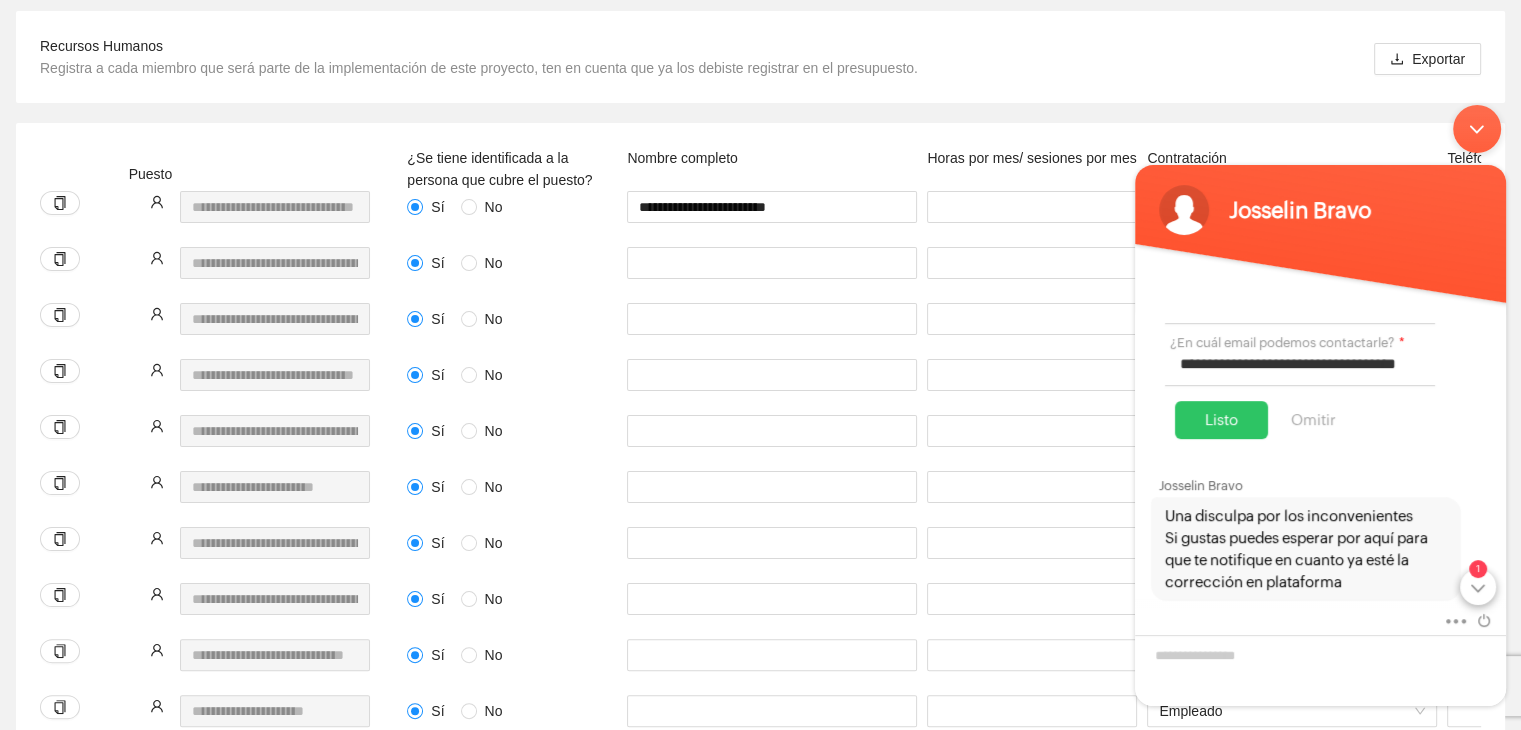 click on "1" at bounding box center [1478, 586] 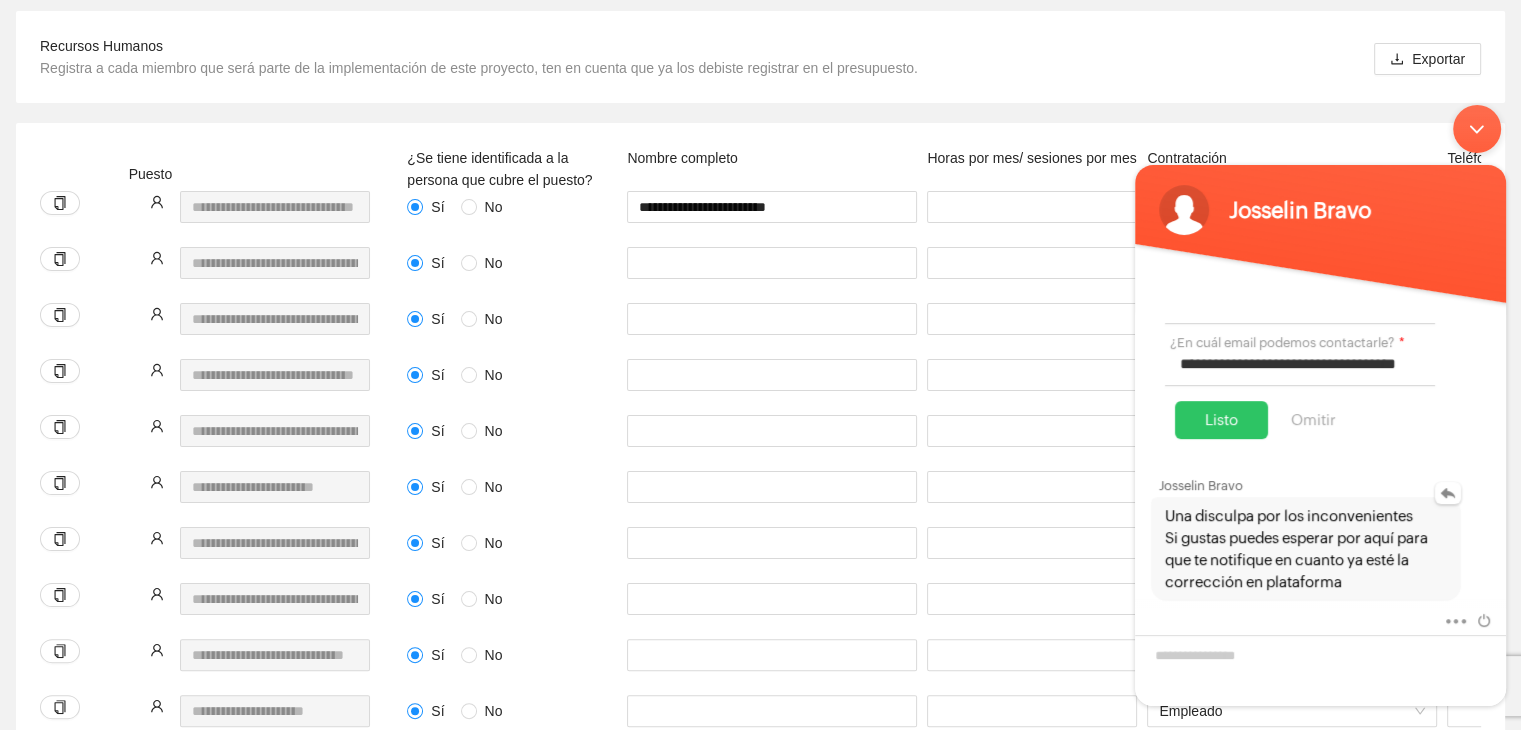 click on "Una disculpa por los inconvenientes  Si gustas puedes esperar por aquí para que te notifique en cuanto ya esté la corrección en plataforma" at bounding box center (1306, 548) 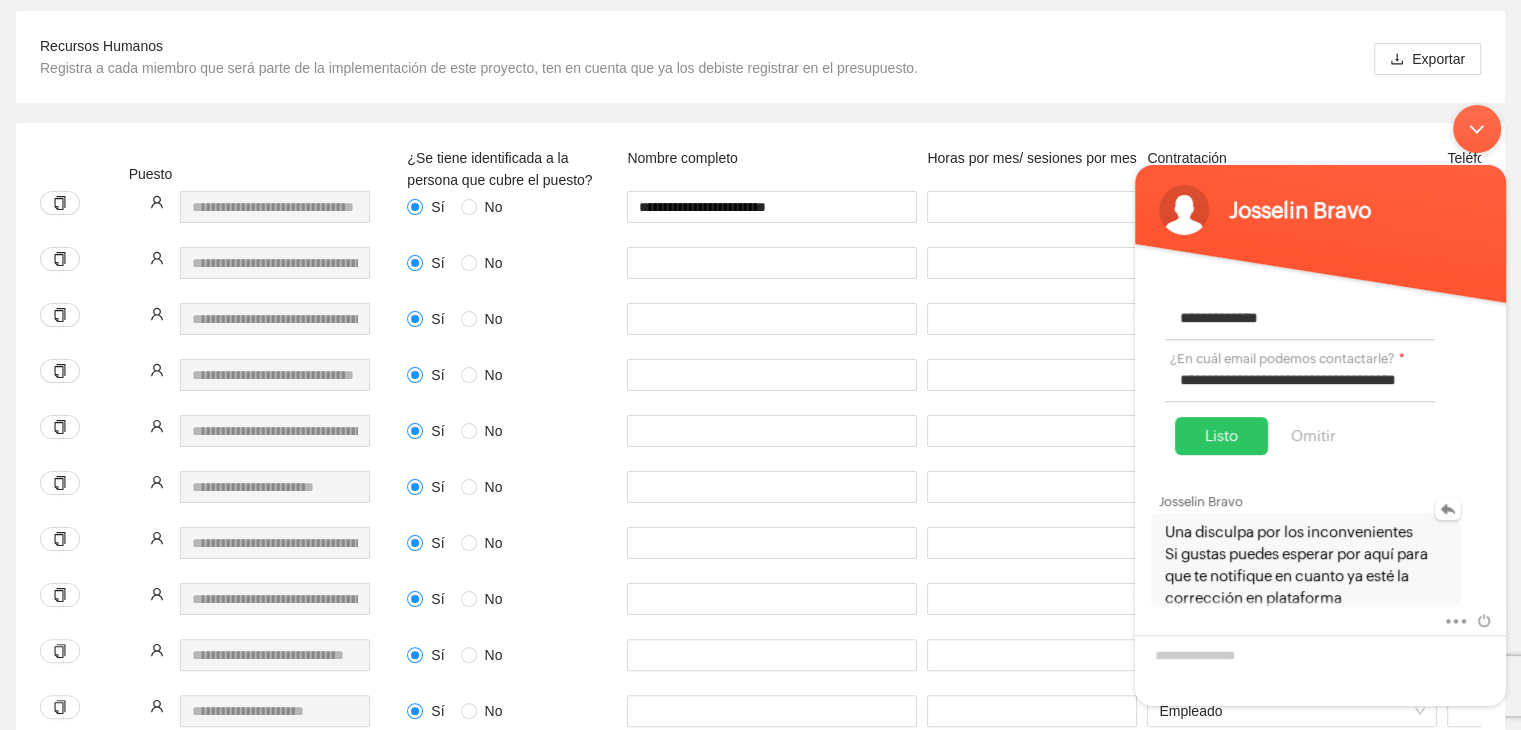 scroll, scrollTop: 1173, scrollLeft: 0, axis: vertical 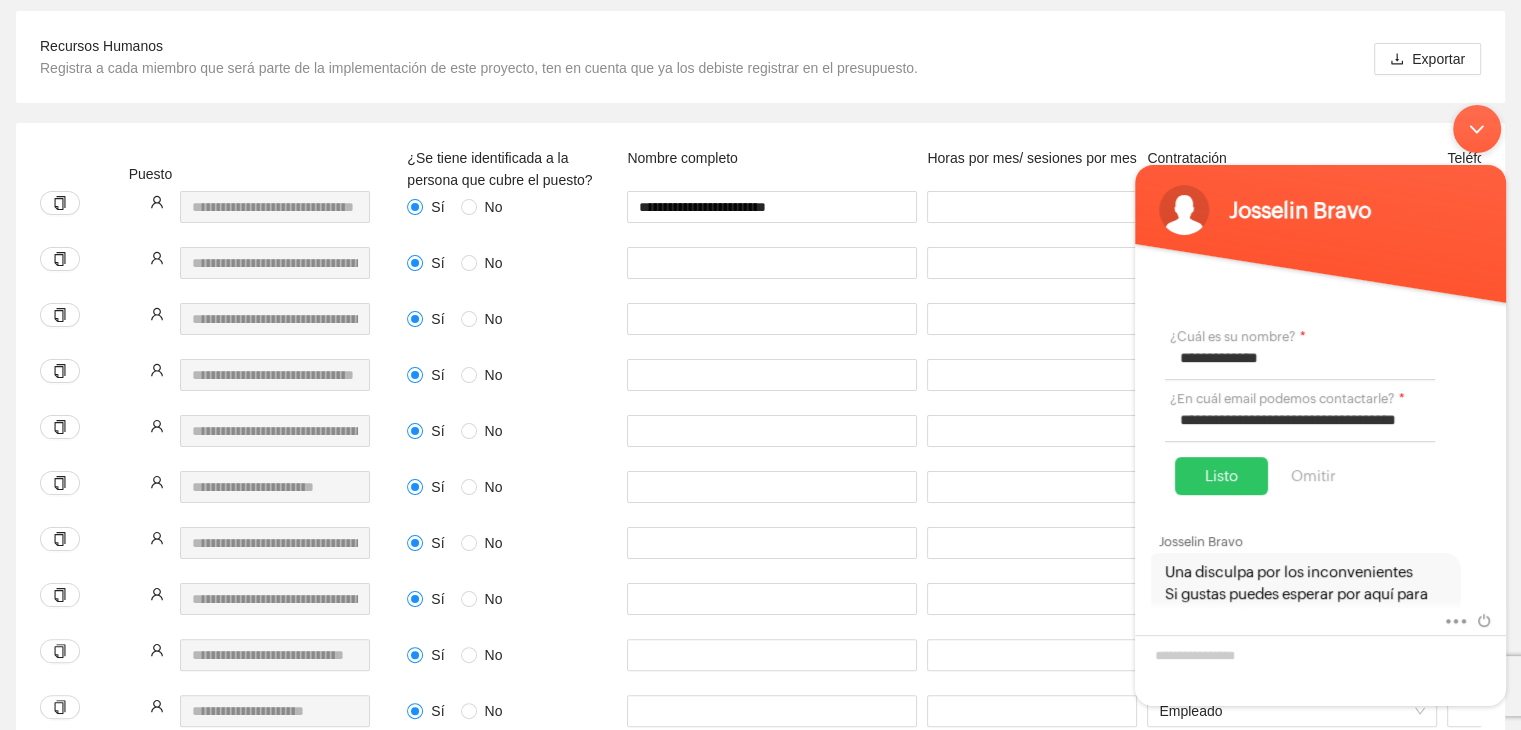 click on "Listo" at bounding box center (1221, 475) 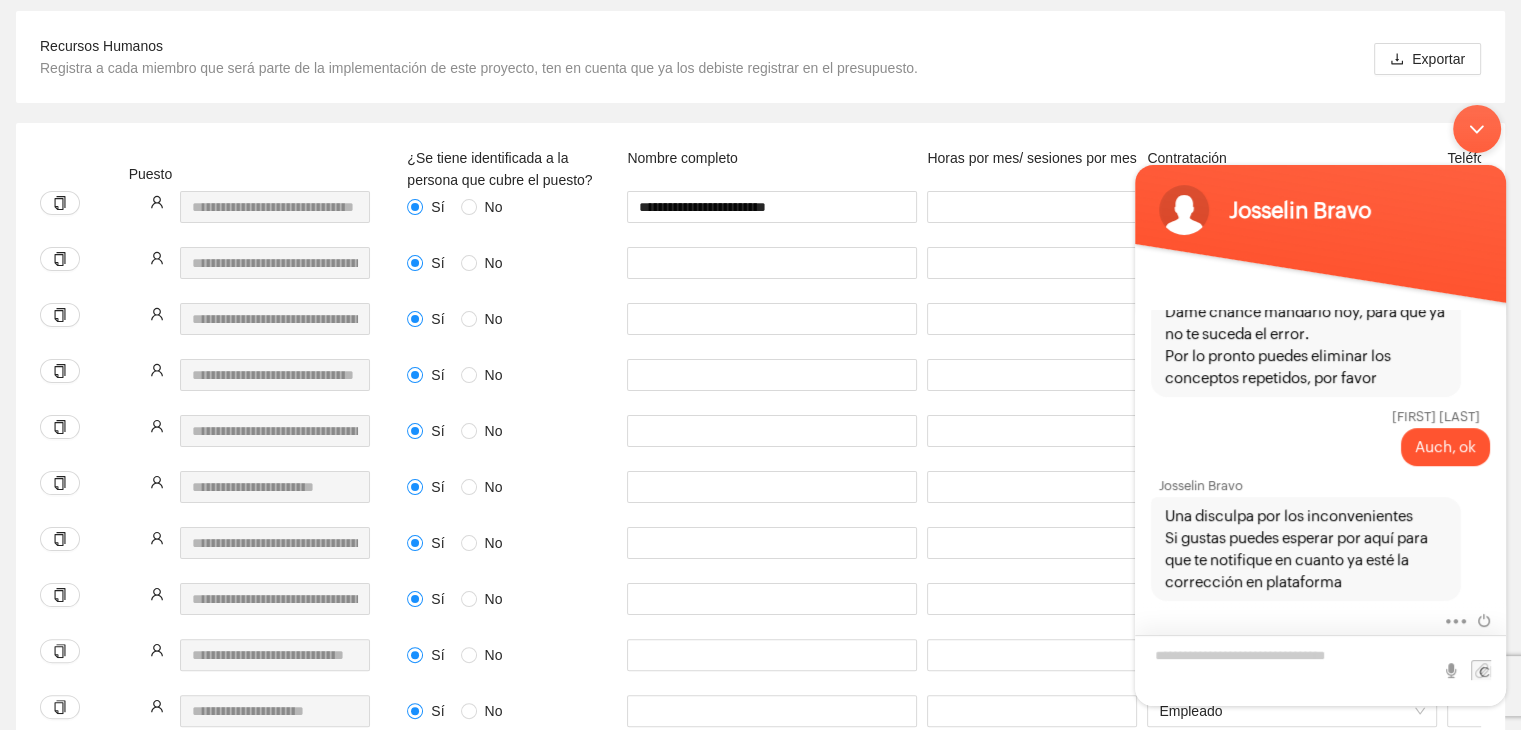 scroll, scrollTop: 930, scrollLeft: 0, axis: vertical 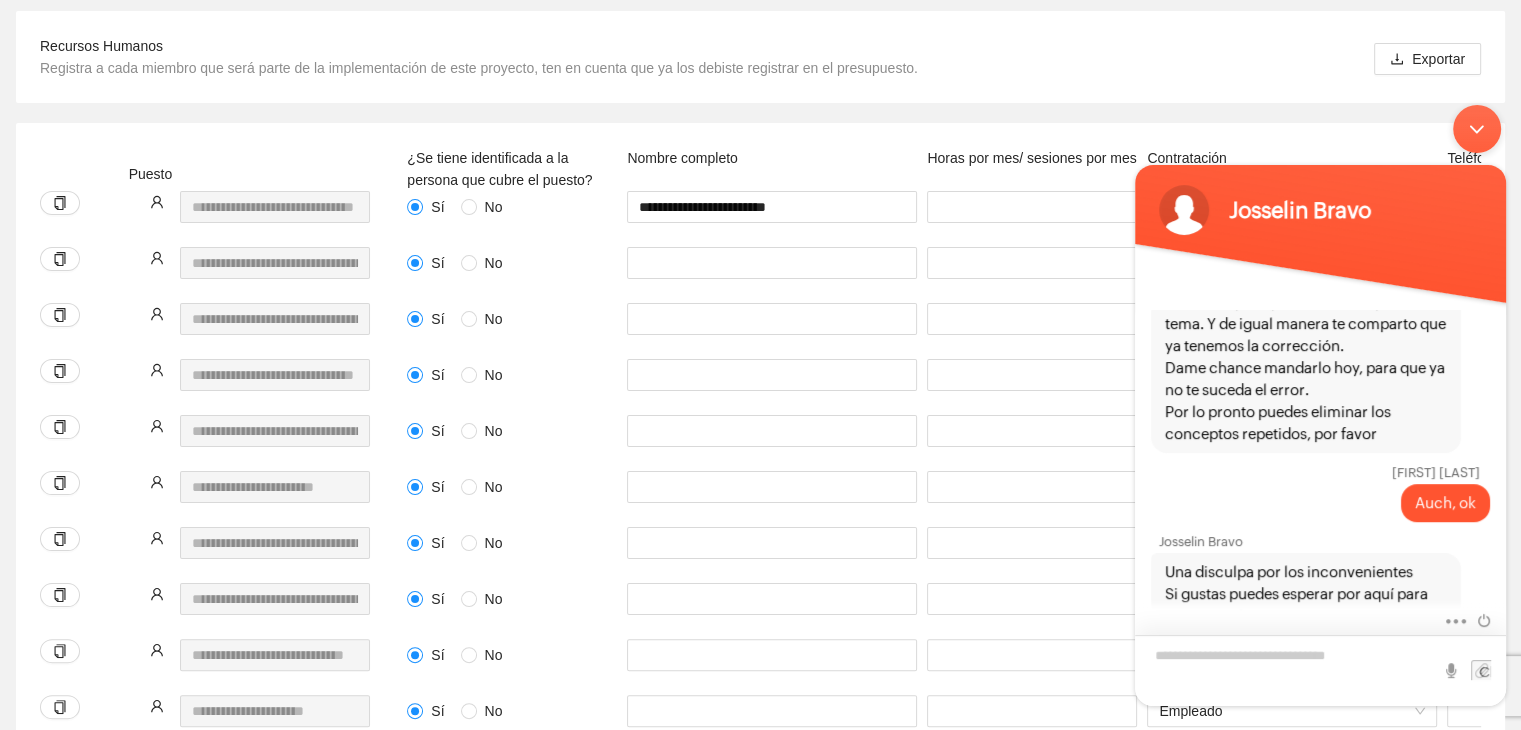 click at bounding box center (1320, 669) 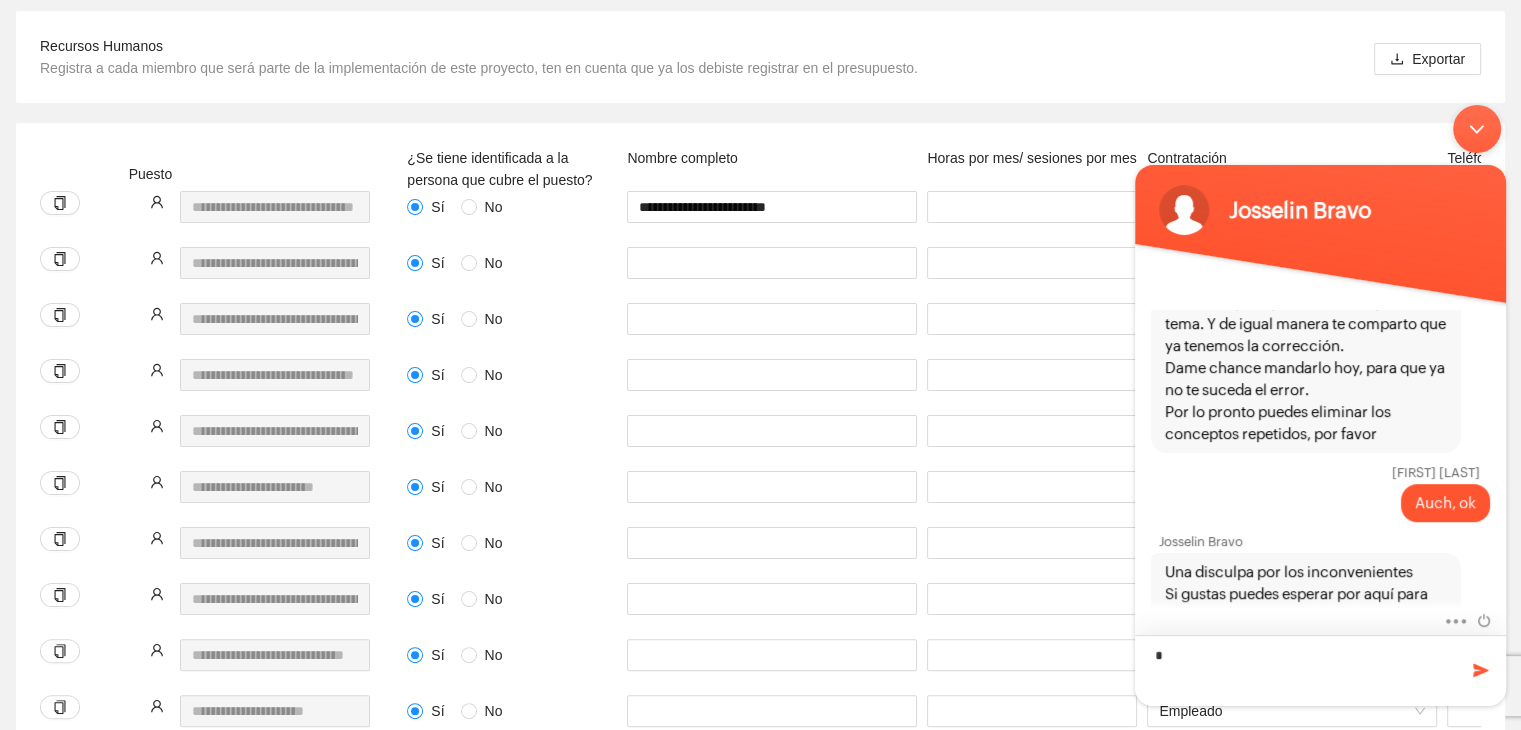 type on "**" 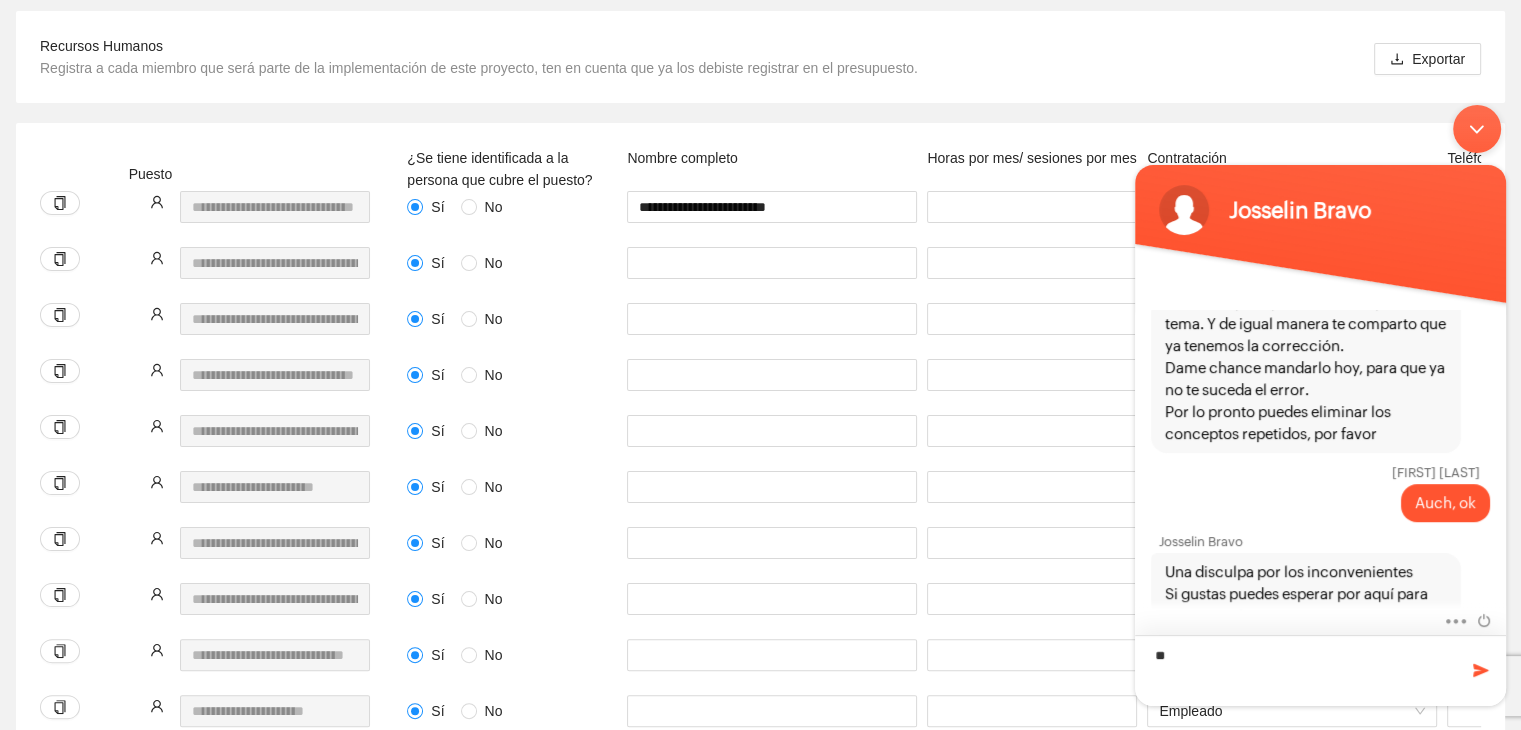 type 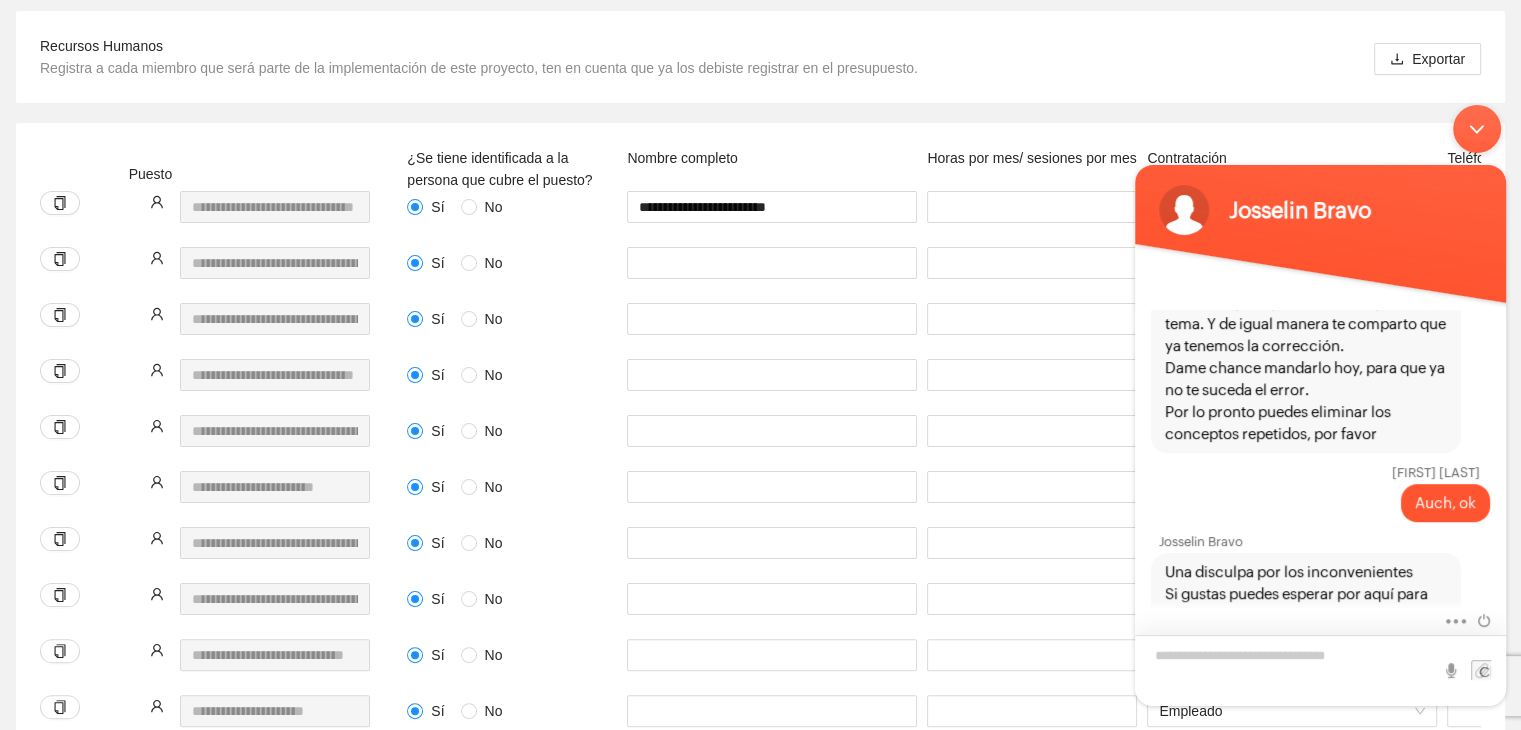 scroll, scrollTop: 1080, scrollLeft: 0, axis: vertical 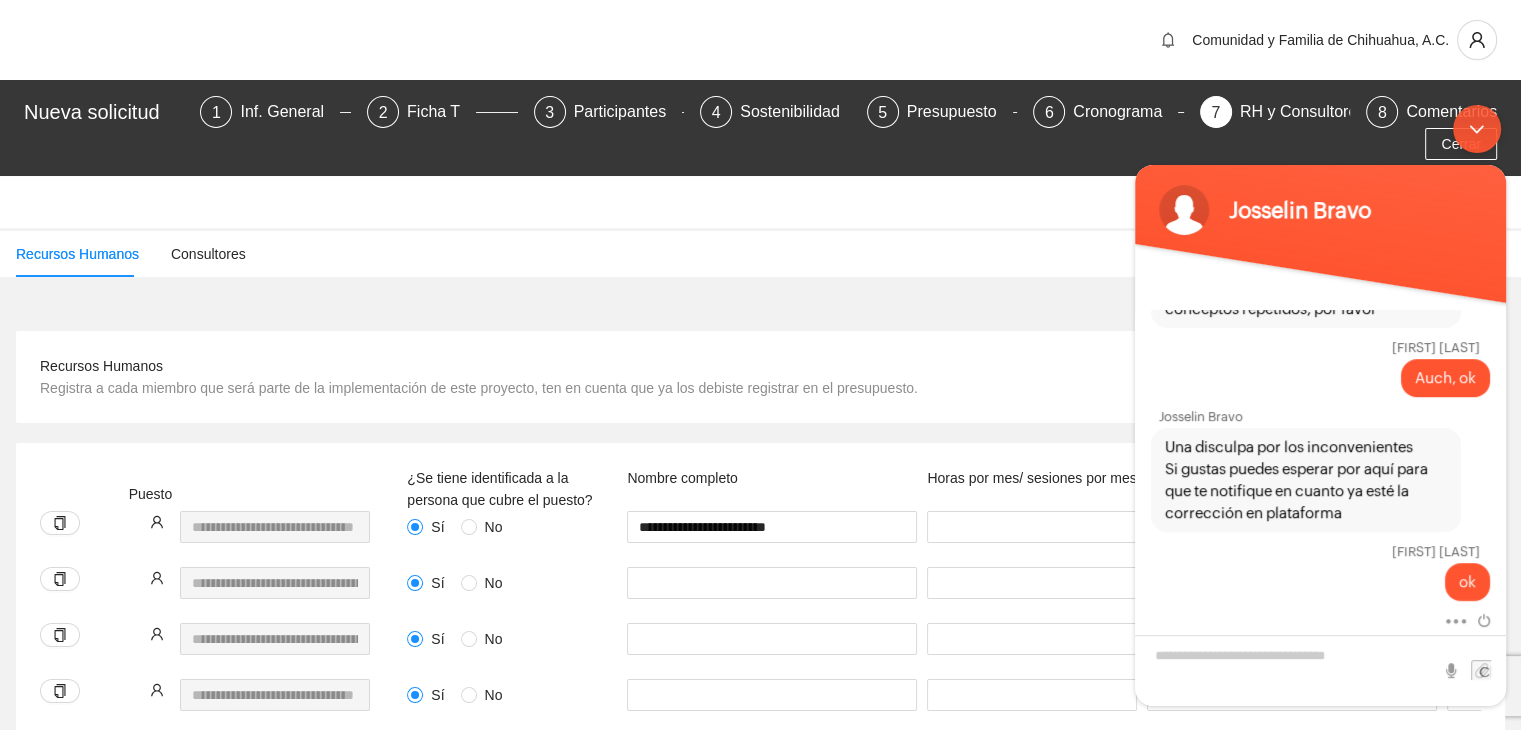 click on "Recursos Humanos Consultores" at bounding box center [760, 254] 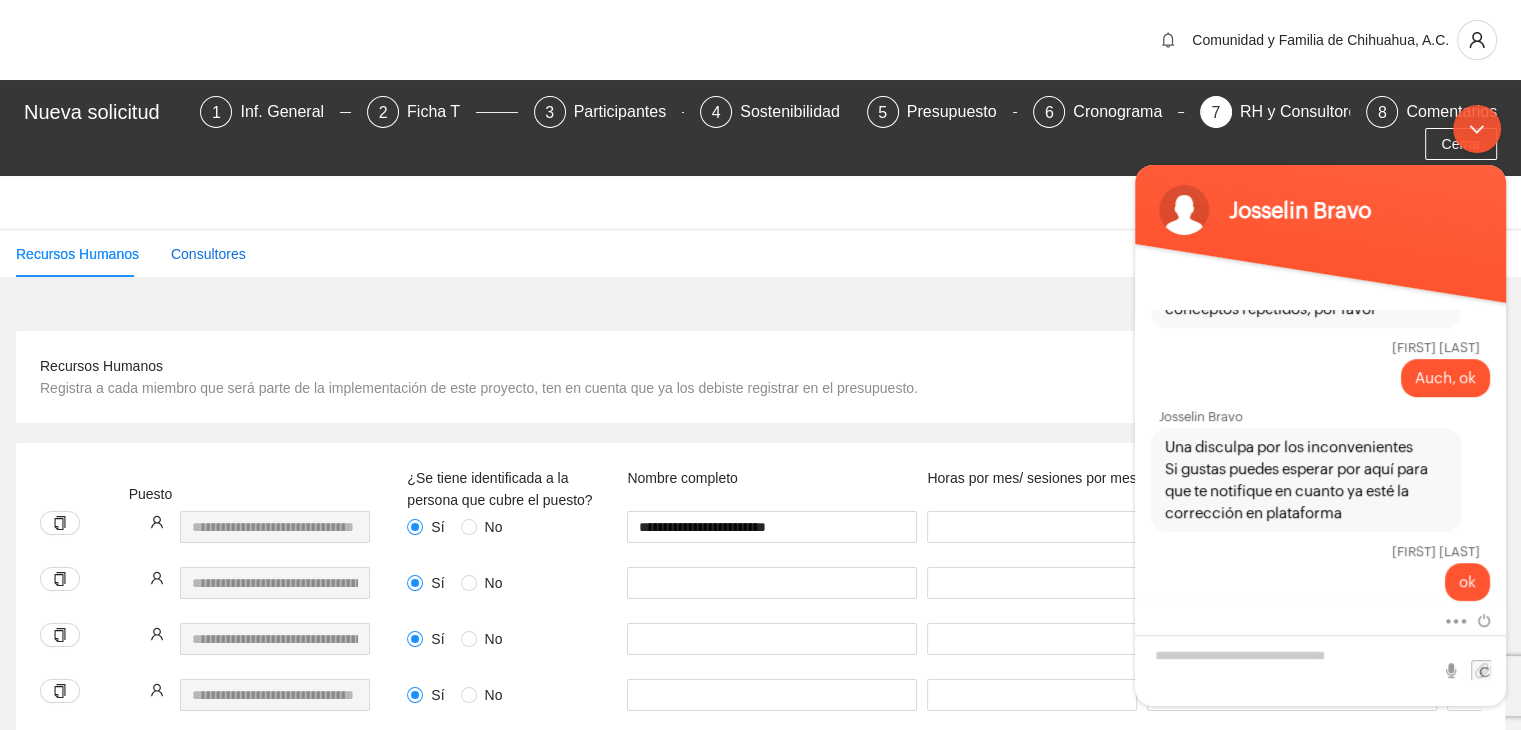 click on "Consultores" at bounding box center (208, 254) 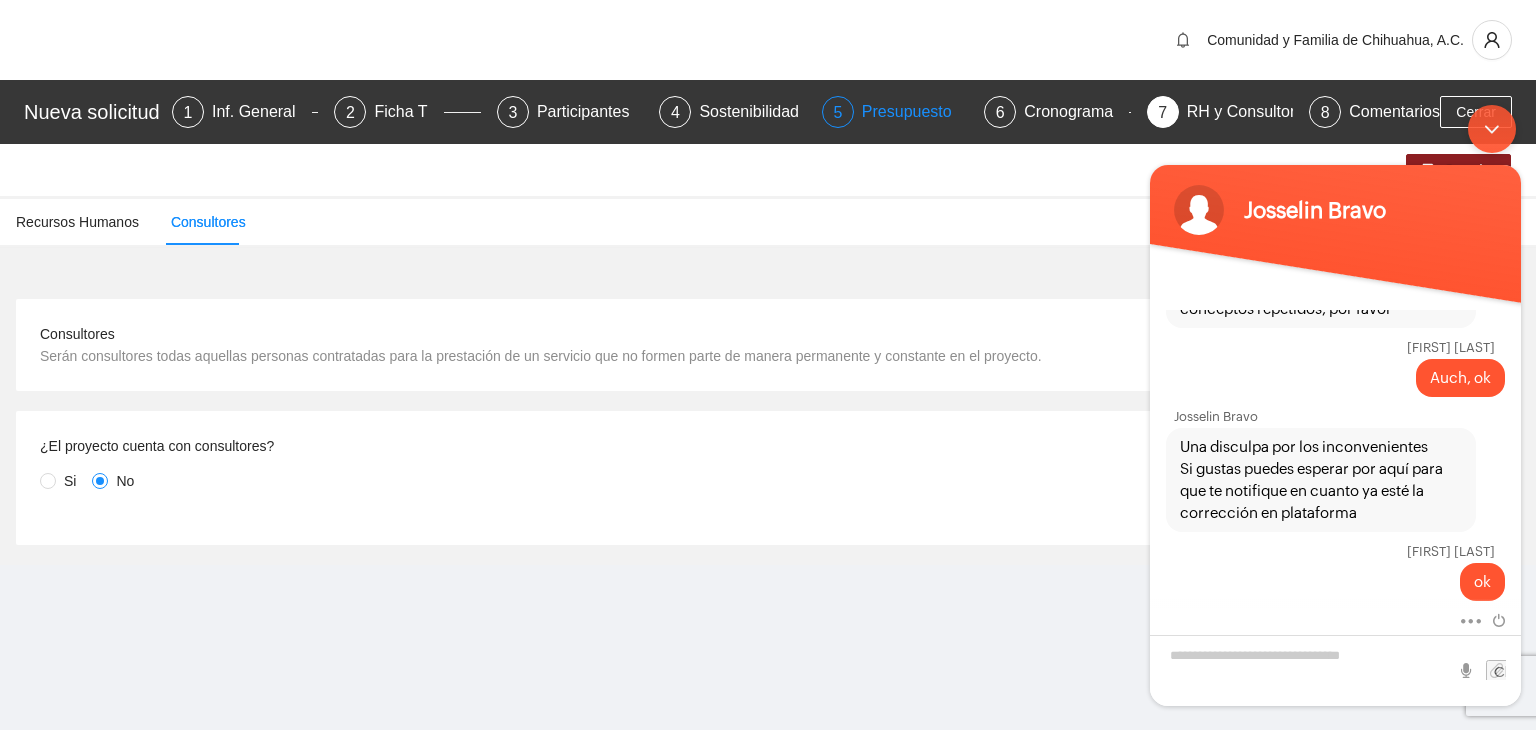 click on "Presupuesto" at bounding box center [915, 112] 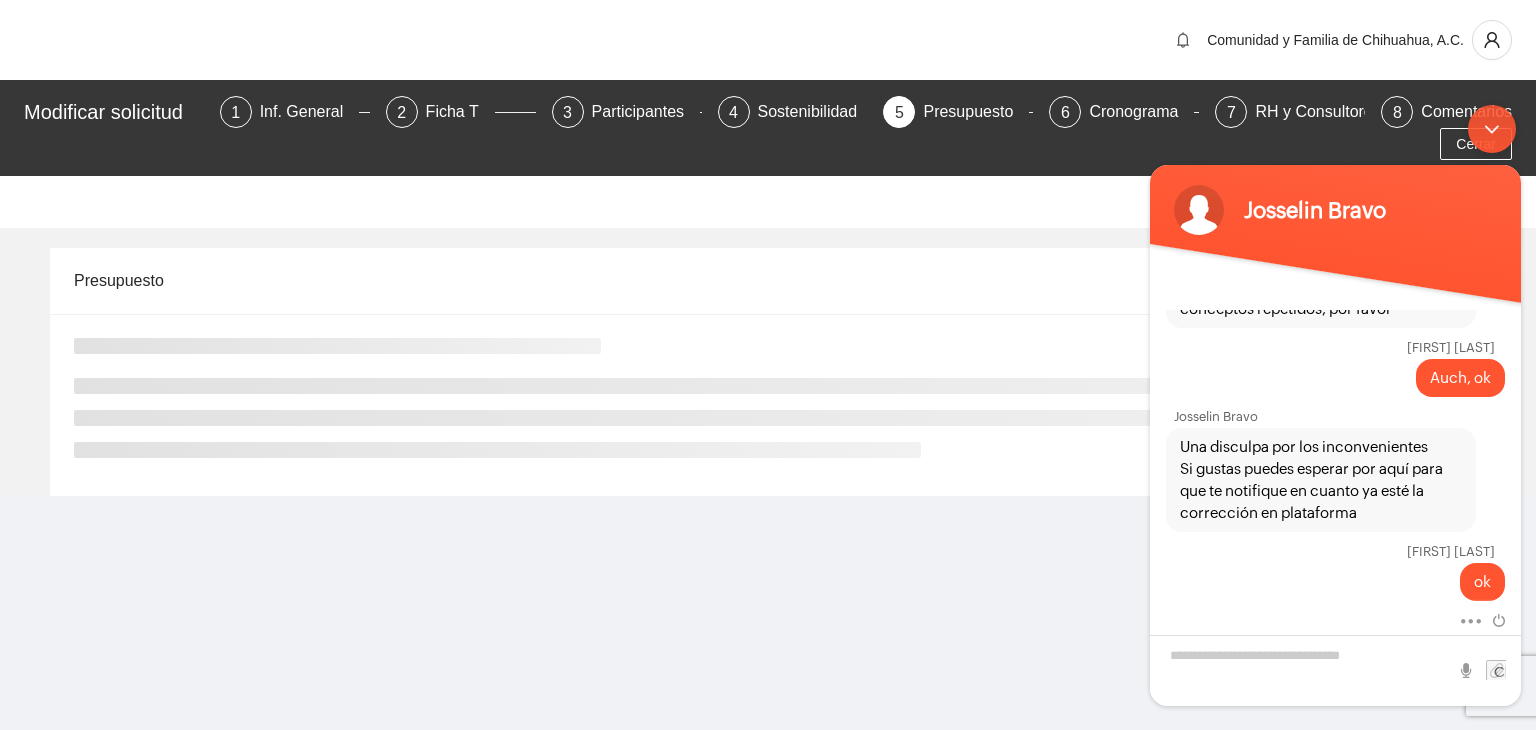 click on "5 Presupuesto" at bounding box center (950, 112) 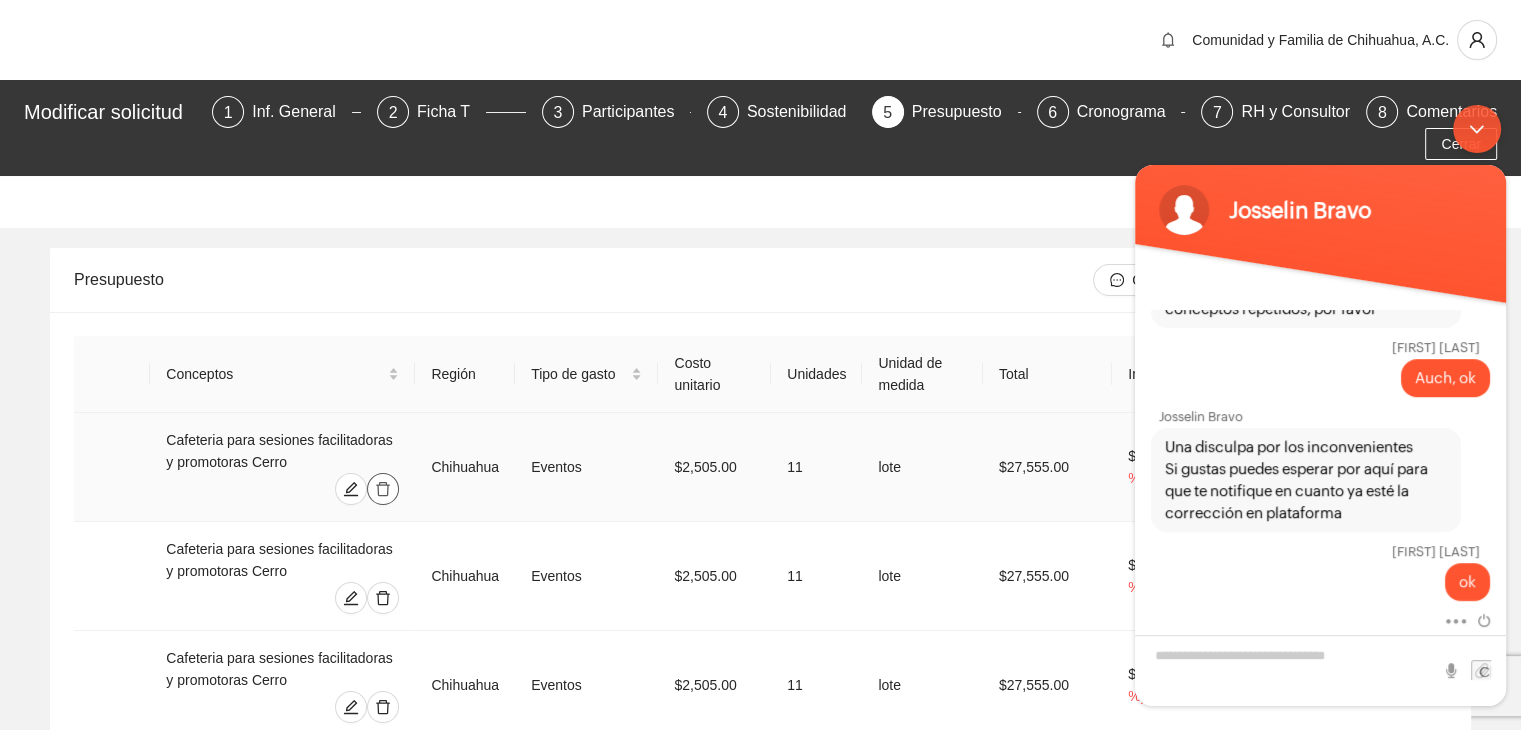 click 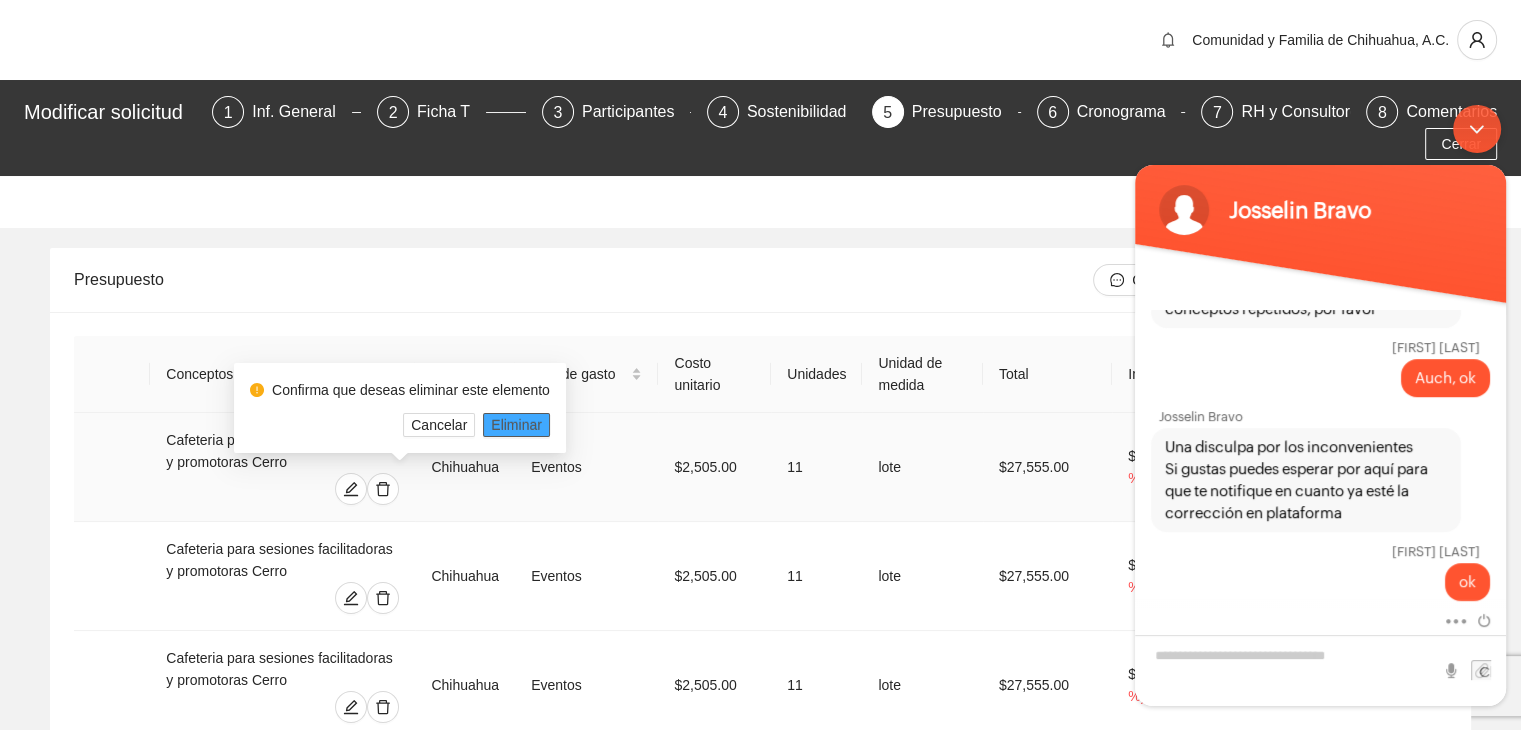 click on "Eliminar" at bounding box center (516, 425) 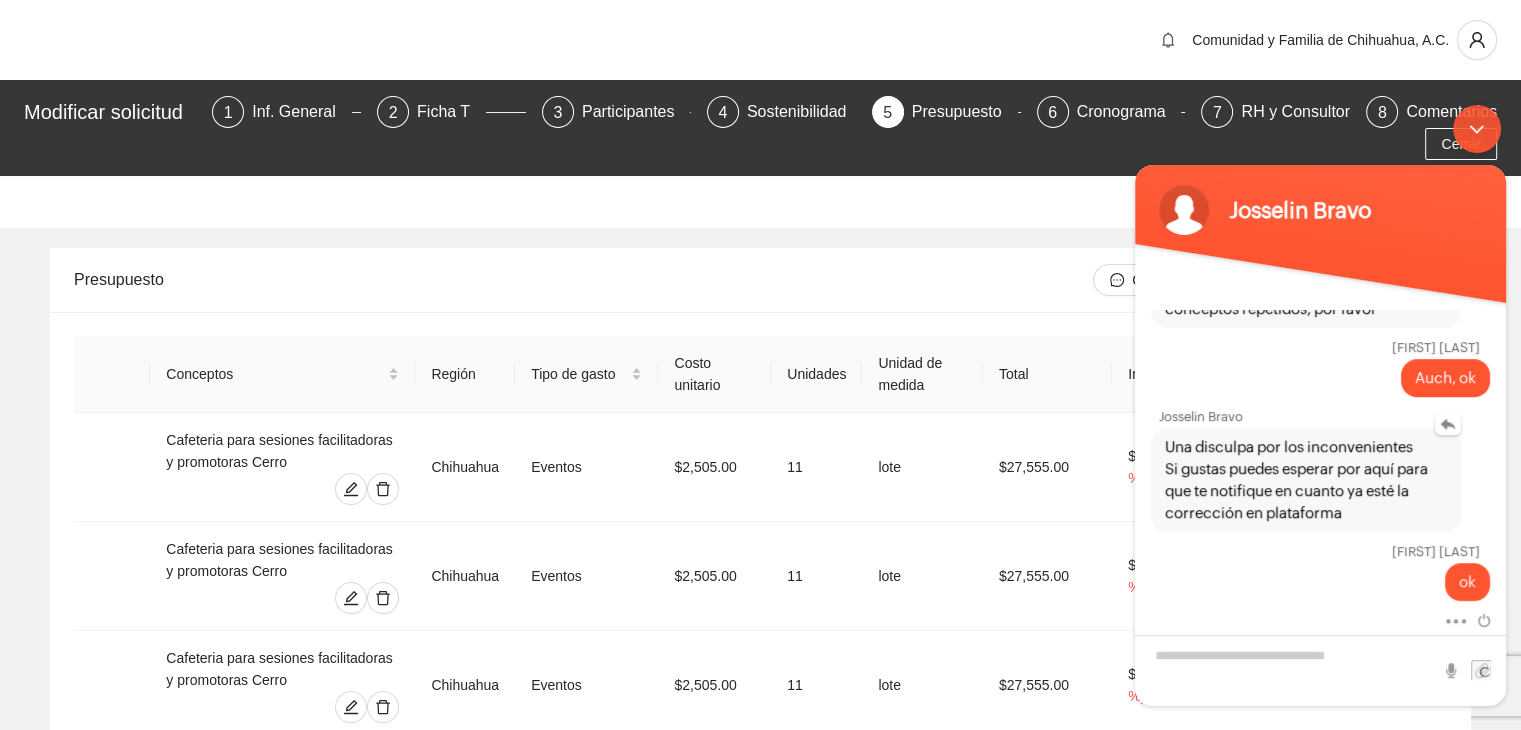 click on "Una disculpa por los inconvenientes  Si gustas puedes esperar por aquí para que te notifique en cuanto ya esté la corrección en plataforma" at bounding box center (1306, 479) 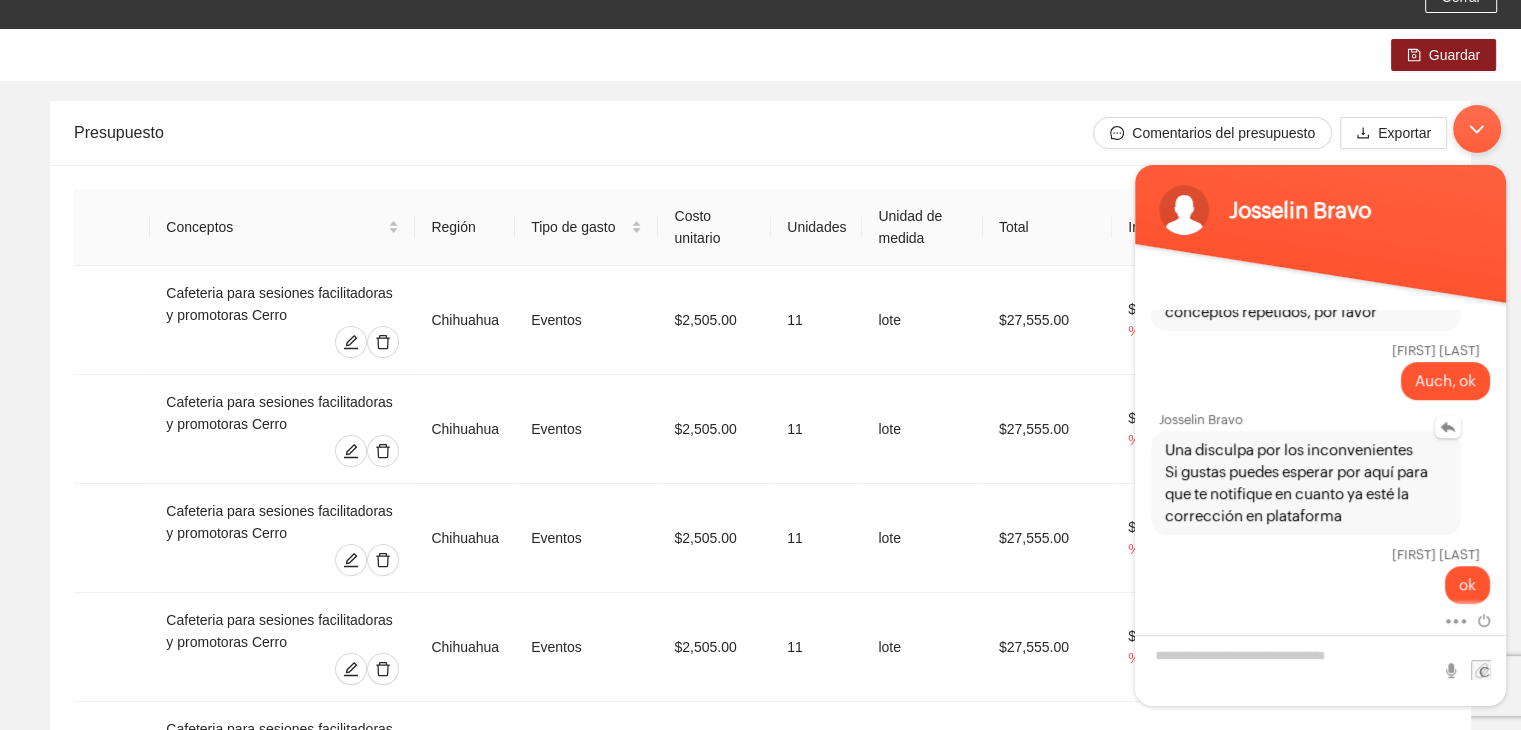 scroll, scrollTop: 1080, scrollLeft: 0, axis: vertical 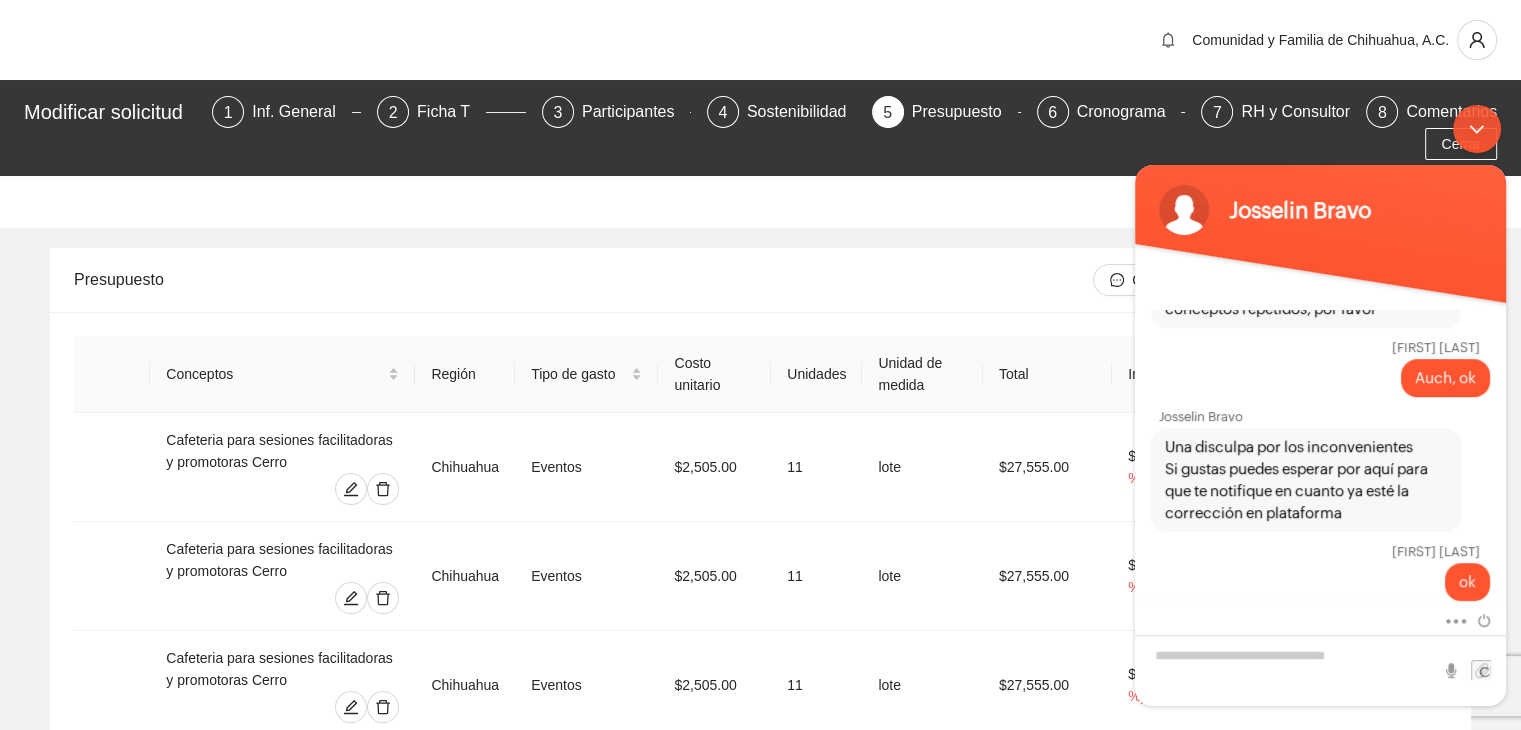 click on "Josselin Bravo  Karina Romero  Hola buenas tardes Josselin Bravo  ¿Cuál es su nombre?  Karina Romero  Karina Romero Josselin Bravo  ¿En cuál email podemos contactarle?  Karina Romero   procuracion@comunidadyfamilia.org.mx Josselin Bravo  Hola Karina, buenas tardes!  ¿En que puedo ayudarte?  Karina Romero  Hola Josselin, que bueno que eres tu  te explico que estamos llenando nueva solicitud de proyecto para Ficosec (que vence el domingo), llenamos el presupuesto y nos salimos, despues entramos nuevamente y los conceptos se habían multiplicado, es decir si pongo caferería se me agregó como 10 veces la cafetería  así fue con varios conceptos, el personal esta como 5 veces agregado cada uno Josselin Bravo Karina Romero 4:48 PM te explico que estamos llenando nueva solicitud de proyecto para Ficosec (que vence el domingo), llenamos el presupuesto y nos salimos, despues entramos nuevamente y los conceptos se habían multiplicado, es decir si pongo caferería se me agregó como 10 veces la cafetería  ok" at bounding box center [1320, 404] 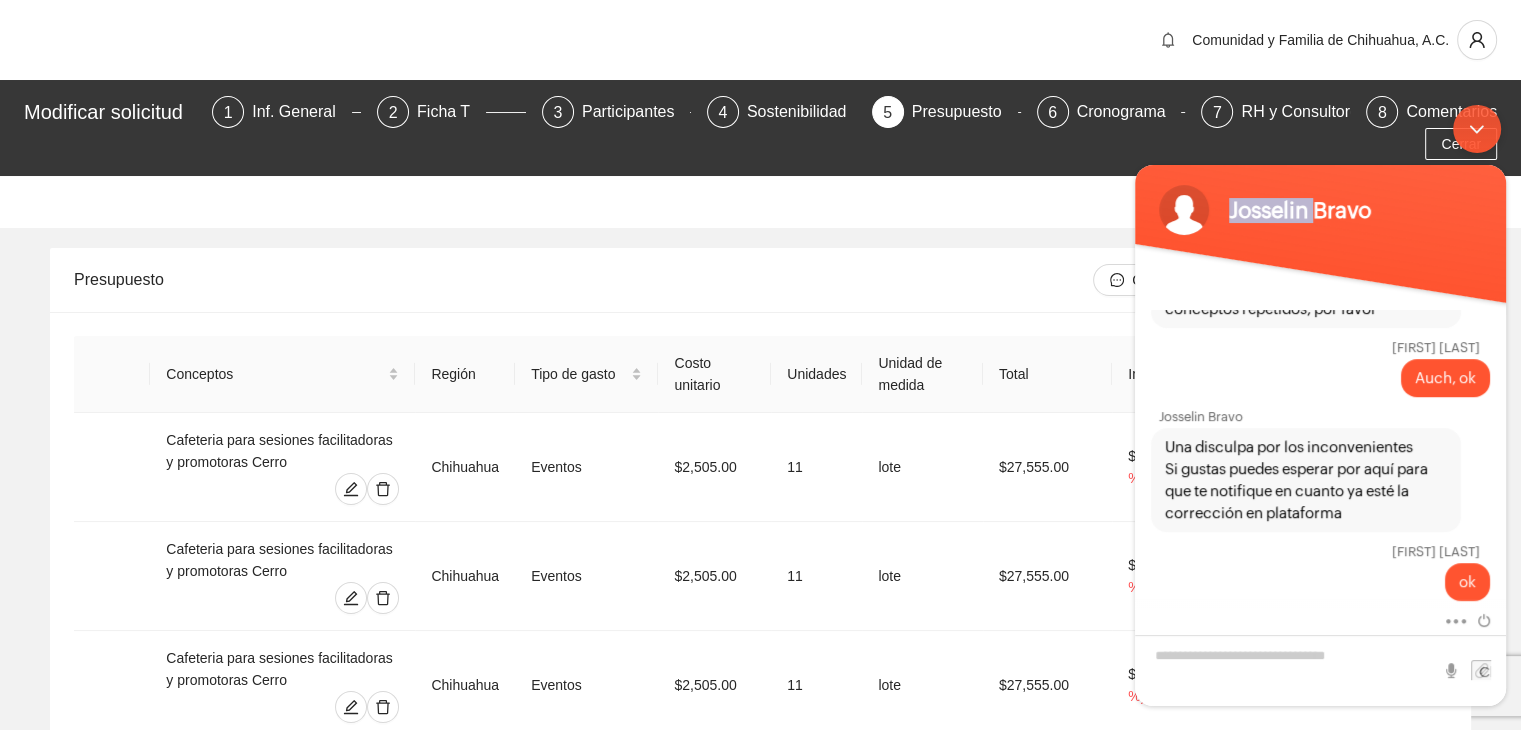 click on "Josselin Bravo  Karina Romero  Hola buenas tardes Josselin Bravo  ¿Cuál es su nombre?  Karina Romero  Karina Romero Josselin Bravo  ¿En cuál email podemos contactarle?  Karina Romero   procuracion@comunidadyfamilia.org.mx Josselin Bravo  Hola Karina, buenas tardes!  ¿En que puedo ayudarte?  Karina Romero  Hola Josselin, que bueno que eres tu  te explico que estamos llenando nueva solicitud de proyecto para Ficosec (que vence el domingo), llenamos el presupuesto y nos salimos, despues entramos nuevamente y los conceptos se habían multiplicado, es decir si pongo caferería se me agregó como 10 veces la cafetería  así fue con varios conceptos, el personal esta como 5 veces agregado cada uno Josselin Bravo Karina Romero 4:48 PM te explico que estamos llenando nueva solicitud de proyecto para Ficosec (que vence el domingo), llenamos el presupuesto y nos salimos, despues entramos nuevamente y los conceptos se habían multiplicado, es decir si pongo caferería se me agregó como 10 veces la cafetería  ok" at bounding box center (1320, 404) 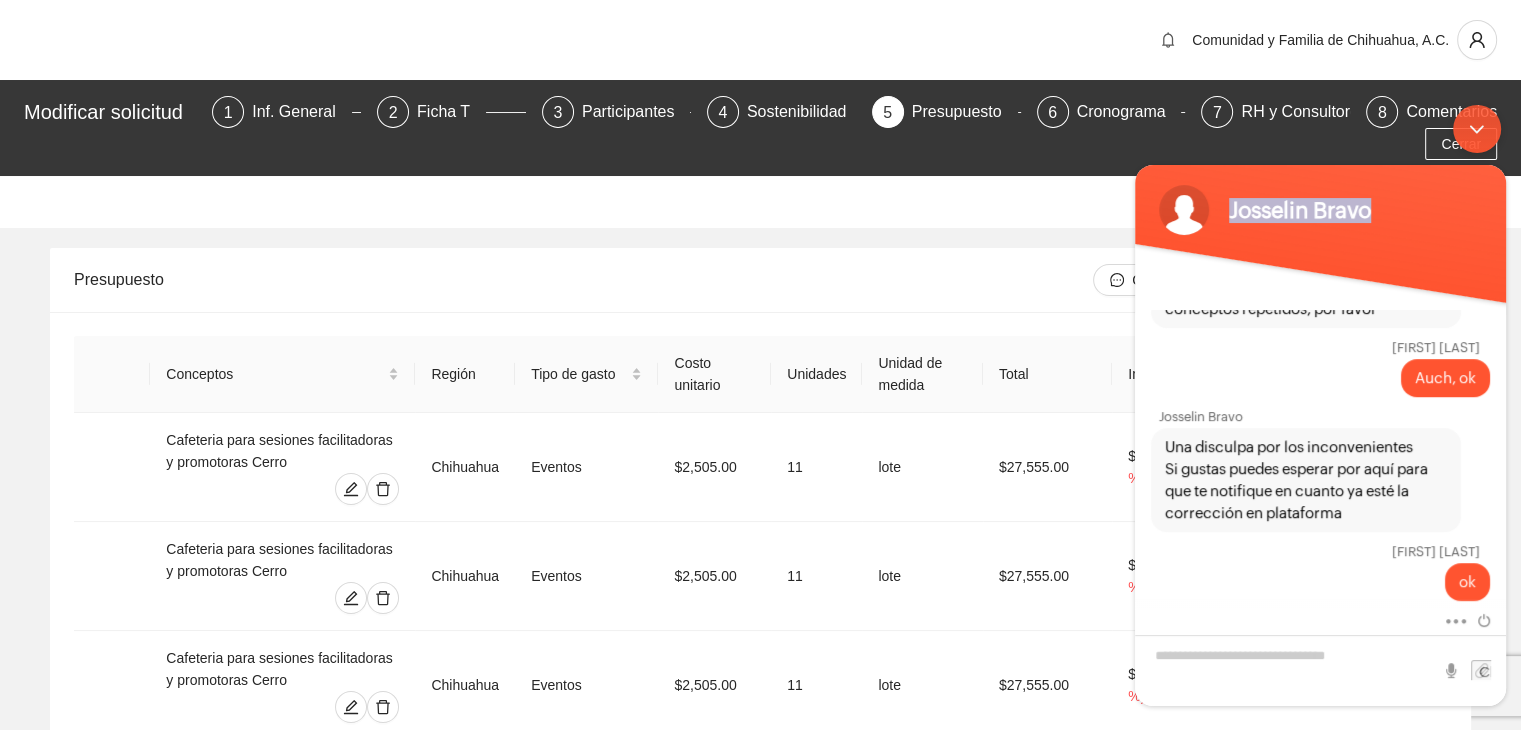 click on "Josselin Bravo  Karina Romero  Hola buenas tardes Josselin Bravo  ¿Cuál es su nombre?  Karina Romero  Karina Romero Josselin Bravo  ¿En cuál email podemos contactarle?  Karina Romero   procuracion@comunidadyfamilia.org.mx Josselin Bravo  Hola Karina, buenas tardes!  ¿En que puedo ayudarte?  Karina Romero  Hola Josselin, que bueno que eres tu  te explico que estamos llenando nueva solicitud de proyecto para Ficosec (que vence el domingo), llenamos el presupuesto y nos salimos, despues entramos nuevamente y los conceptos se habían multiplicado, es decir si pongo caferería se me agregó como 10 veces la cafetería  así fue con varios conceptos, el personal esta como 5 veces agregado cada uno Josselin Bravo Karina Romero 4:48 PM te explico que estamos llenando nueva solicitud de proyecto para Ficosec (que vence el domingo), llenamos el presupuesto y nos salimos, despues entramos nuevamente y los conceptos se habían multiplicado, es decir si pongo caferería se me agregó como 10 veces la cafetería  ok" at bounding box center (1320, 404) 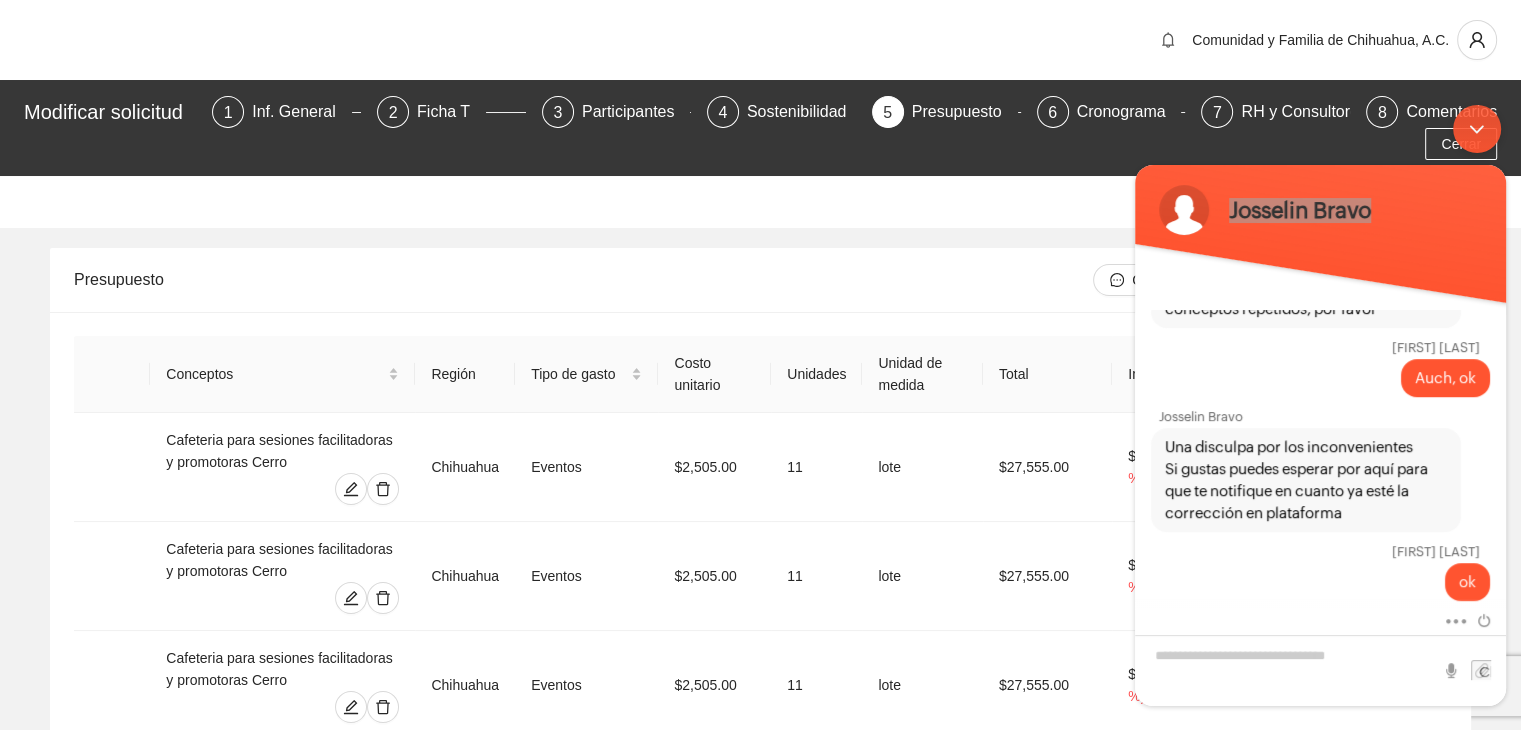 click on "Guardar" at bounding box center [760, 202] 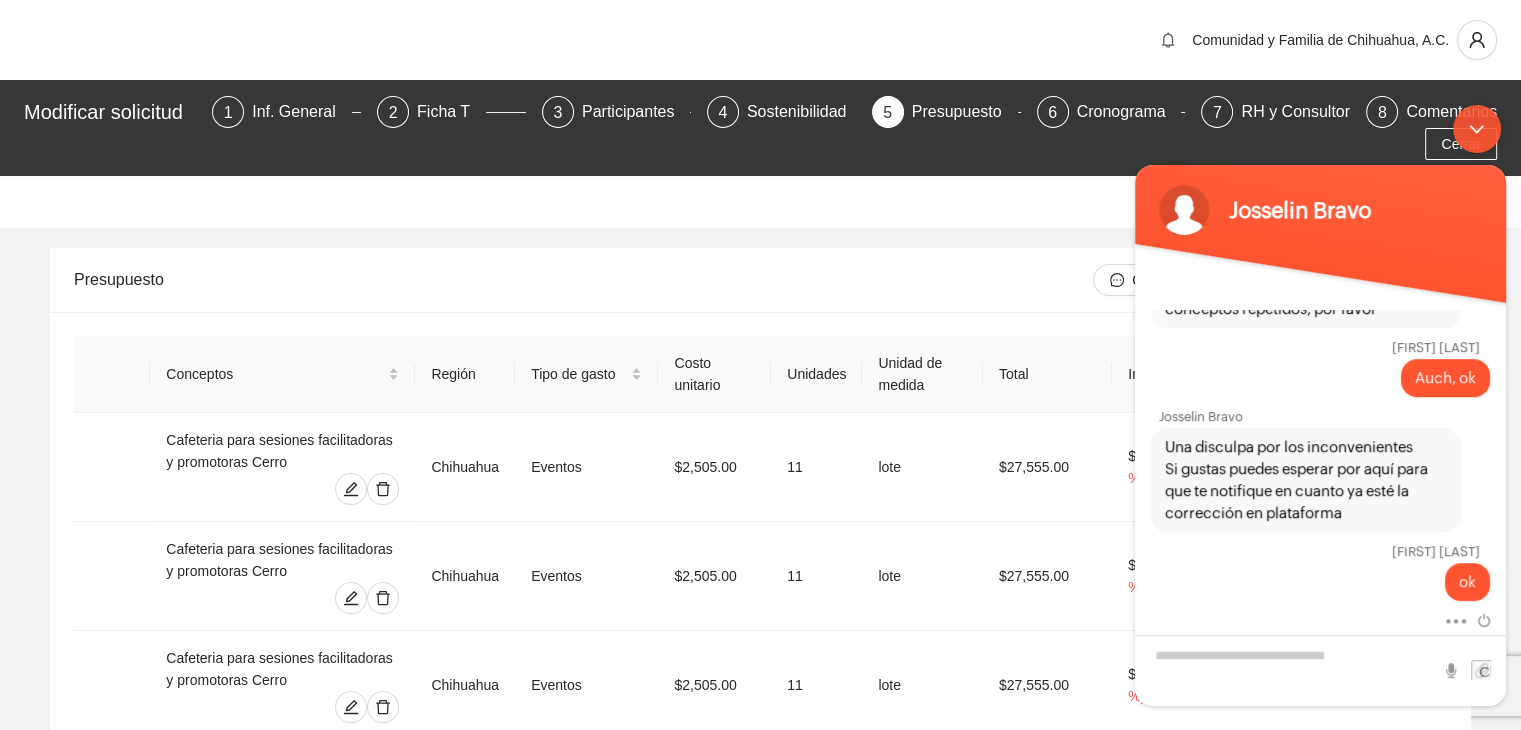 click on "Josselin Bravo  Karina Romero  Hola buenas tardes Josselin Bravo  ¿Cuál es su nombre?  Karina Romero  Karina Romero Josselin Bravo  ¿En cuál email podemos contactarle?  Karina Romero   procuracion@comunidadyfamilia.org.mx Josselin Bravo  Hola Karina, buenas tardes!  ¿En que puedo ayudarte?  Karina Romero  Hola Josselin, que bueno que eres tu  te explico que estamos llenando nueva solicitud de proyecto para Ficosec (que vence el domingo), llenamos el presupuesto y nos salimos, despues entramos nuevamente y los conceptos se habían multiplicado, es decir si pongo caferería se me agregó como 10 veces la cafetería  así fue con varios conceptos, el personal esta como 5 veces agregado cada uno Josselin Bravo Karina Romero 4:48 PM te explico que estamos llenando nueva solicitud de proyecto para Ficosec (que vence el domingo), llenamos el presupuesto y nos salimos, despues entramos nuevamente y los conceptos se habían multiplicado, es decir si pongo caferería se me agregó como 10 veces la cafetería  ok" at bounding box center (1320, 404) 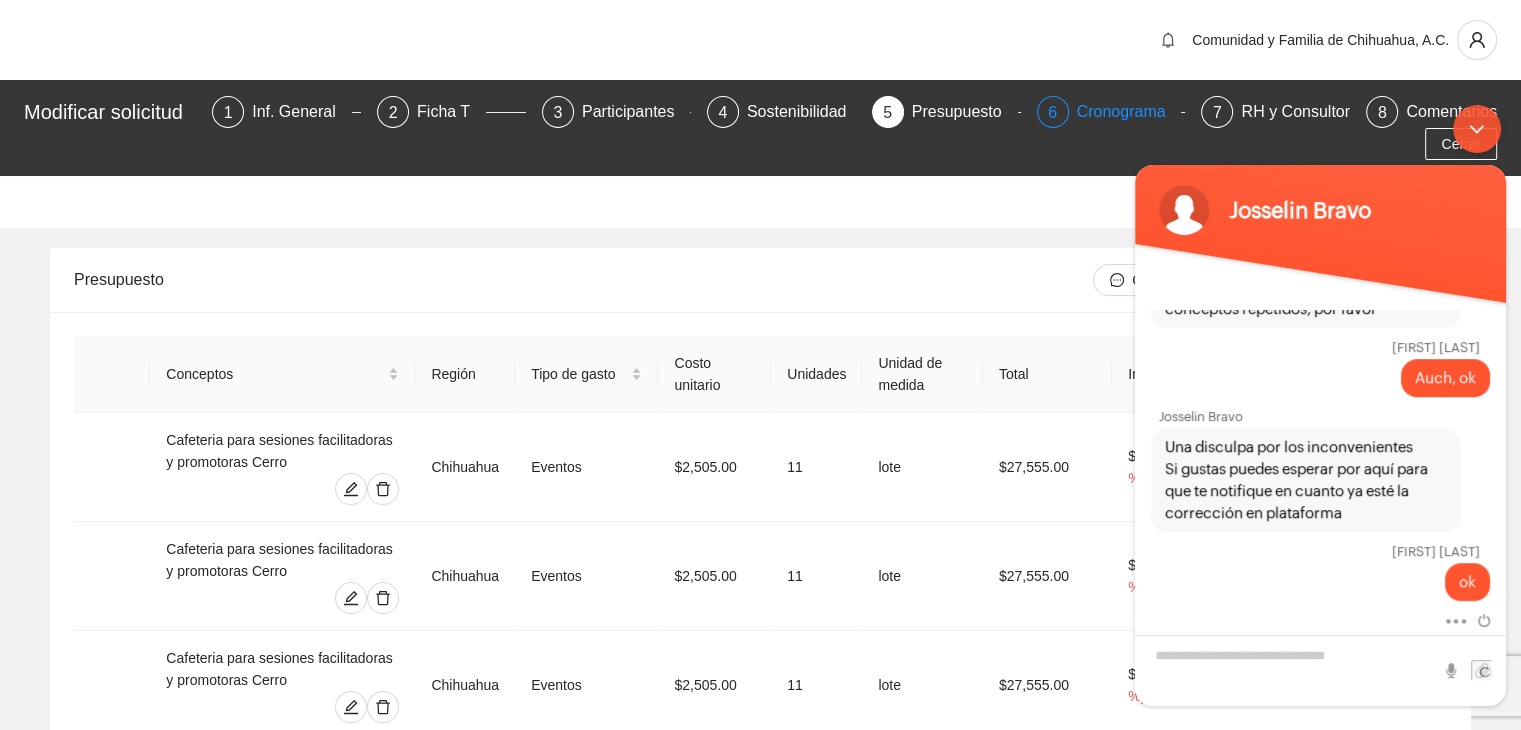 click on "Cronograma" at bounding box center [1129, 112] 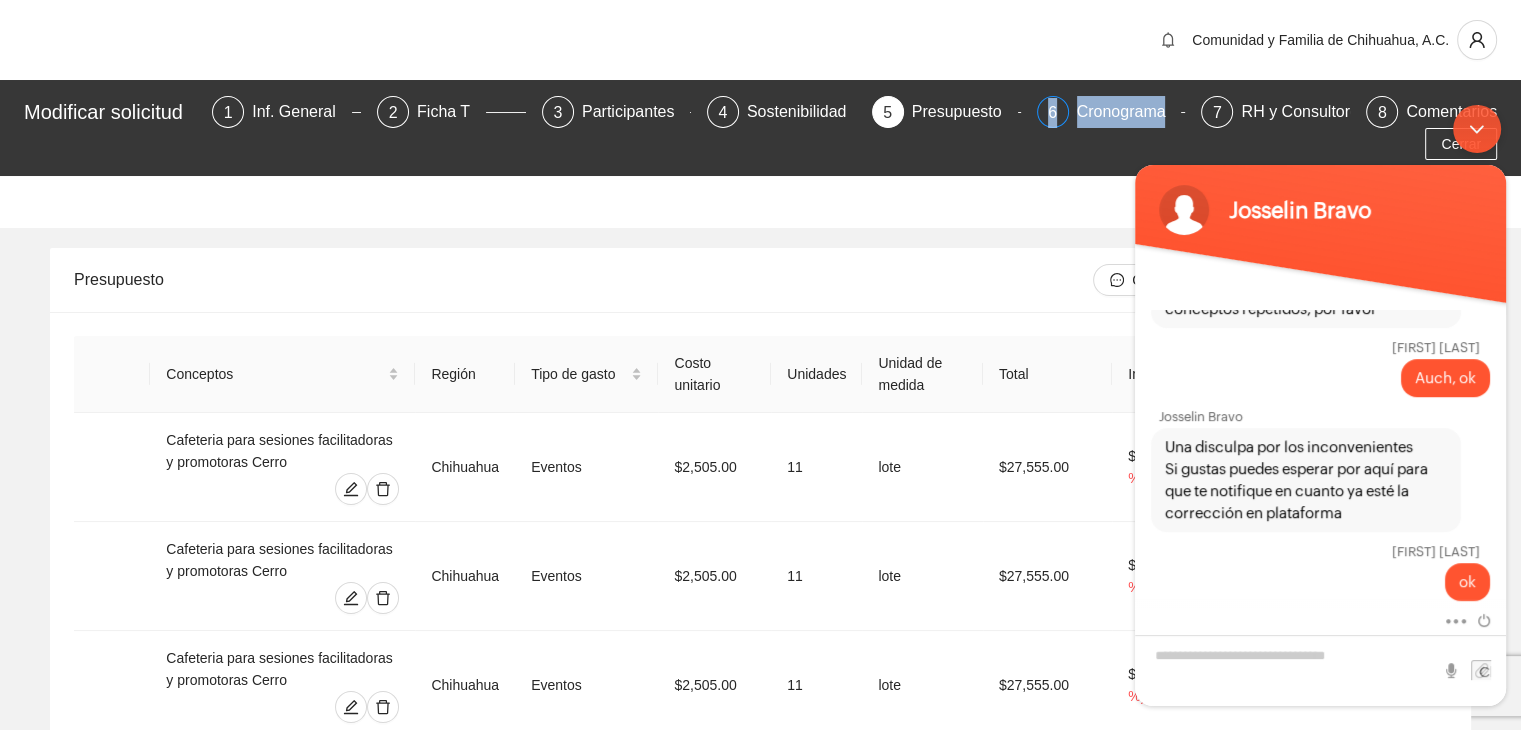 click on "Cronograma" at bounding box center (1129, 112) 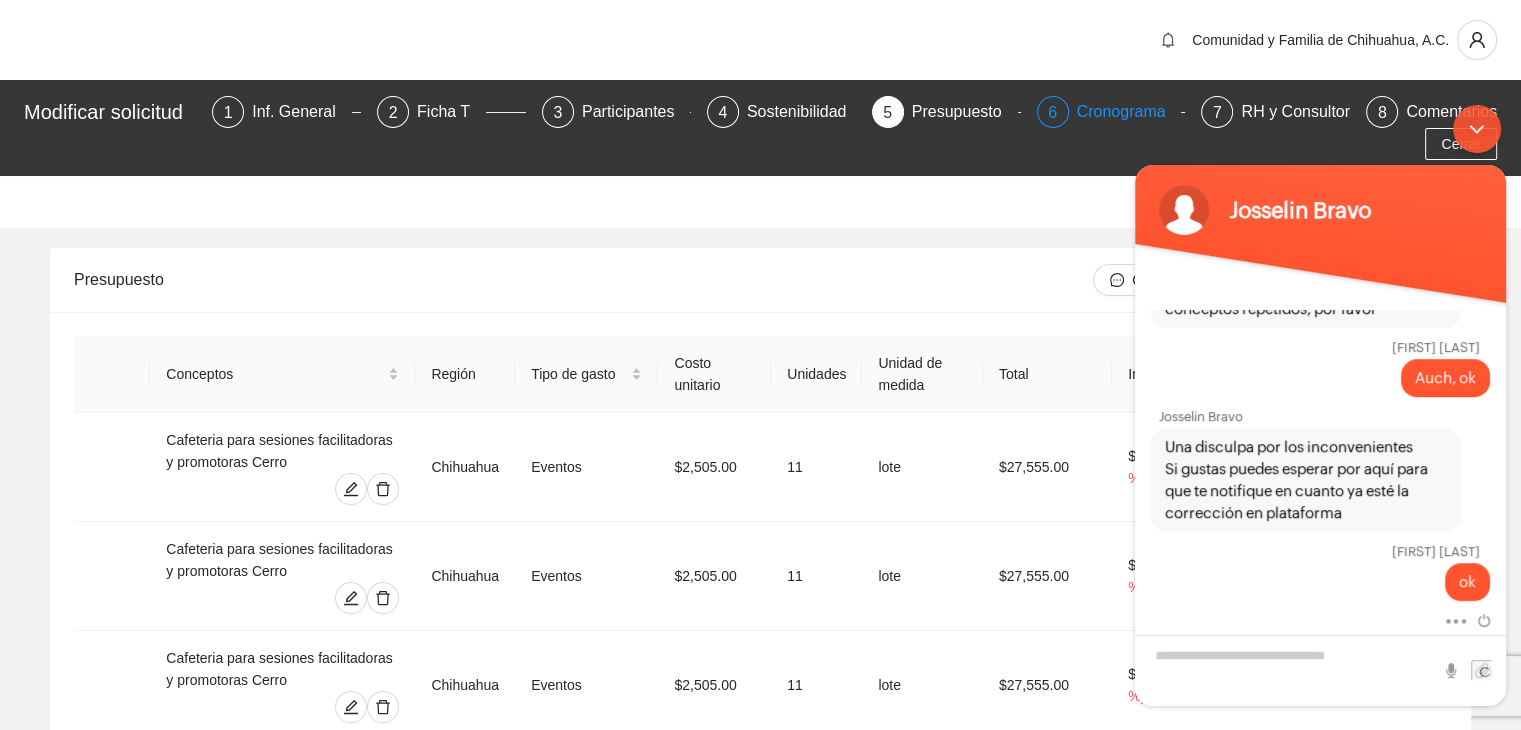 click on "Cronograma" at bounding box center [1129, 112] 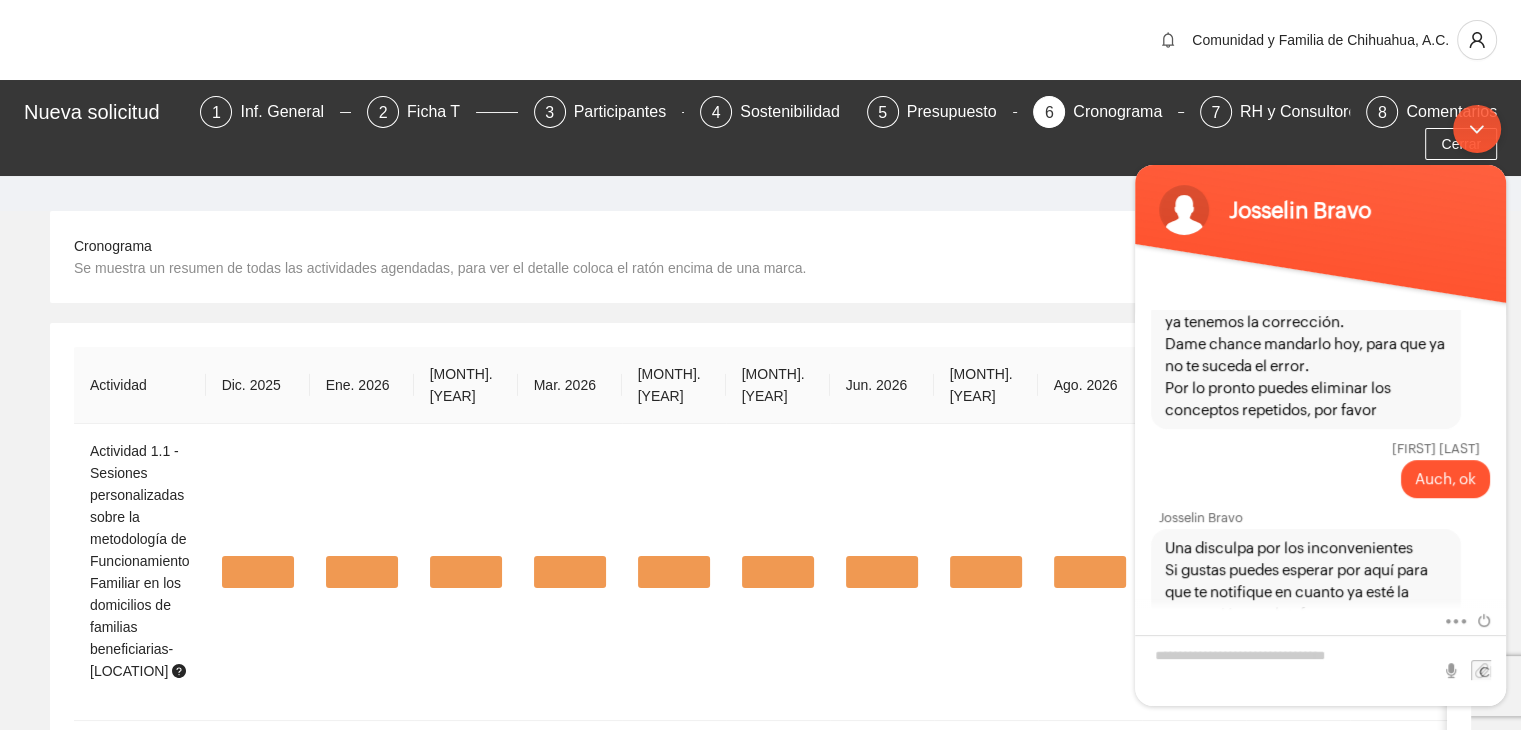 scroll, scrollTop: 1080, scrollLeft: 0, axis: vertical 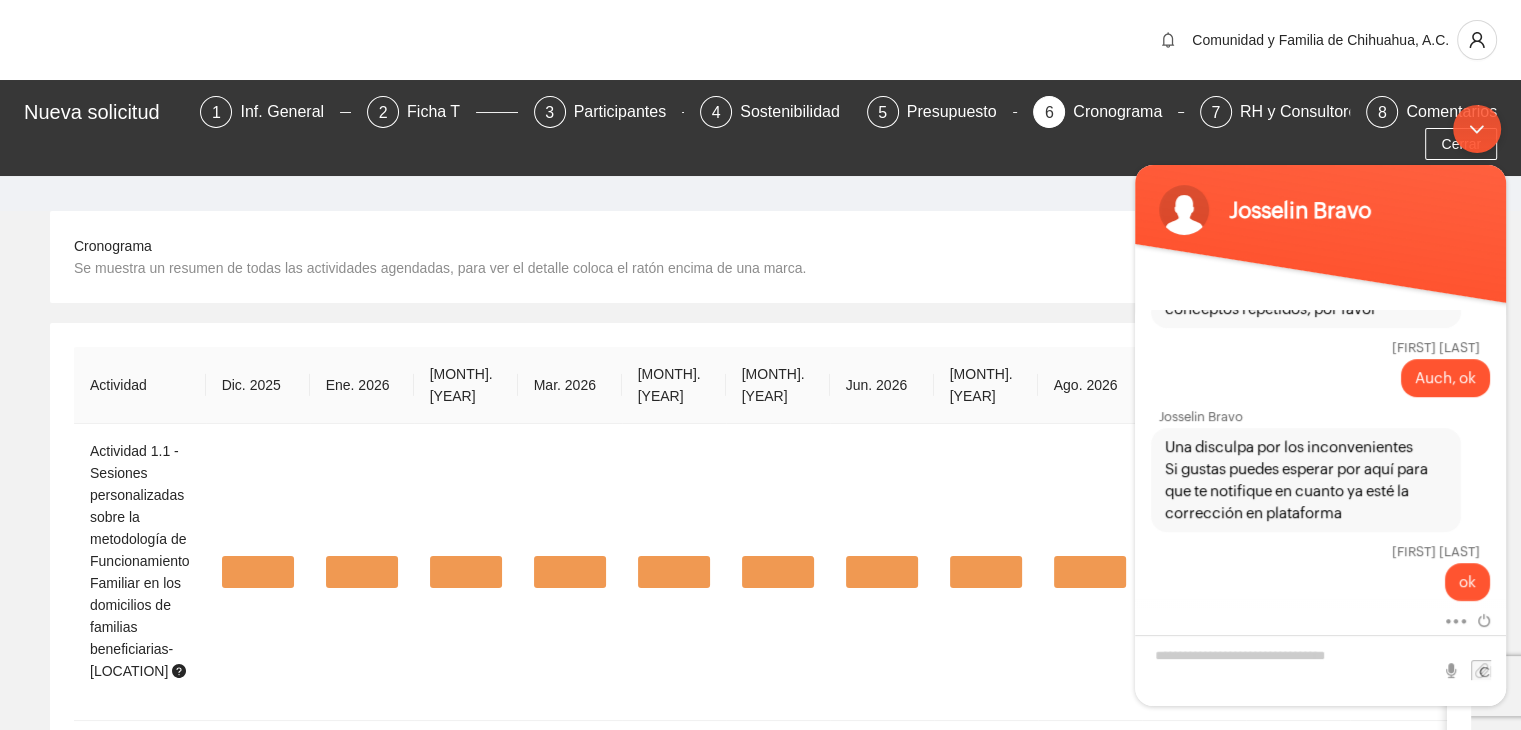 click on "Josselin Bravo  Karina Romero  Hola buenas tardes Josselin Bravo  ¿Cuál es su nombre?  Karina Romero  Karina Romero Josselin Bravo  ¿En cuál email podemos contactarle?  Karina Romero   procuracion@comunidadyfamilia.org.mx Josselin Bravo  Hola Karina, buenas tardes!  ¿En que puedo ayudarte?  Karina Romero  Hola Josselin, que bueno que eres tu  te explico que estamos llenando nueva solicitud de proyecto para Ficosec (que vence el domingo), llenamos el presupuesto y nos salimos, despues entramos nuevamente y los conceptos se habían multiplicado, es decir si pongo caferería se me agregó como 10 veces la cafetería  así fue con varios conceptos, el personal esta como 5 veces agregado cada uno Josselin Bravo Karina Romero 4:48 PM te explico que estamos llenando nueva solicitud de proyecto para Ficosec (que vence el domingo), llenamos el presupuesto y nos salimos, despues entramos nuevamente y los conceptos se habían multiplicado, es decir si pongo caferería se me agregó como 10 veces la cafetería  ok" at bounding box center [1320, 404] 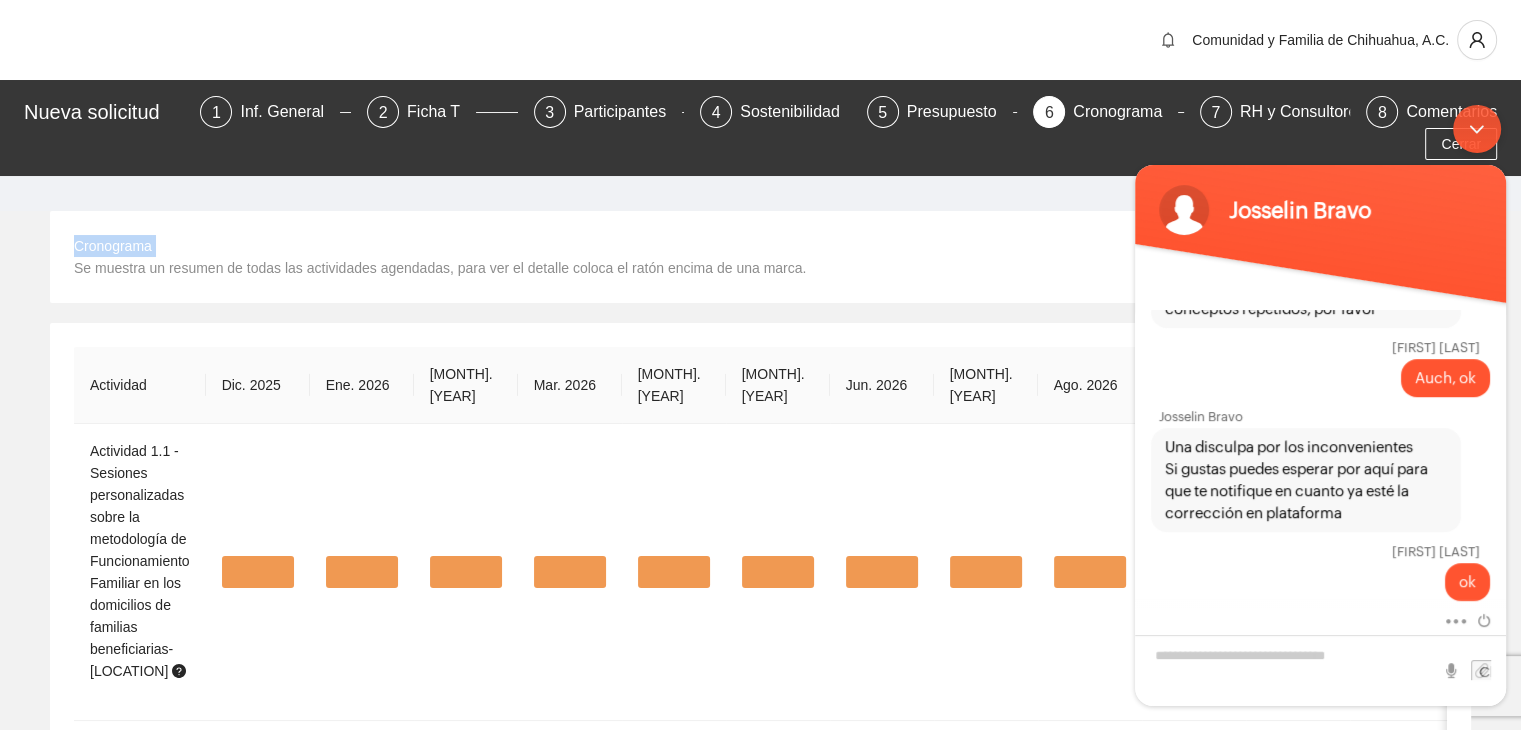 click on "Cronograma Se muestra un resumen de todas las actividades agendadas, para ver el detalle coloca el ratón encima de una marca." at bounding box center (760, 257) 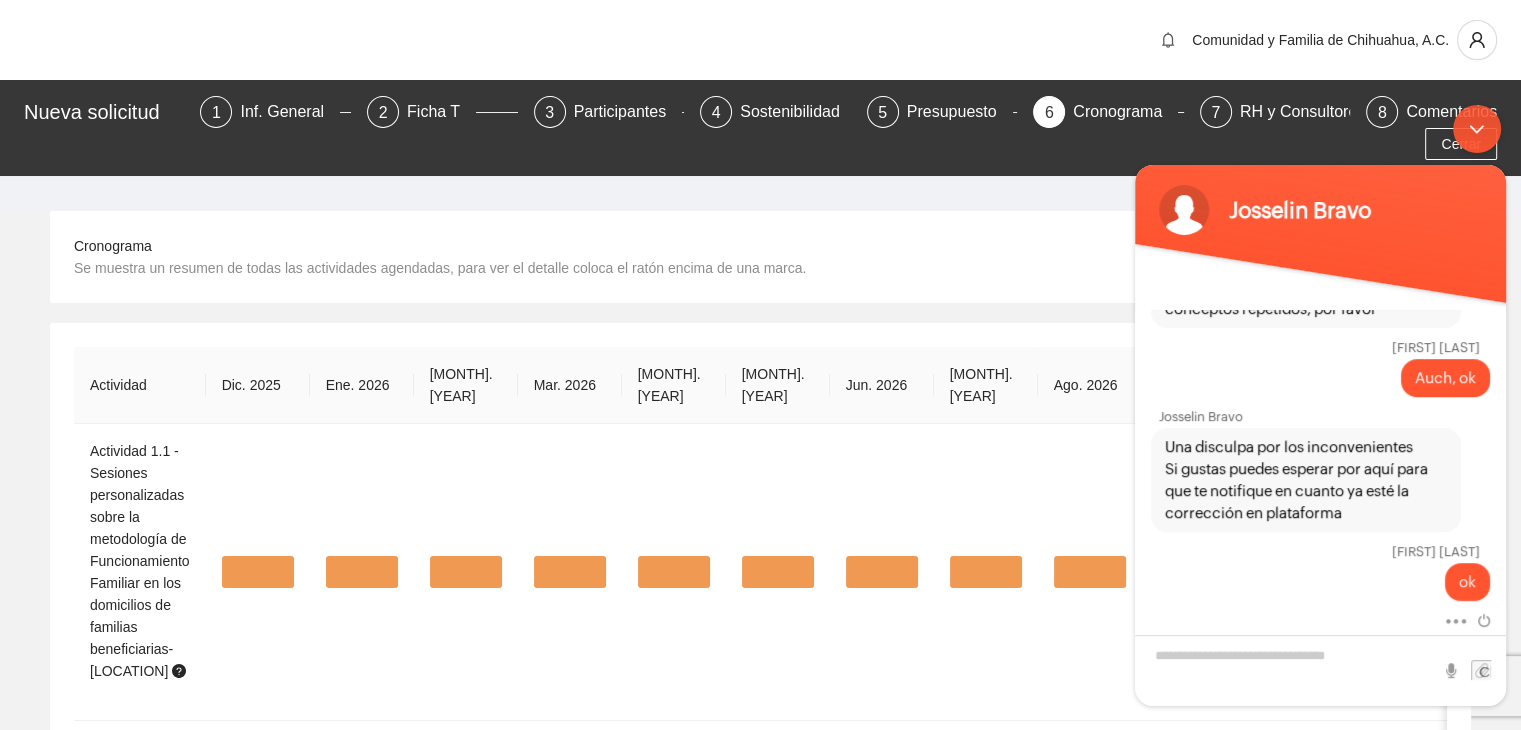 click on "Se muestra un resumen de todas las actividades agendadas, para ver el detalle coloca el ratón encima de una marca." at bounding box center (440, 268) 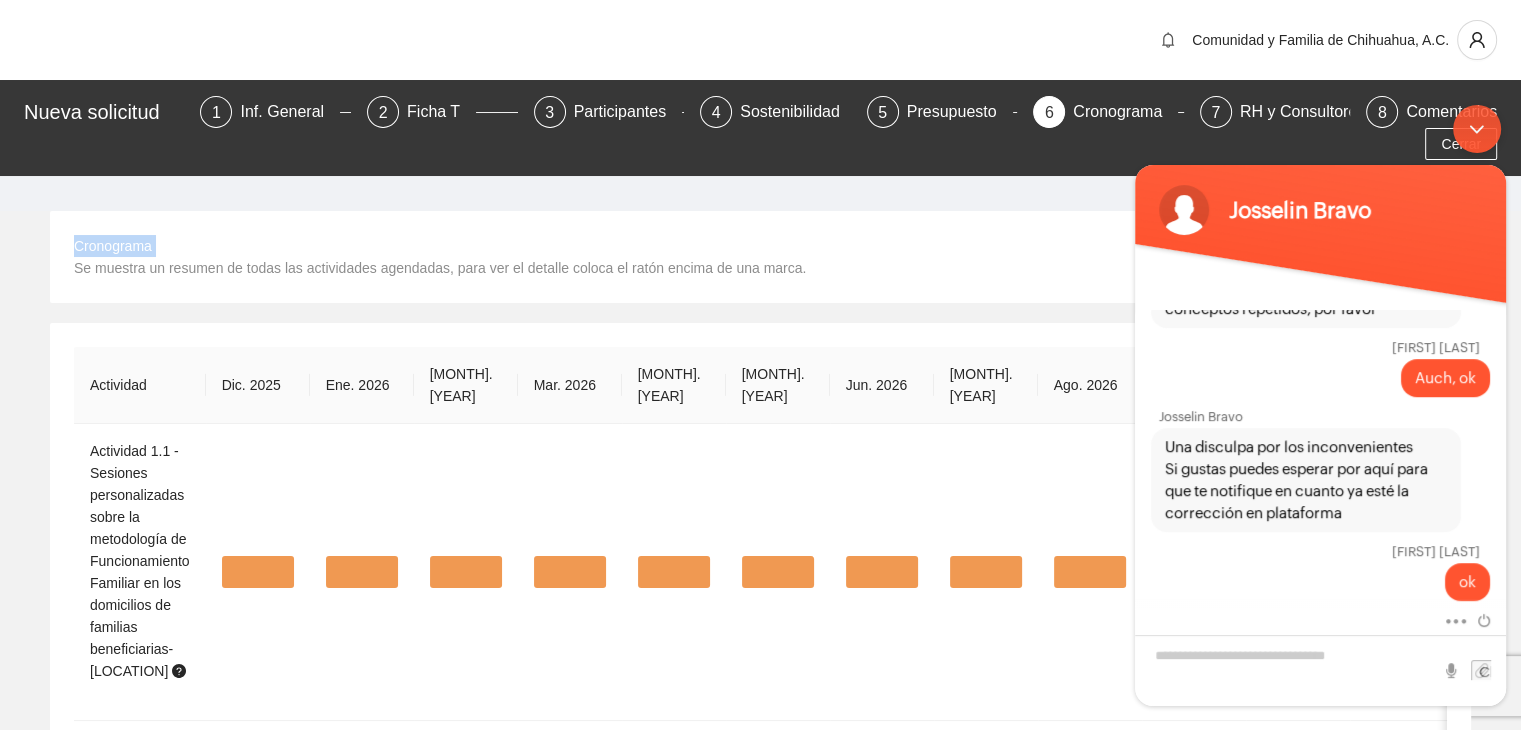click on "Cronograma Se muestra un resumen de todas las actividades agendadas, para ver el detalle coloca el ratón encima de una marca." at bounding box center [703, 257] 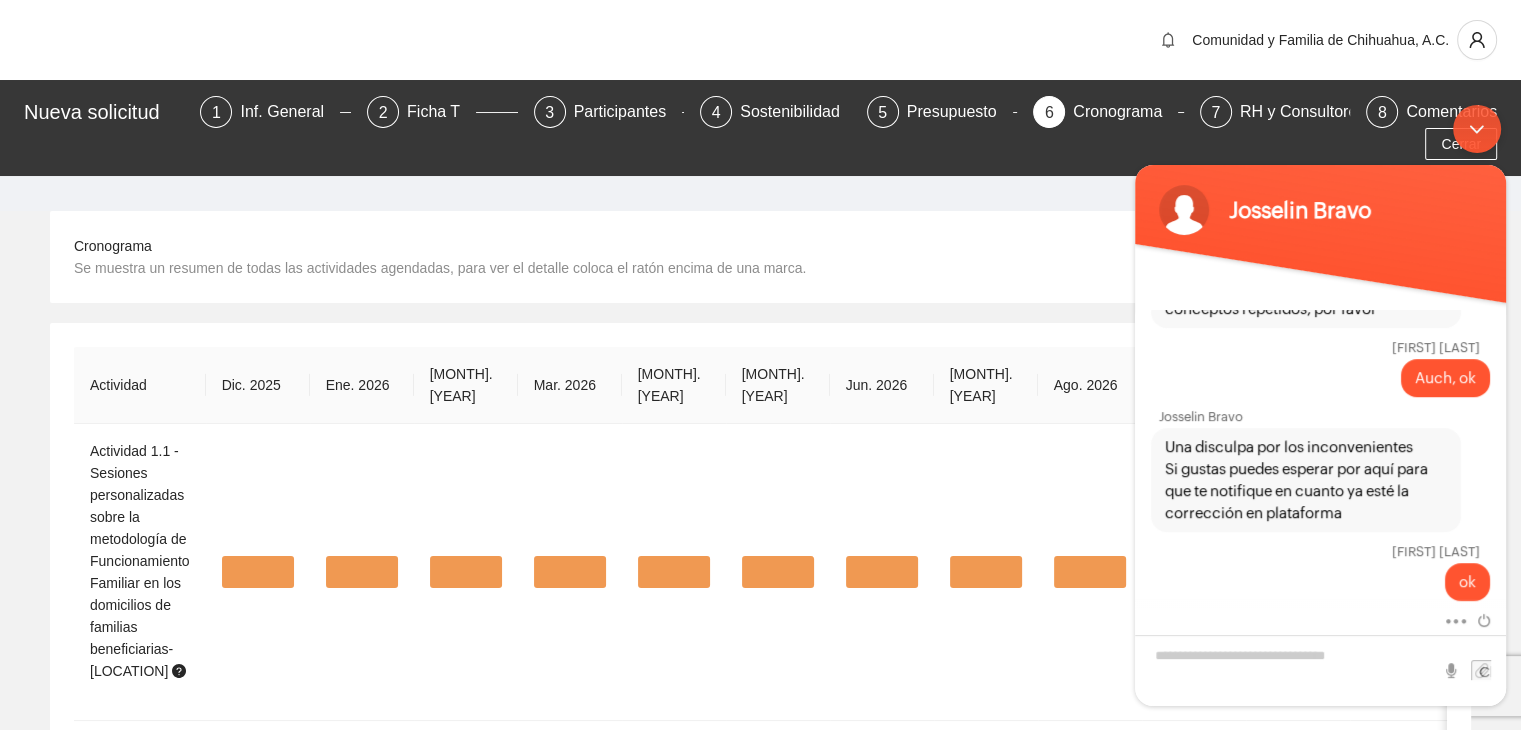 click on "Josselin Bravo  Karina Romero  Hola buenas tardes Josselin Bravo  ¿Cuál es su nombre?  Karina Romero  Karina Romero Josselin Bravo  ¿En cuál email podemos contactarle?  Karina Romero   procuracion@comunidadyfamilia.org.mx Josselin Bravo  Hola Karina, buenas tardes!  ¿En que puedo ayudarte?  Karina Romero  Hola Josselin, que bueno que eres tu  te explico que estamos llenando nueva solicitud de proyecto para Ficosec (que vence el domingo), llenamos el presupuesto y nos salimos, despues entramos nuevamente y los conceptos se habían multiplicado, es decir si pongo caferería se me agregó como 10 veces la cafetería  así fue con varios conceptos, el personal esta como 5 veces agregado cada uno Josselin Bravo Karina Romero 4:48 PM te explico que estamos llenando nueva solicitud de proyecto para Ficosec (que vence el domingo), llenamos el presupuesto y nos salimos, despues entramos nuevamente y los conceptos se habían multiplicado, es decir si pongo caferería se me agregó como 10 veces la cafetería  ok" at bounding box center [1320, 404] 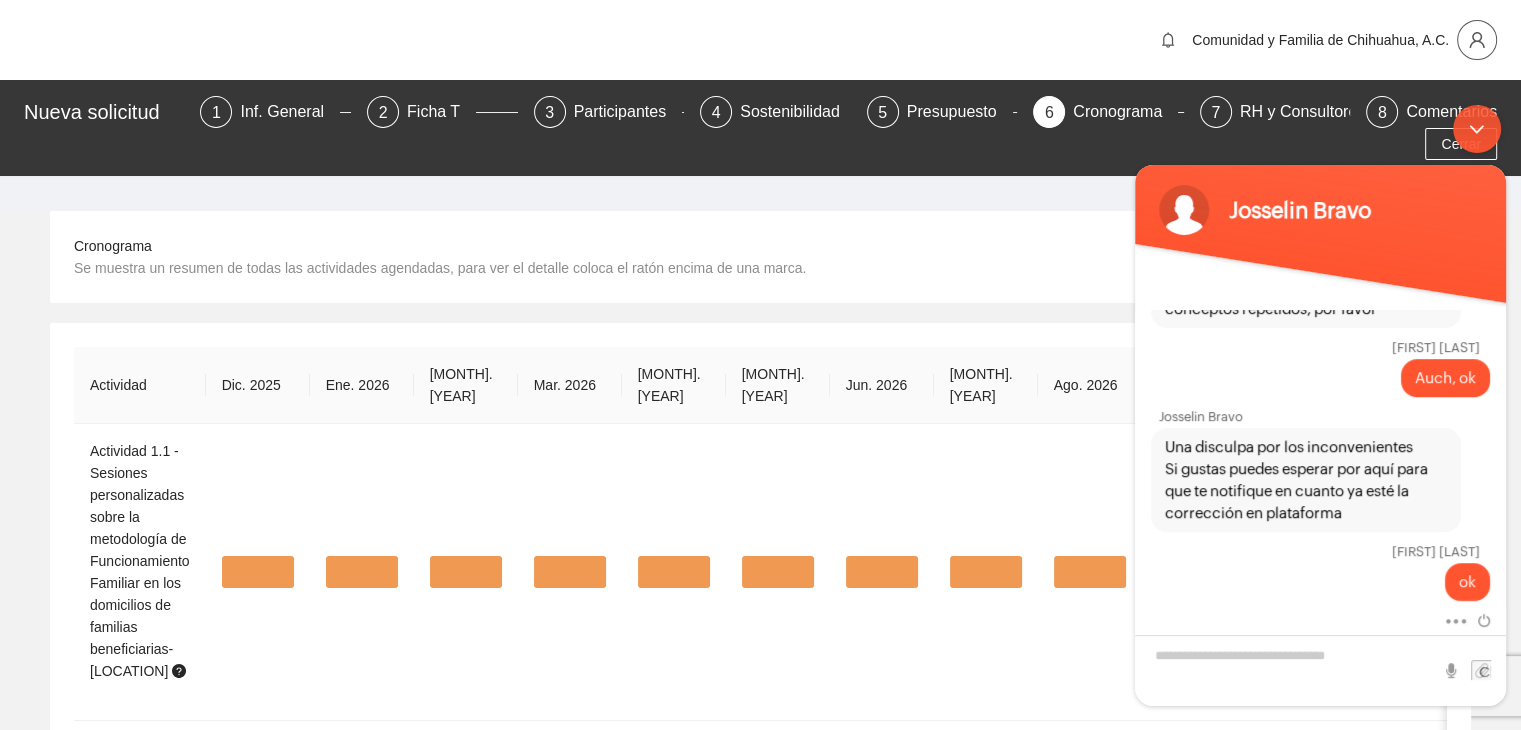 click at bounding box center (1477, 40) 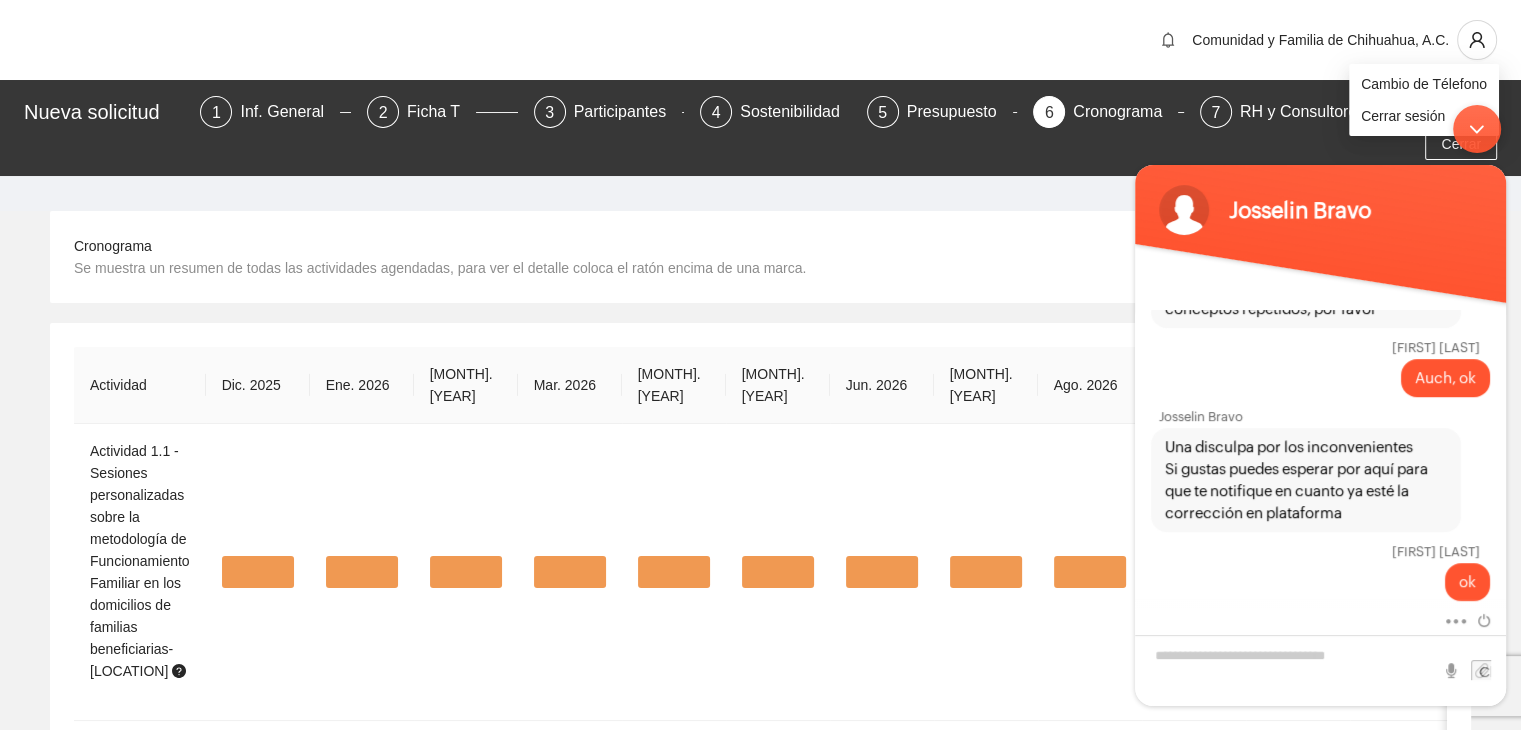 click on "Josselin Bravo  Karina Romero  Hola buenas tardes Josselin Bravo  ¿Cuál es su nombre?  Karina Romero  Karina Romero Josselin Bravo  ¿En cuál email podemos contactarle?  Karina Romero   procuracion@comunidadyfamilia.org.mx Josselin Bravo  Hola Karina, buenas tardes!  ¿En que puedo ayudarte?  Karina Romero  Hola Josselin, que bueno que eres tu  te explico que estamos llenando nueva solicitud de proyecto para Ficosec (que vence el domingo), llenamos el presupuesto y nos salimos, despues entramos nuevamente y los conceptos se habían multiplicado, es decir si pongo caferería se me agregó como 10 veces la cafetería  así fue con varios conceptos, el personal esta como 5 veces agregado cada uno Josselin Bravo Karina Romero 4:48 PM te explico que estamos llenando nueva solicitud de proyecto para Ficosec (que vence el domingo), llenamos el presupuesto y nos salimos, despues entramos nuevamente y los conceptos se habían multiplicado, es decir si pongo caferería se me agregó como 10 veces la cafetería  ok" at bounding box center (1320, 404) 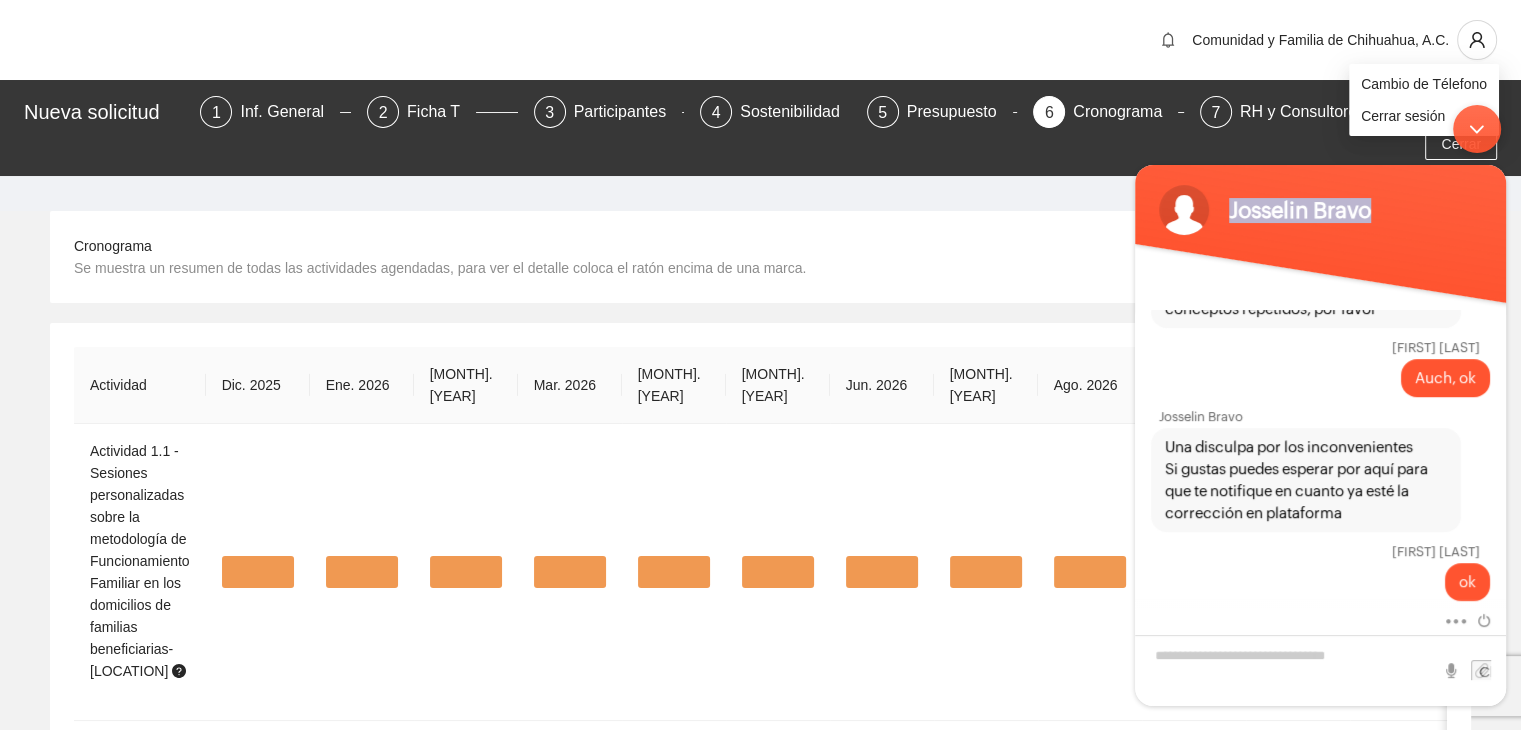 click on "Josselin Bravo  Karina Romero  Hola buenas tardes Josselin Bravo  ¿Cuál es su nombre?  Karina Romero  Karina Romero Josselin Bravo  ¿En cuál email podemos contactarle?  Karina Romero   procuracion@comunidadyfamilia.org.mx Josselin Bravo  Hola Karina, buenas tardes!  ¿En que puedo ayudarte?  Karina Romero  Hola Josselin, que bueno que eres tu  te explico que estamos llenando nueva solicitud de proyecto para Ficosec (que vence el domingo), llenamos el presupuesto y nos salimos, despues entramos nuevamente y los conceptos se habían multiplicado, es decir si pongo caferería se me agregó como 10 veces la cafetería  así fue con varios conceptos, el personal esta como 5 veces agregado cada uno Josselin Bravo Karina Romero 4:48 PM te explico que estamos llenando nueva solicitud de proyecto para Ficosec (que vence el domingo), llenamos el presupuesto y nos salimos, despues entramos nuevamente y los conceptos se habían multiplicado, es decir si pongo caferería se me agregó como 10 veces la cafetería  ok" at bounding box center (1320, 404) 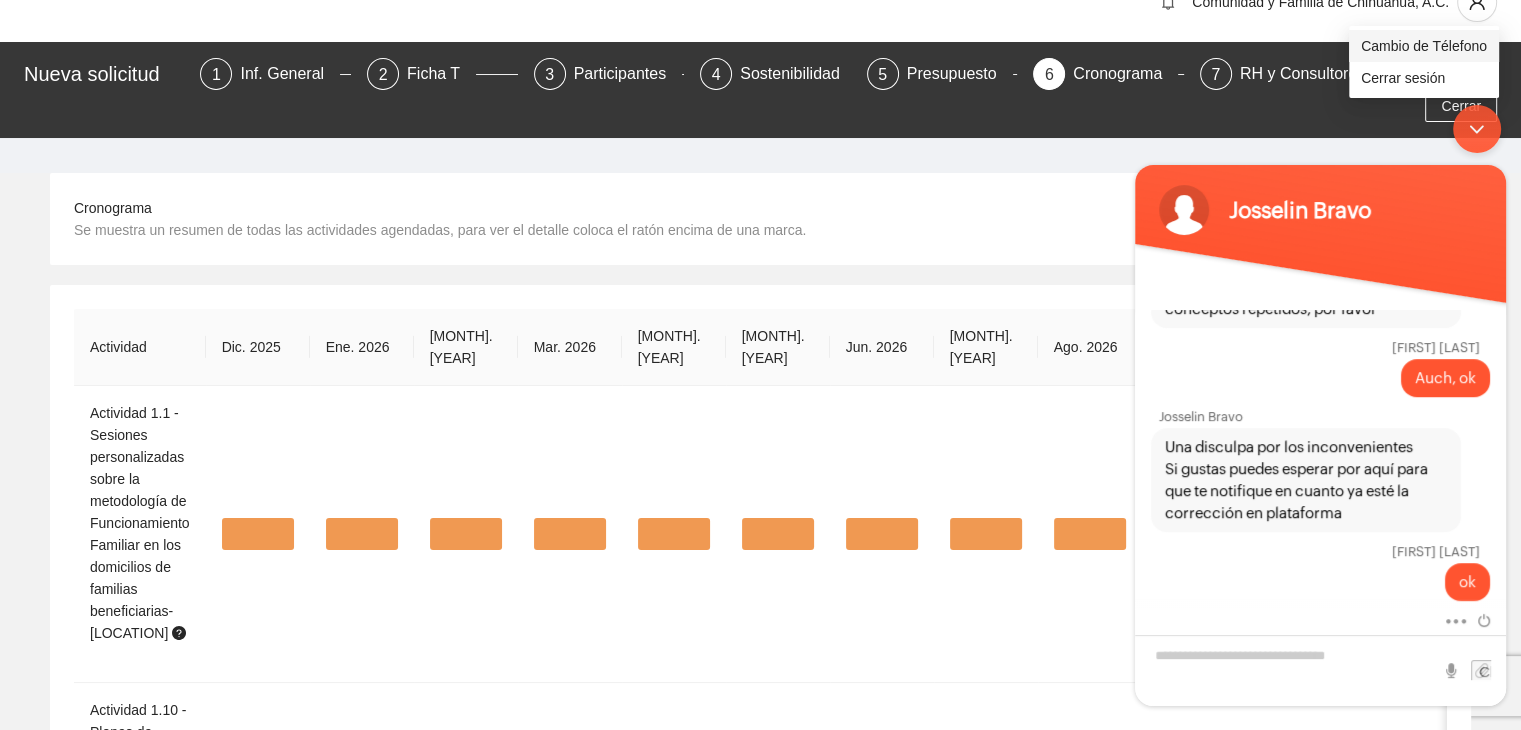 scroll, scrollTop: 40, scrollLeft: 0, axis: vertical 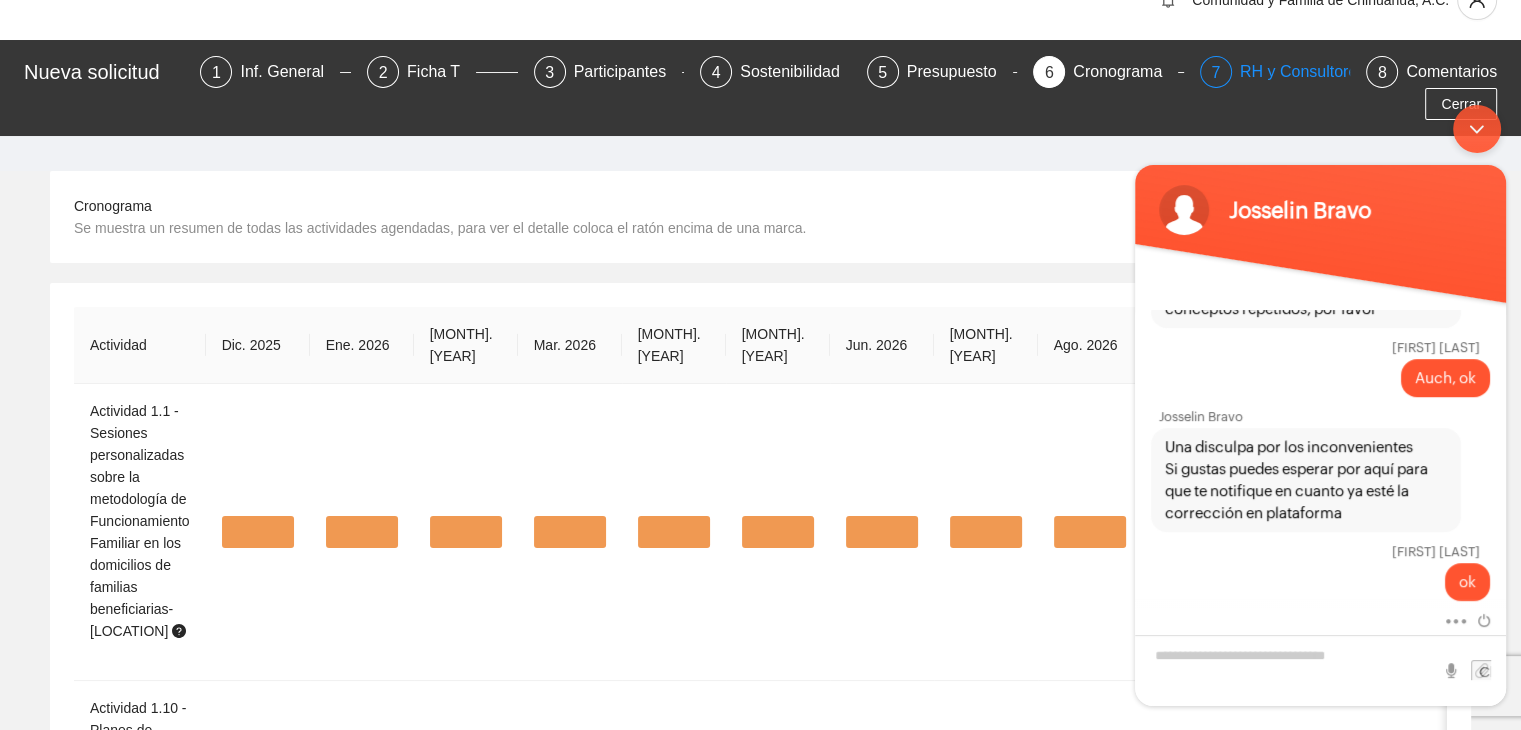 click on "RH y Consultores" at bounding box center (1310, 72) 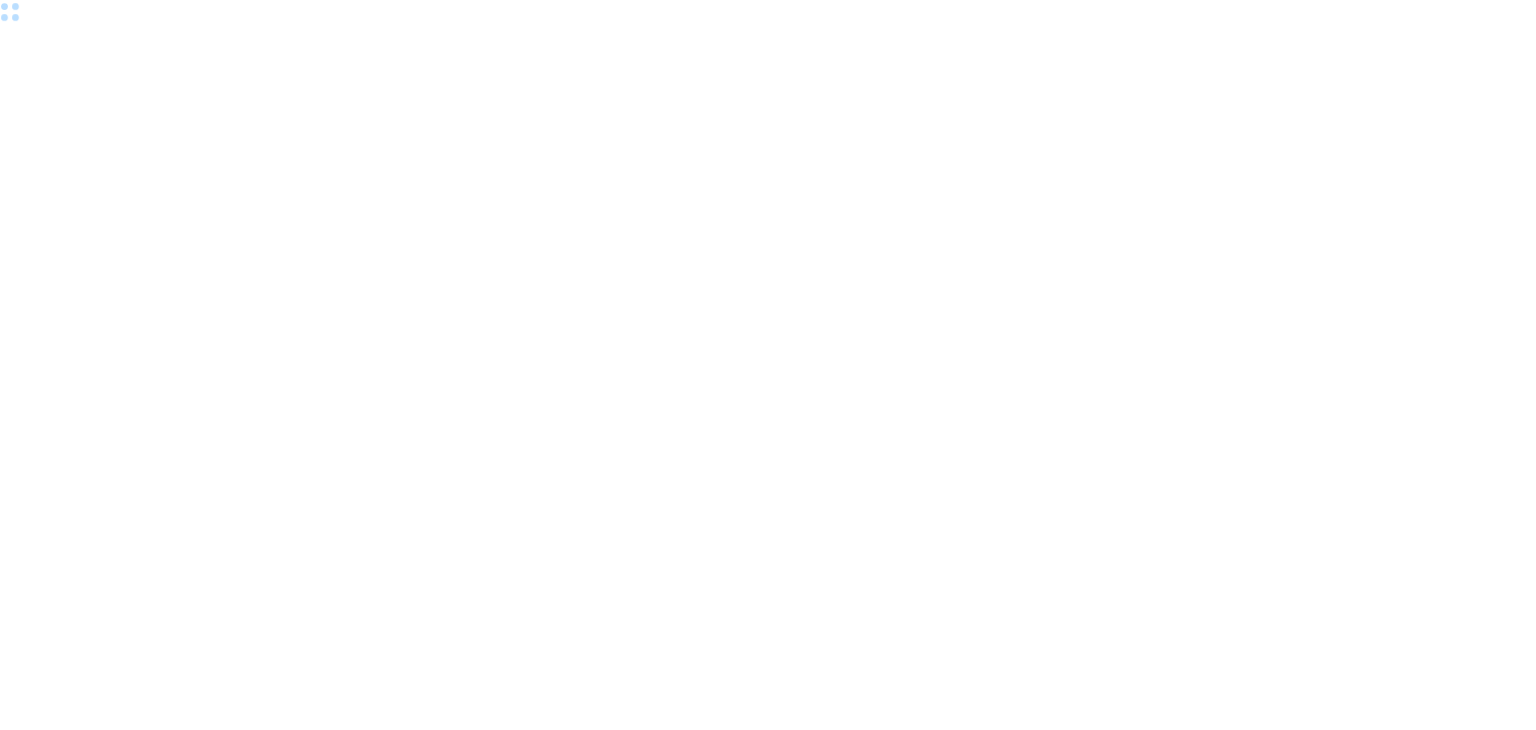 scroll, scrollTop: 0, scrollLeft: 0, axis: both 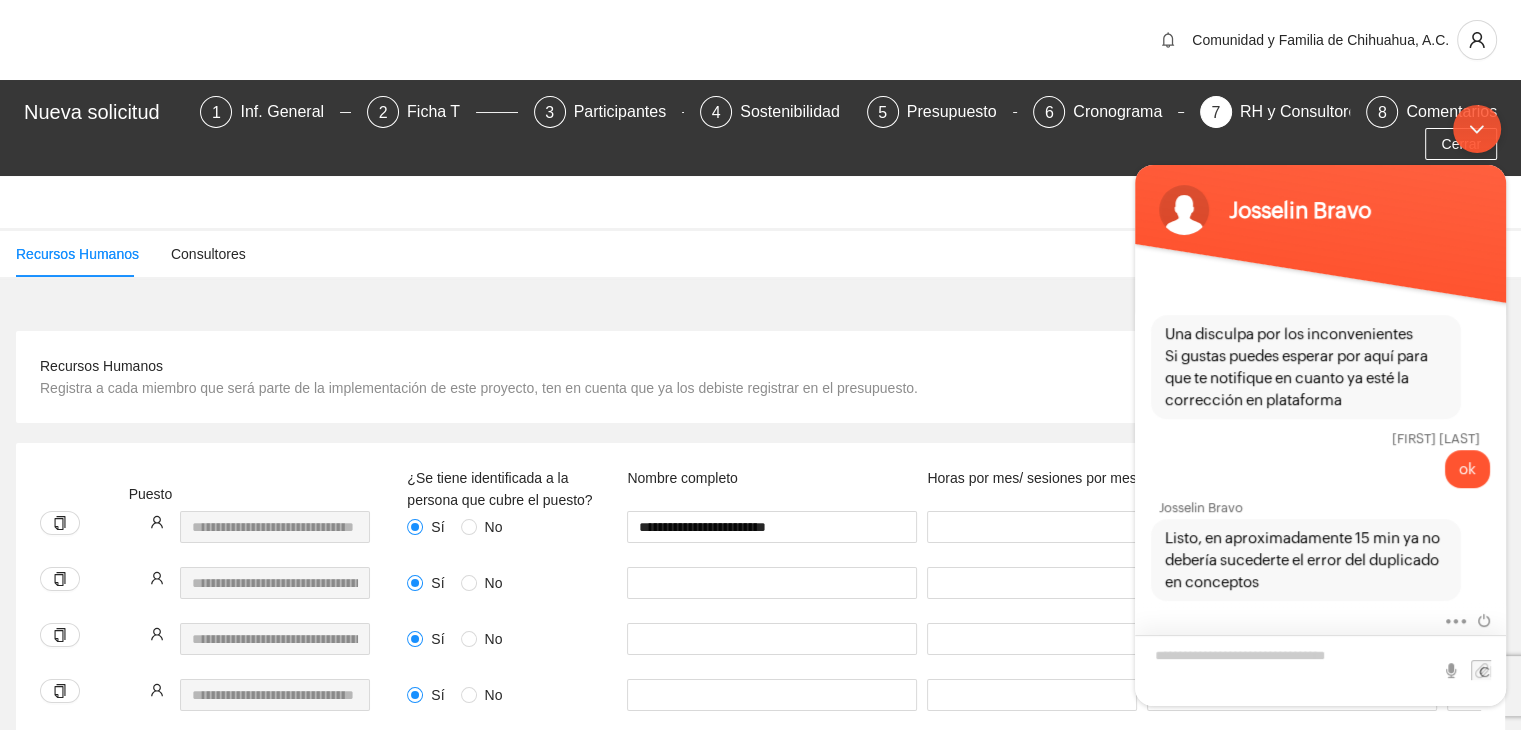 click at bounding box center [1320, 669] 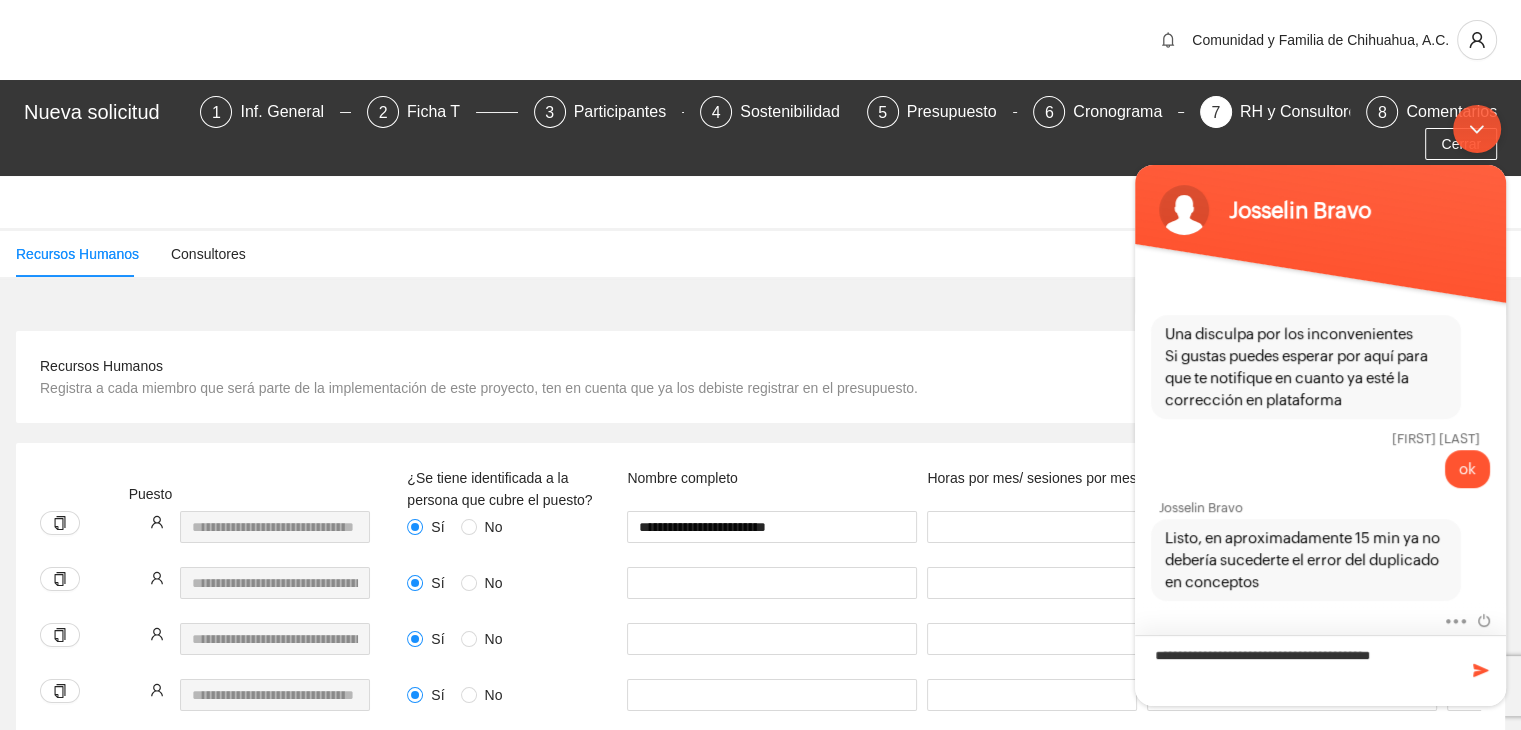 type on "**********" 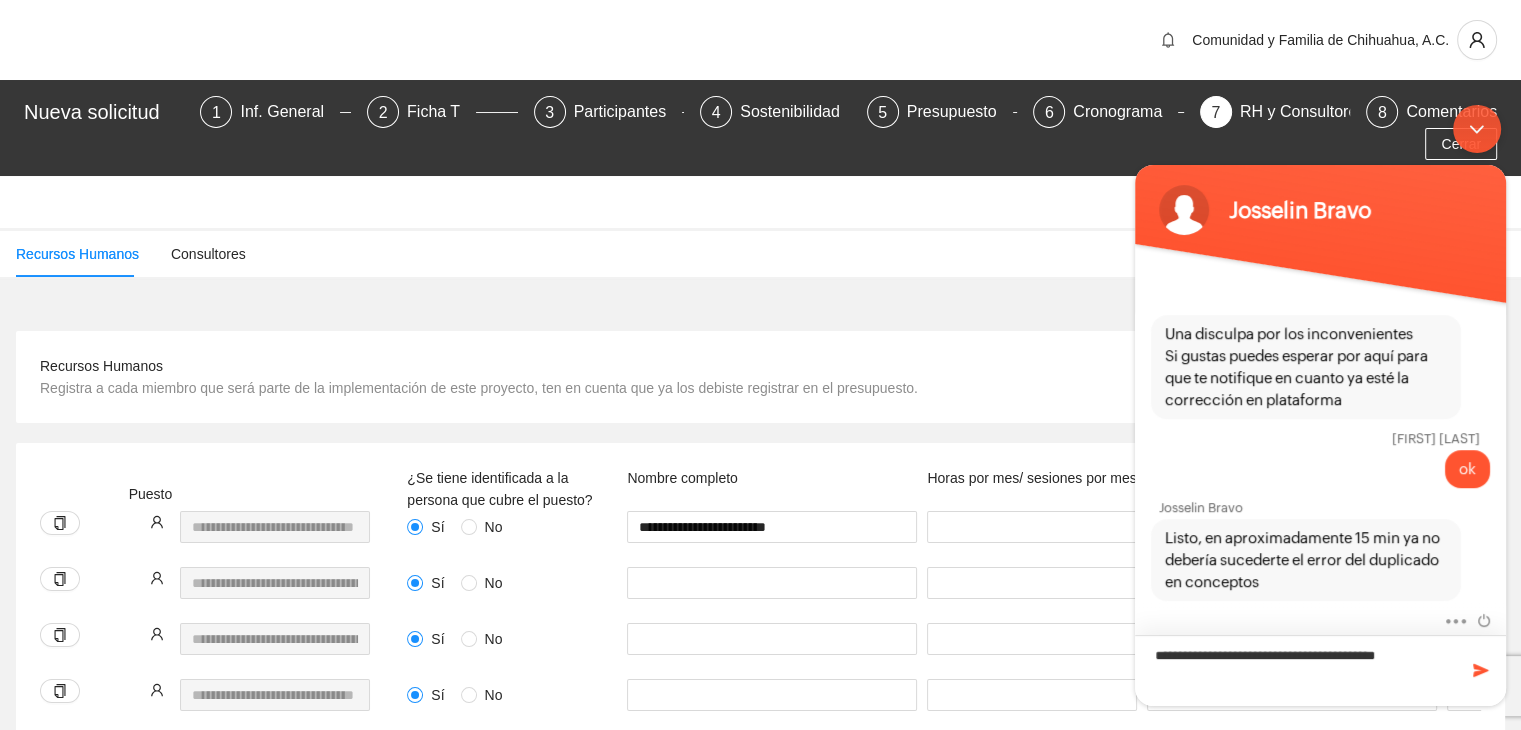 type 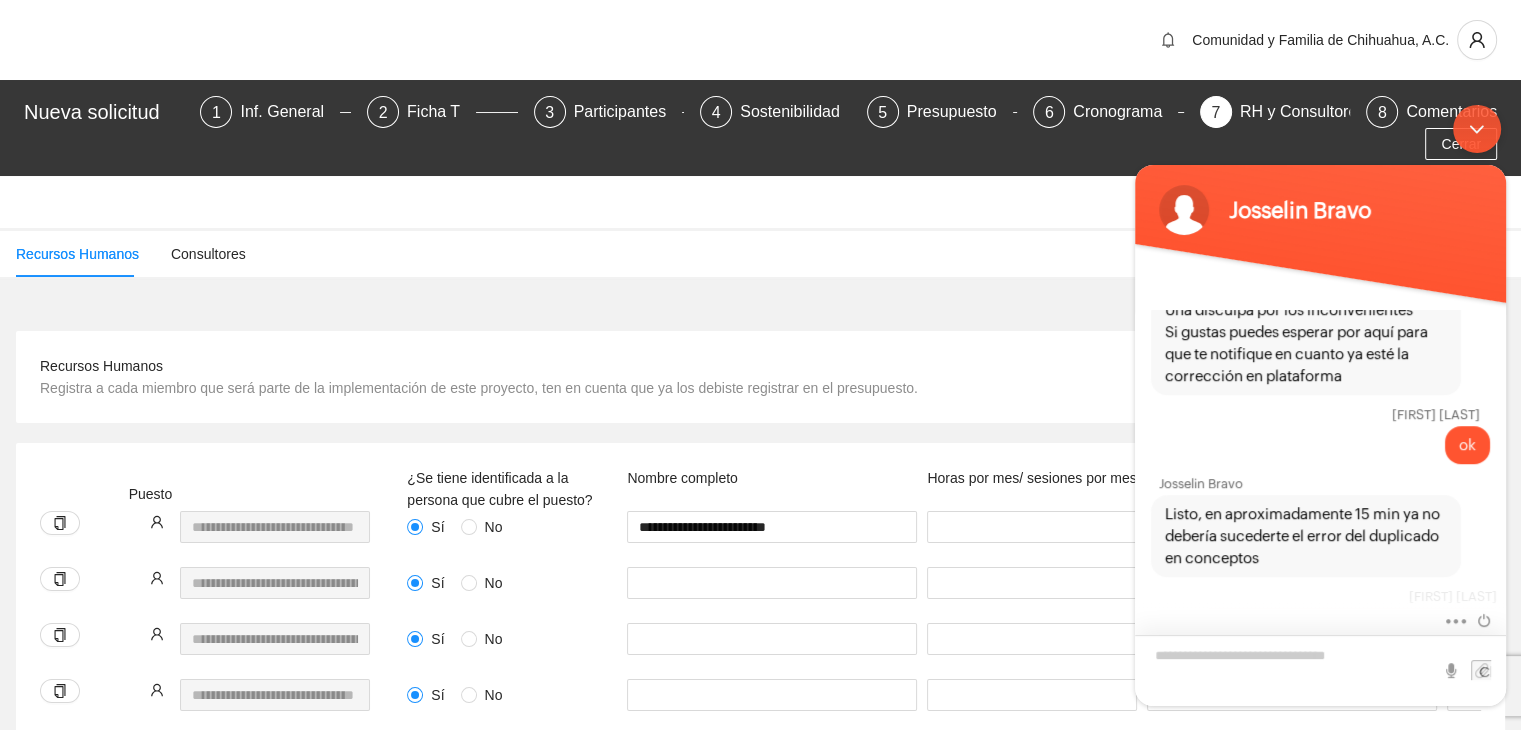 scroll, scrollTop: 1284, scrollLeft: 0, axis: vertical 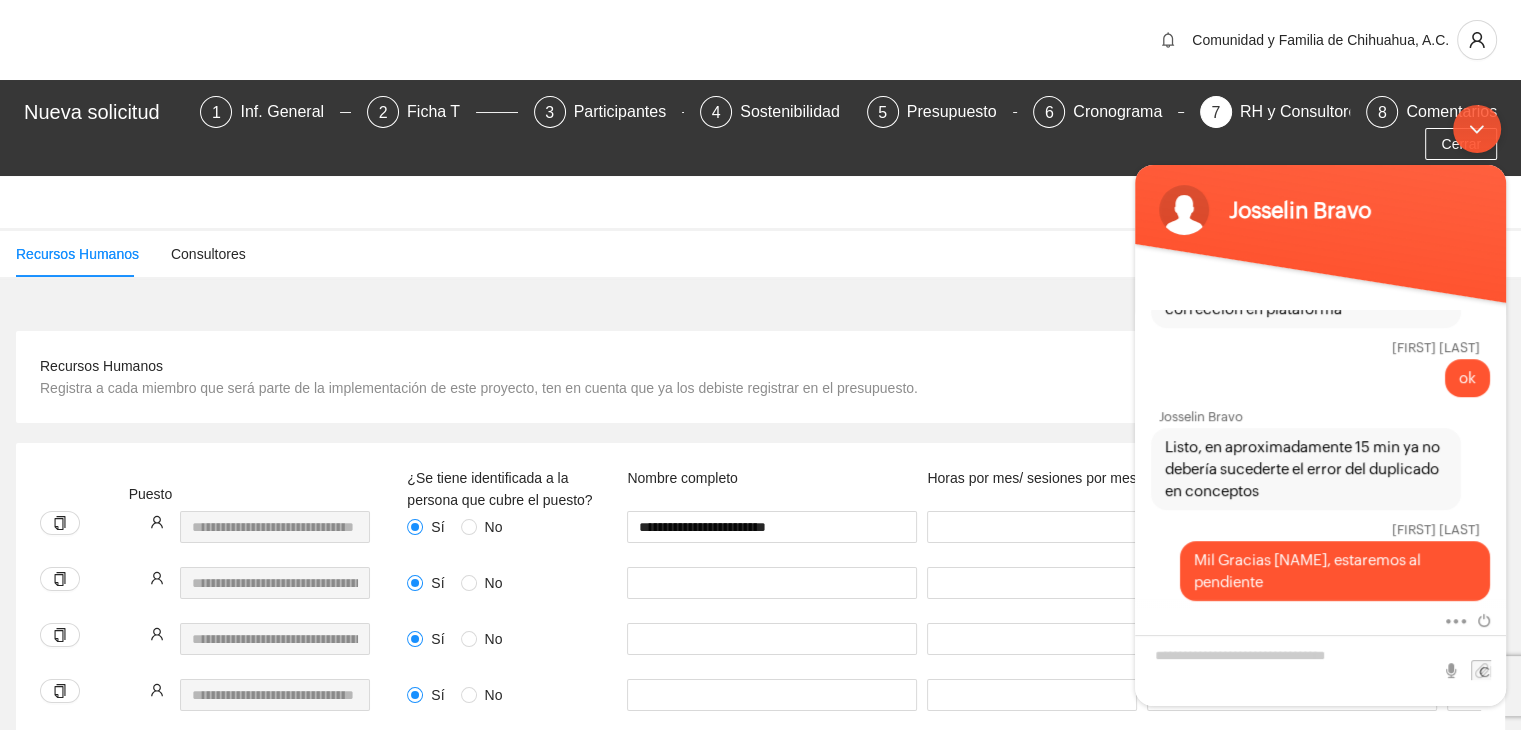 click on "Guardar" at bounding box center [760, 202] 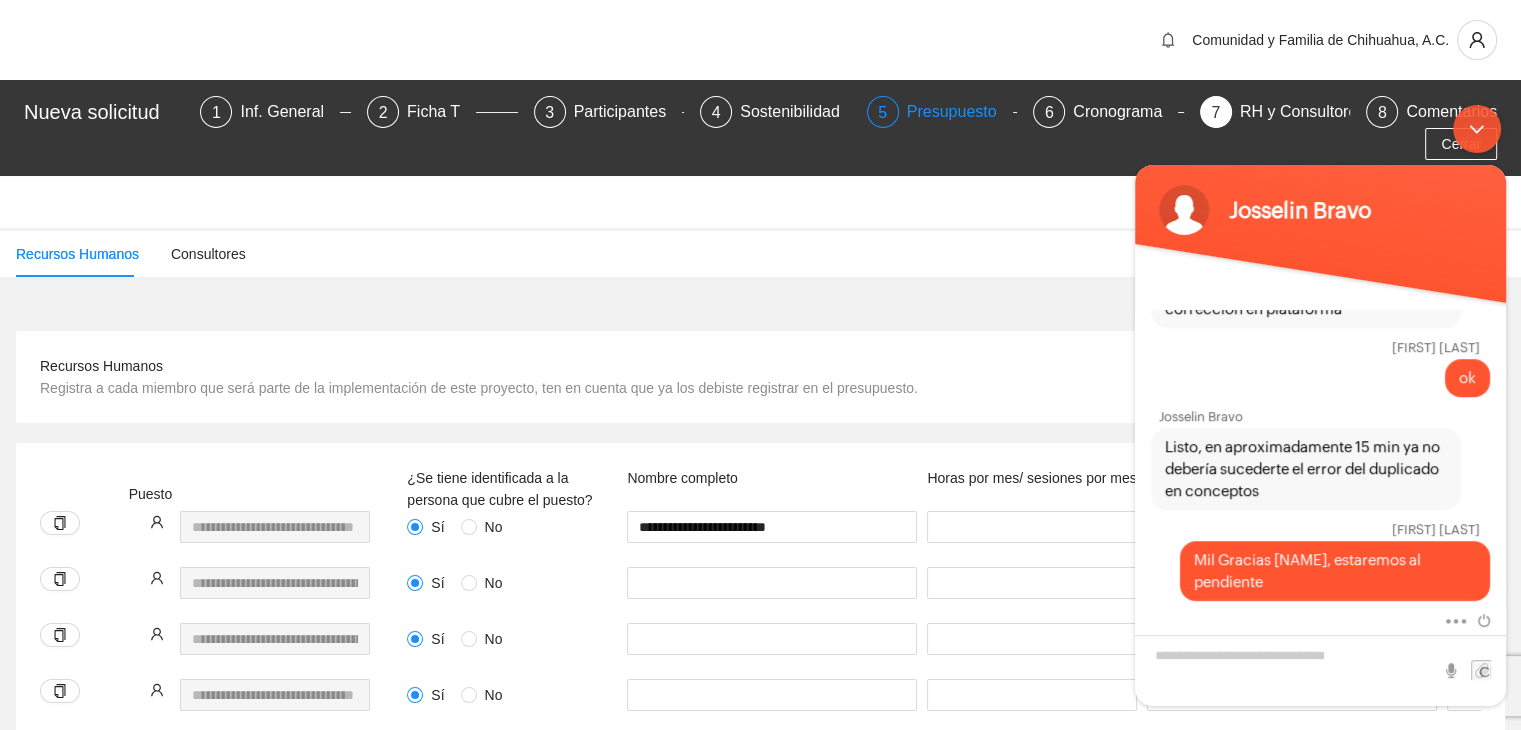 click on "Presupuesto" at bounding box center [960, 112] 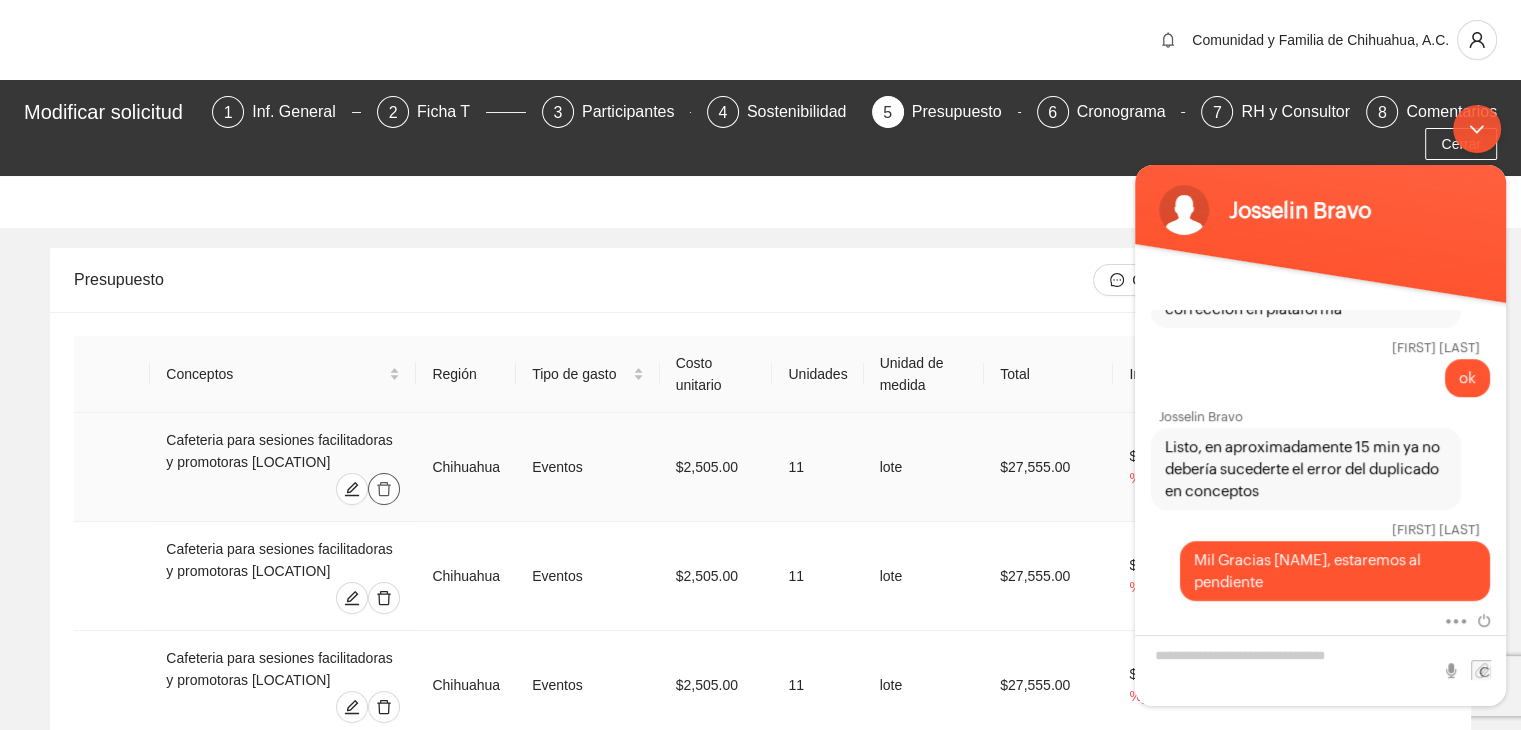 click 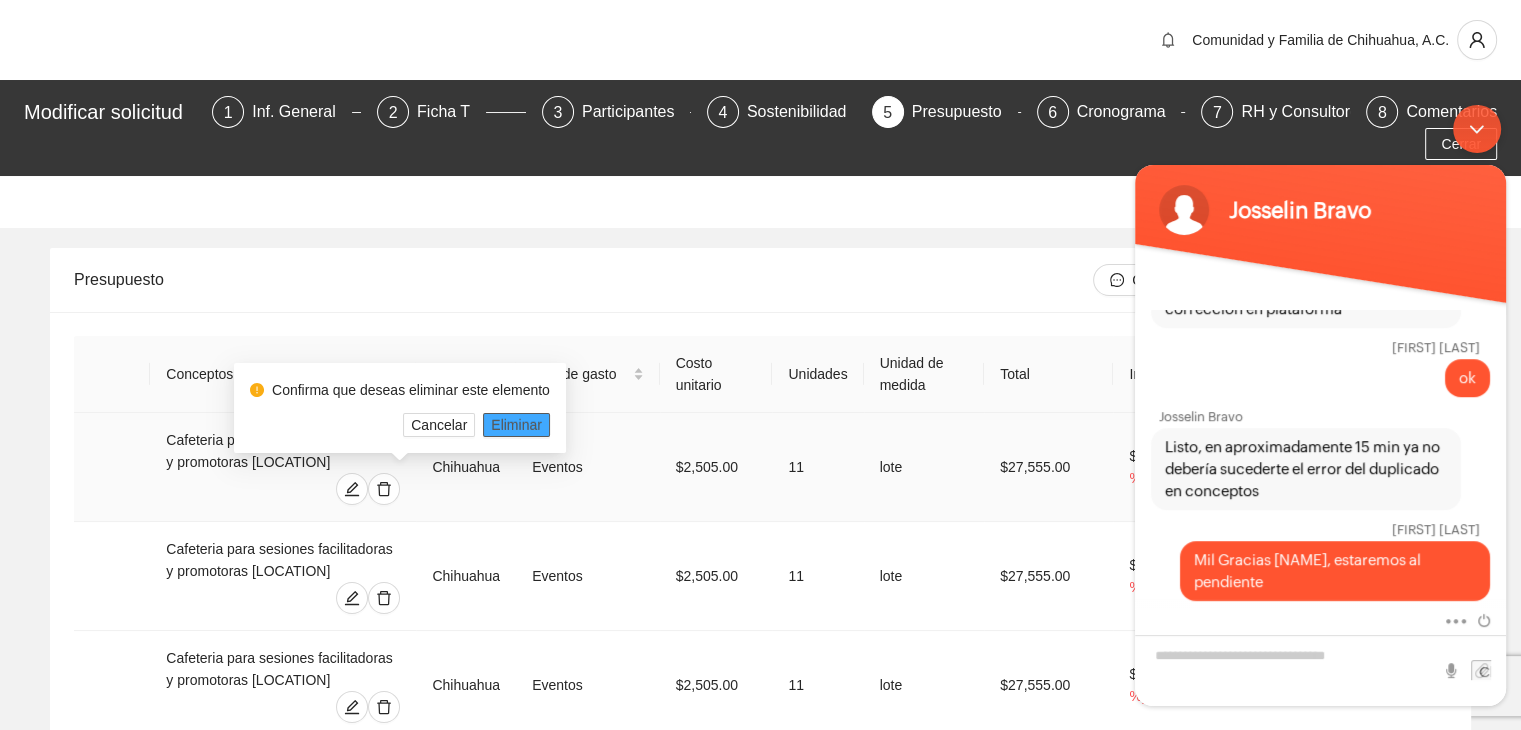 click on "Eliminar" at bounding box center [516, 425] 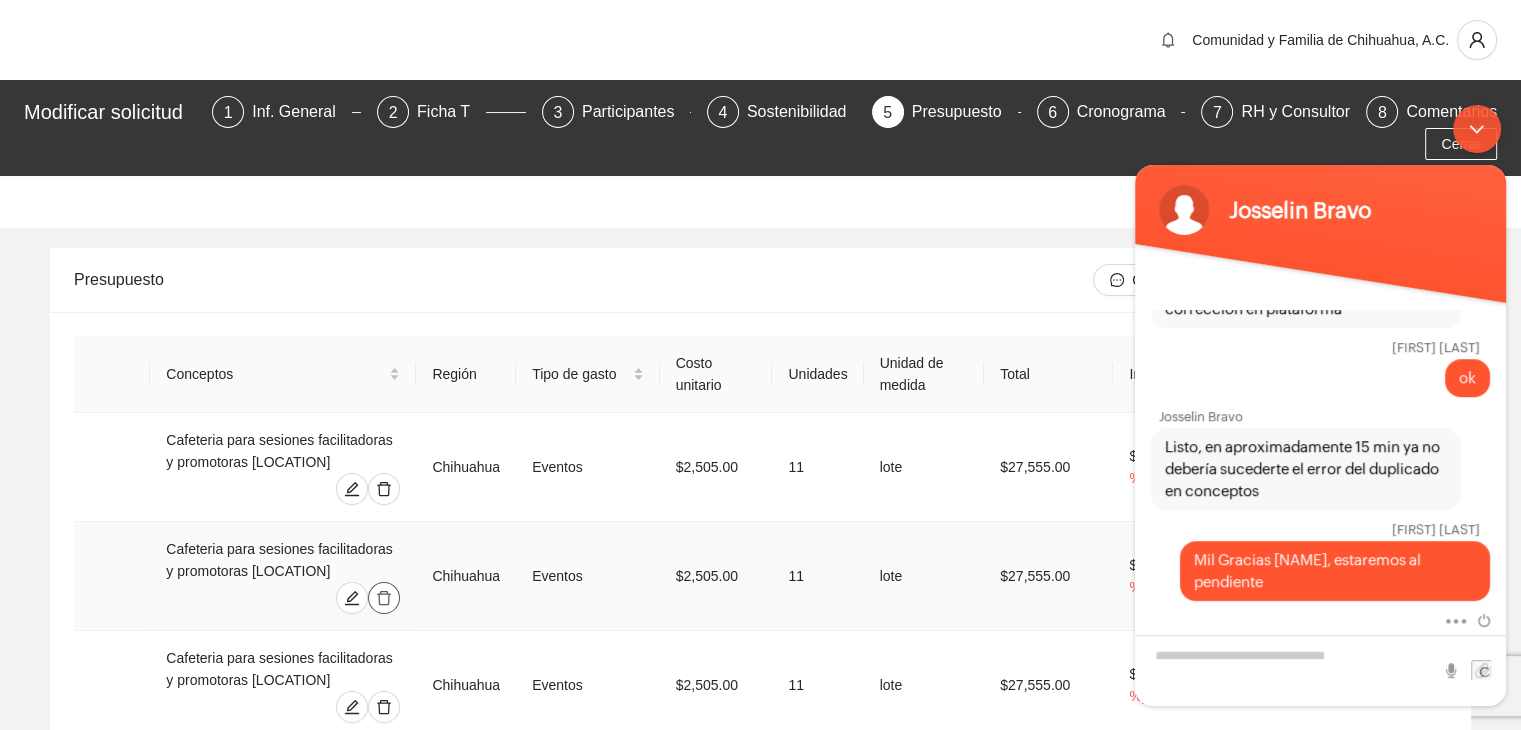 click 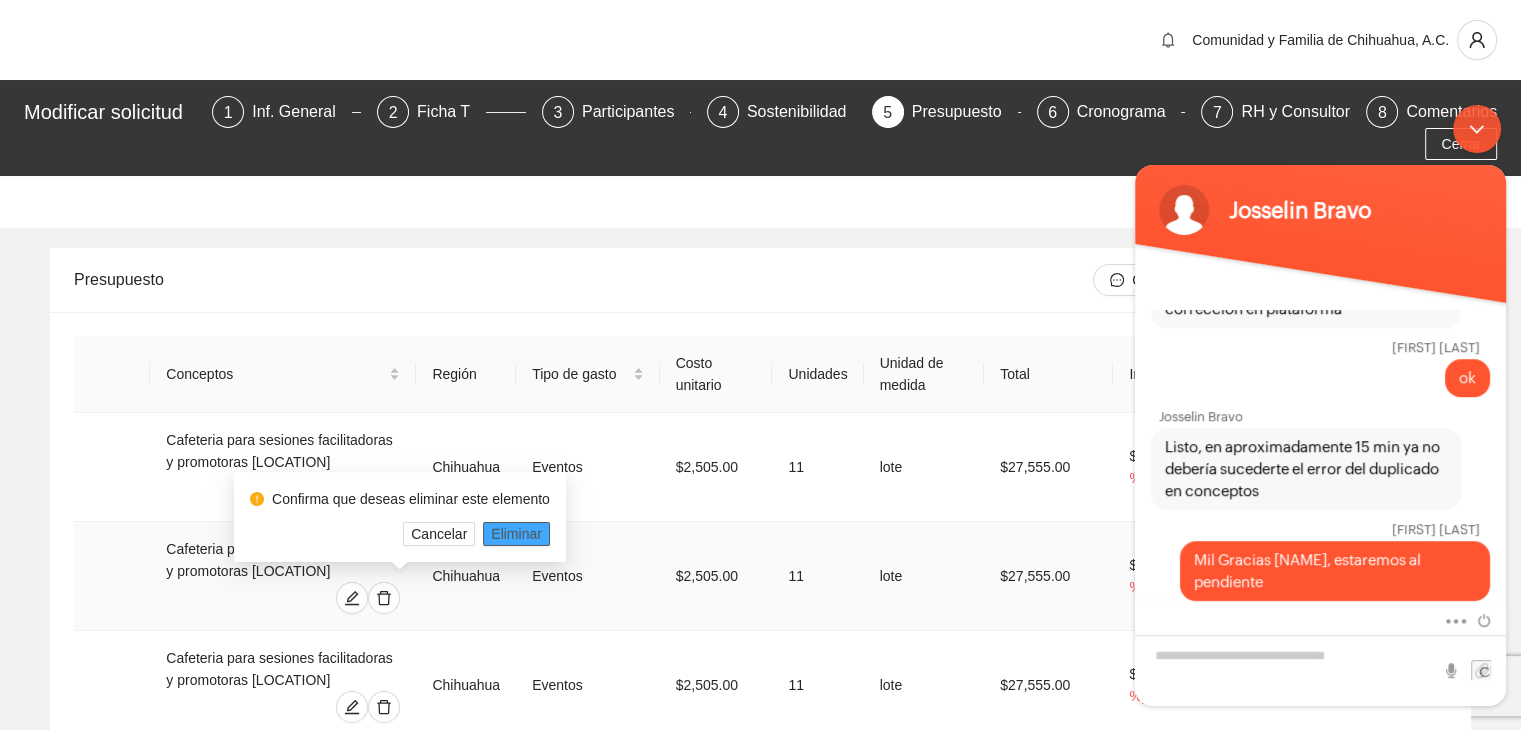 click on "Eliminar" at bounding box center (516, 534) 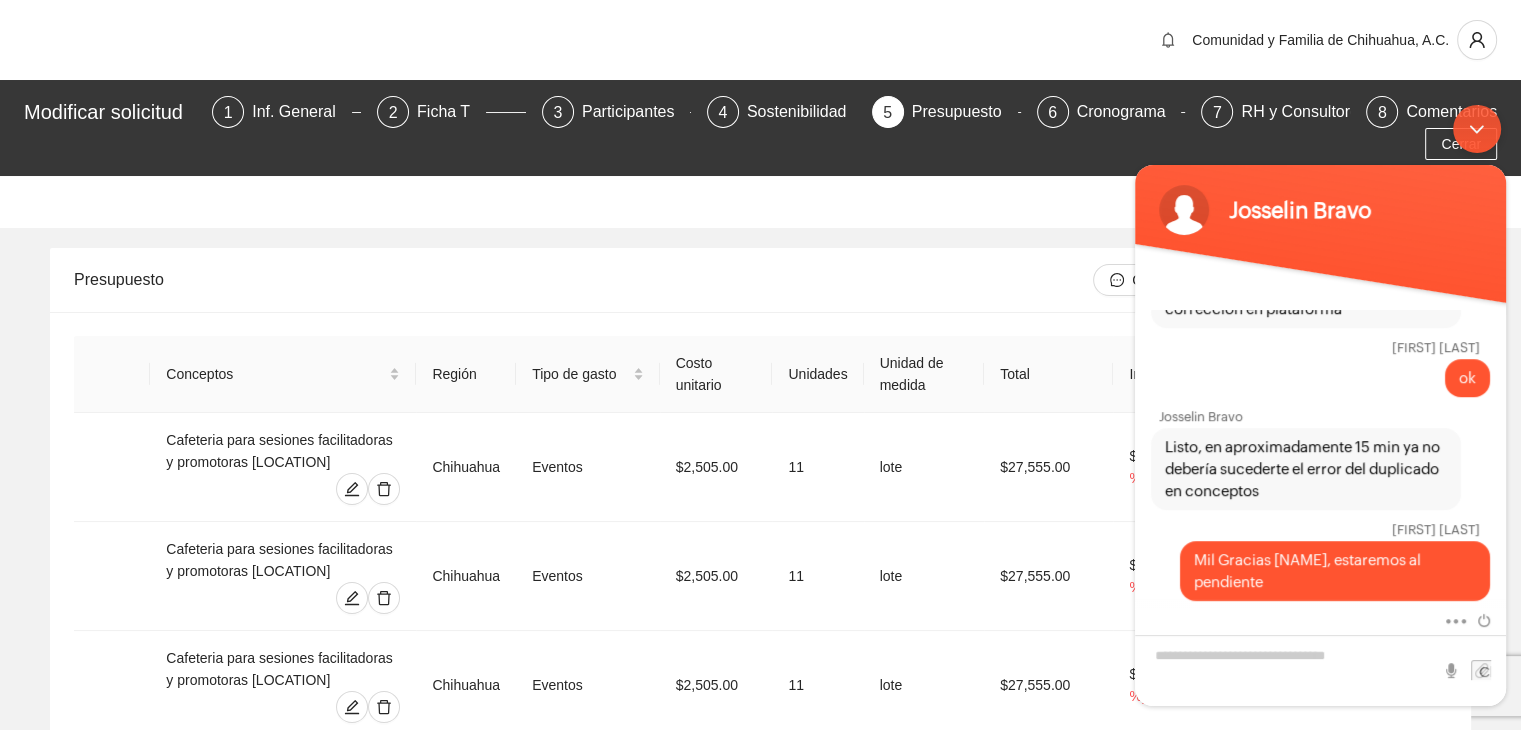 click on "Guardar" at bounding box center [760, 202] 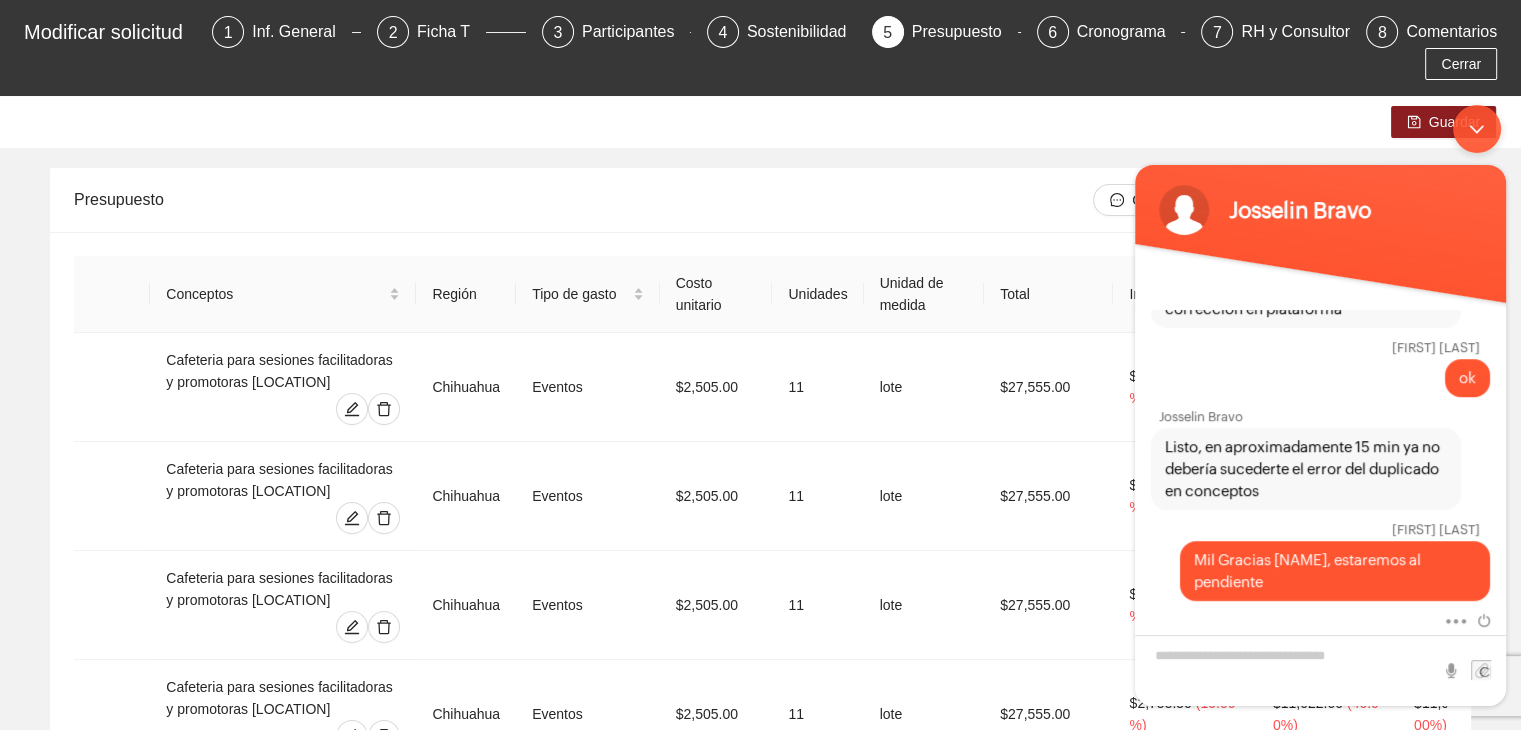 scroll, scrollTop: 120, scrollLeft: 0, axis: vertical 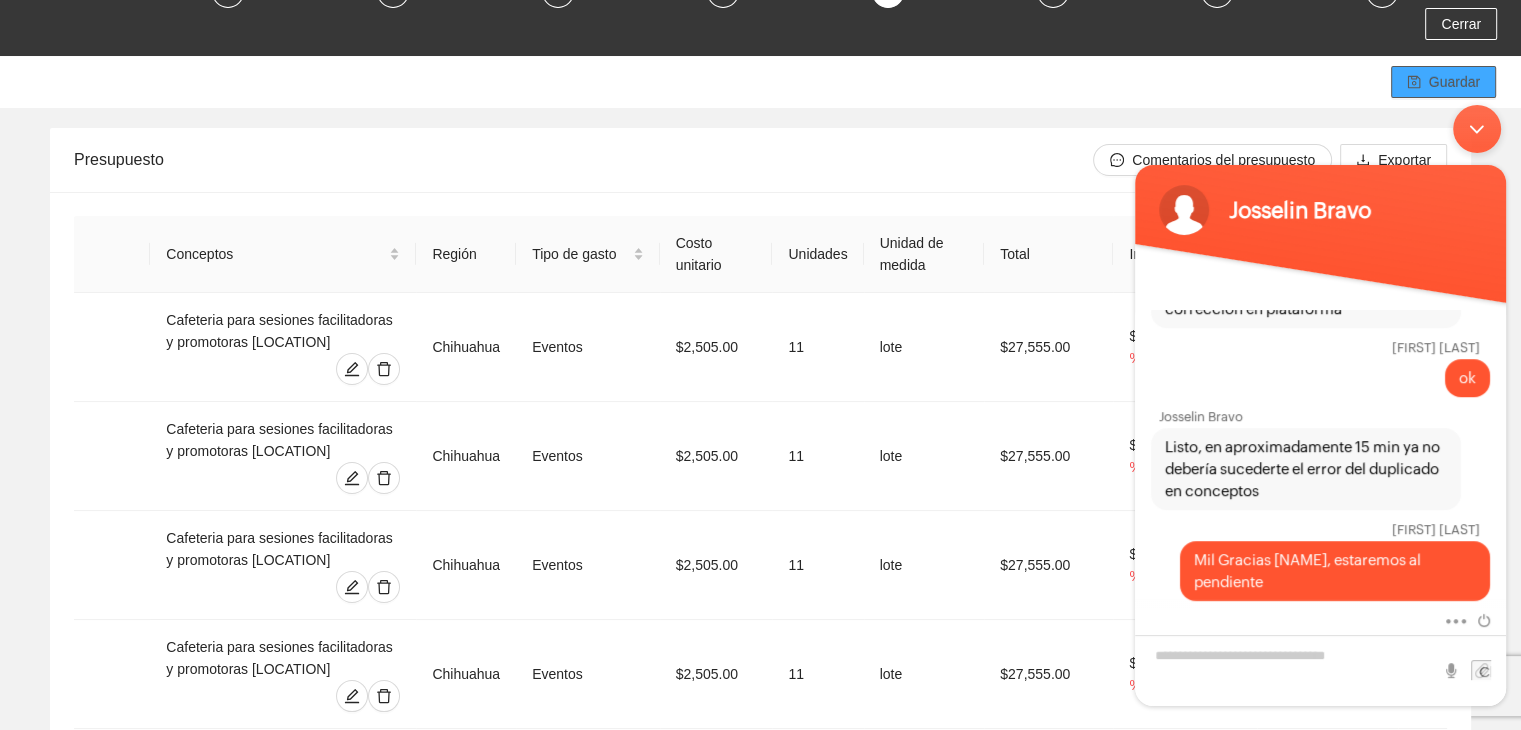 click on "Guardar" at bounding box center (1443, 82) 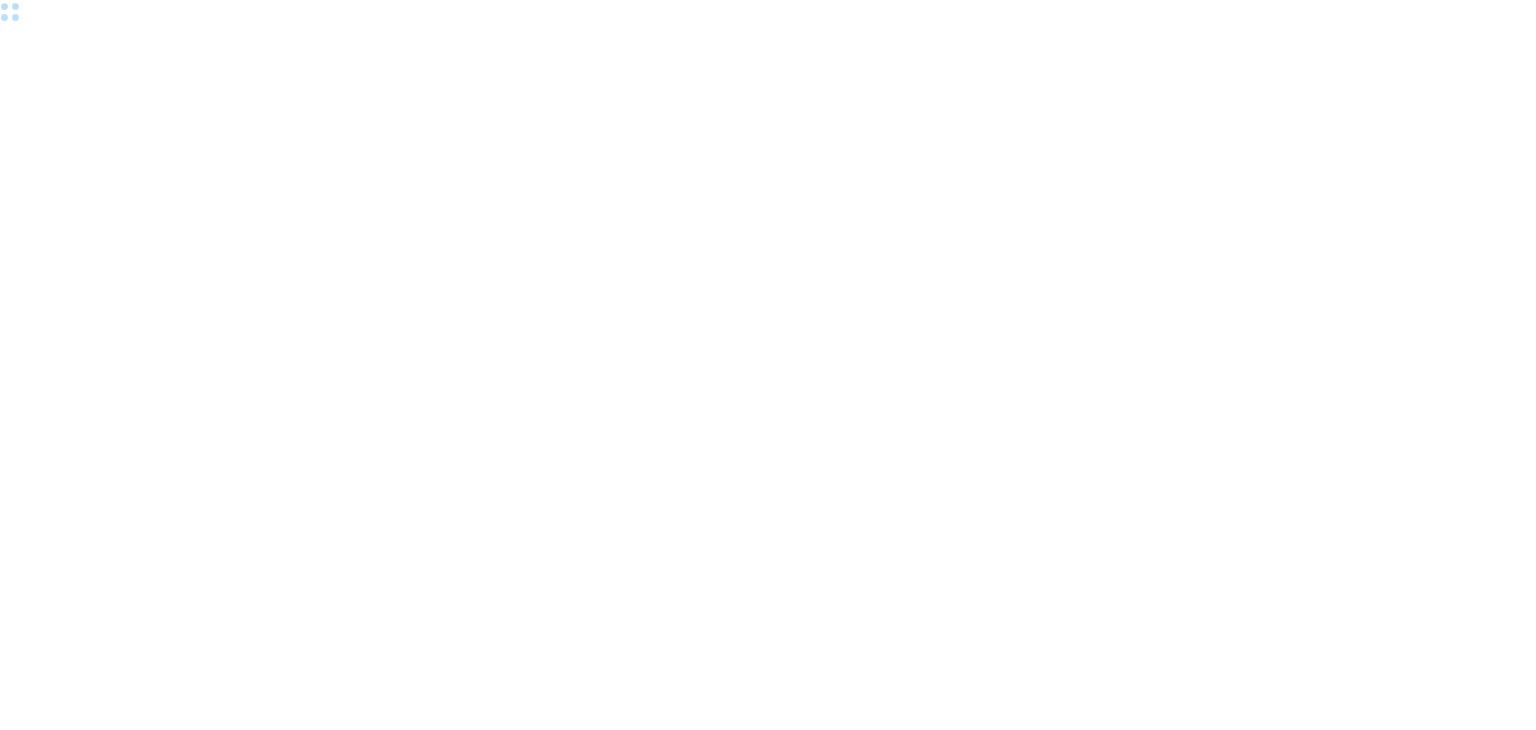 scroll, scrollTop: 0, scrollLeft: 0, axis: both 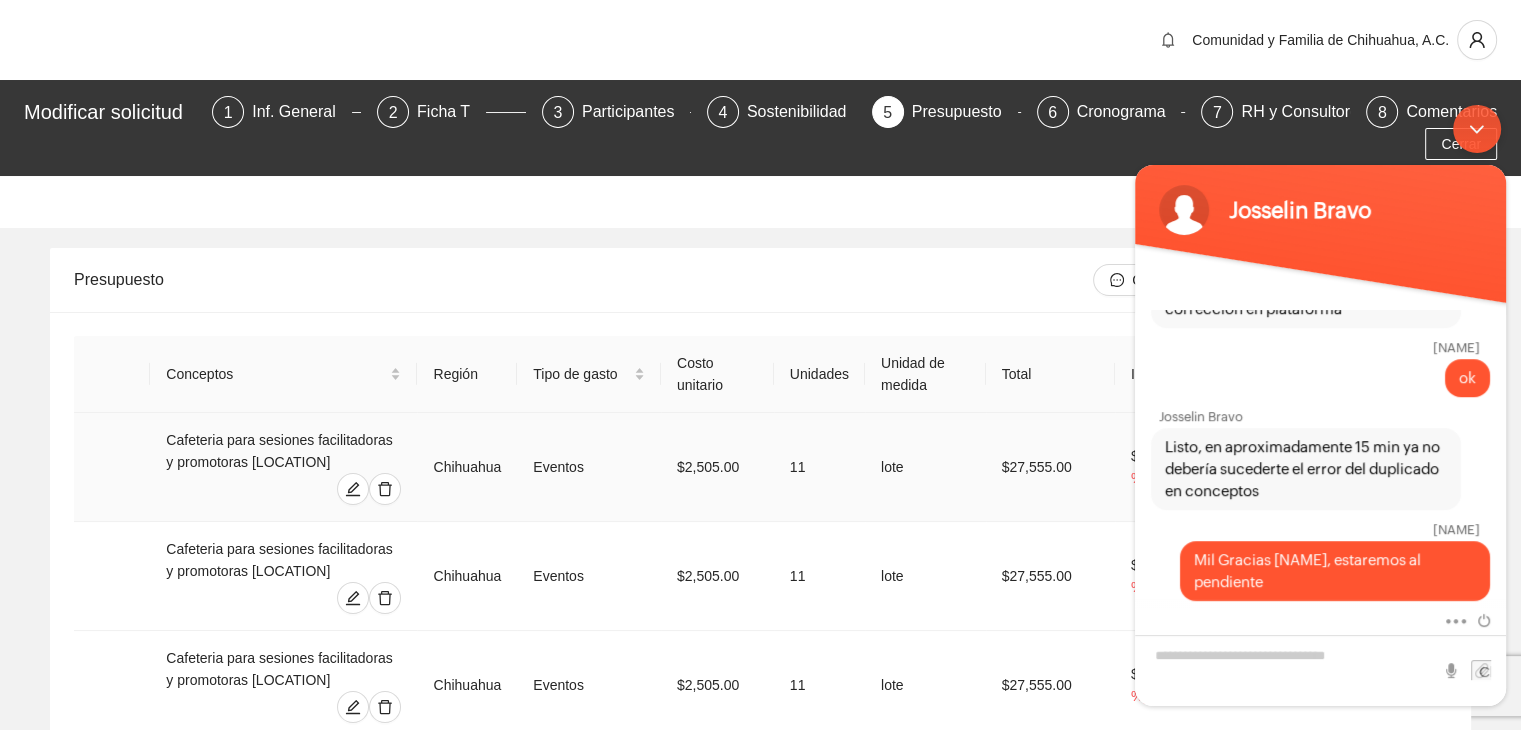 click at bounding box center [112, 467] 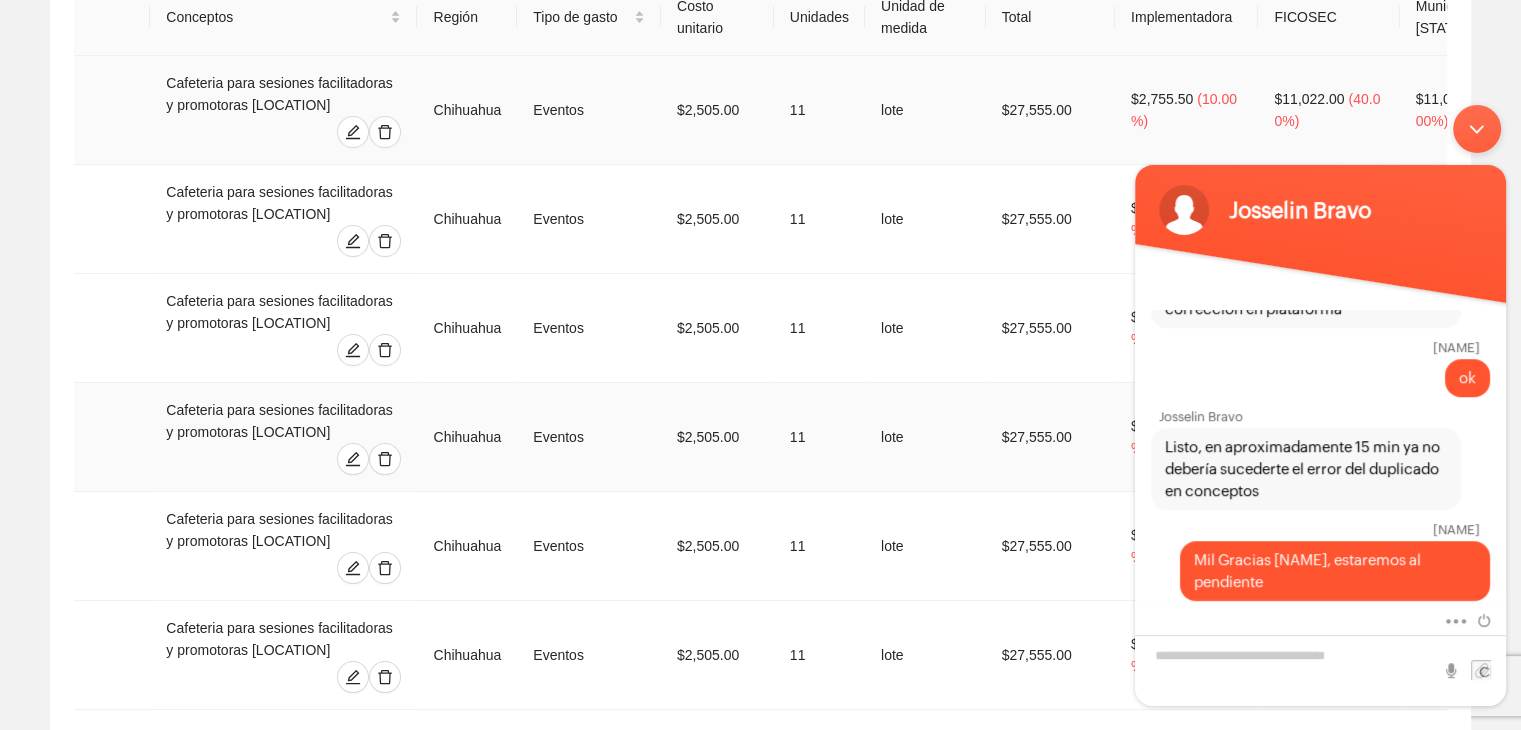 scroll, scrollTop: 360, scrollLeft: 0, axis: vertical 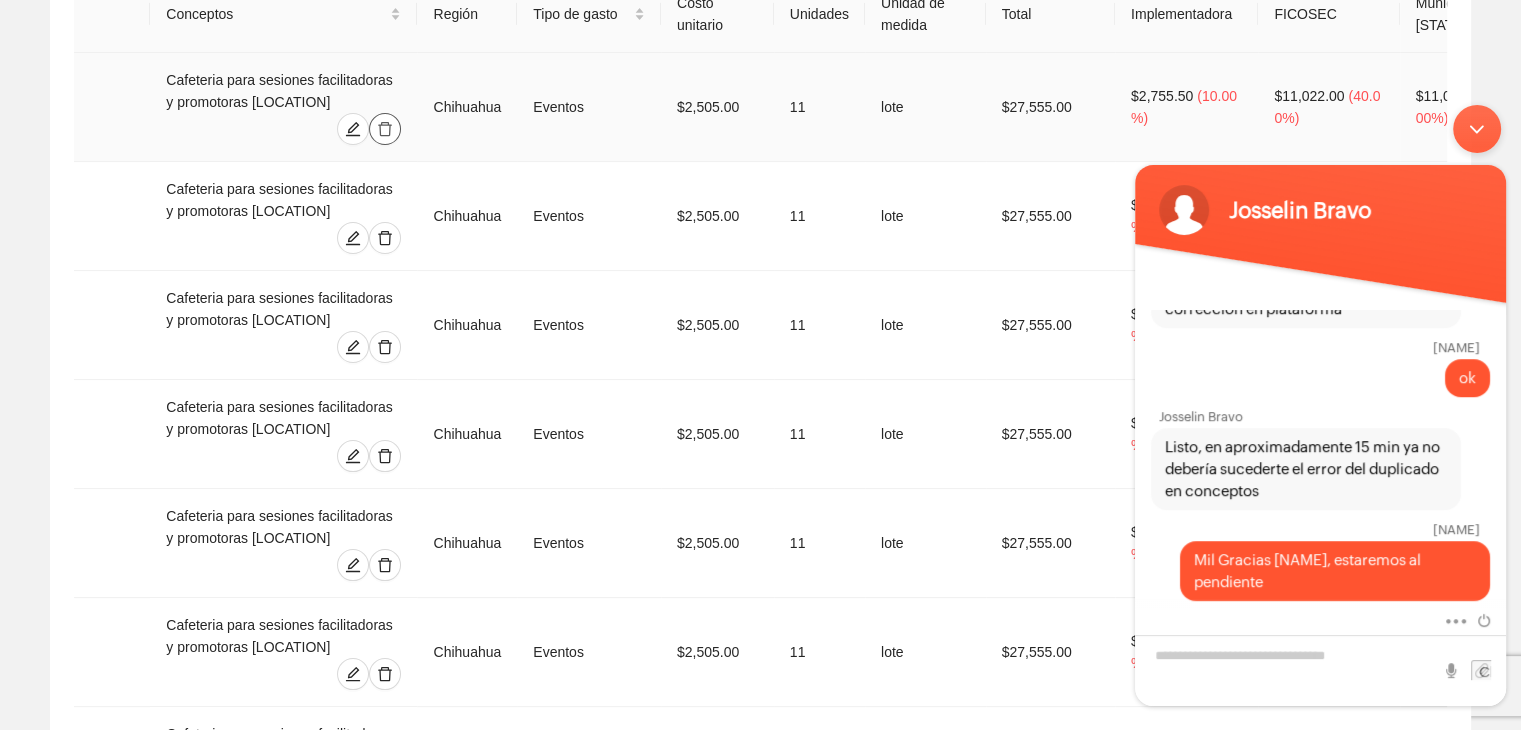 click 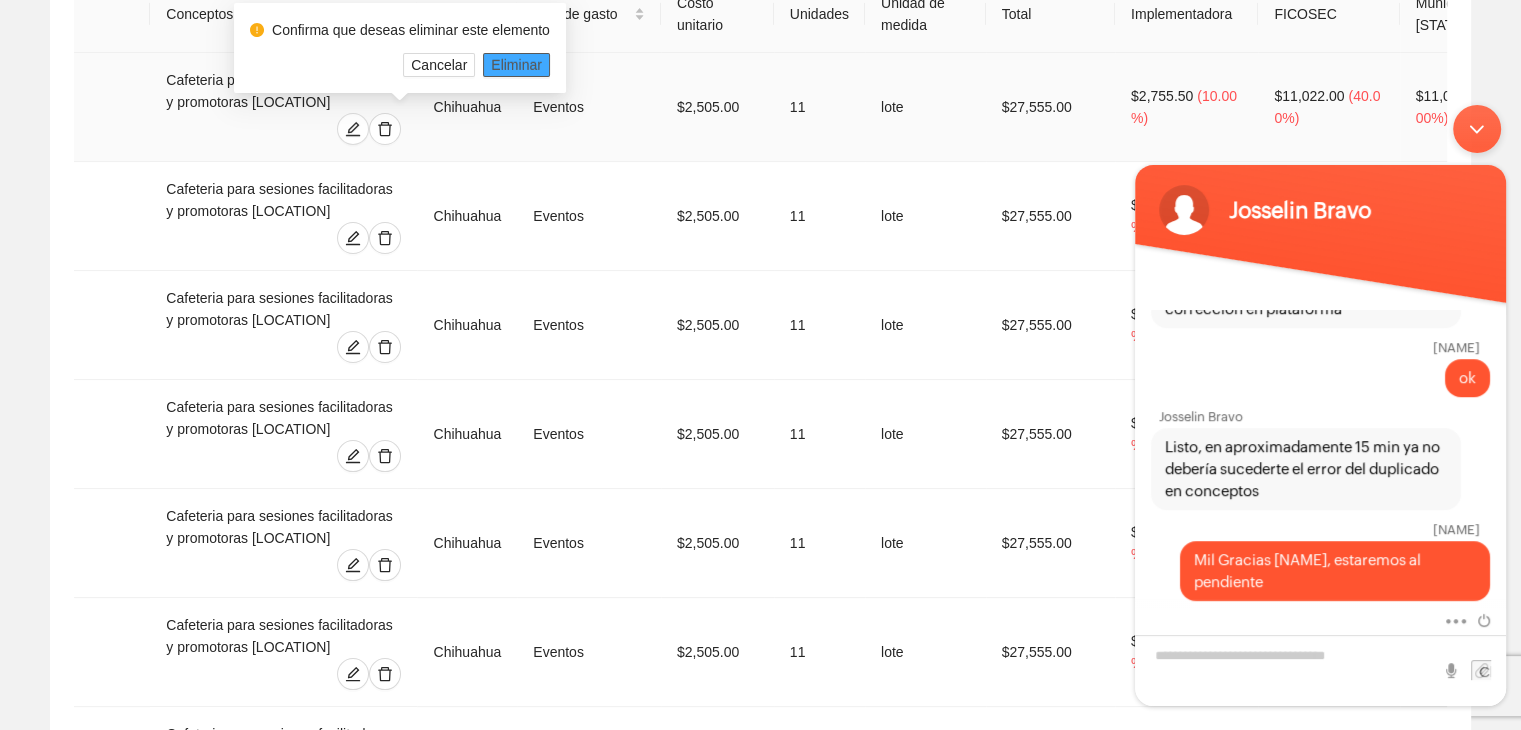 click on "Eliminar" at bounding box center (516, 65) 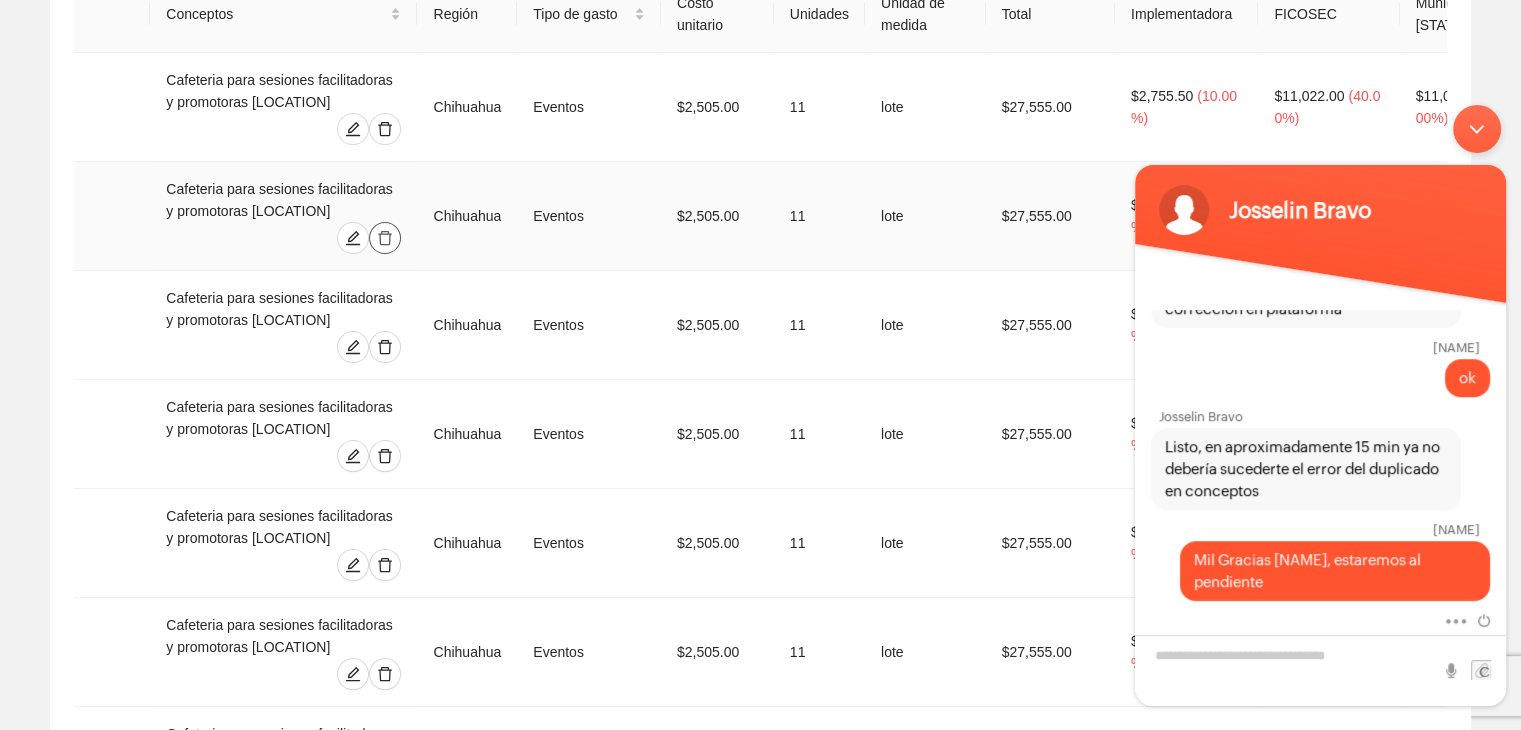 click 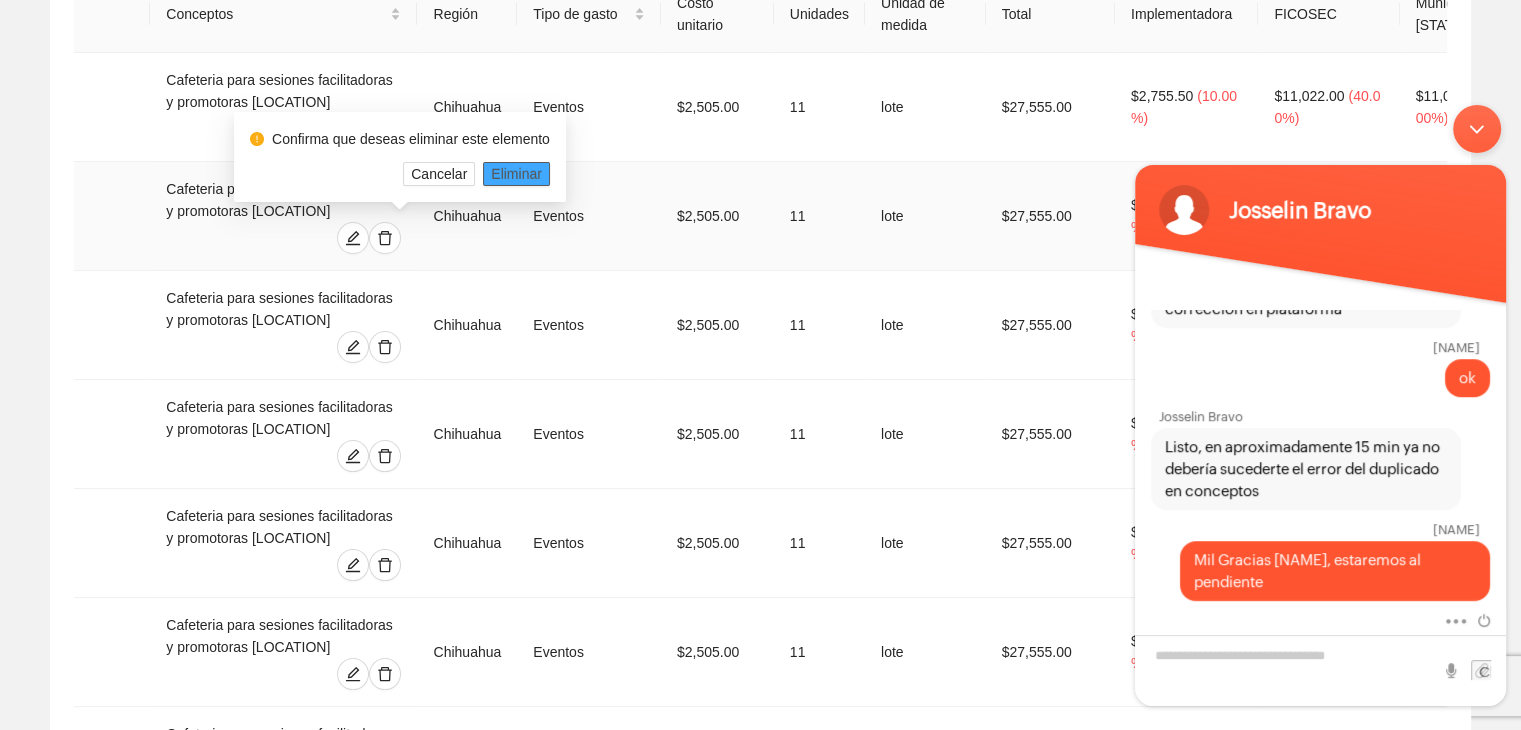 click on "Eliminar" at bounding box center [516, 174] 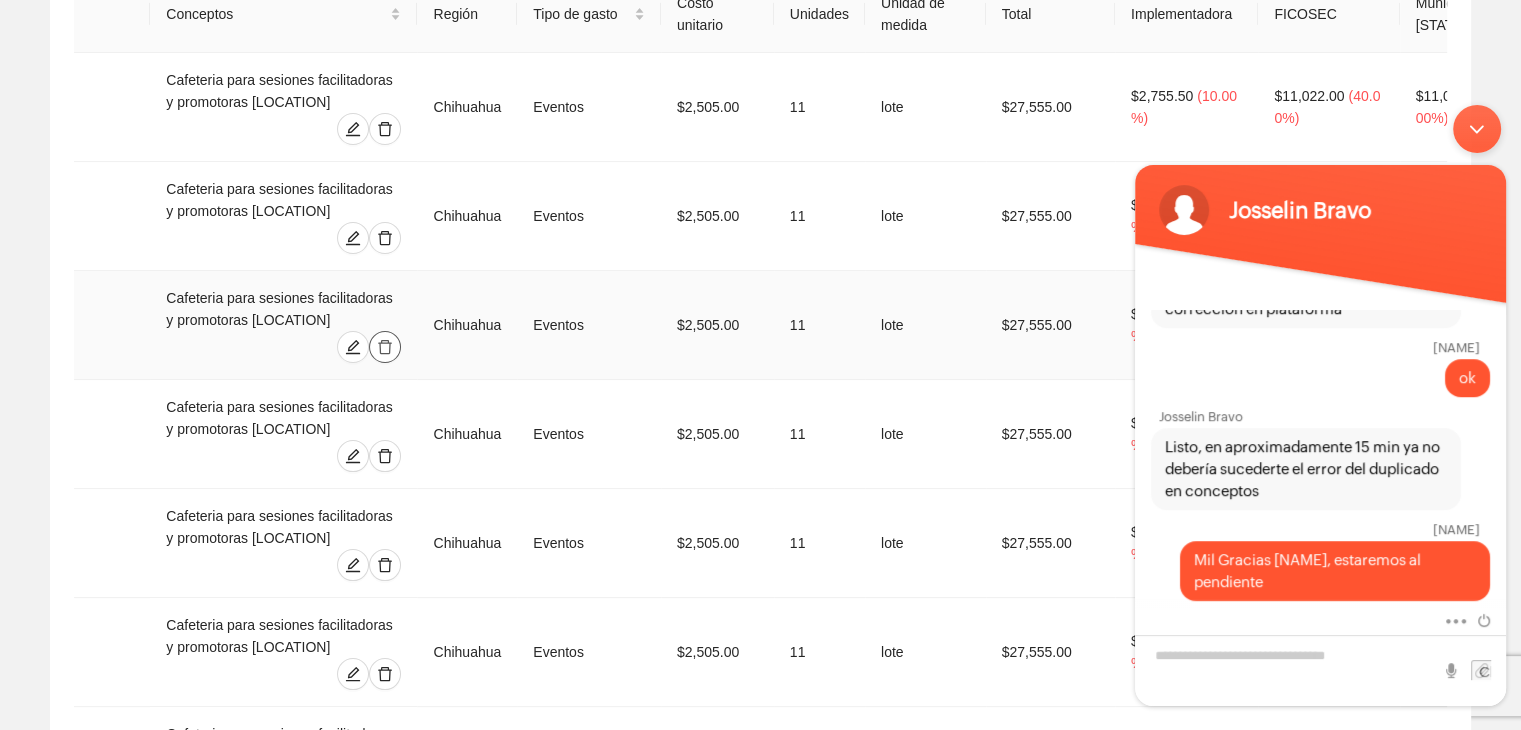 click 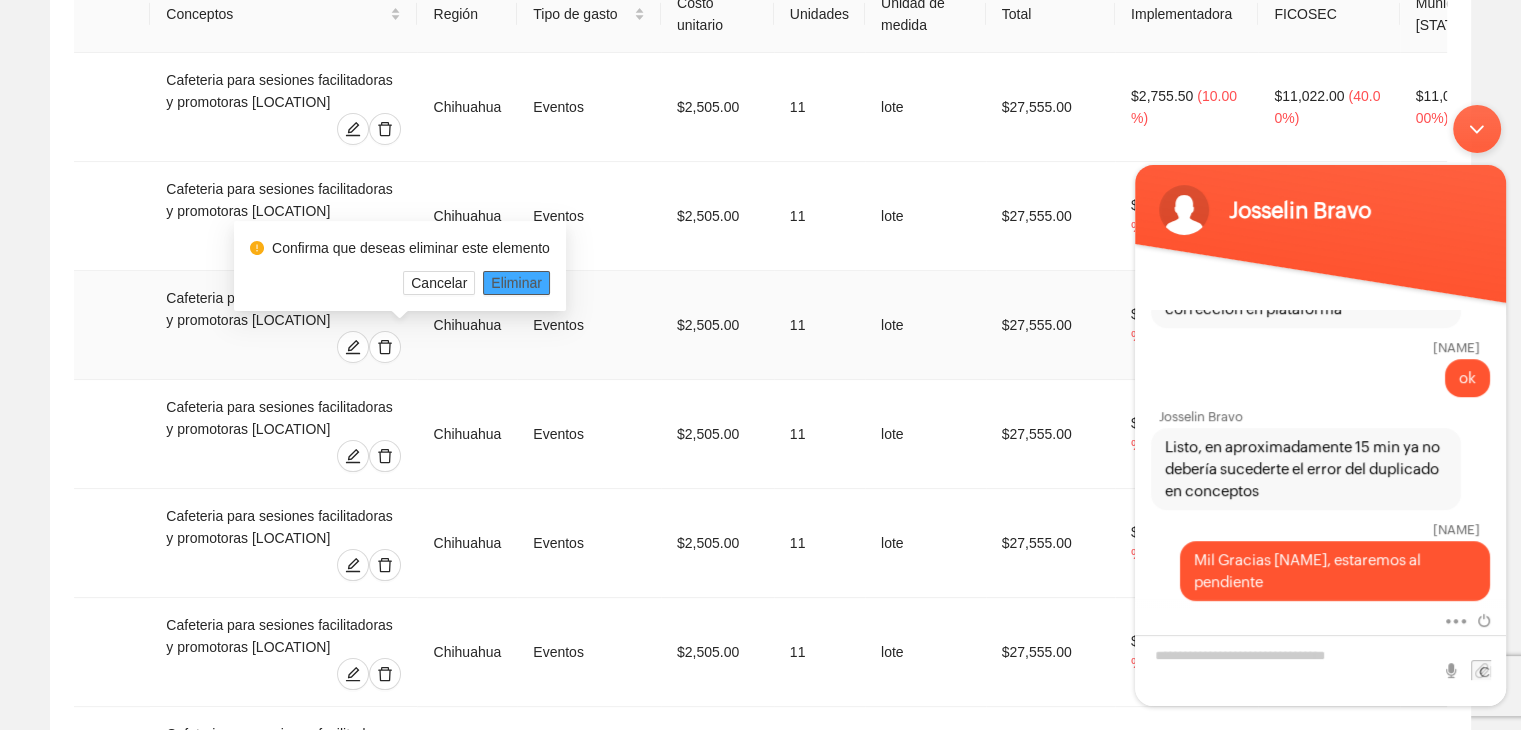 click on "Eliminar" at bounding box center [516, 283] 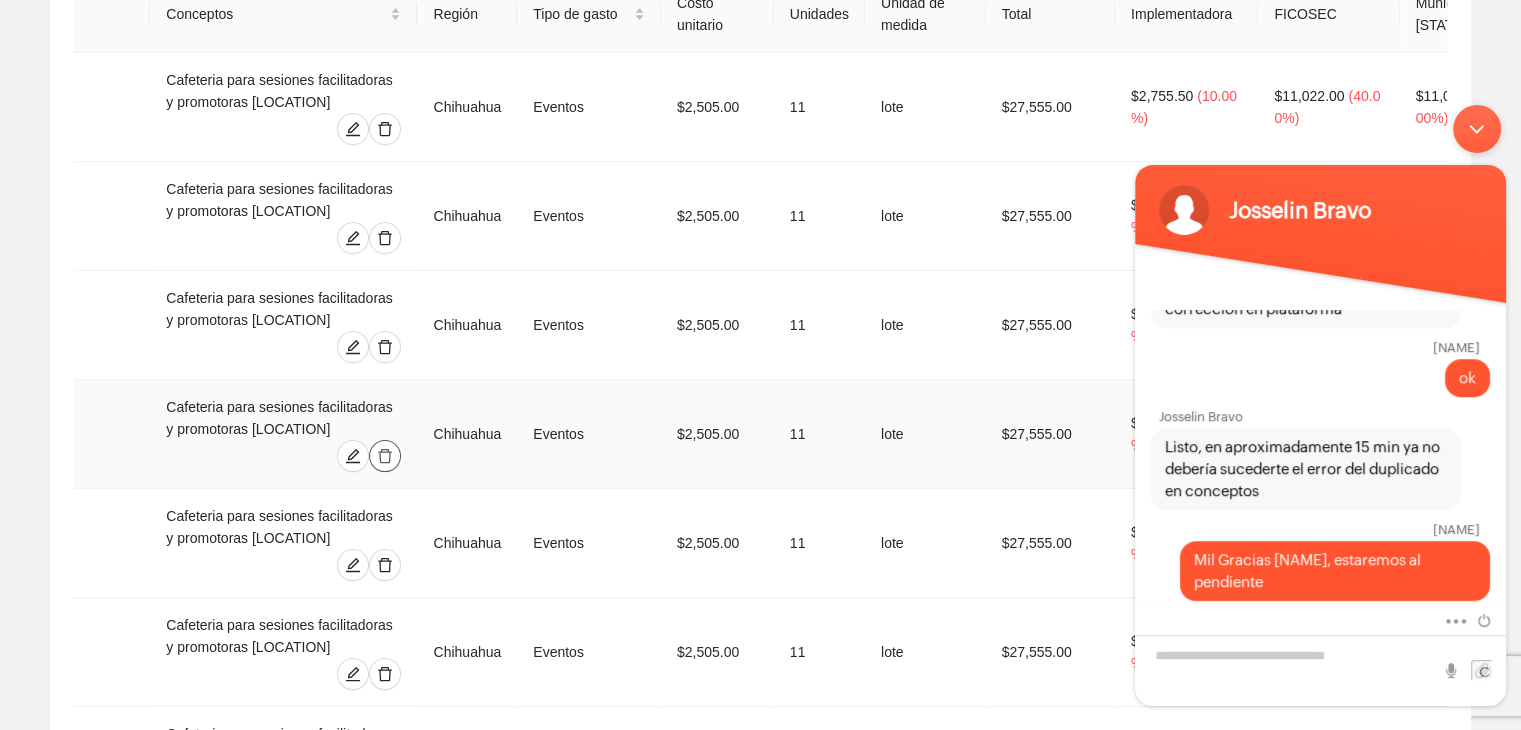 click 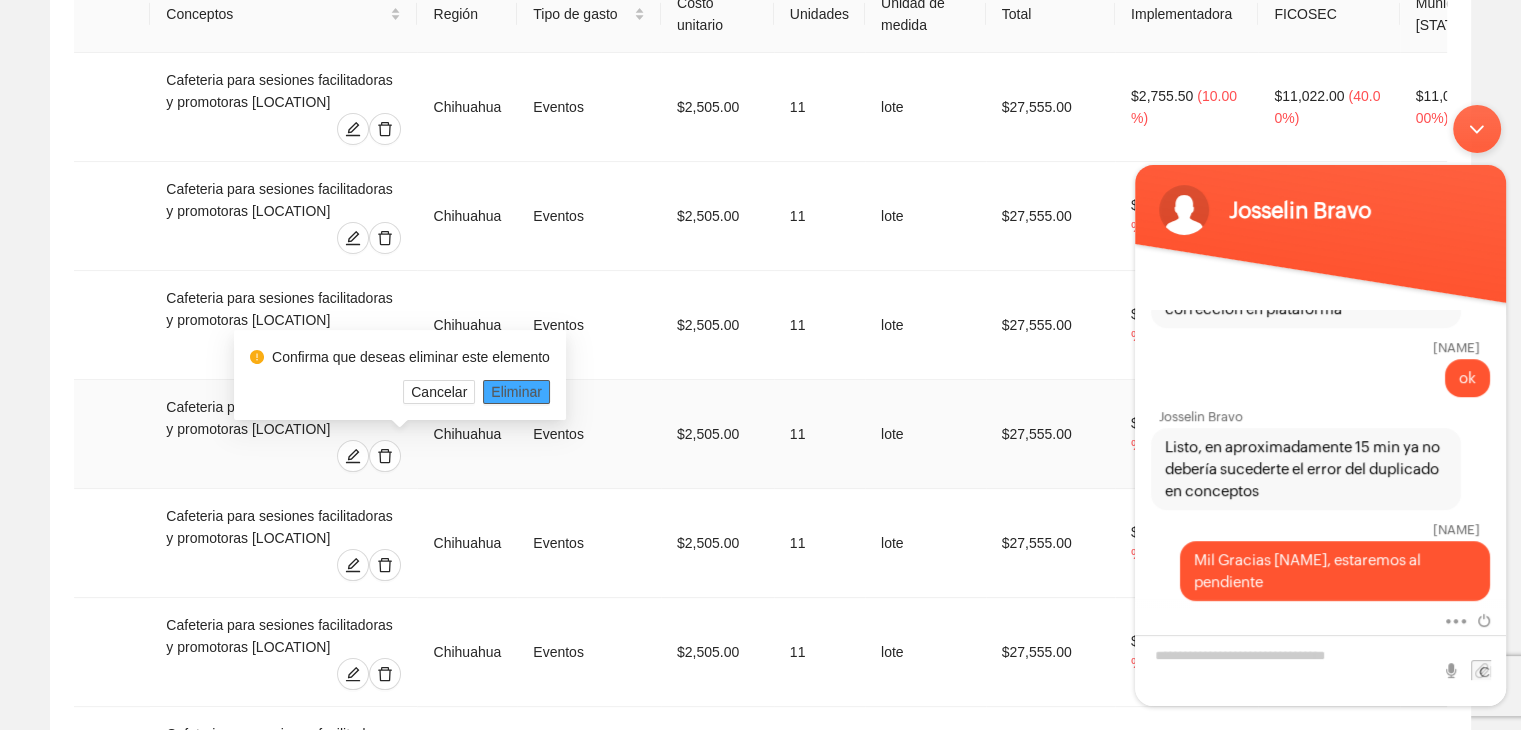 click on "Eliminar" at bounding box center [516, 392] 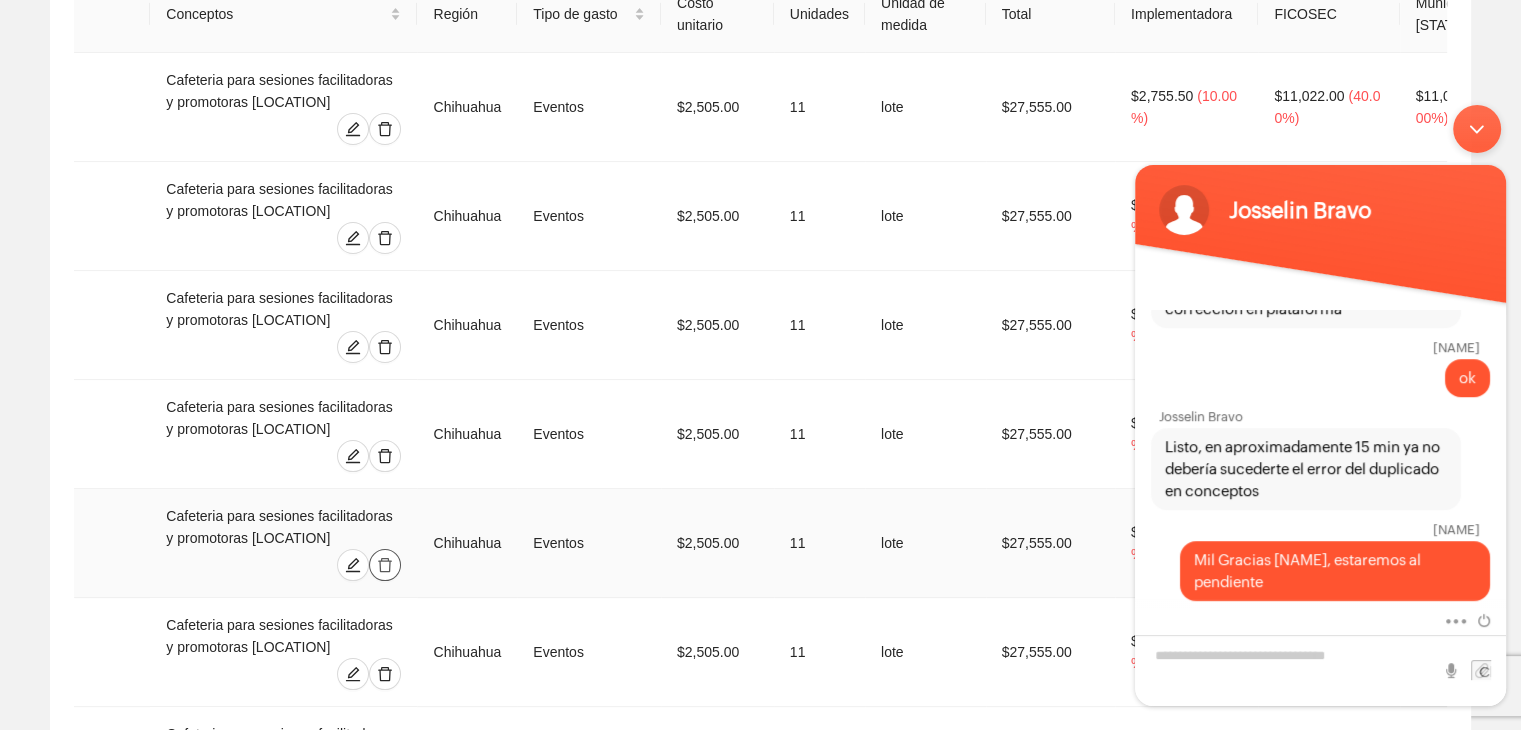 click 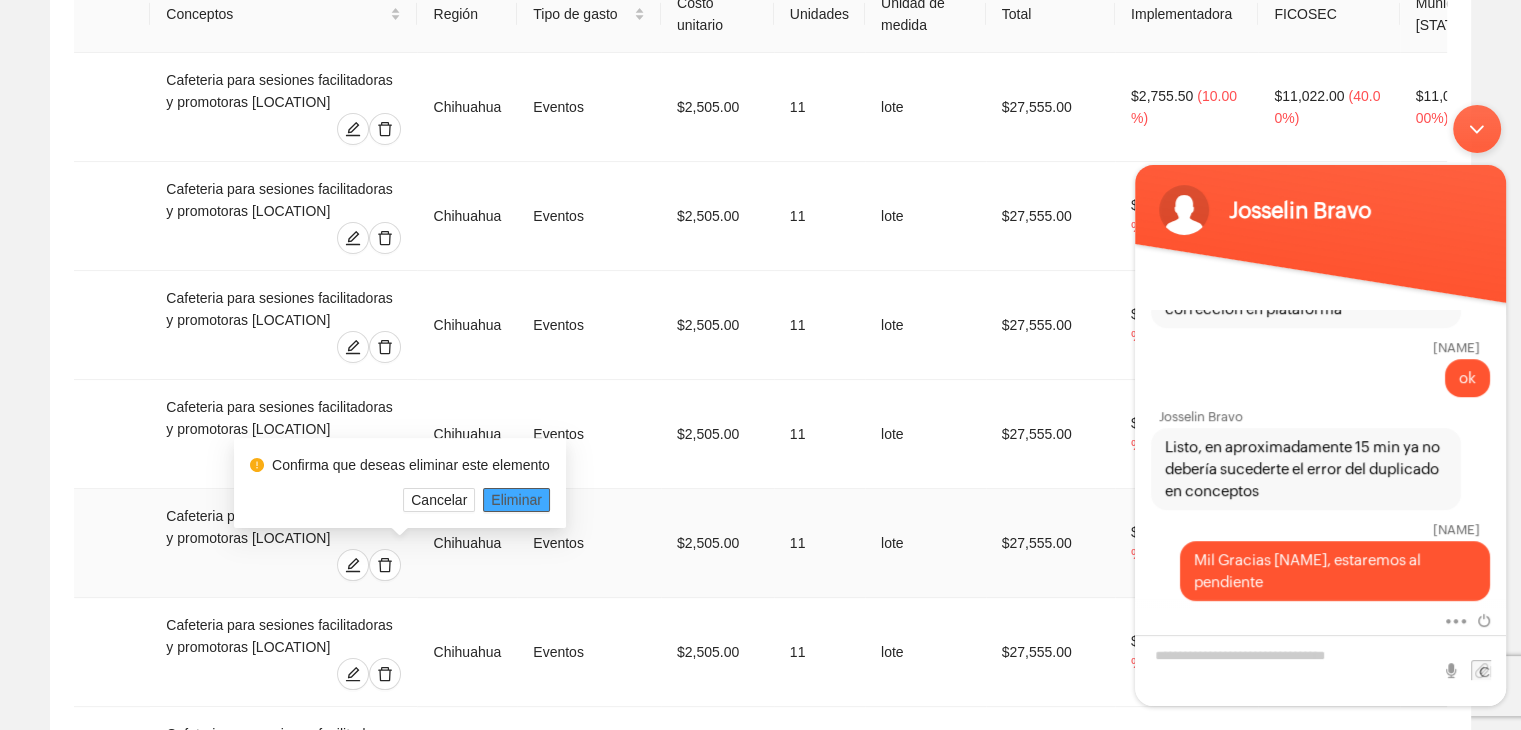 click on "Eliminar" at bounding box center (516, 500) 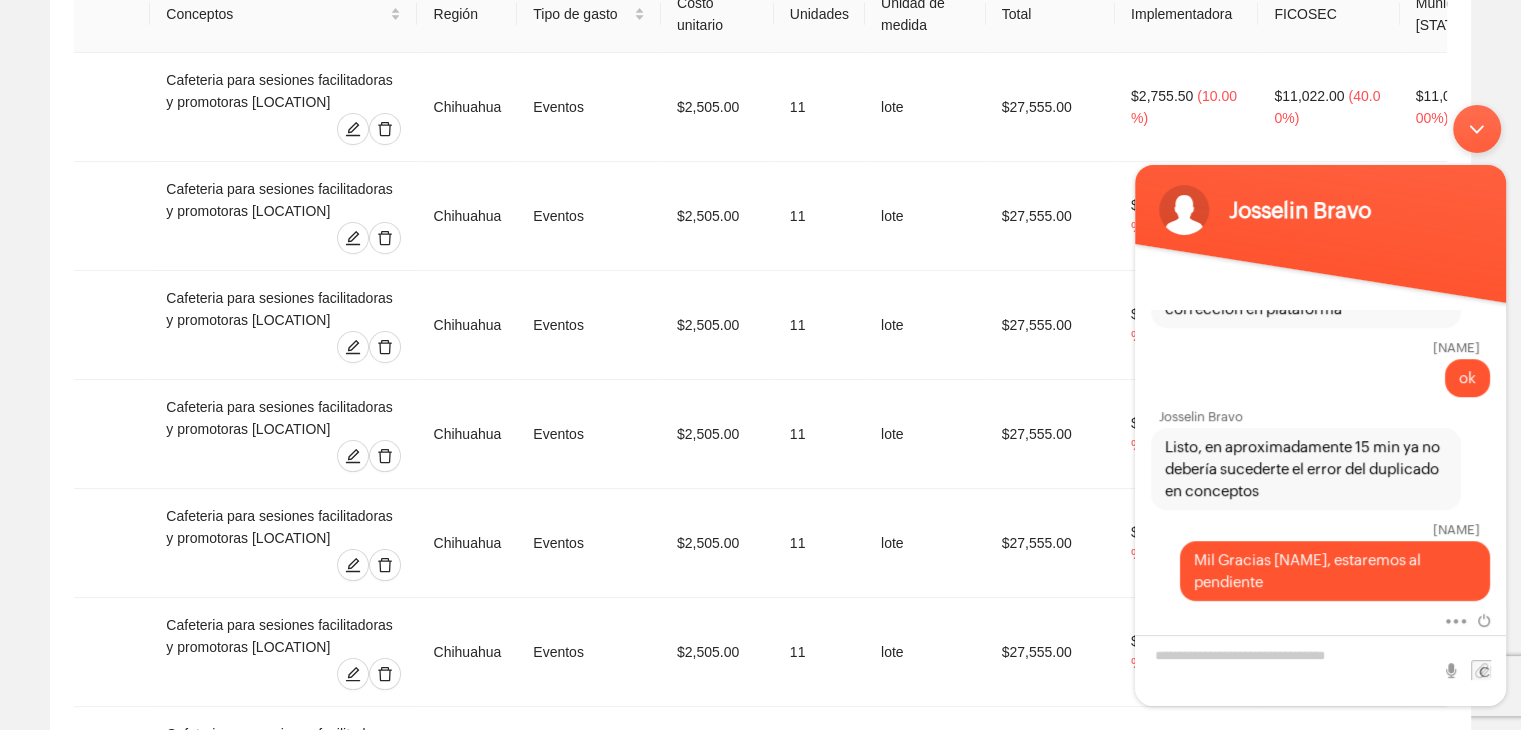 scroll, scrollTop: 0, scrollLeft: 0, axis: both 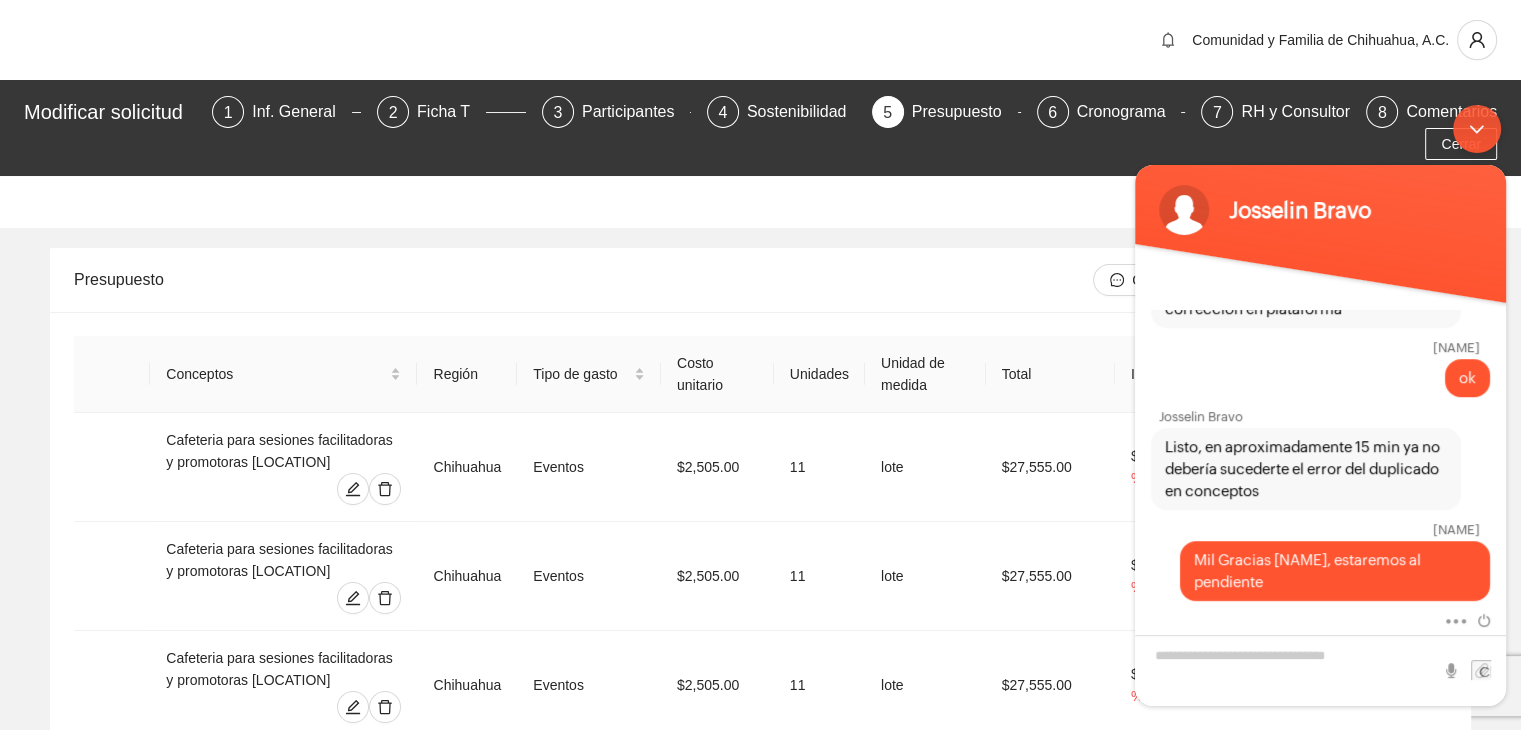 click on "Guardar" at bounding box center (760, 202) 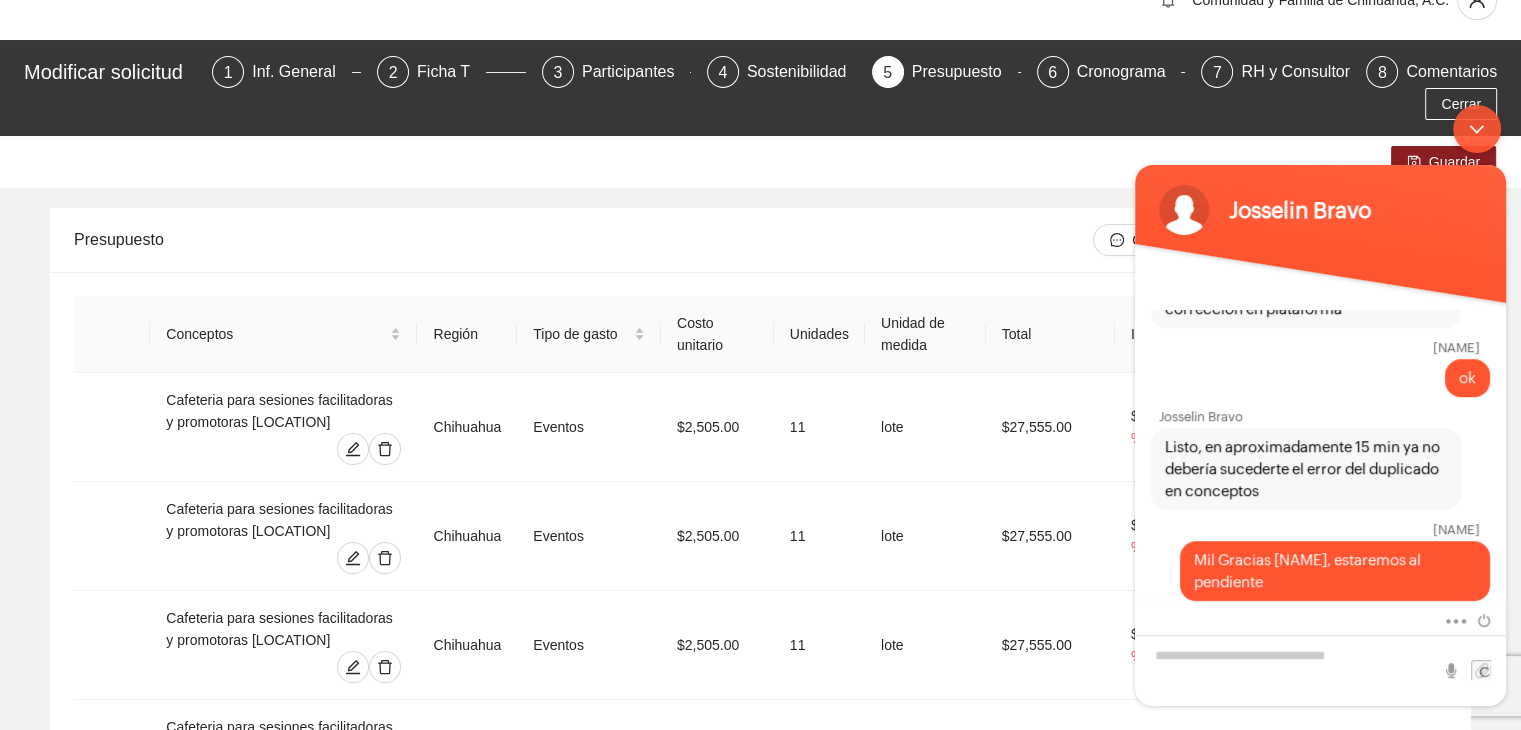 scroll, scrollTop: 80, scrollLeft: 0, axis: vertical 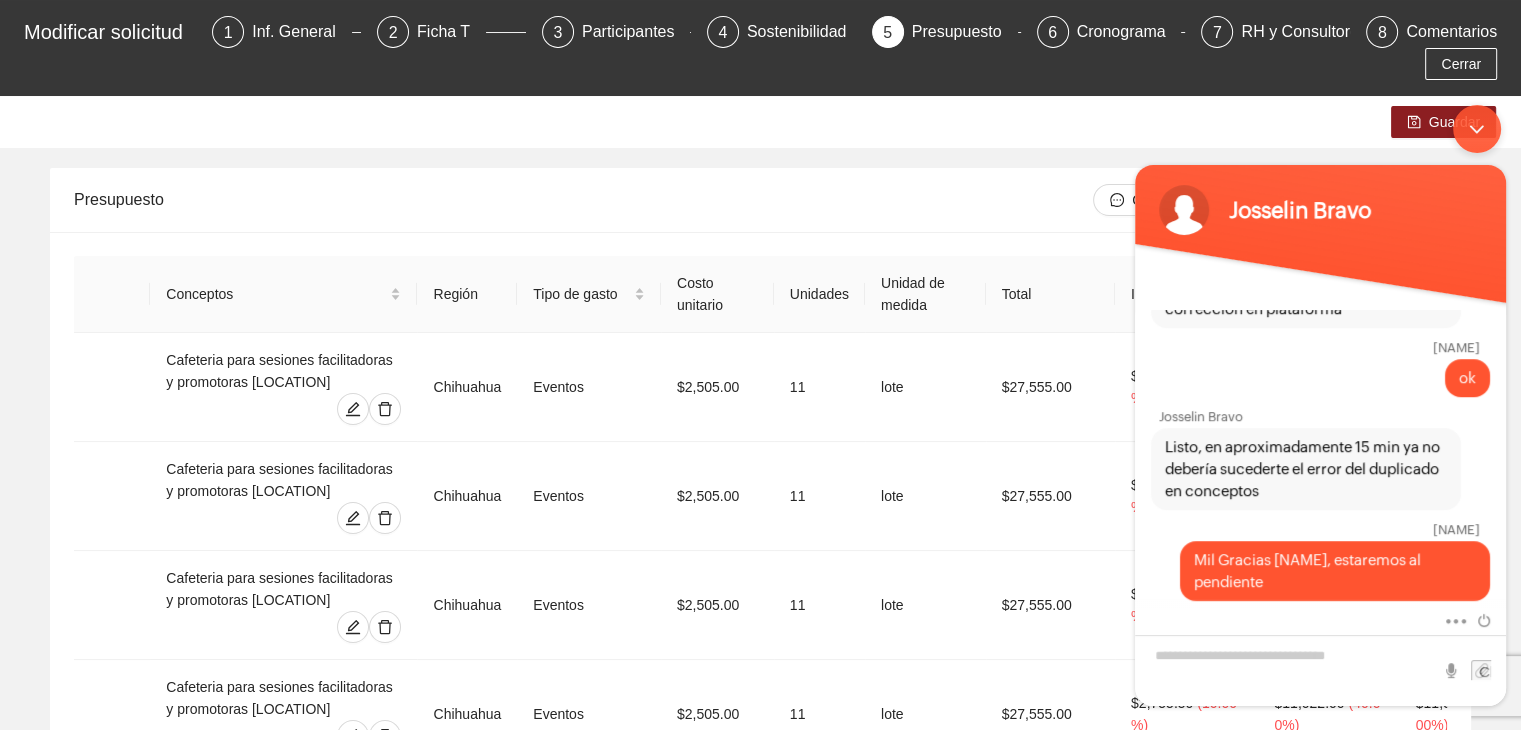 click on "Josselin Bravo  Karina Romero  Hola buenas tardes Operador  ¿Cuál es su nombre?  Karina Romero  Karina Romero Operador  ¿En cuál email podemos contactarle?  Karina Romero   procuracion@comunidadyfamilia.org.mx Josselin Bravo  Hola Karina, buenas tardes!  ¿En que puedo ayudarte?  Karina Romero  Hola Josselin, que bueno que eres tu  te explico que estamos llenando nueva solicitud de proyecto para Ficosec (que vence el domingo), llenamos el presupuesto y nos salimos, despues entramos nuevamente y los conceptos se habían multiplicado, es decir si pongo caferería se me agregó como 10 veces la cafetería  así fue con varios conceptos, el personal esta como 5 veces agregado cada uno Josselin Bravo Karina Romero 4:48 PM te explico que estamos llenando nueva solicitud de proyecto para Ficosec (que vence el domingo), llenamos el presupuesto y nos salimos, despues entramos nuevamente y los conceptos se habían multiplicado, es decir si pongo caferería se me agregó como 10 veces la cafetería  Karina Romero" at bounding box center (1320, 404) 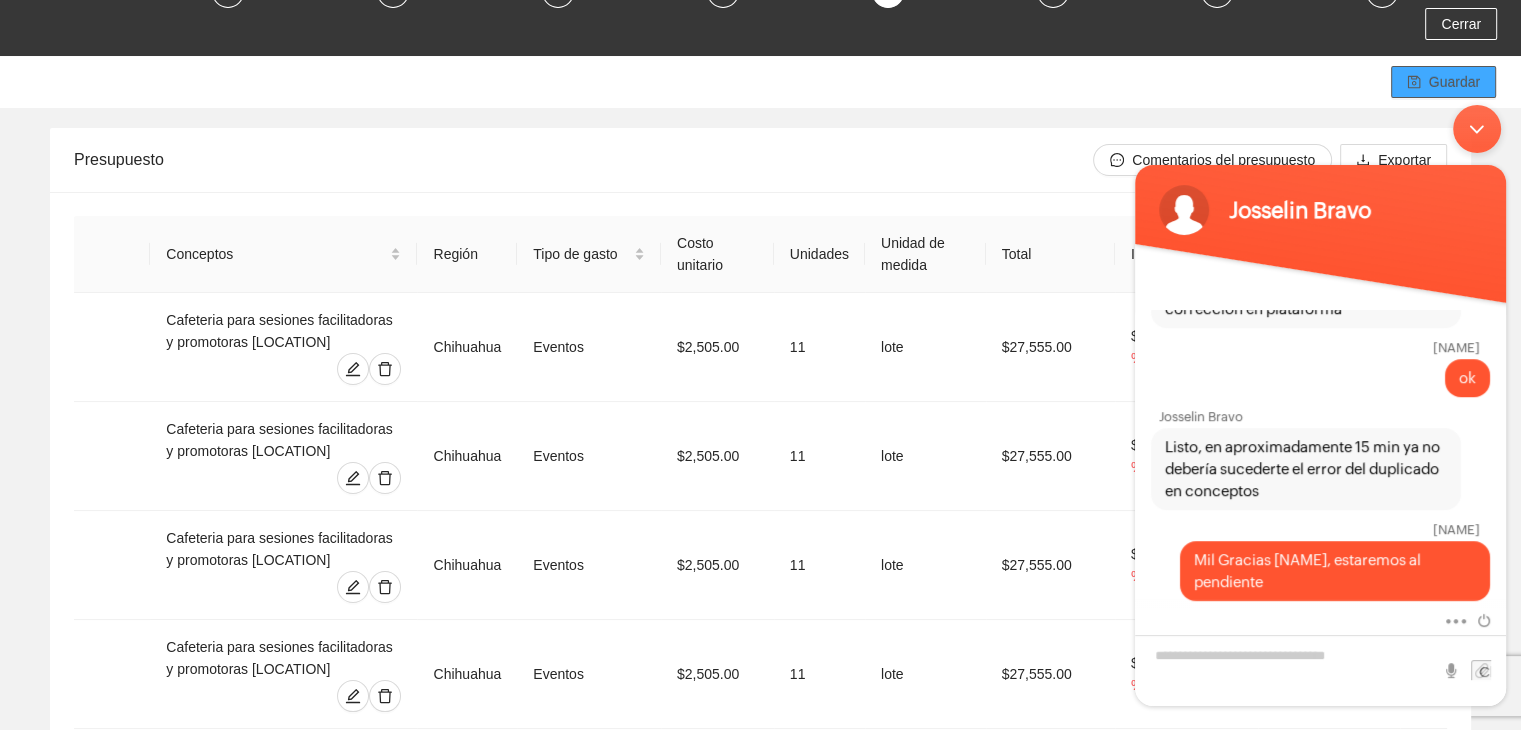 click on "Guardar" at bounding box center [1454, 82] 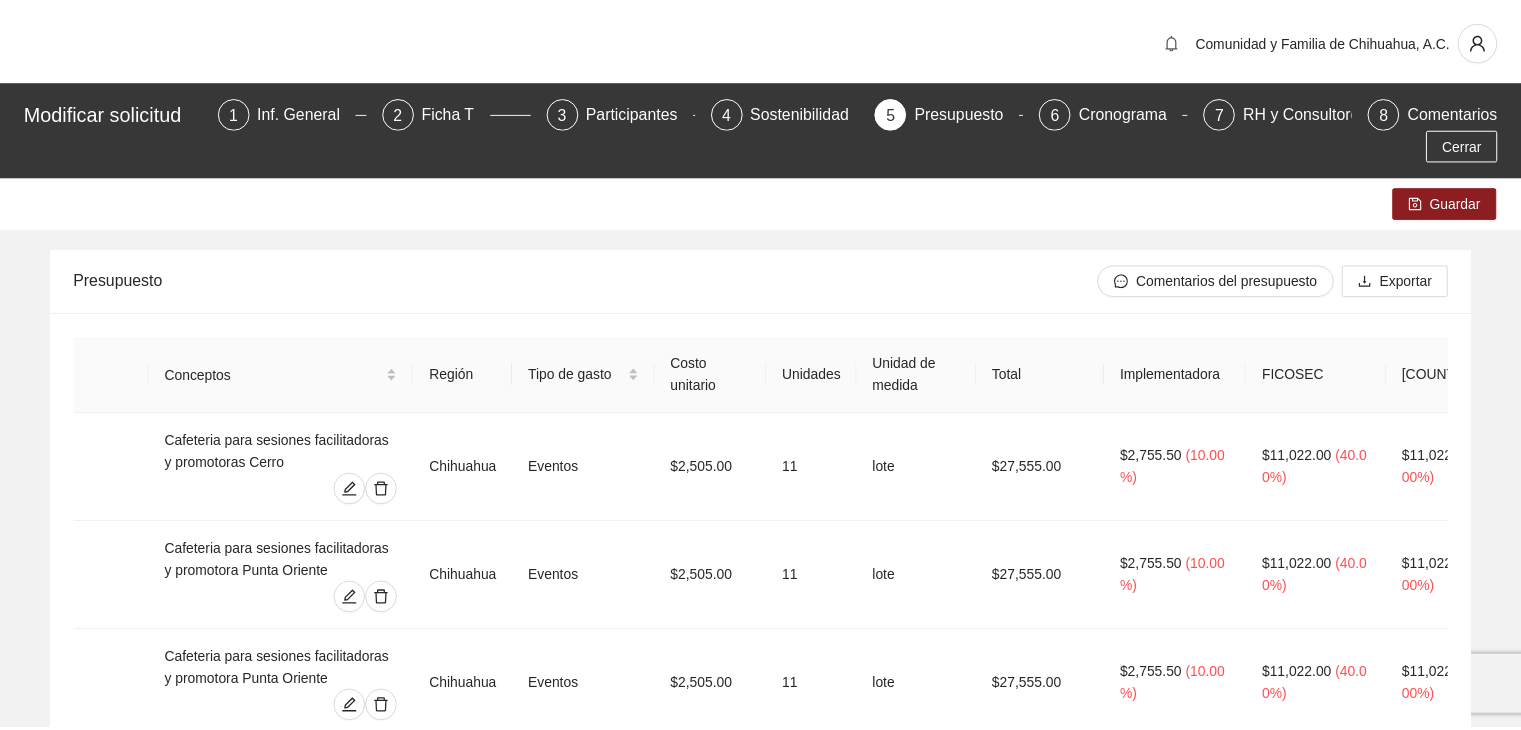 scroll, scrollTop: 0, scrollLeft: 0, axis: both 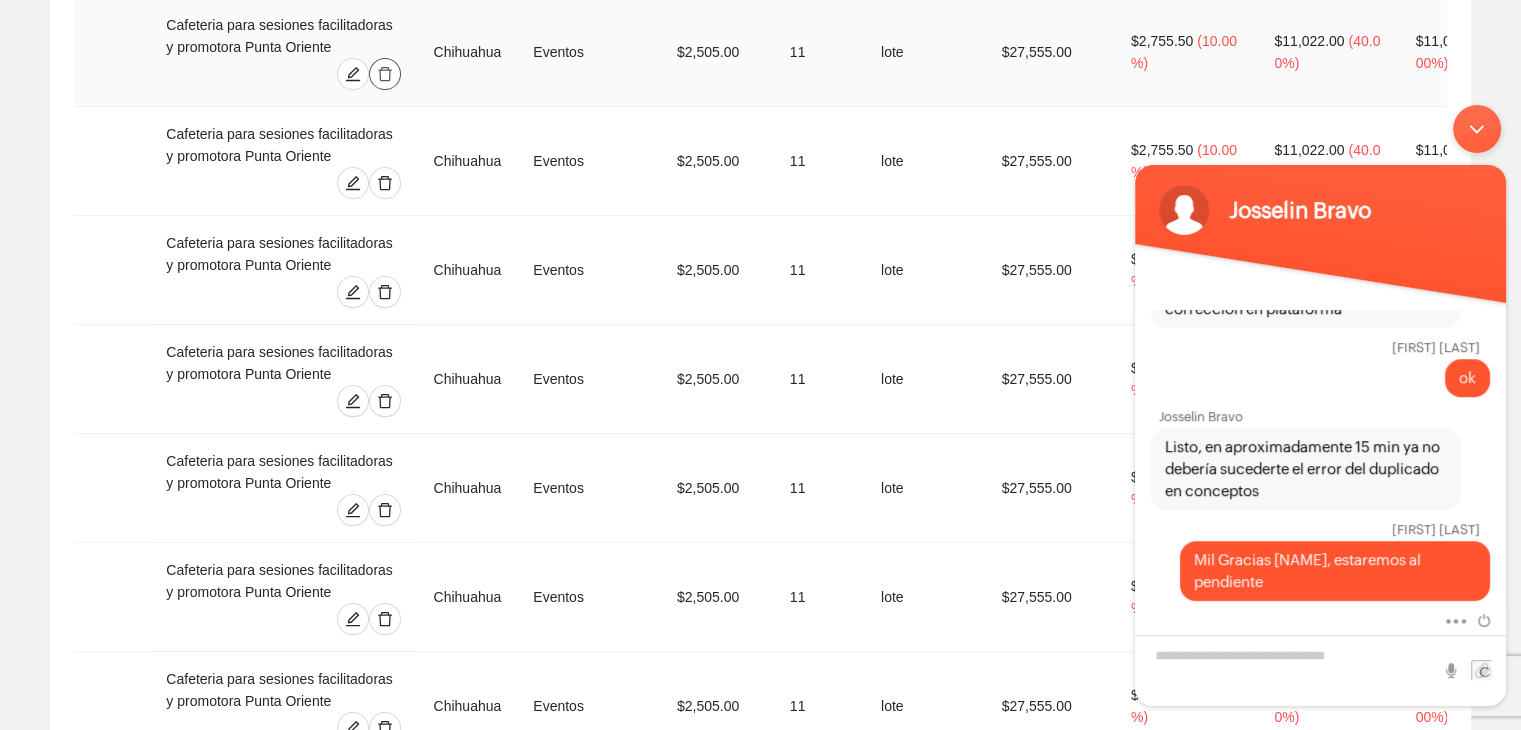 click 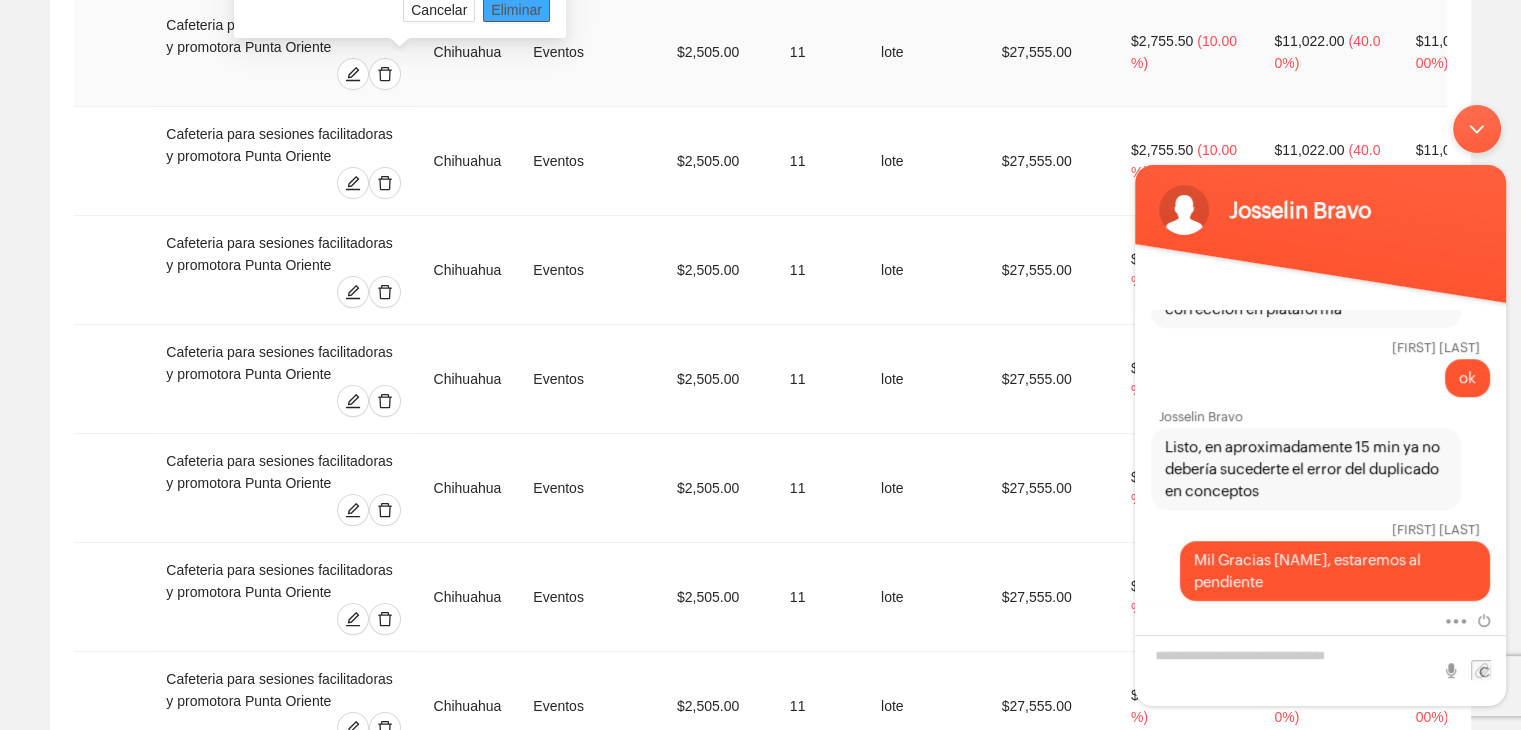 click on "Eliminar" at bounding box center [516, 10] 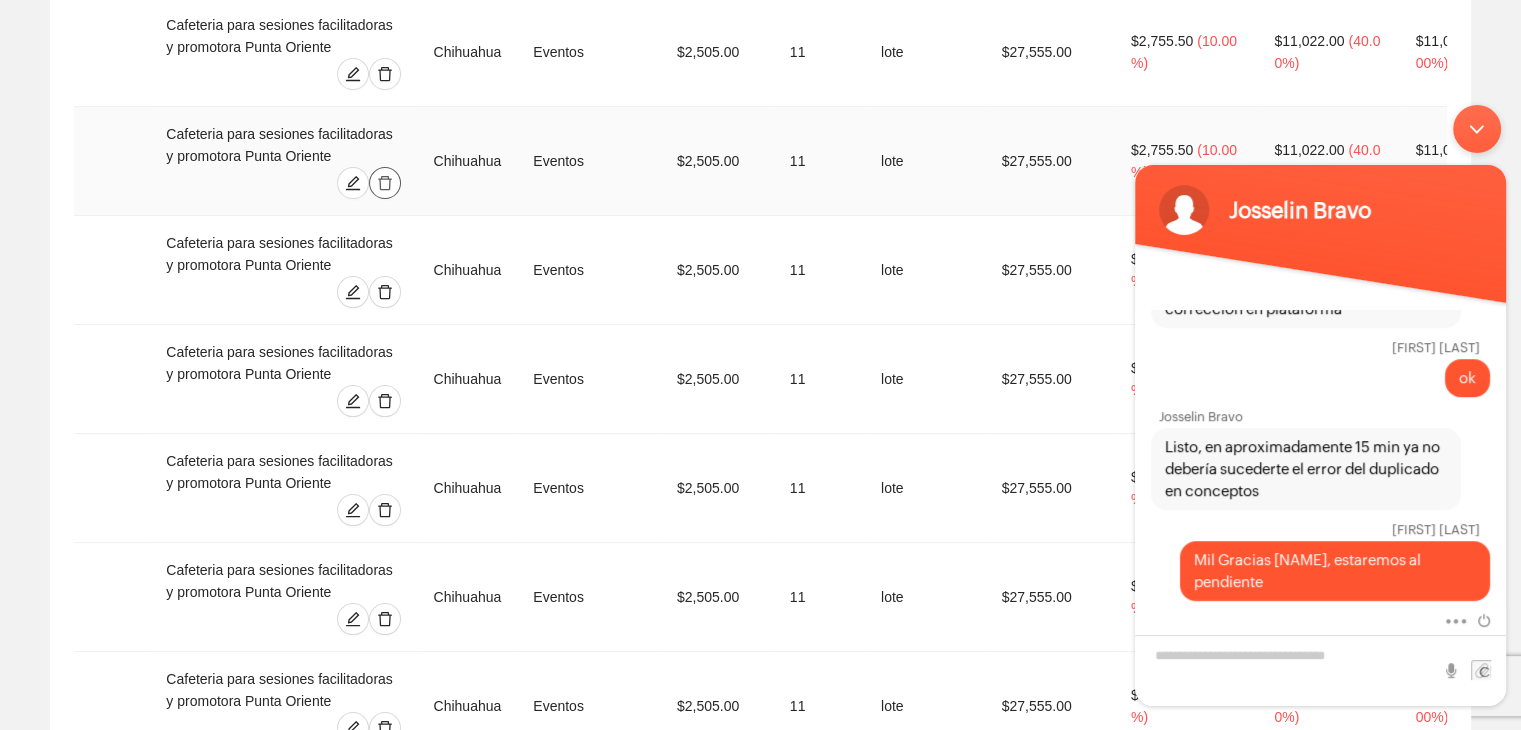 click 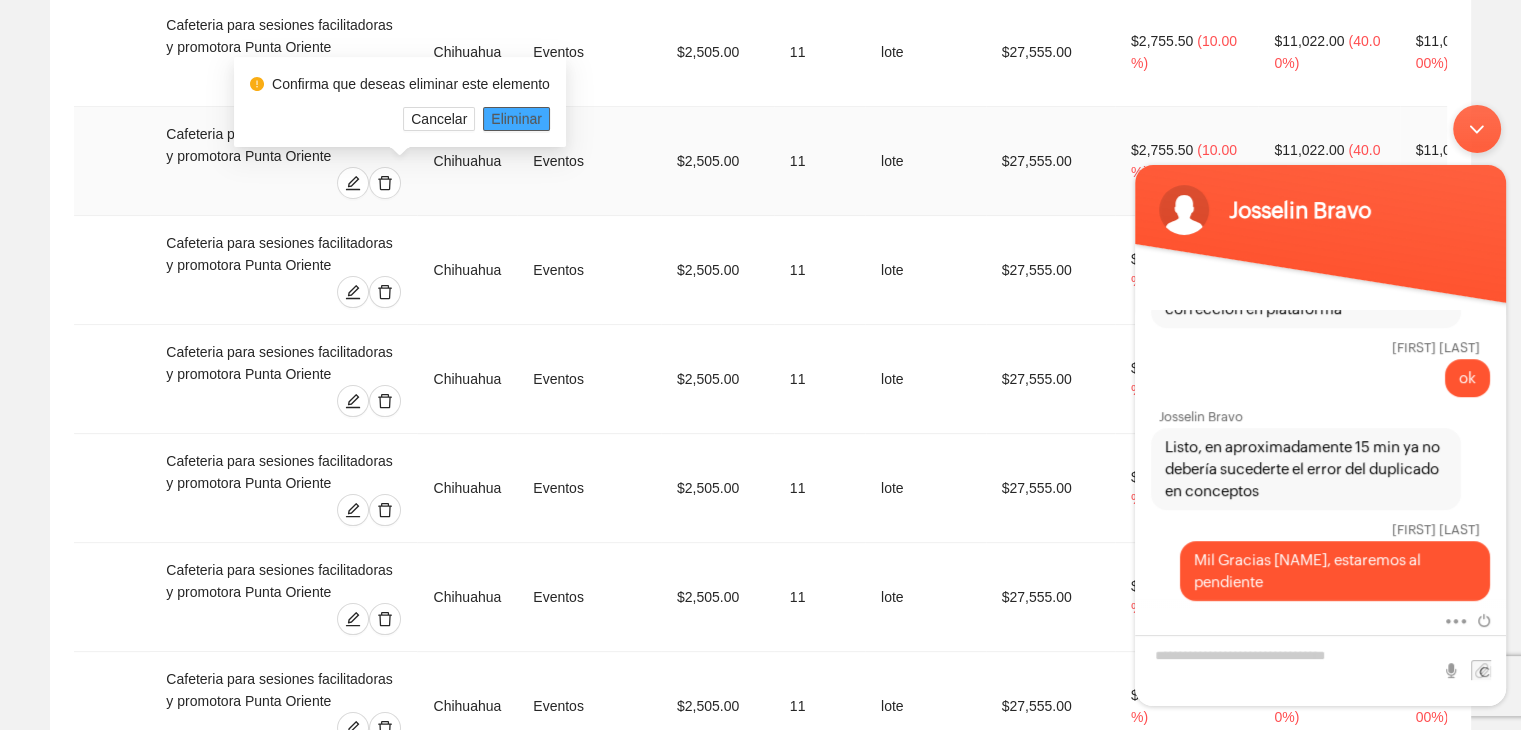 click on "Eliminar" at bounding box center (516, 119) 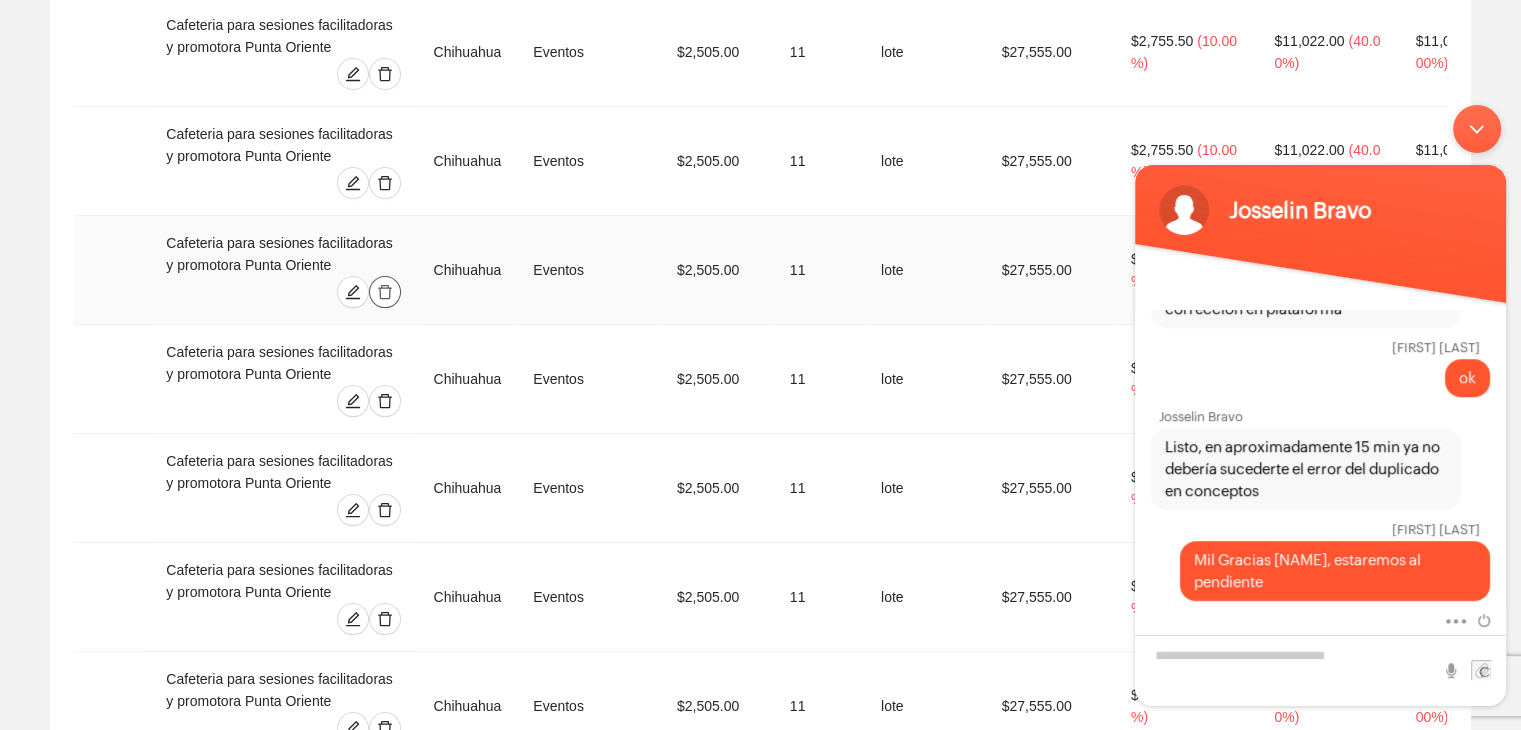 click 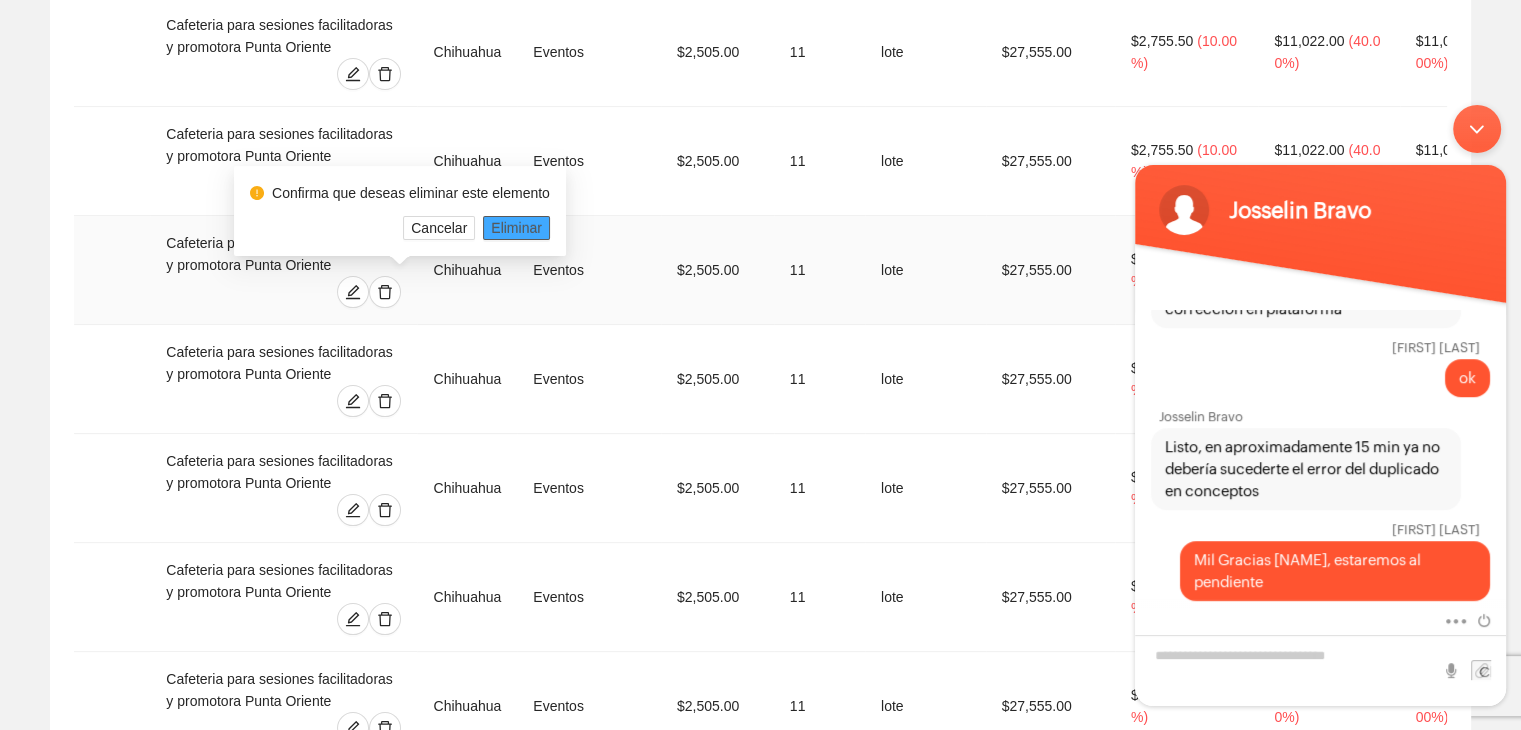 click on "Eliminar" at bounding box center [516, 228] 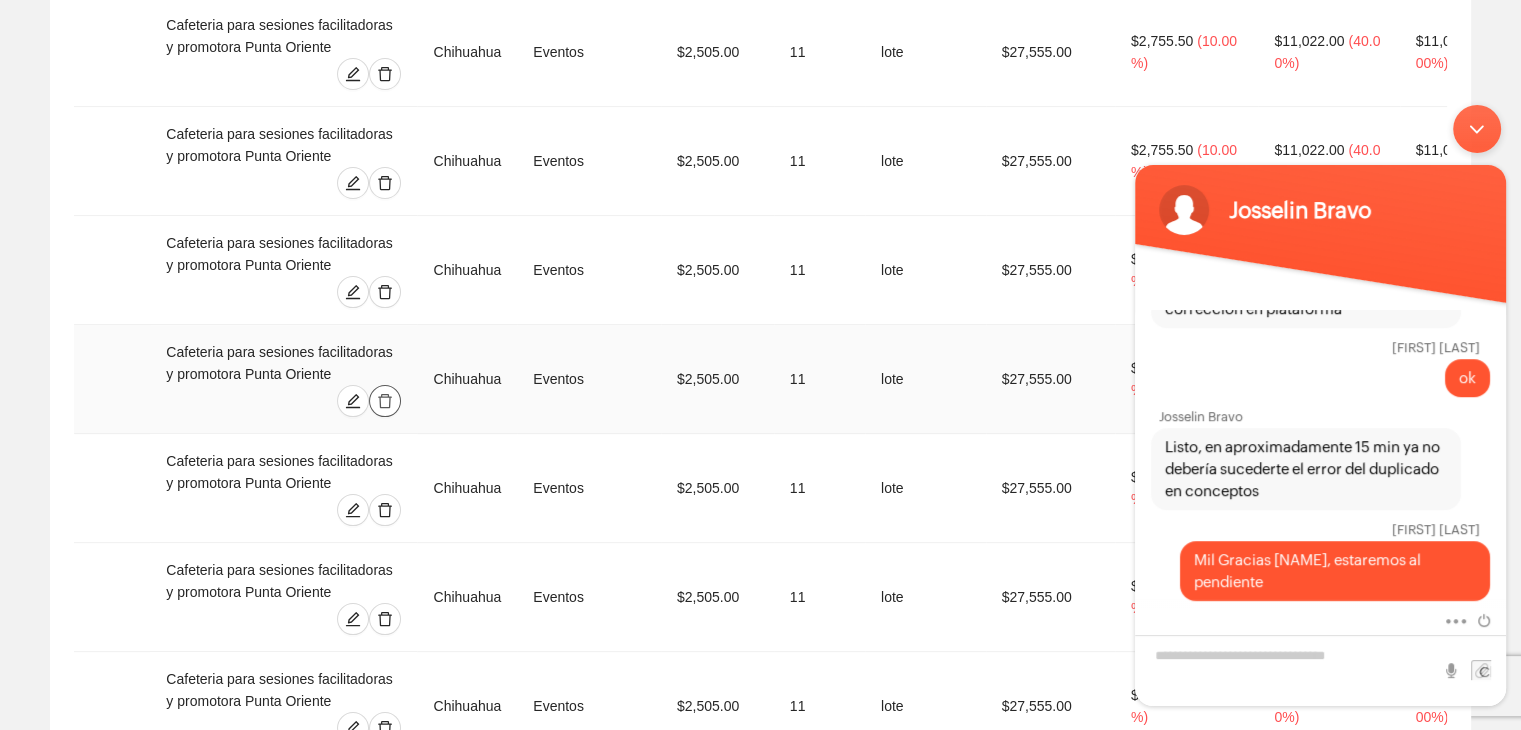click 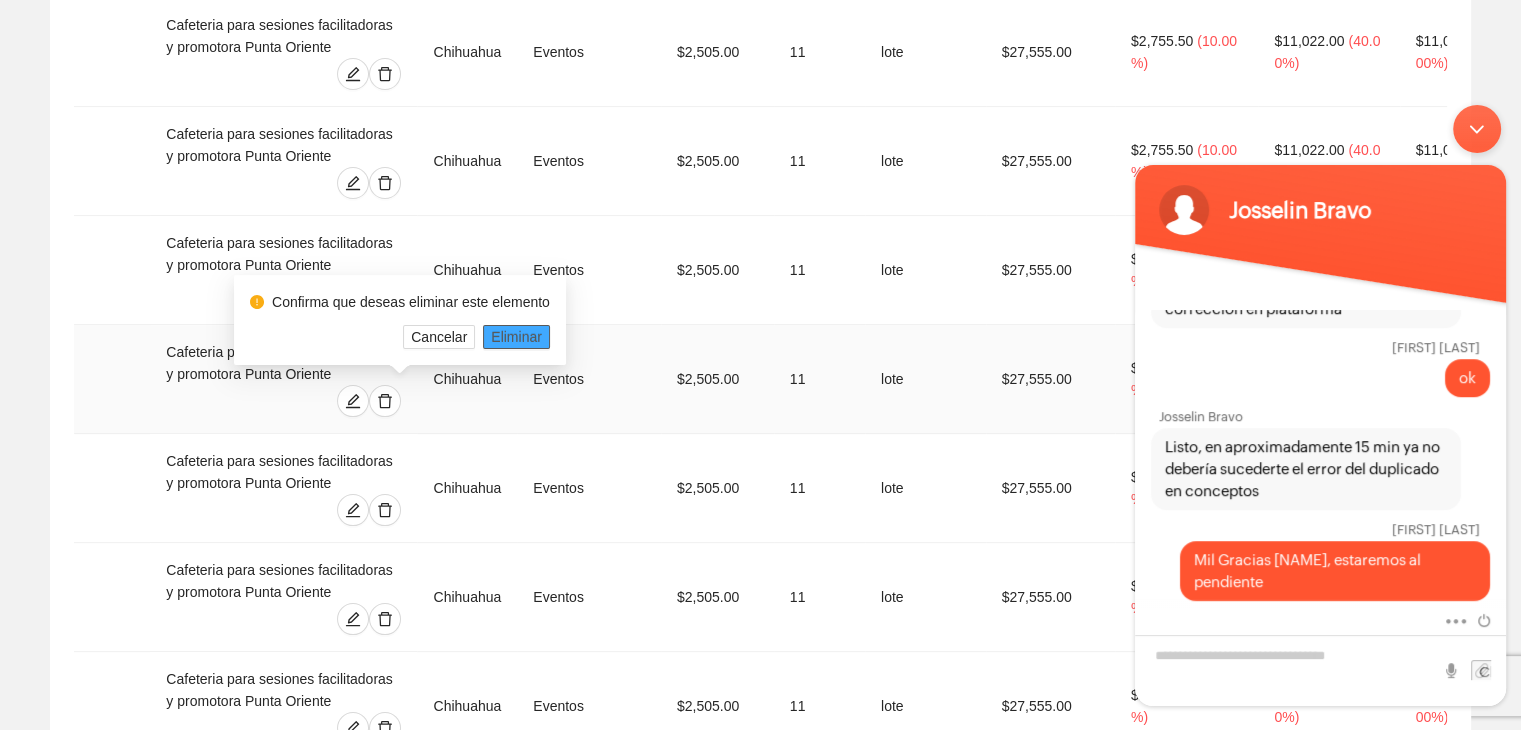 click on "Eliminar" at bounding box center (516, 337) 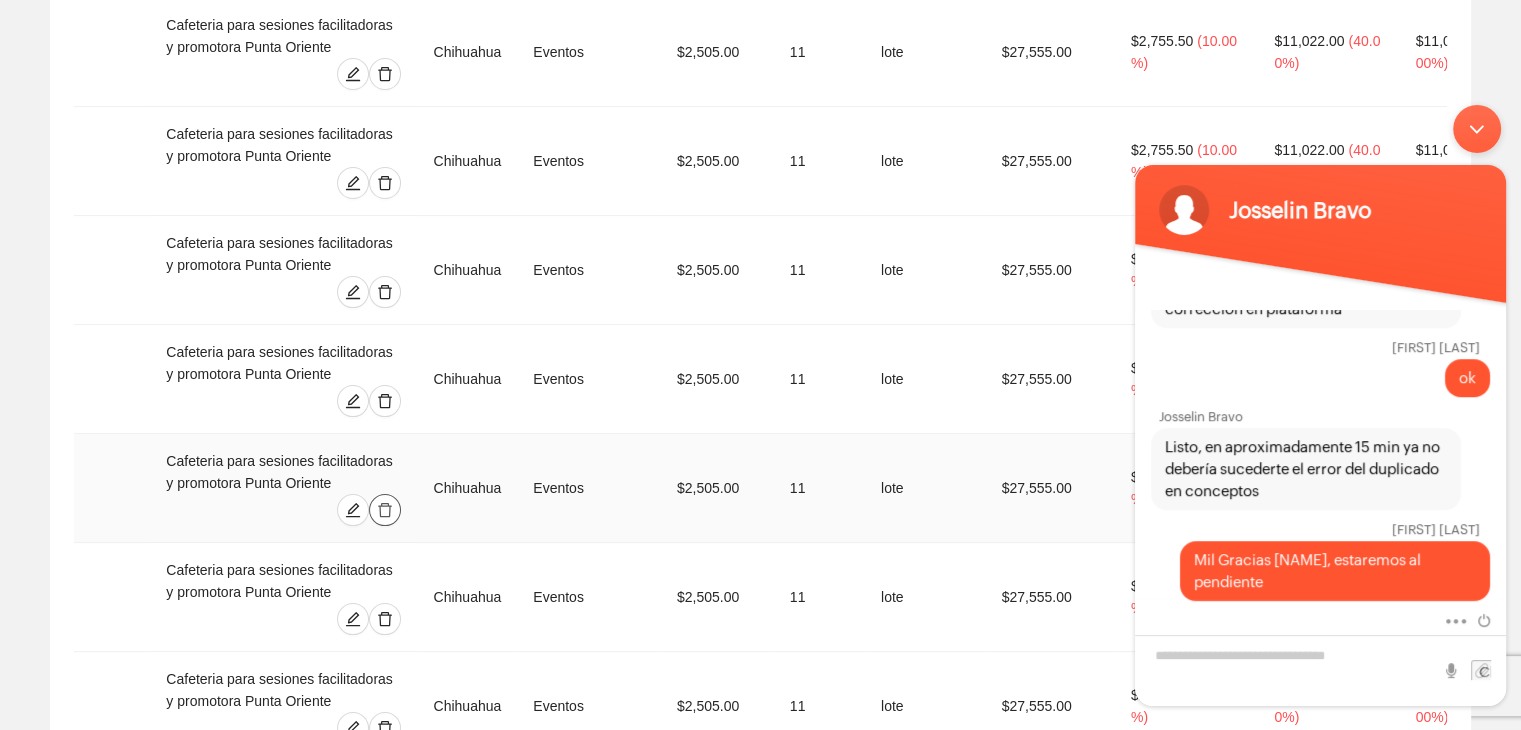 click 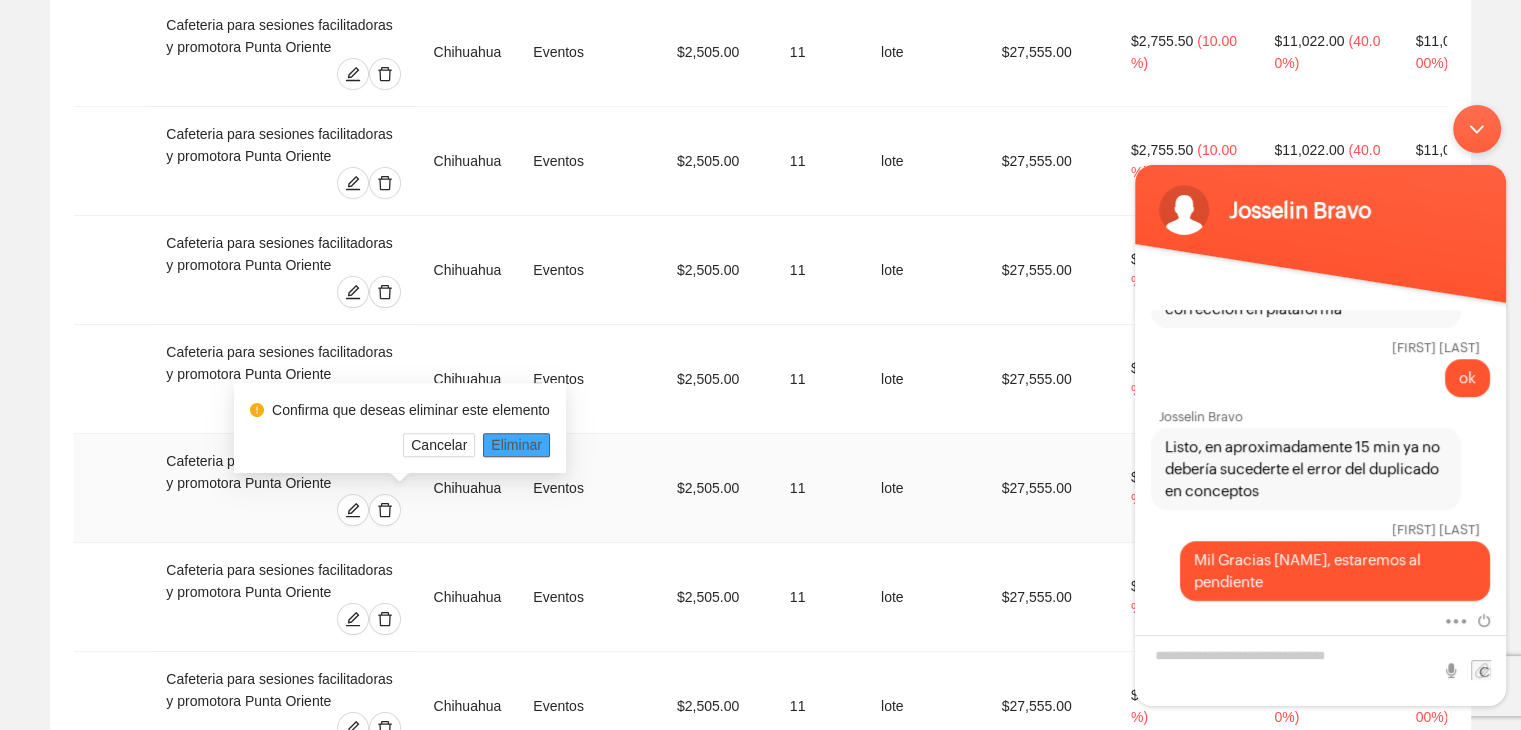 click on "Eliminar" at bounding box center [516, 445] 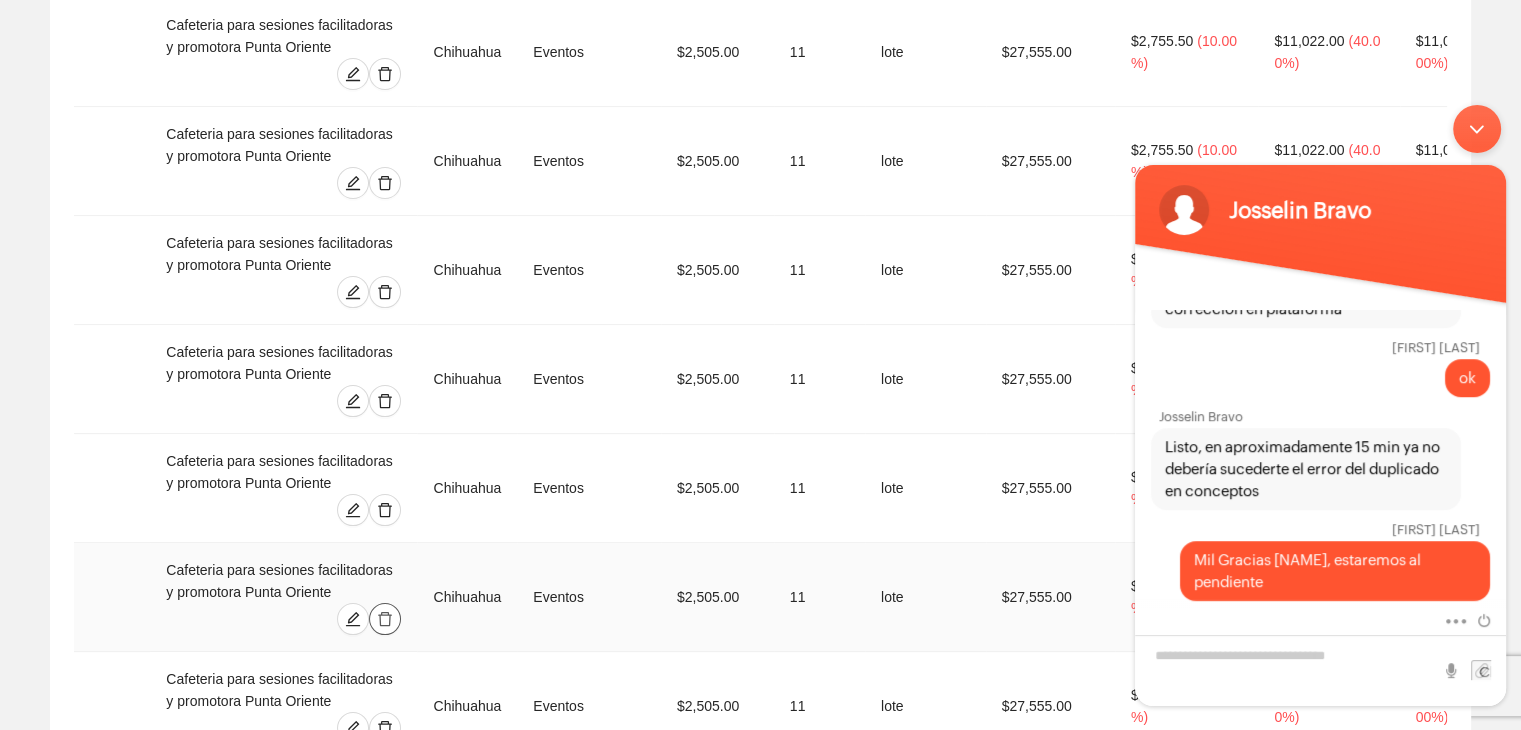click 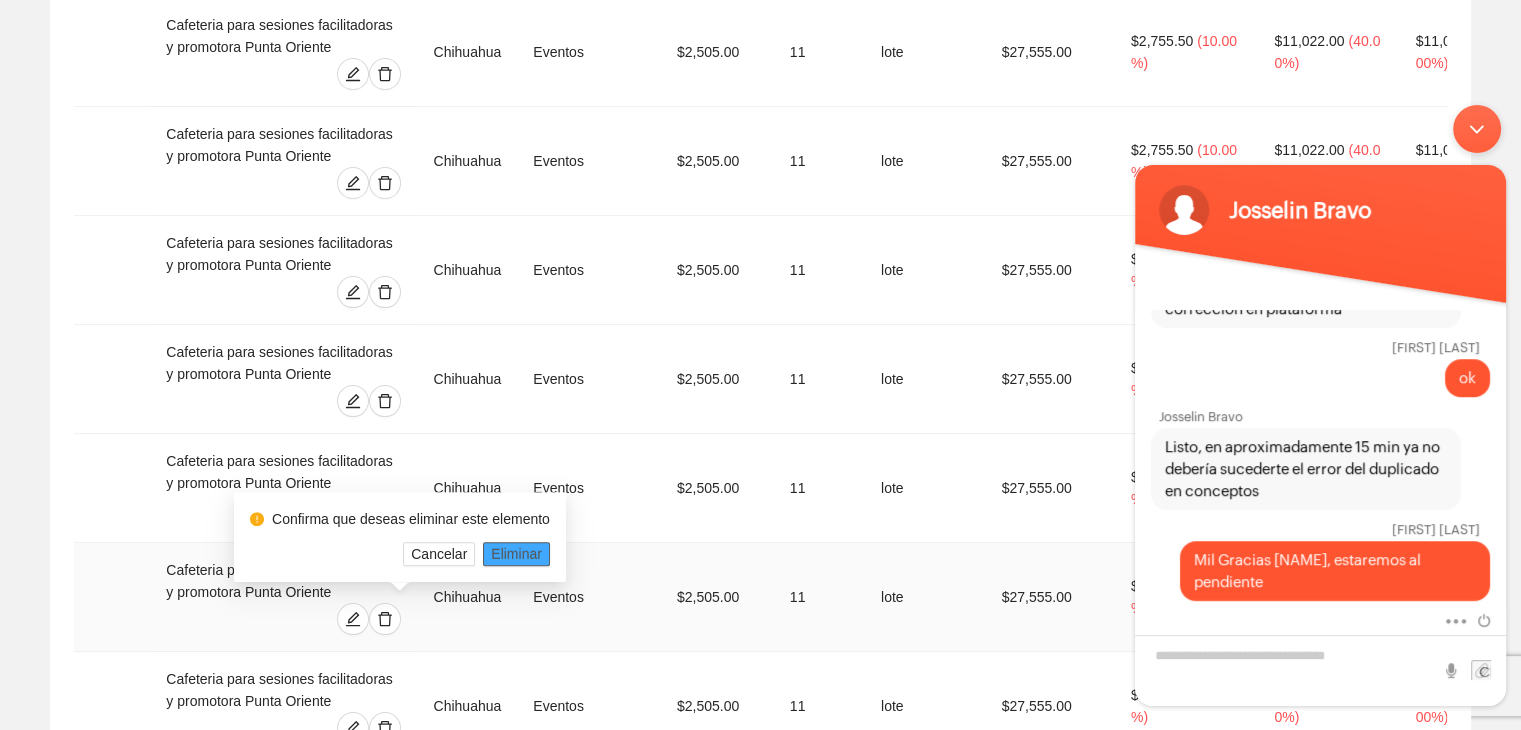 click on "Eliminar" at bounding box center (516, 554) 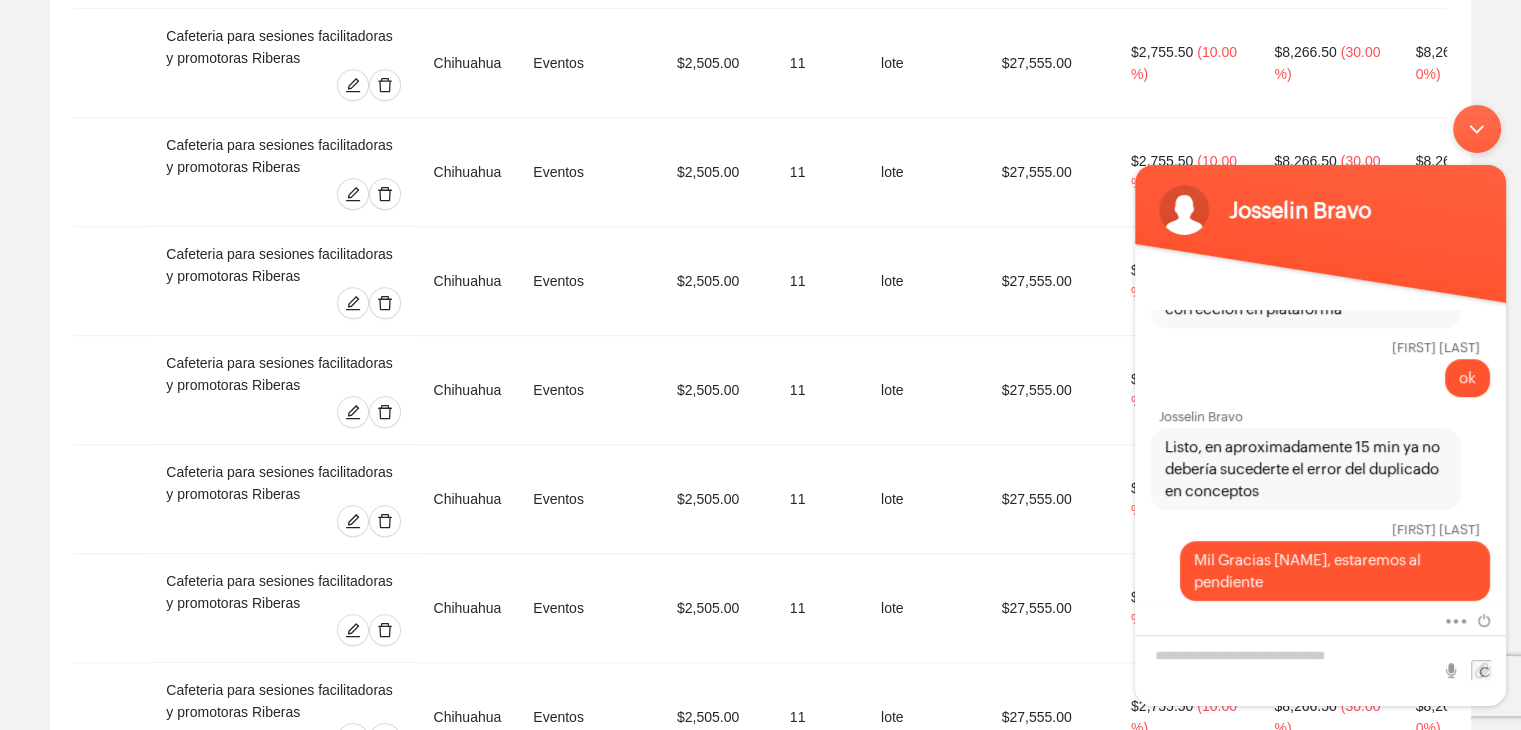 scroll, scrollTop: 1387, scrollLeft: 0, axis: vertical 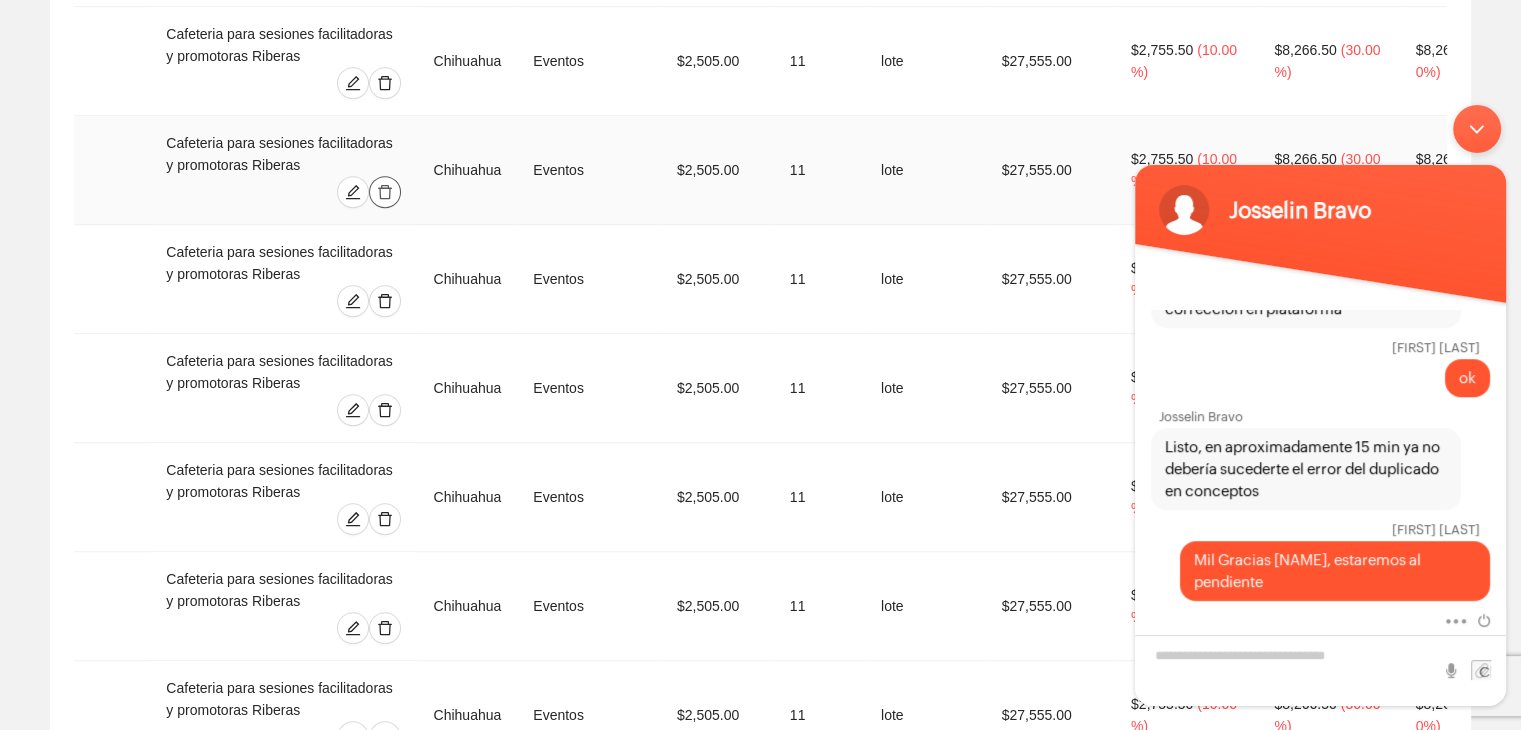 click 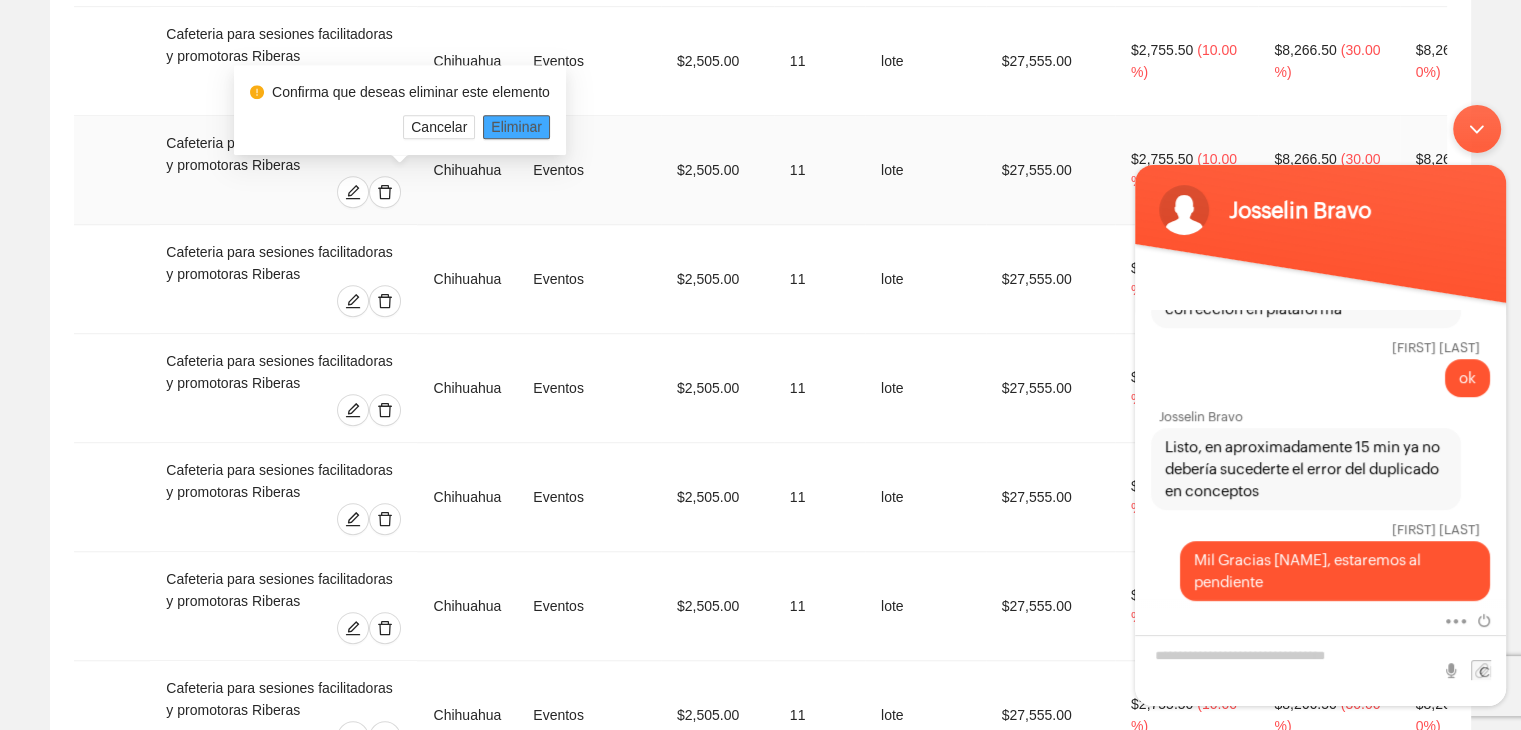 click on "Eliminar" at bounding box center [516, 127] 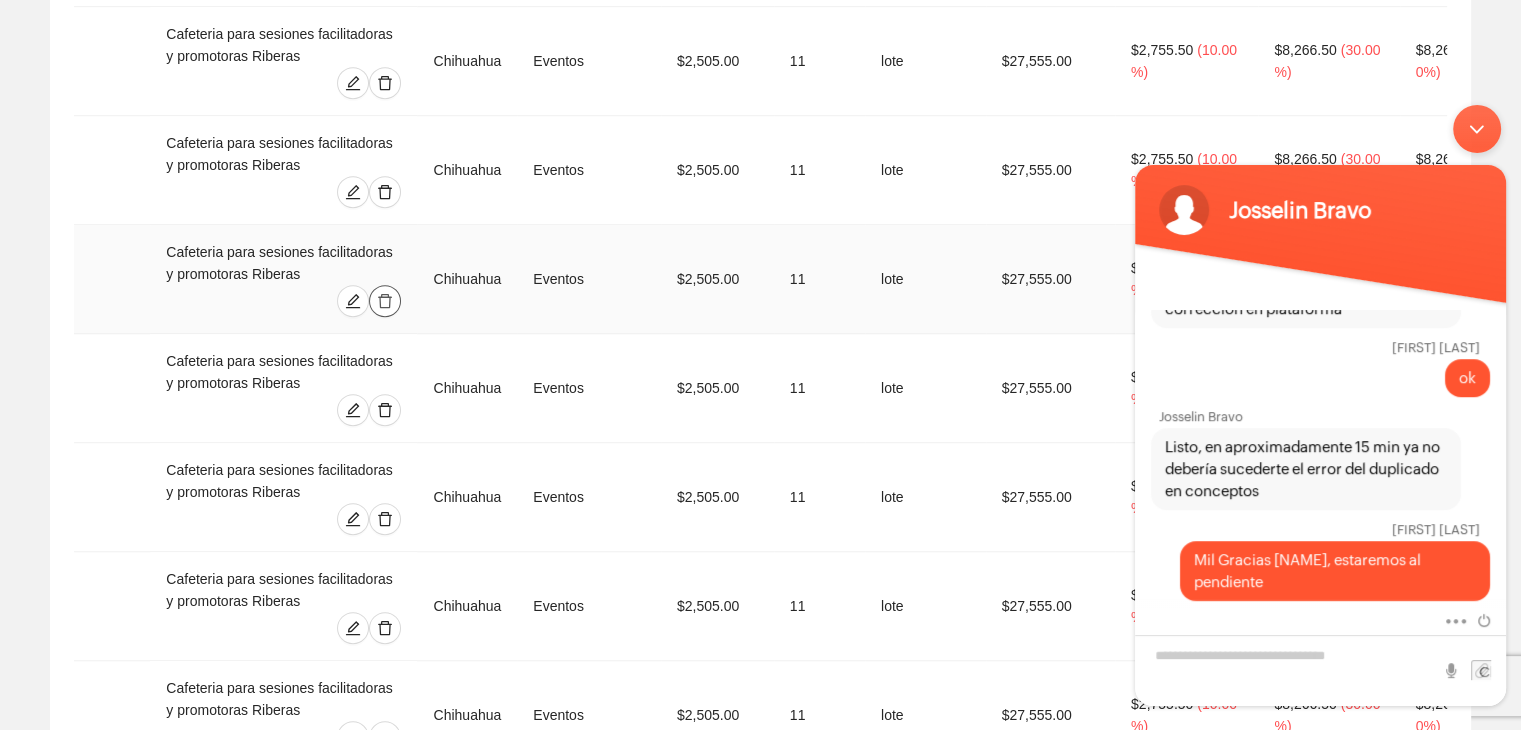 click 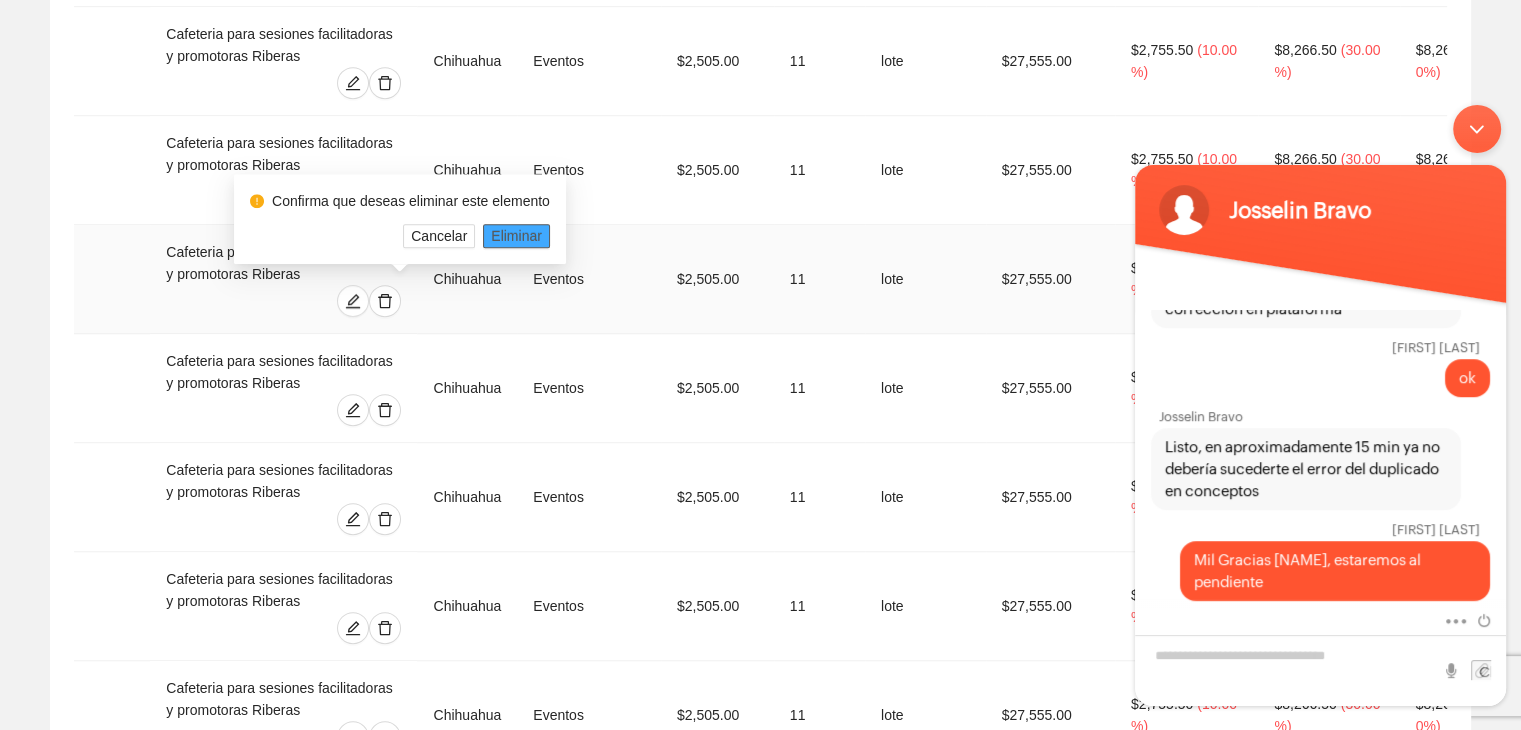 click on "Eliminar" at bounding box center (516, 236) 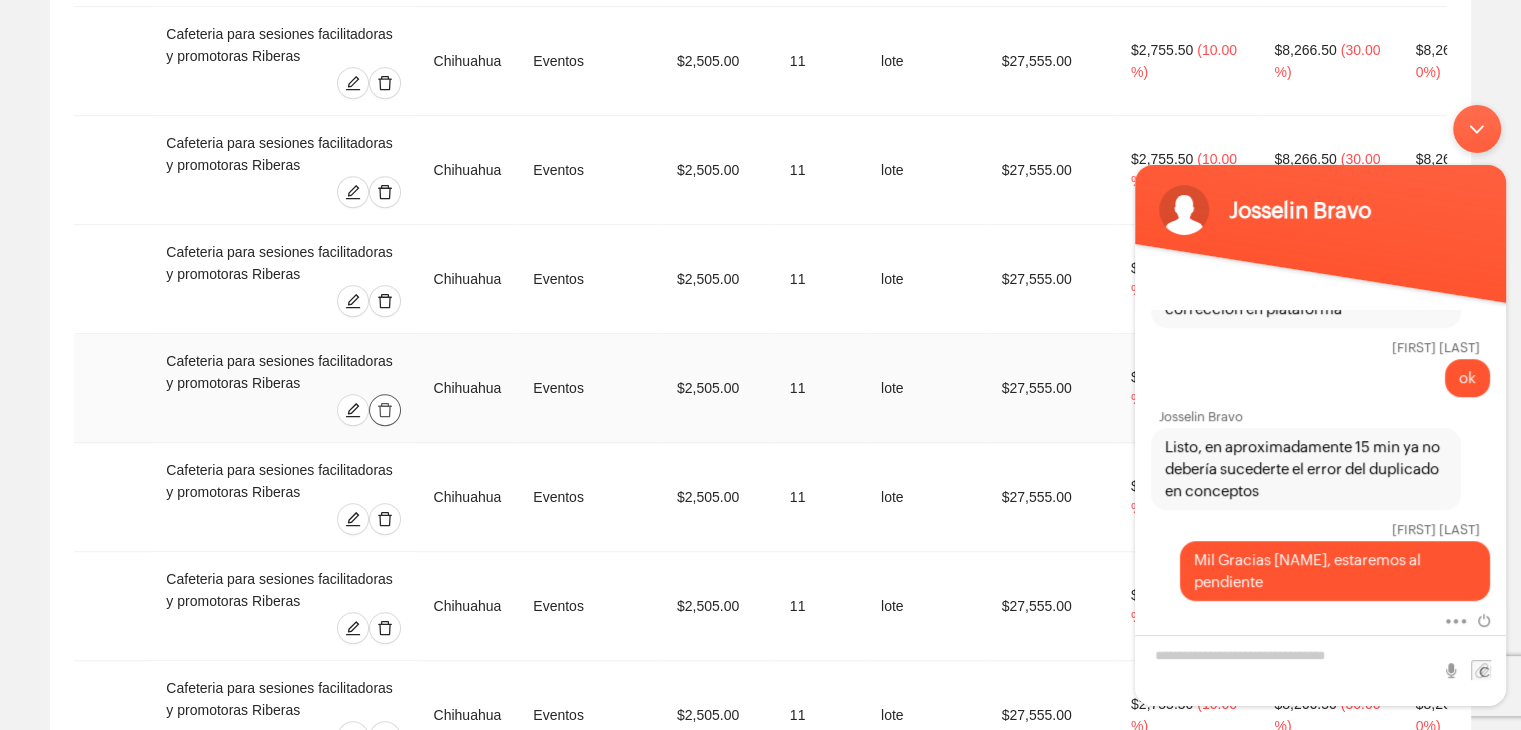 click 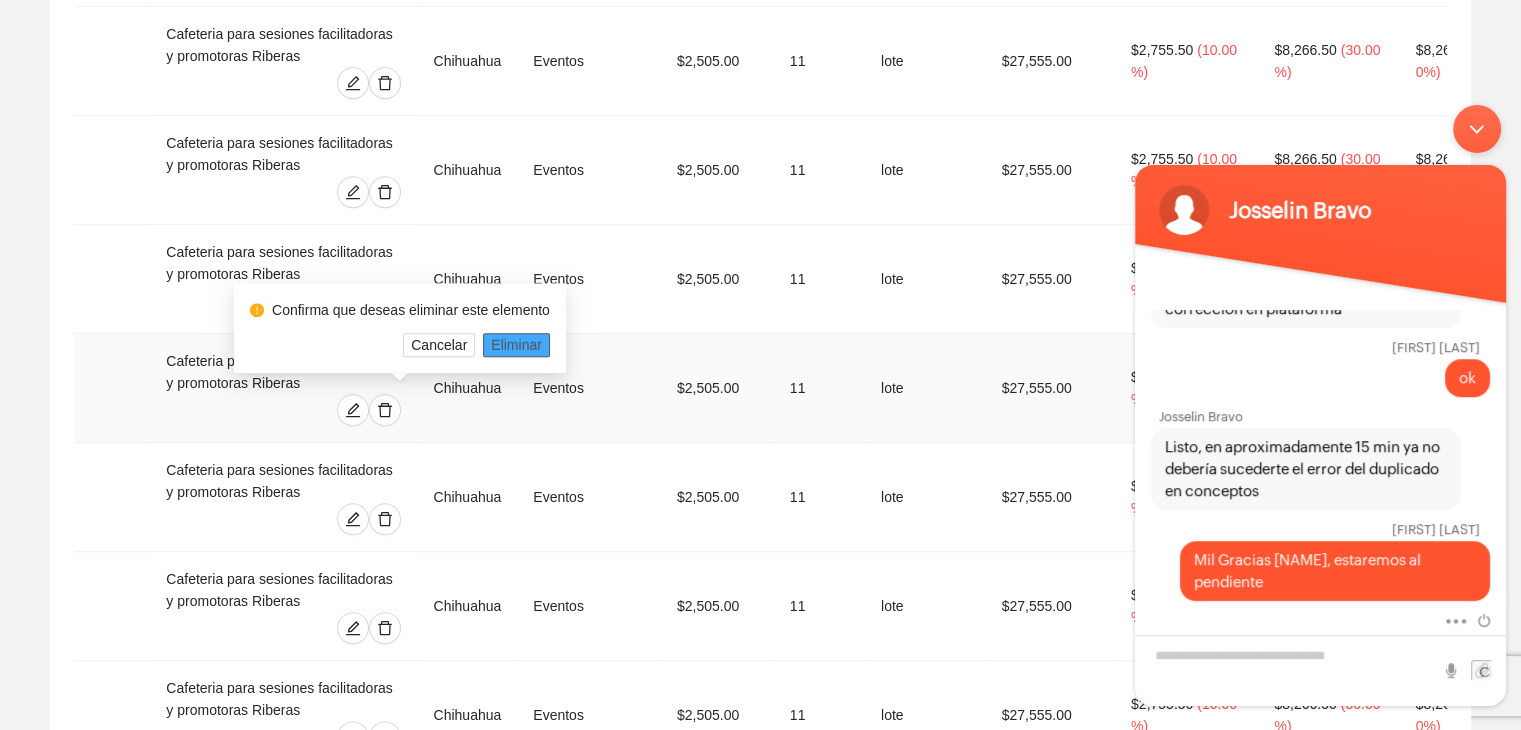 click on "Eliminar" at bounding box center (516, 345) 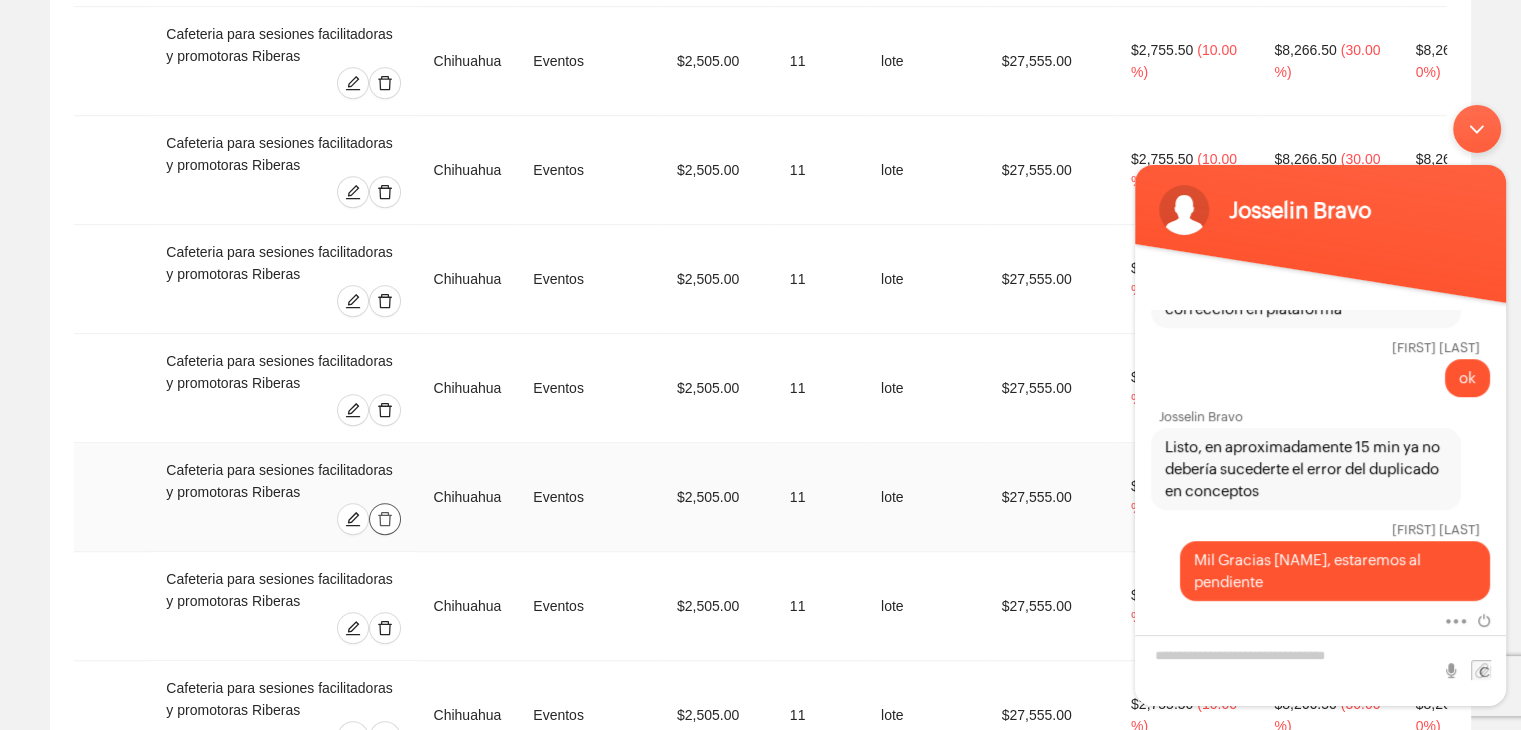 click 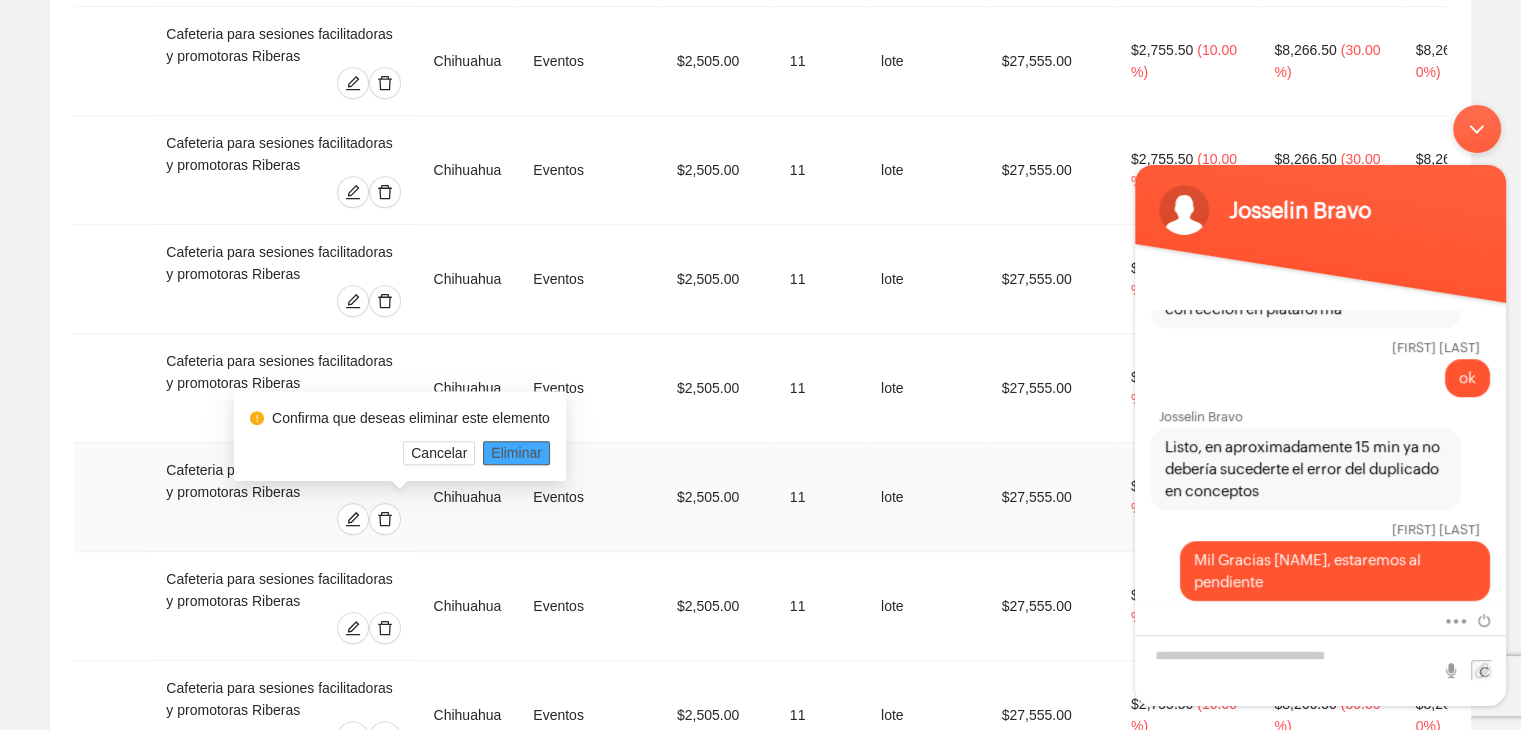 click on "Eliminar" at bounding box center (516, 453) 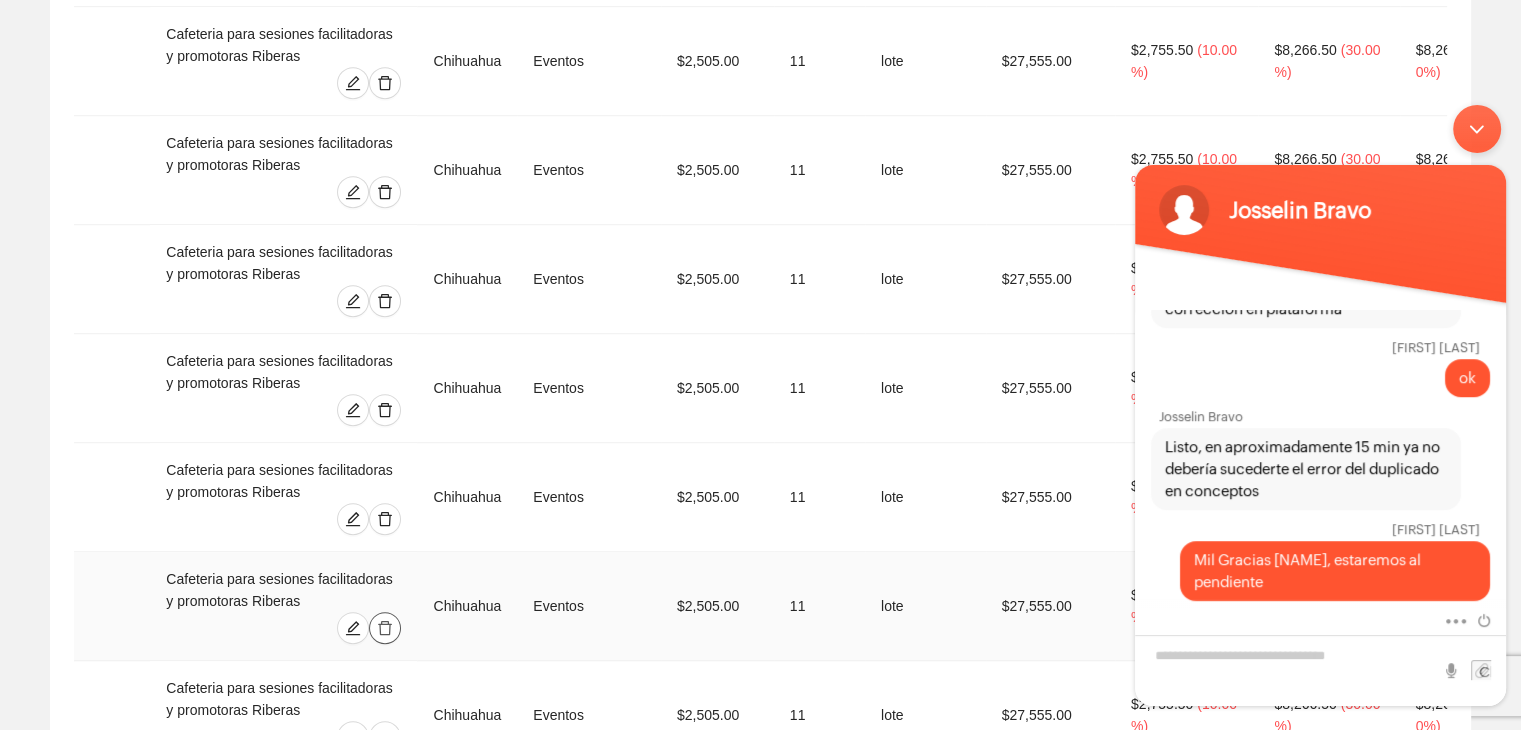 click 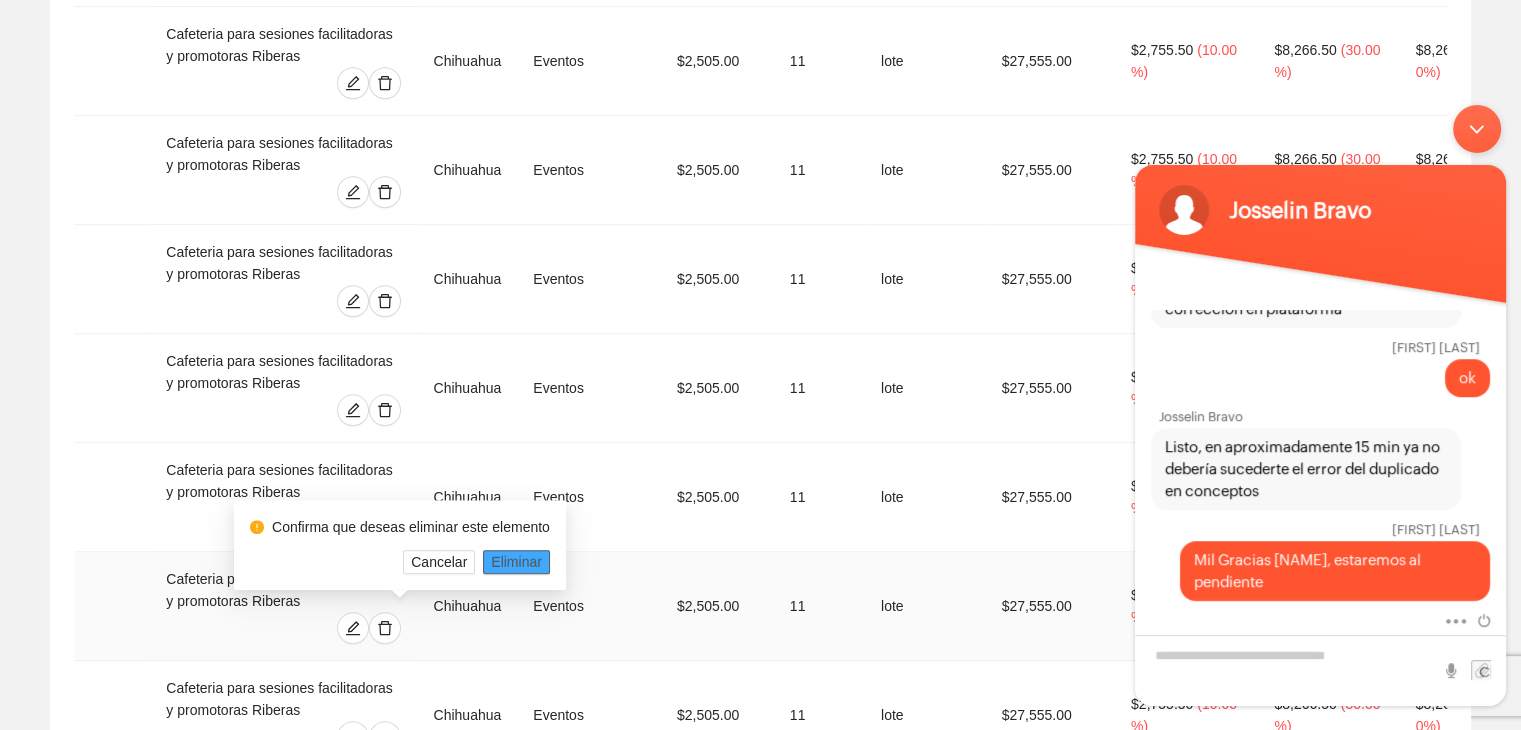 click on "Eliminar" at bounding box center [516, 562] 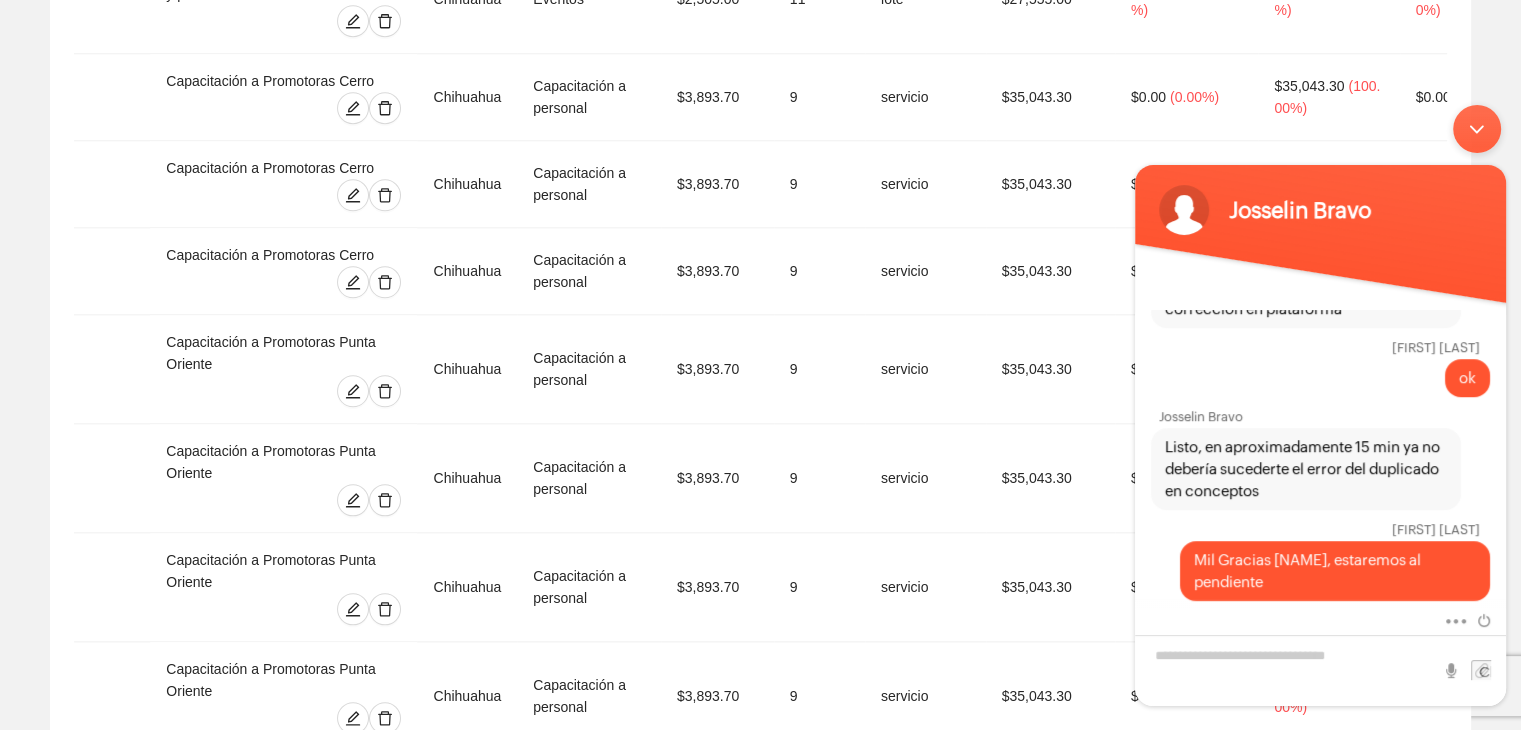 scroll, scrollTop: 2224, scrollLeft: 0, axis: vertical 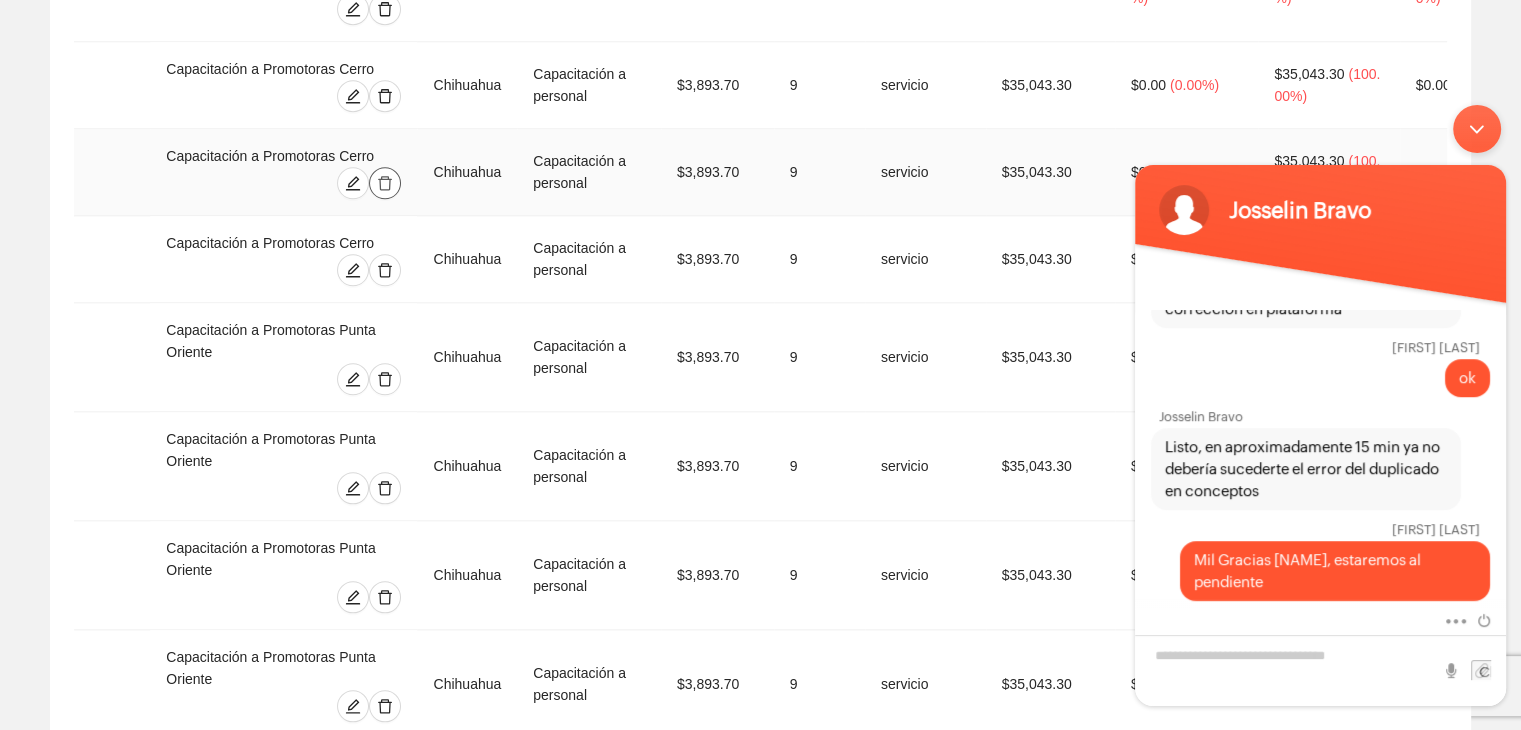 click 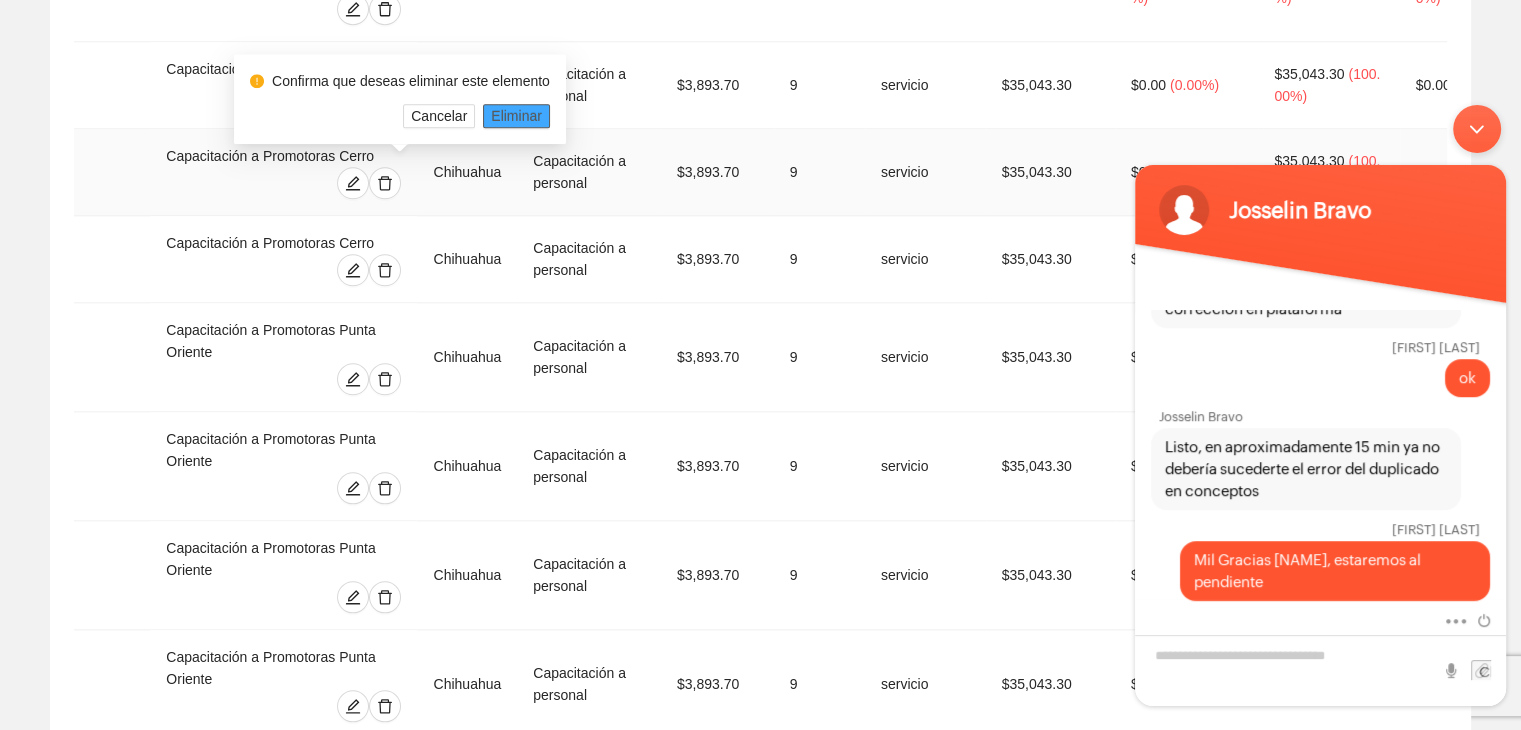 click on "Eliminar" at bounding box center (516, 116) 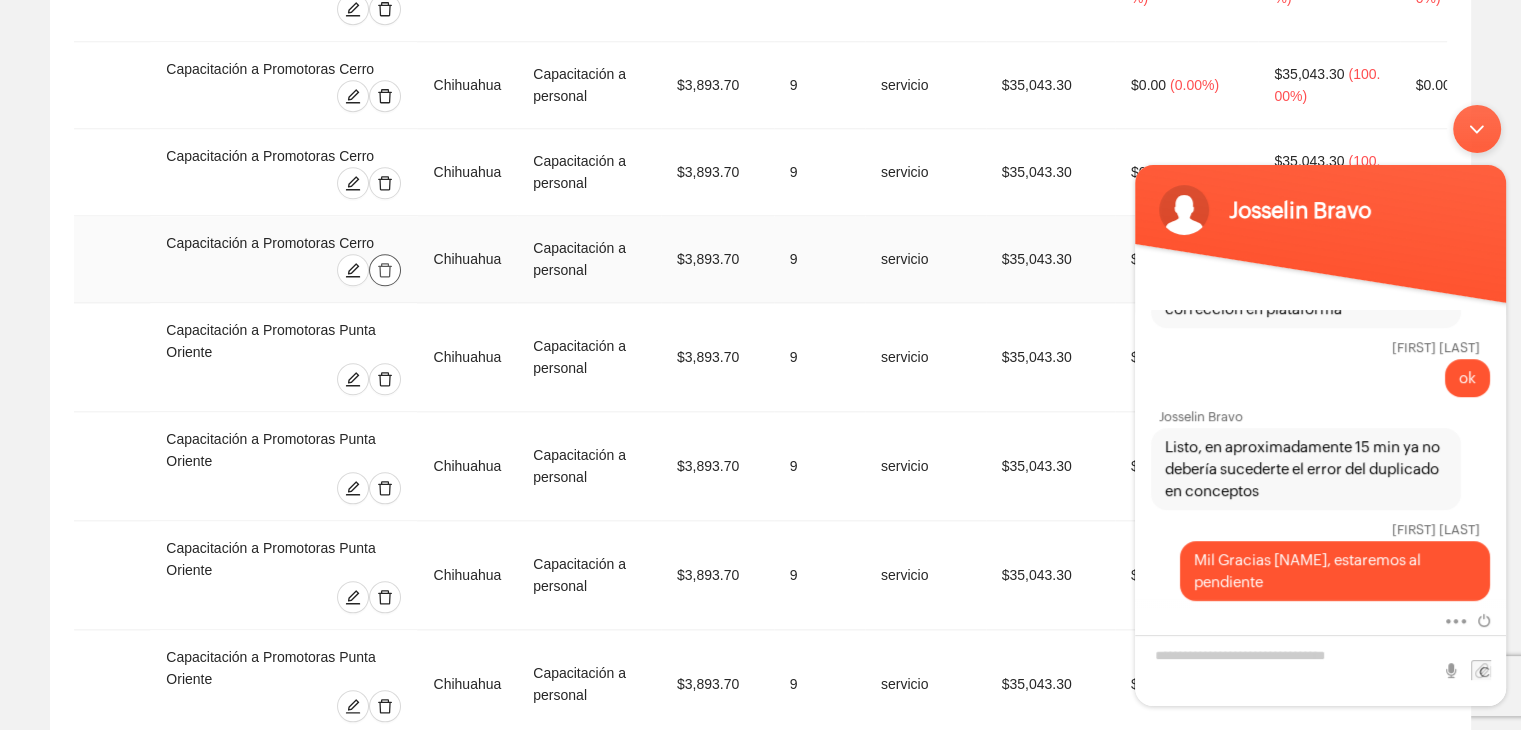 click 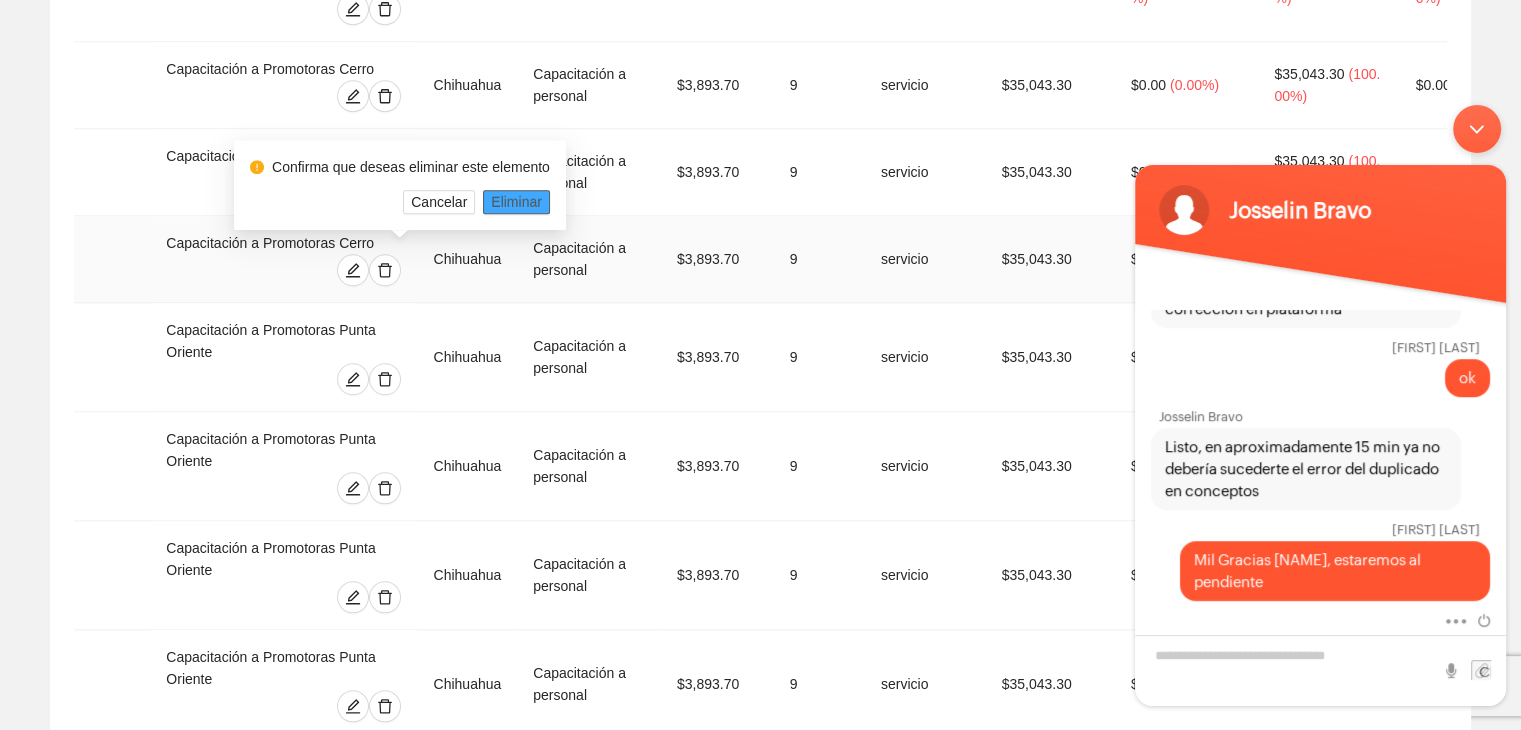 click on "Eliminar" at bounding box center [516, 202] 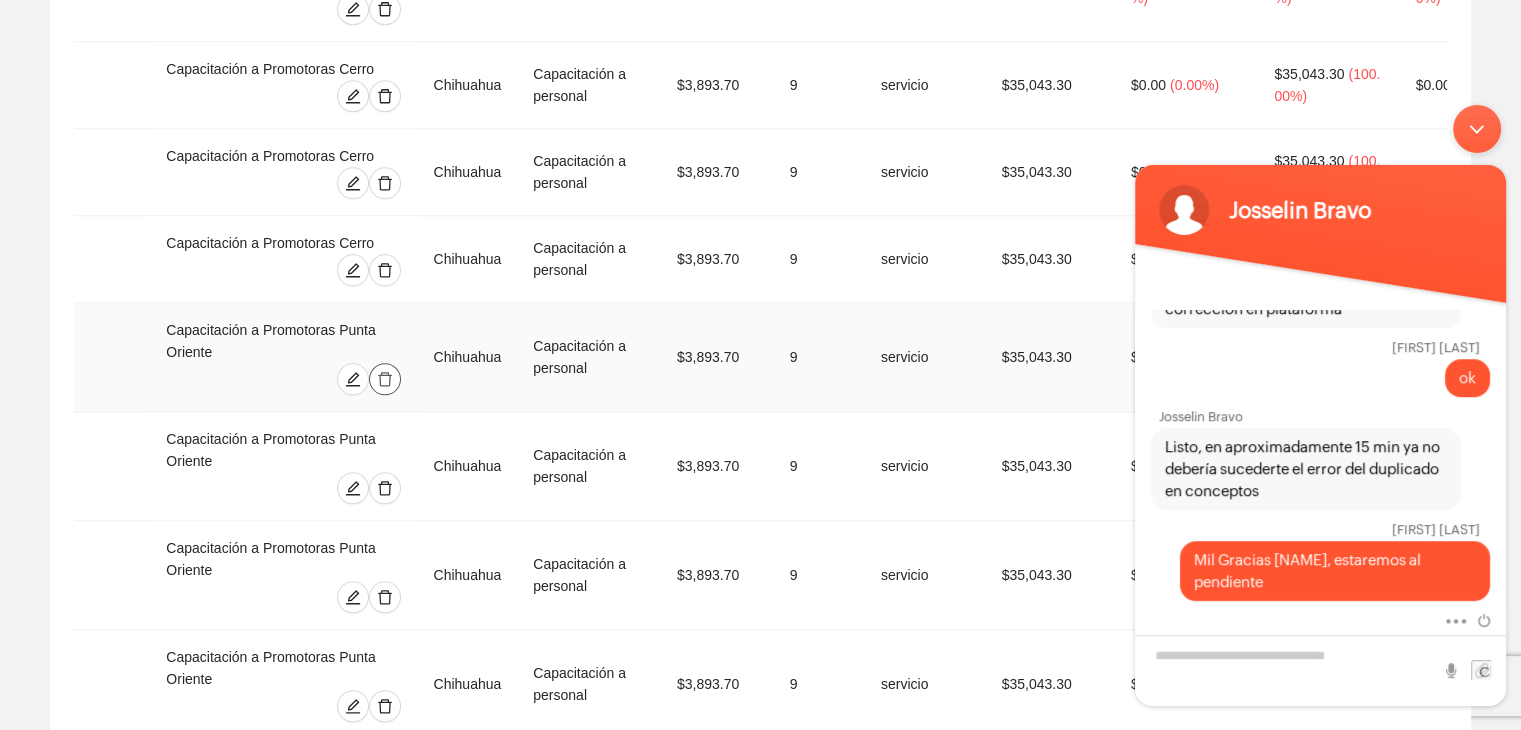 click 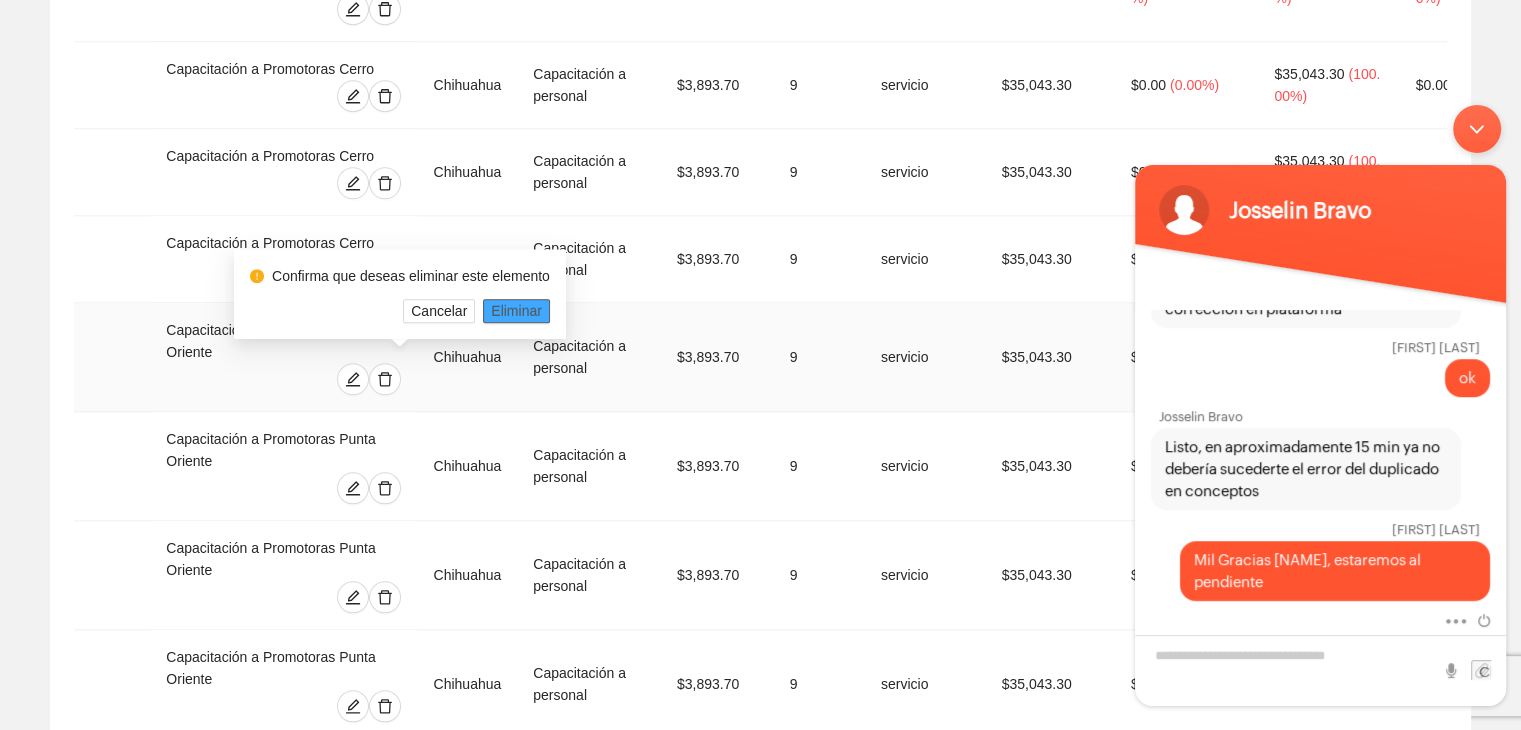 click on "Eliminar" at bounding box center [516, 311] 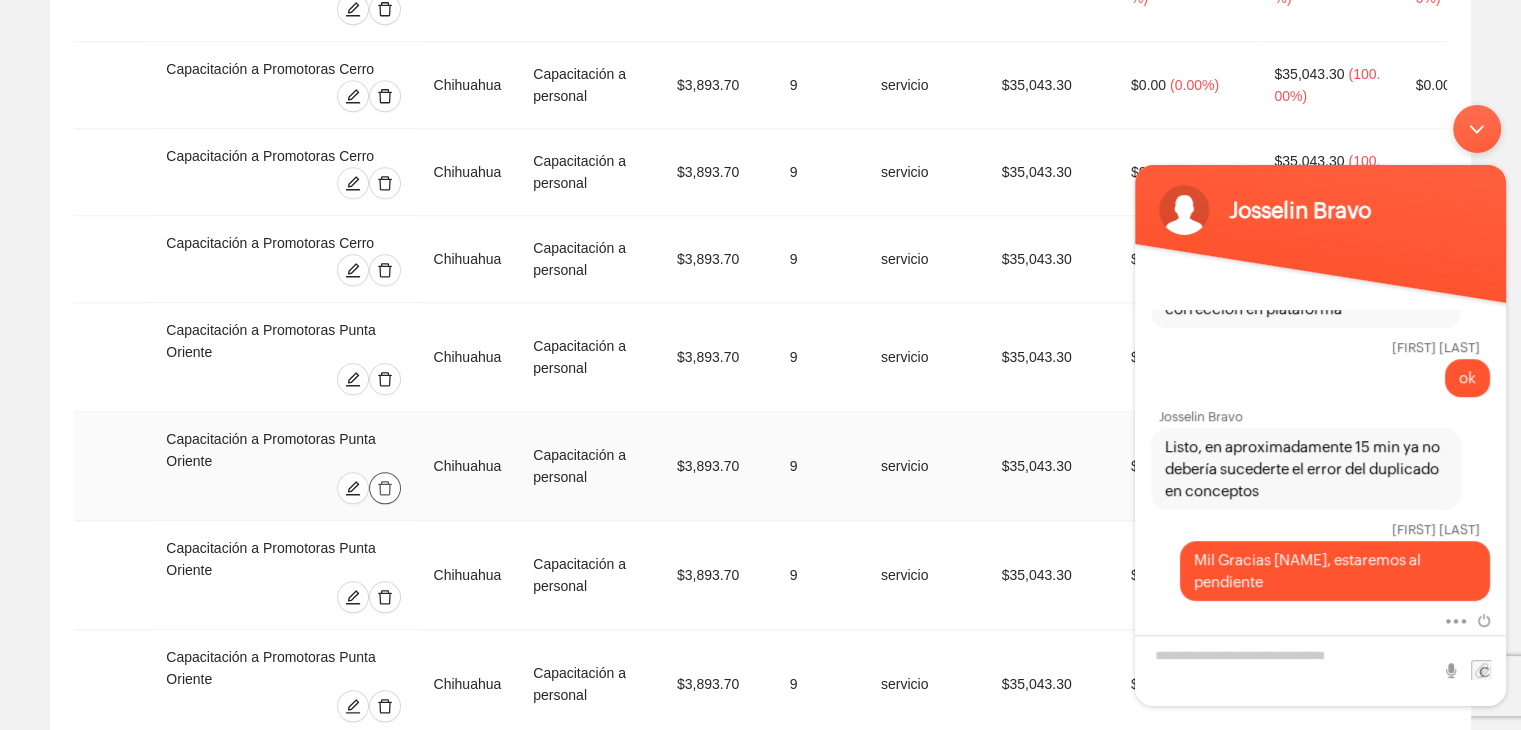 click 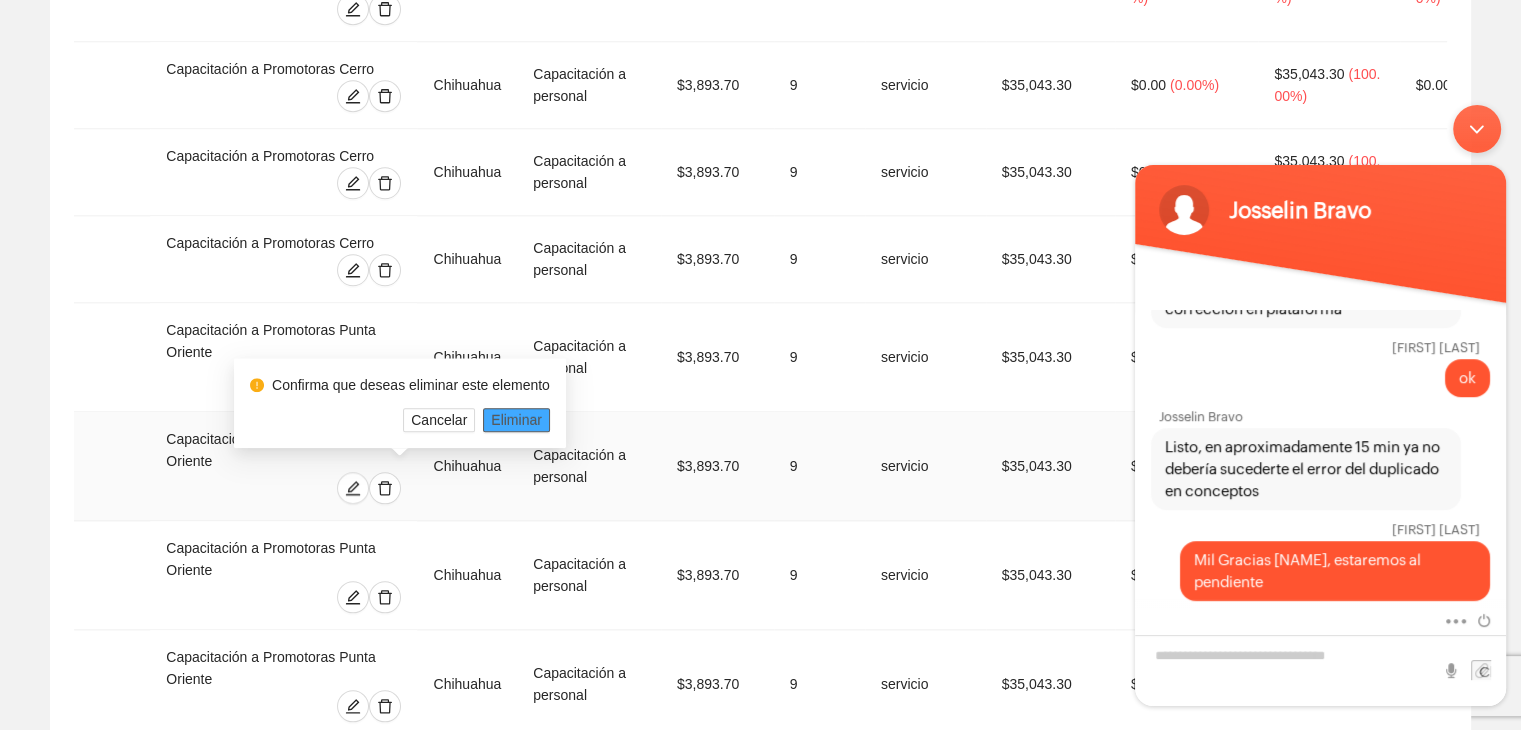 click on "Eliminar" at bounding box center [516, 420] 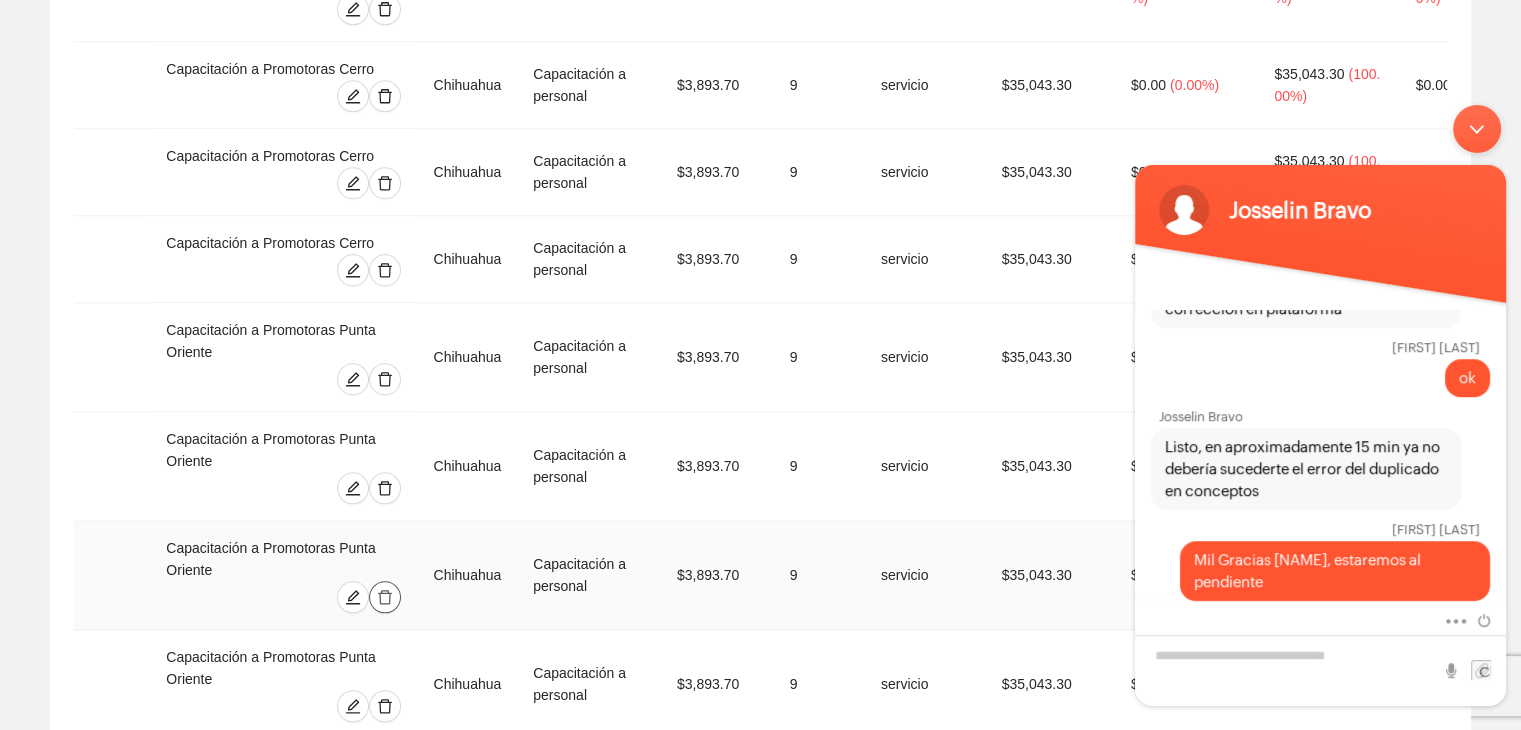 click 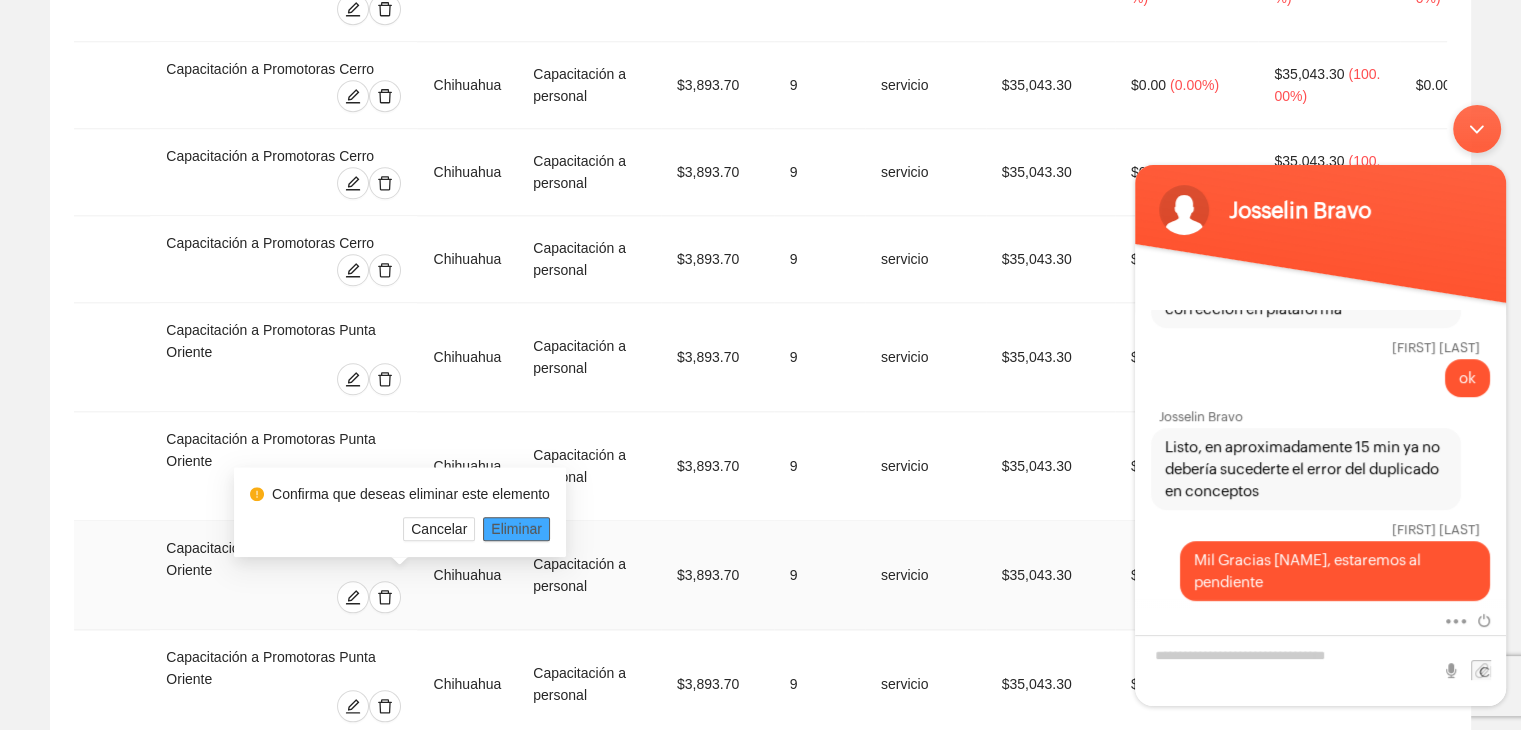 click on "Eliminar" at bounding box center [516, 529] 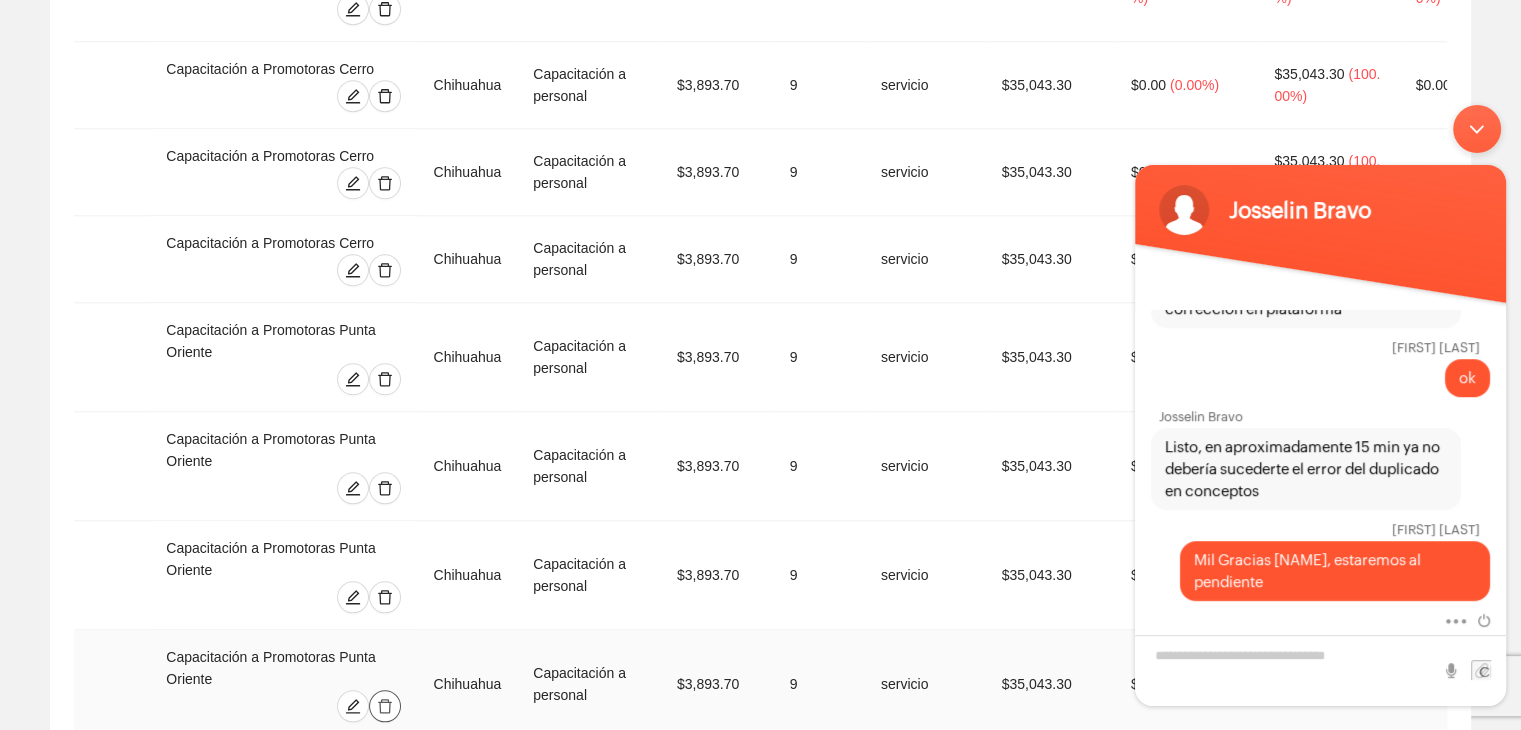 click at bounding box center (385, 706) 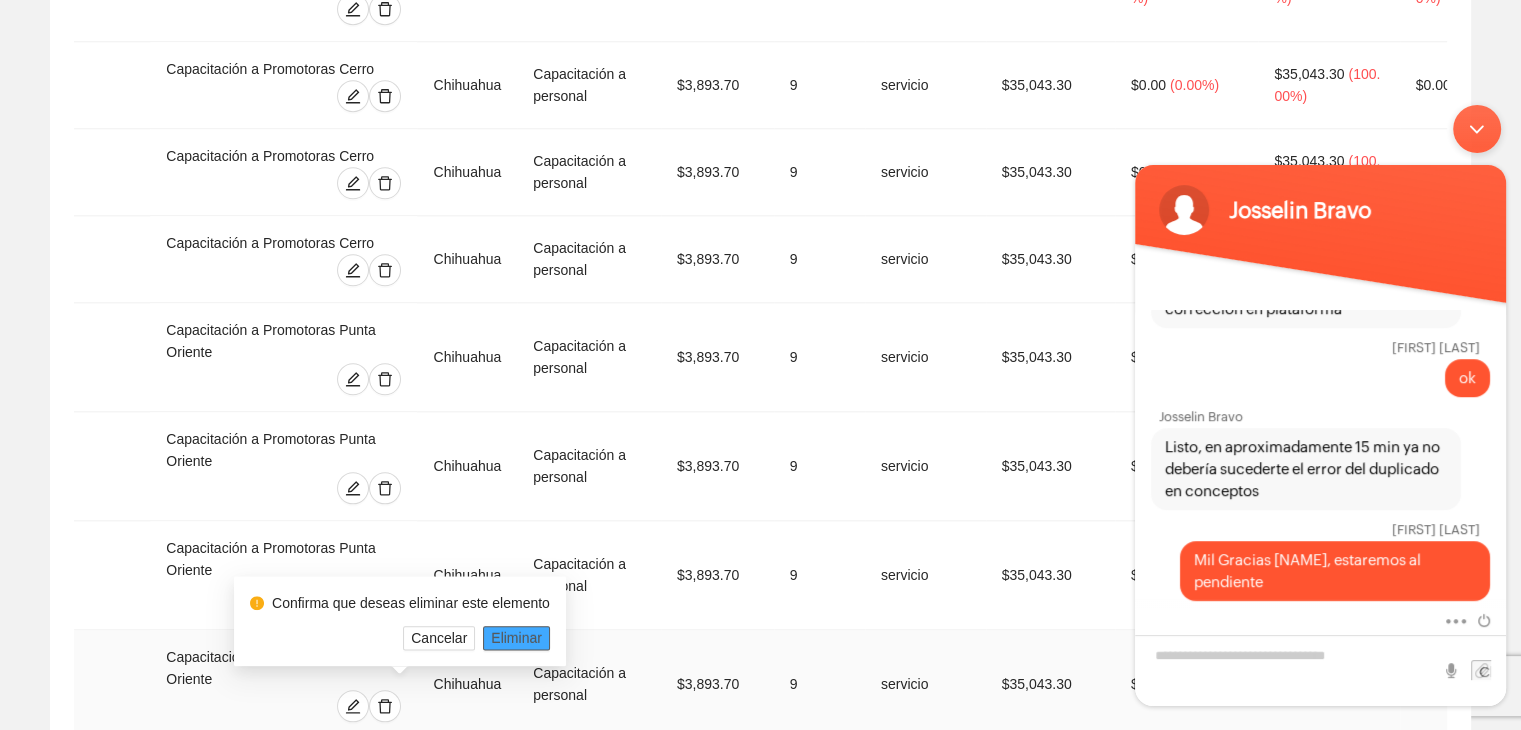 click on "Eliminar" at bounding box center [516, 638] 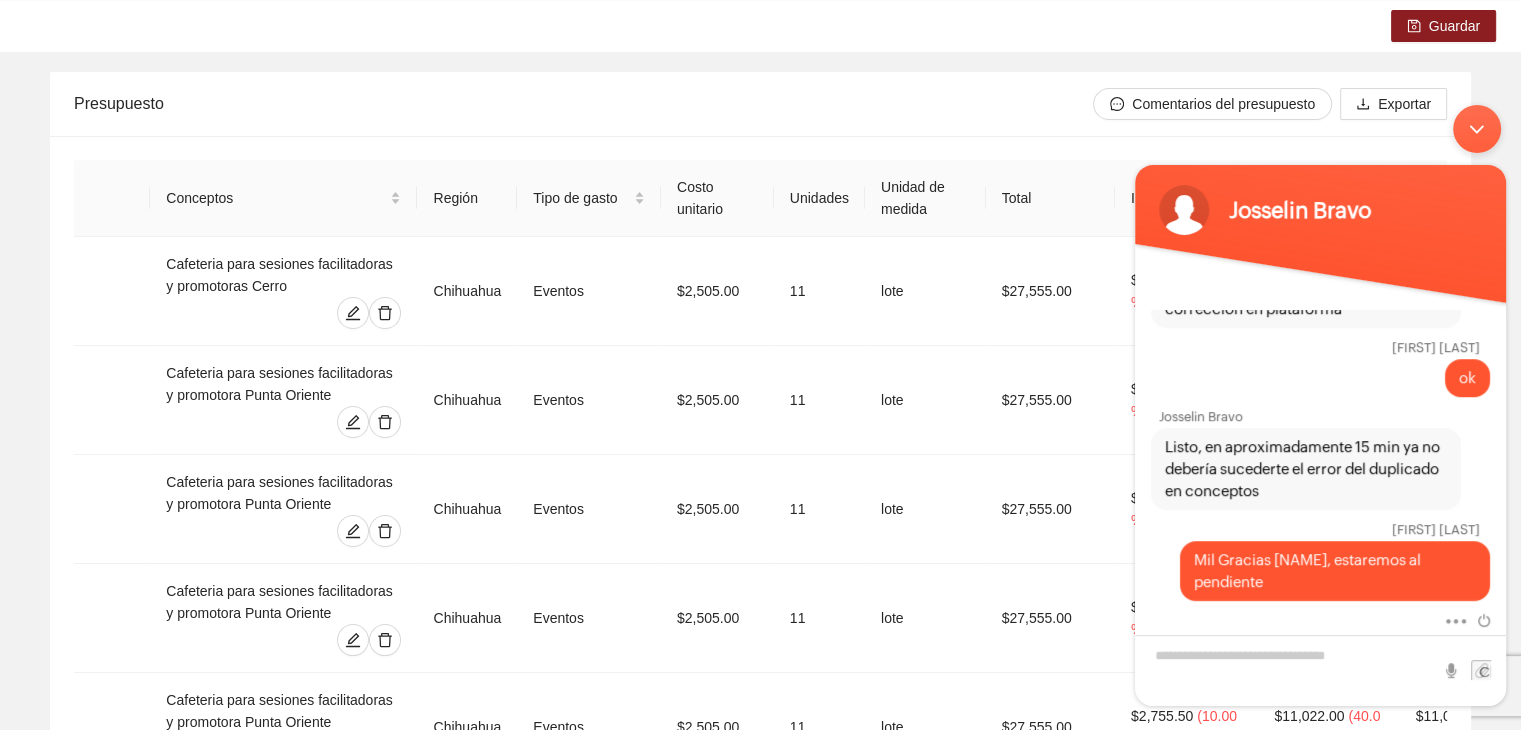 scroll, scrollTop: 128, scrollLeft: 0, axis: vertical 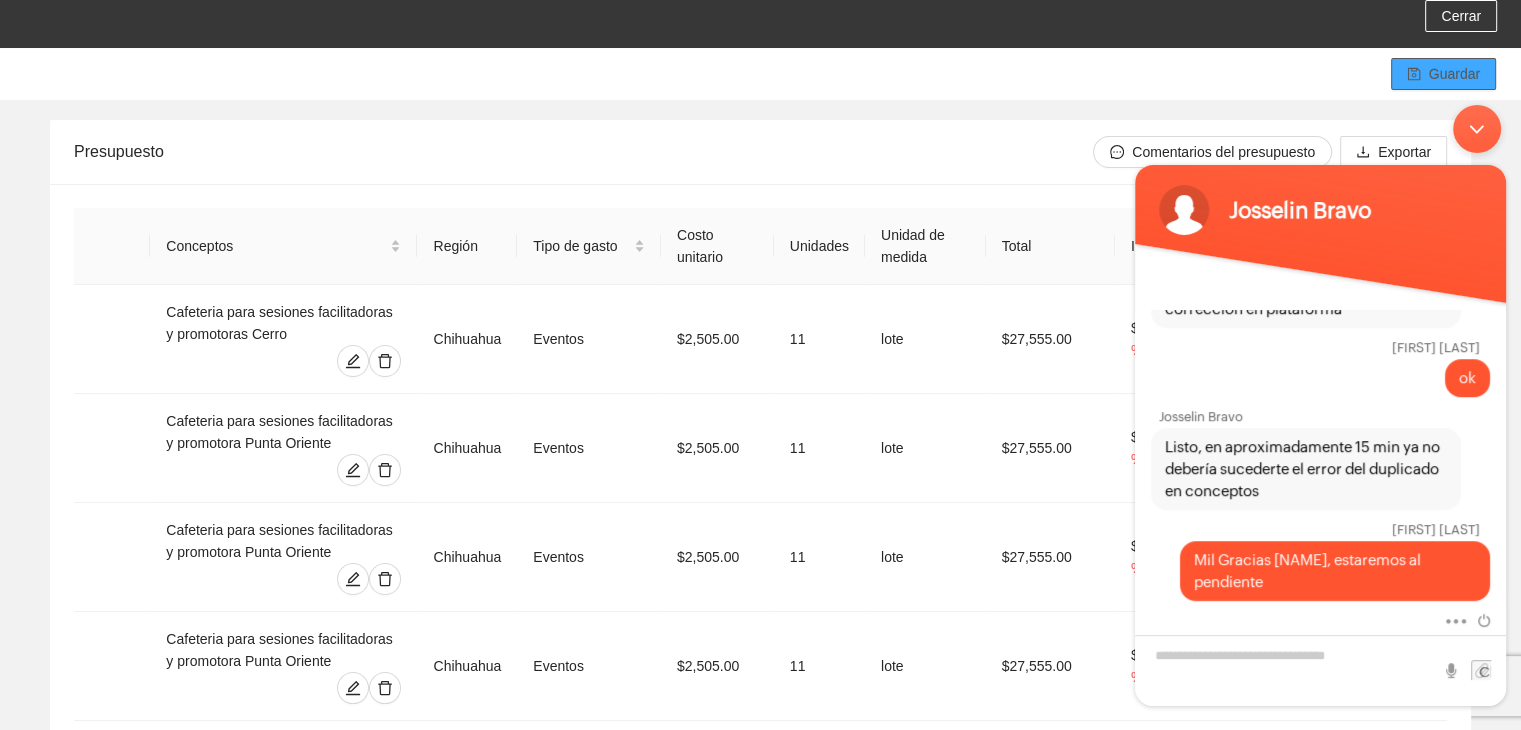 click on "Guardar" at bounding box center (1443, 74) 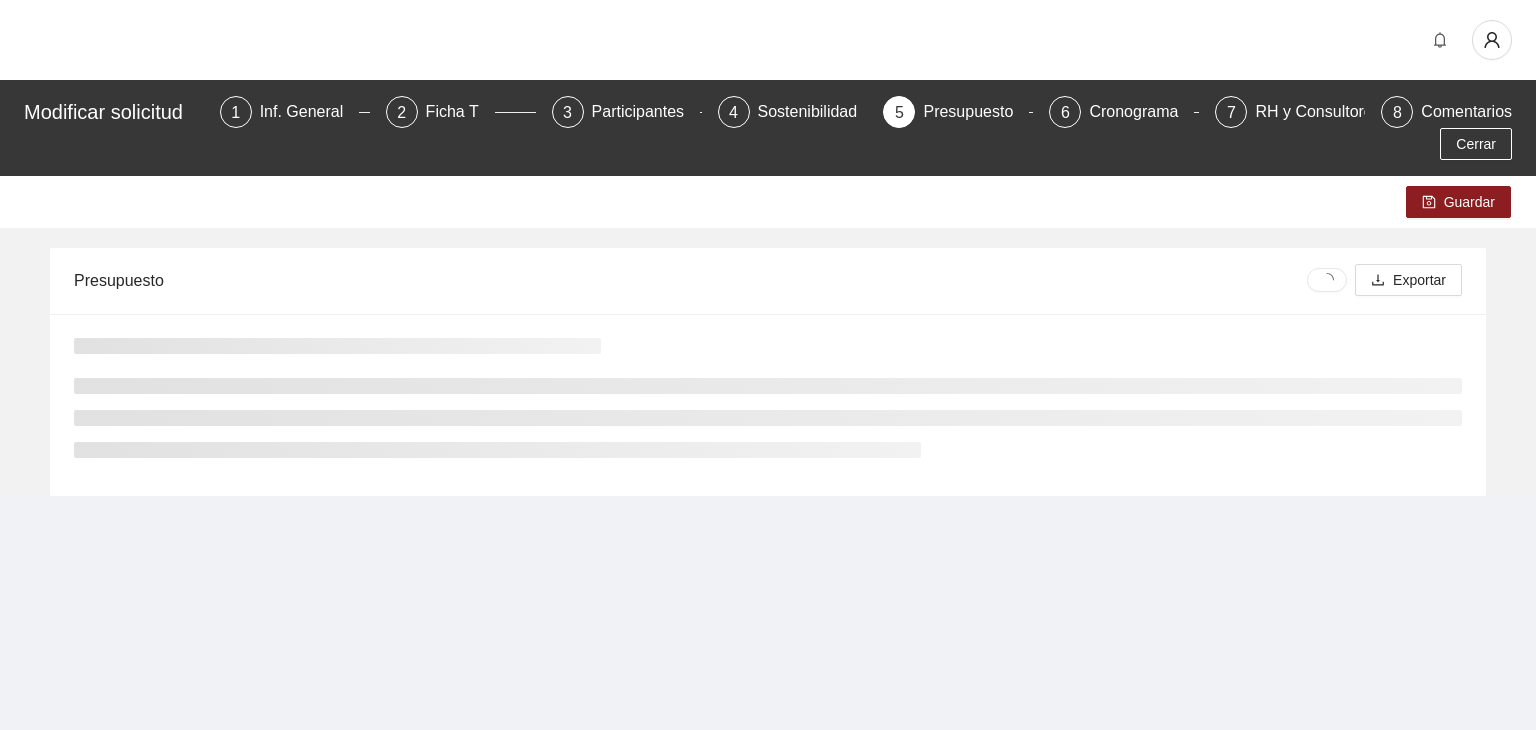scroll, scrollTop: 0, scrollLeft: 0, axis: both 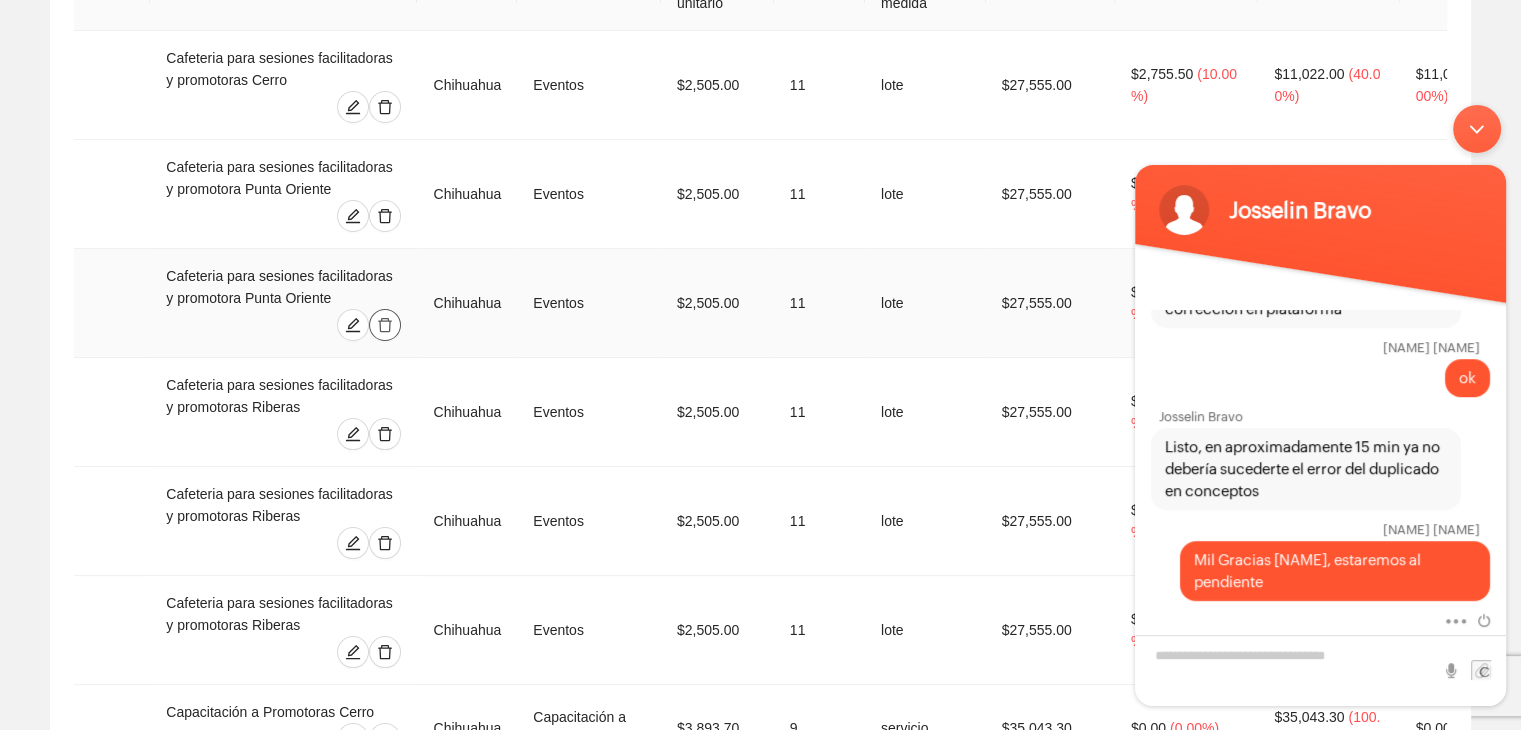 click 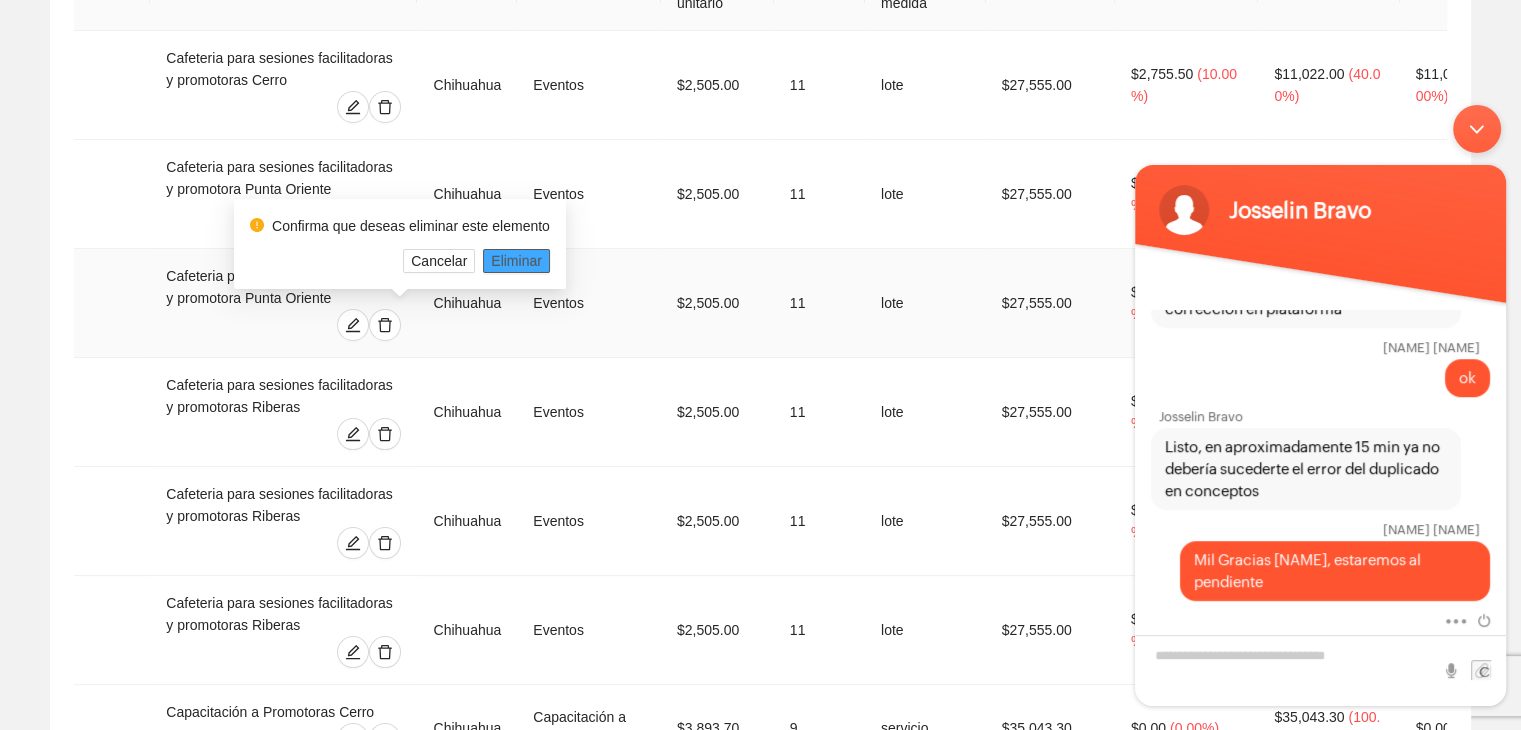 click on "Eliminar" at bounding box center [516, 261] 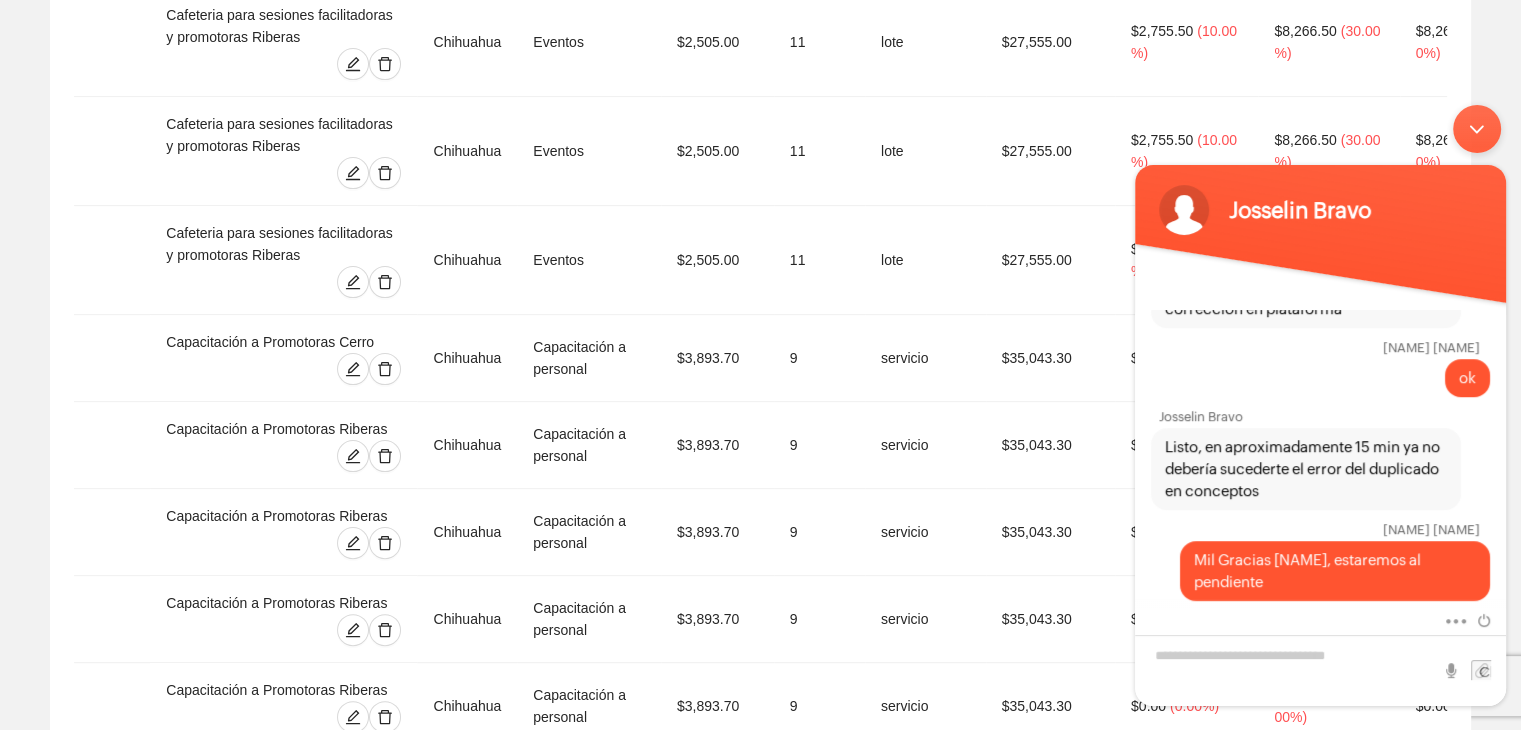 scroll, scrollTop: 755, scrollLeft: 0, axis: vertical 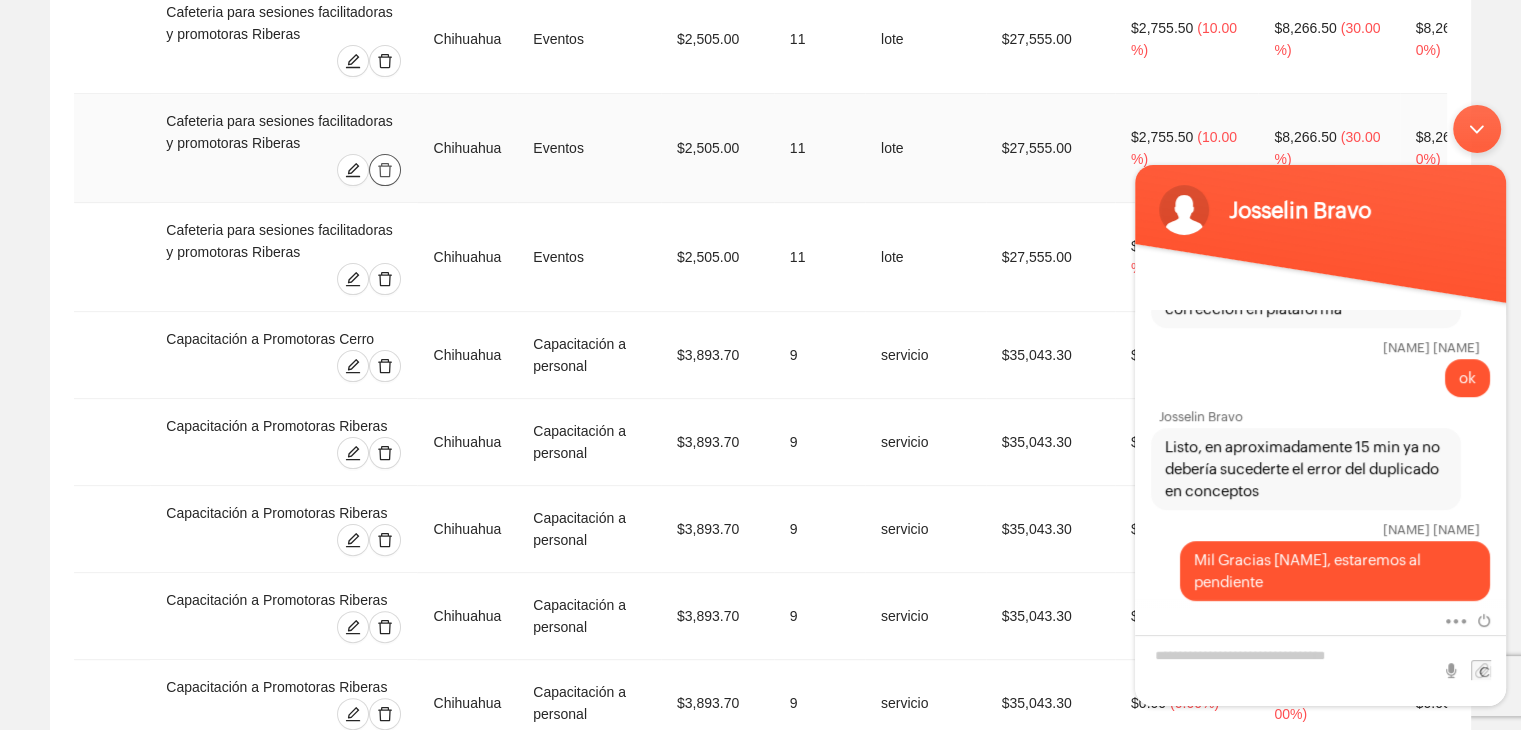click at bounding box center [385, 170] 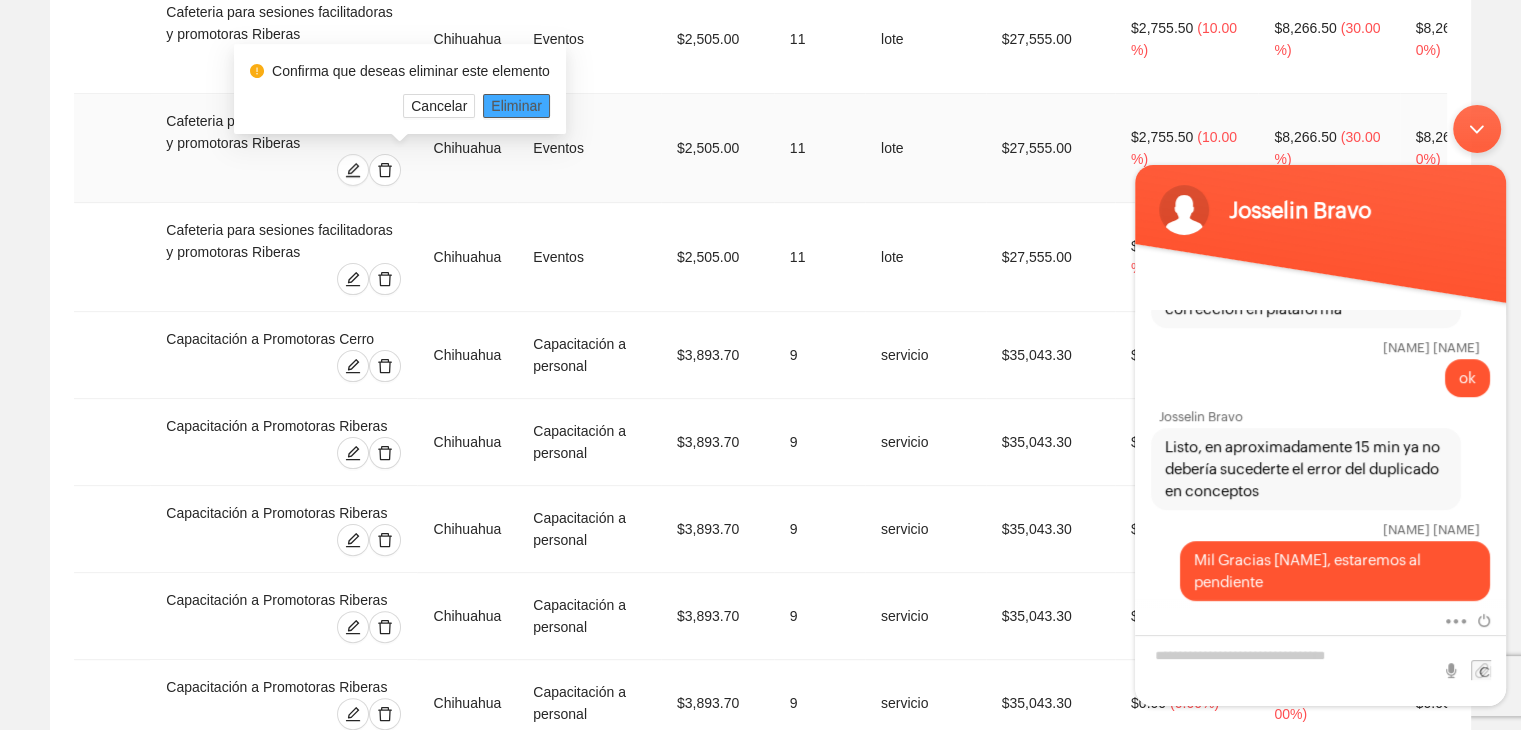 click on "Eliminar" at bounding box center [516, 106] 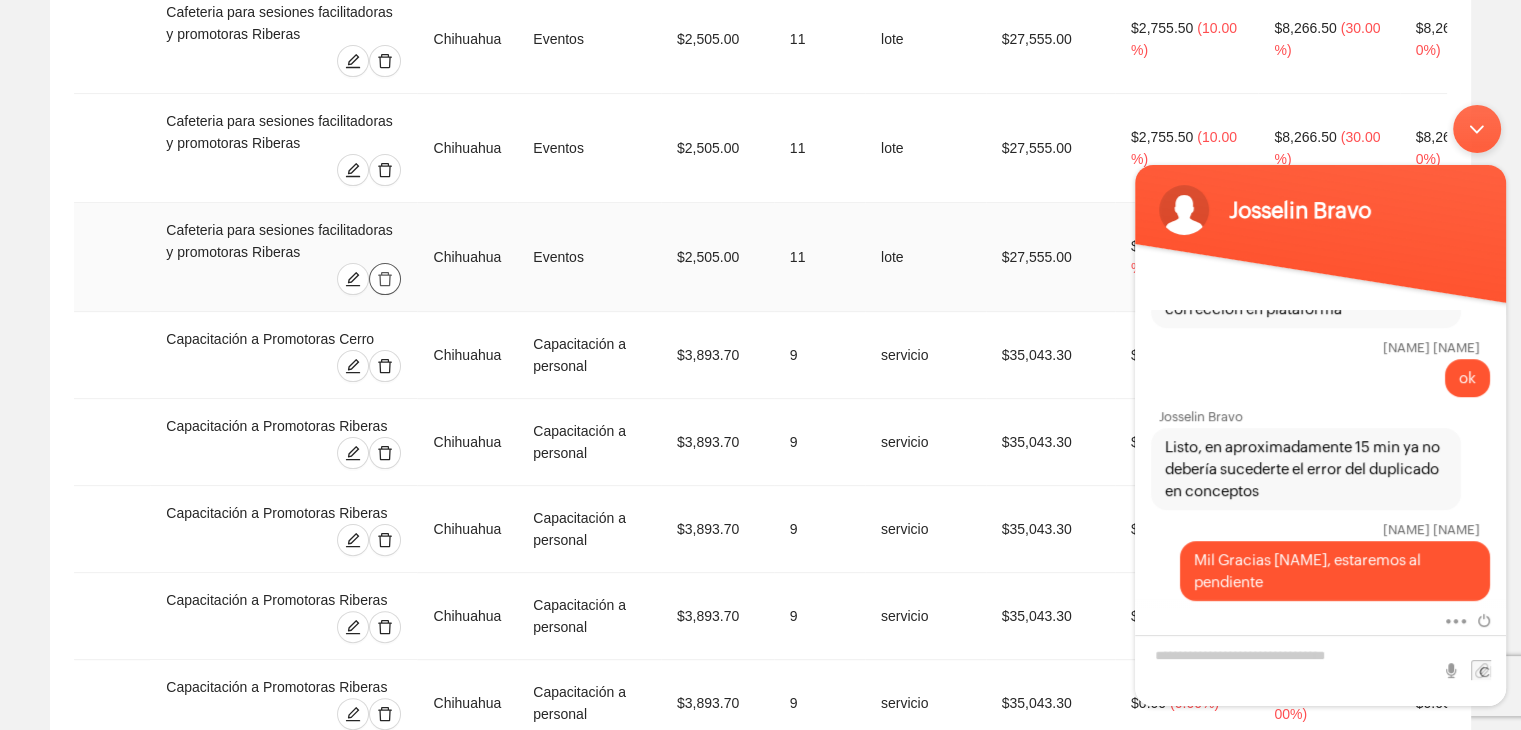 click 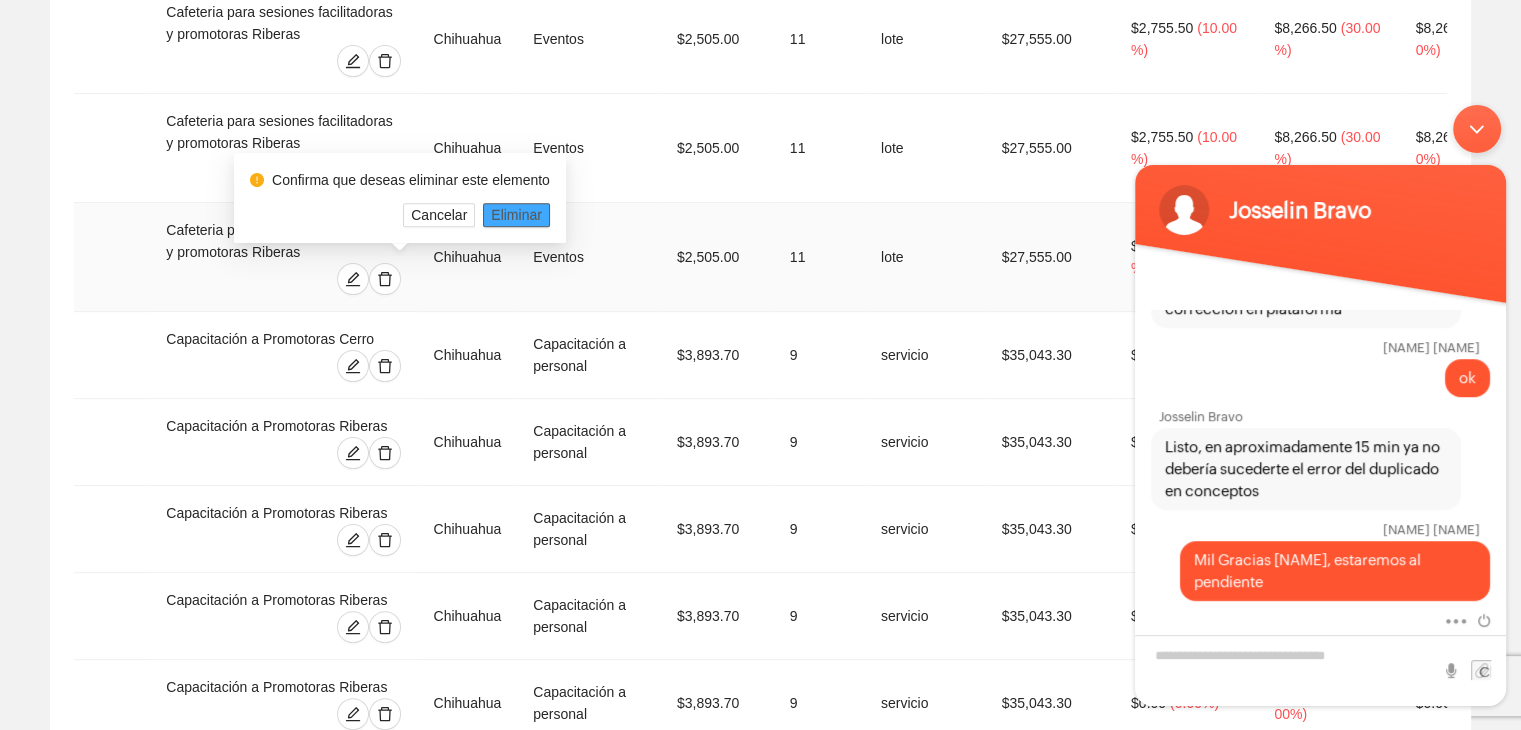 click on "Eliminar" at bounding box center (516, 215) 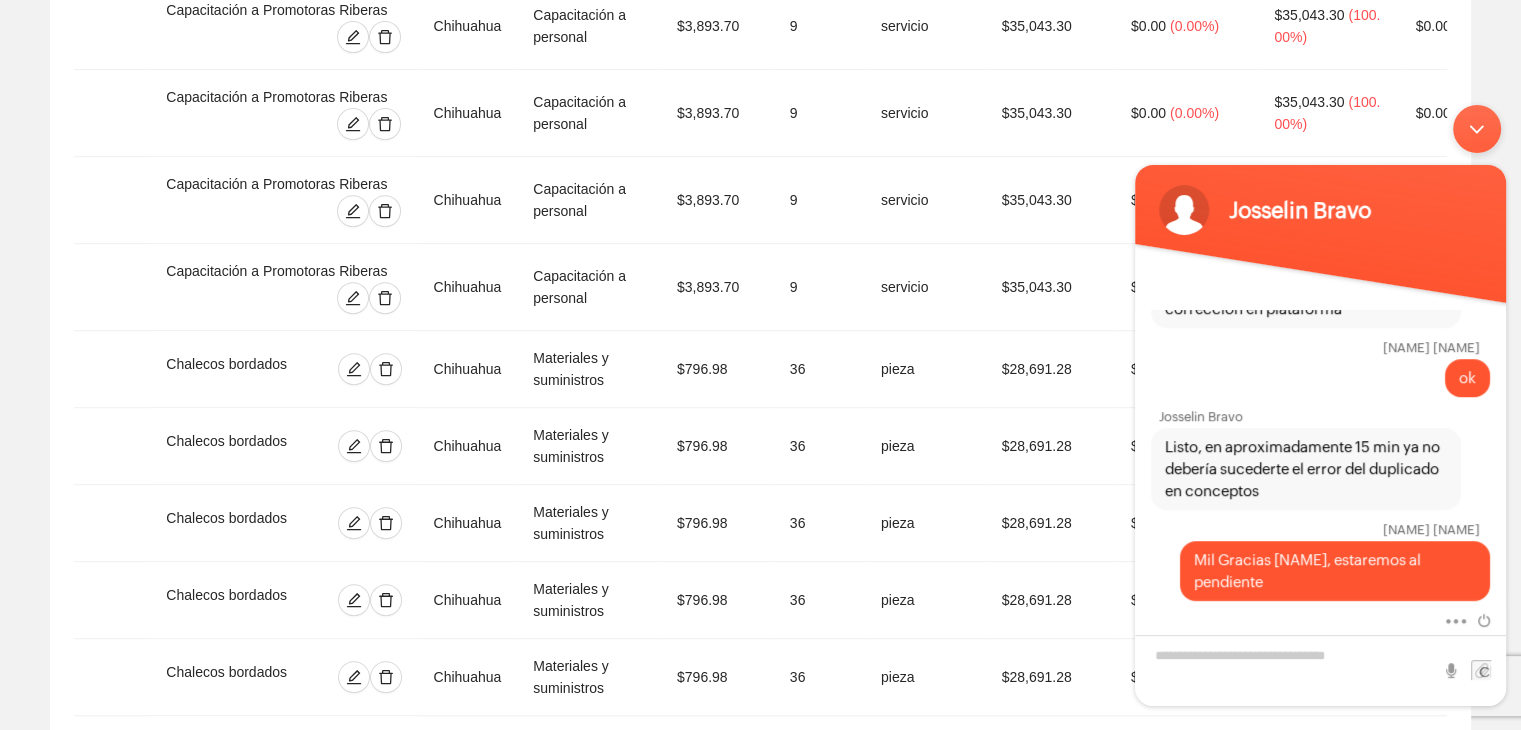 scroll, scrollTop: 1172, scrollLeft: 0, axis: vertical 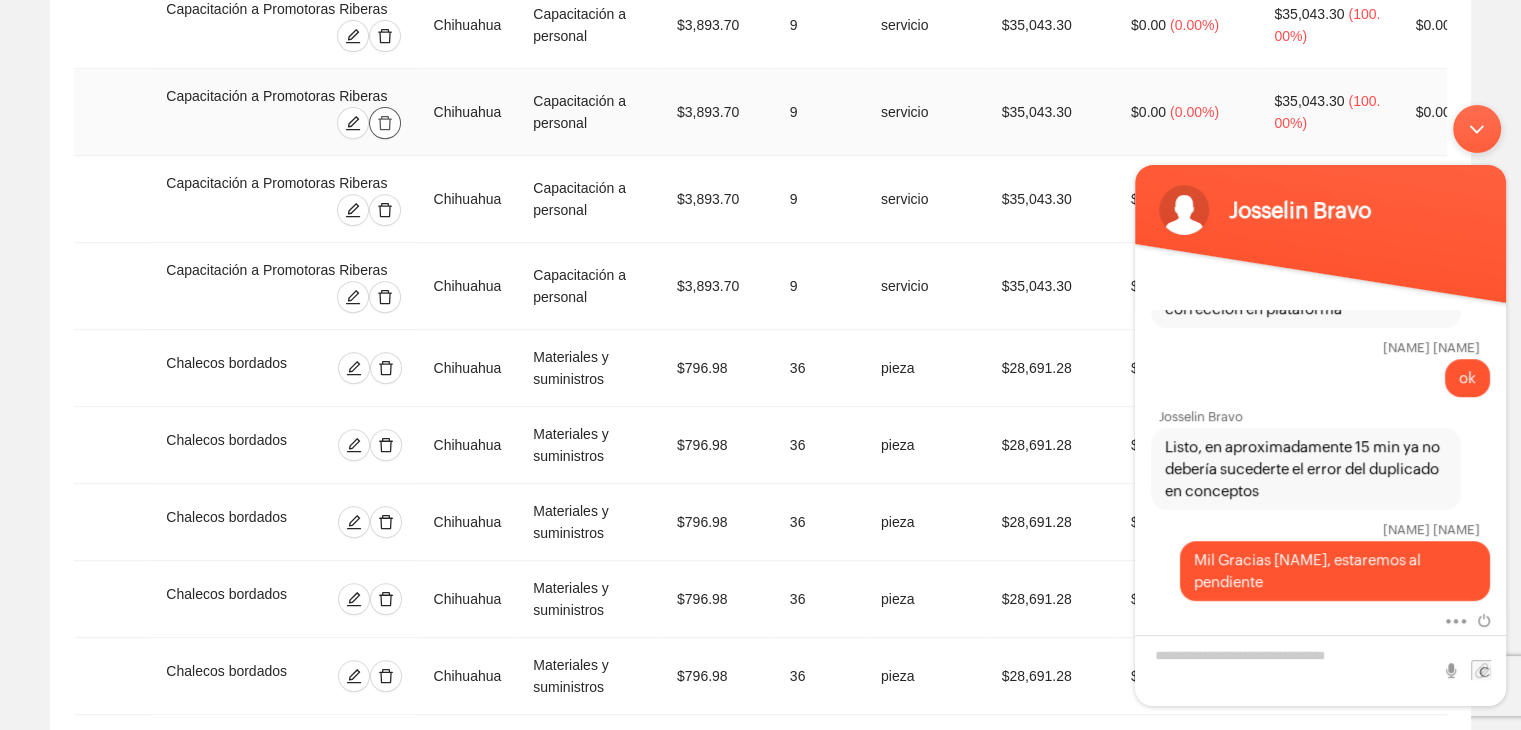 click 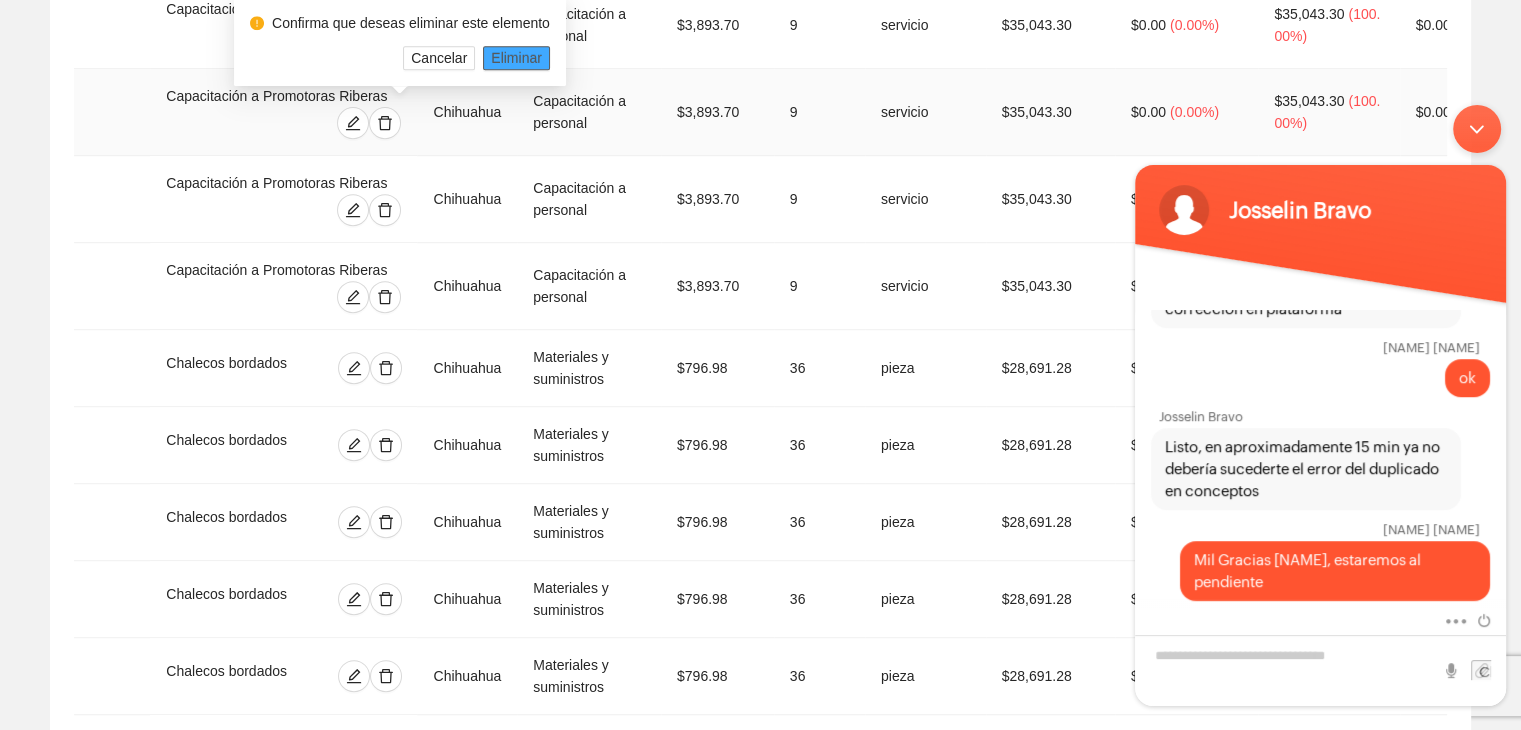 click on "Eliminar" at bounding box center [516, 58] 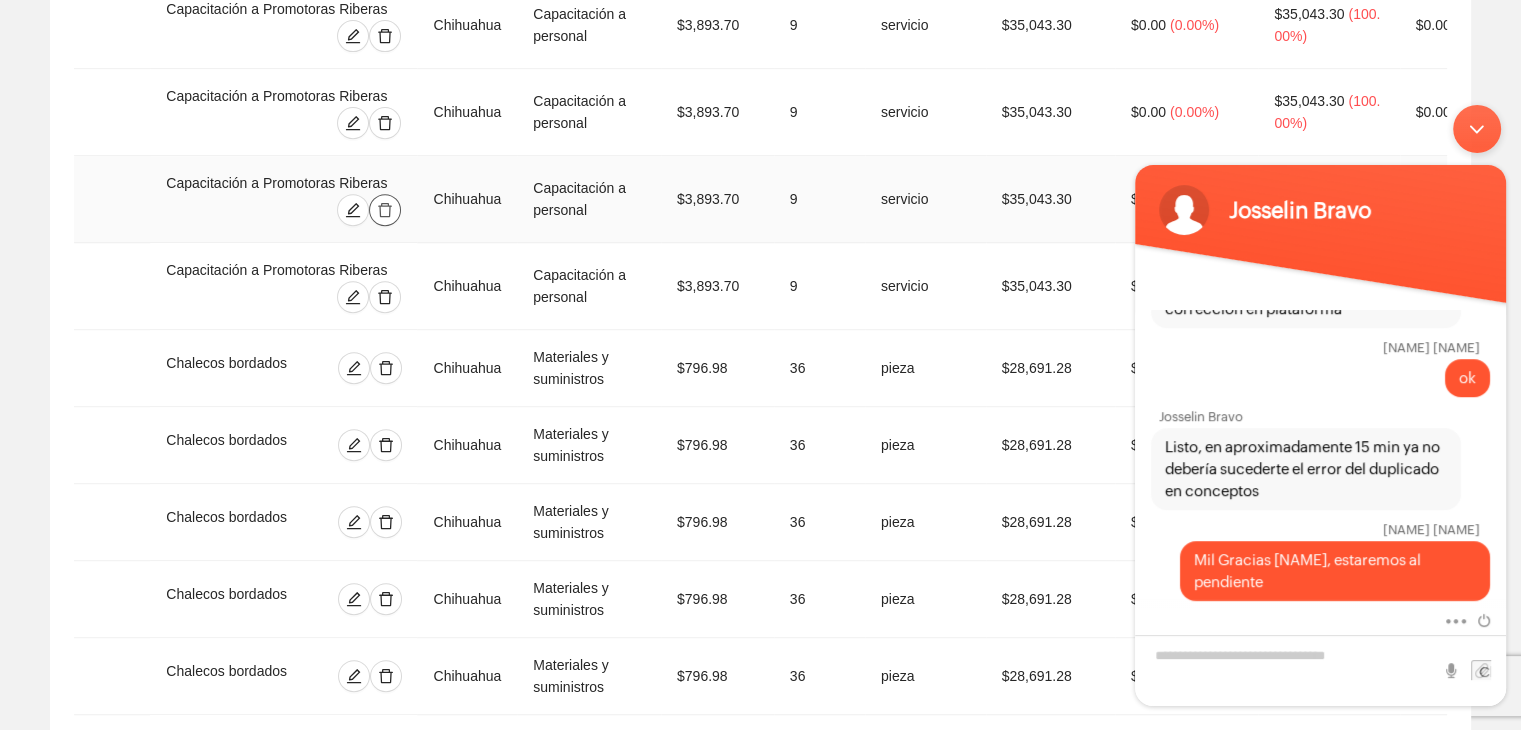 click 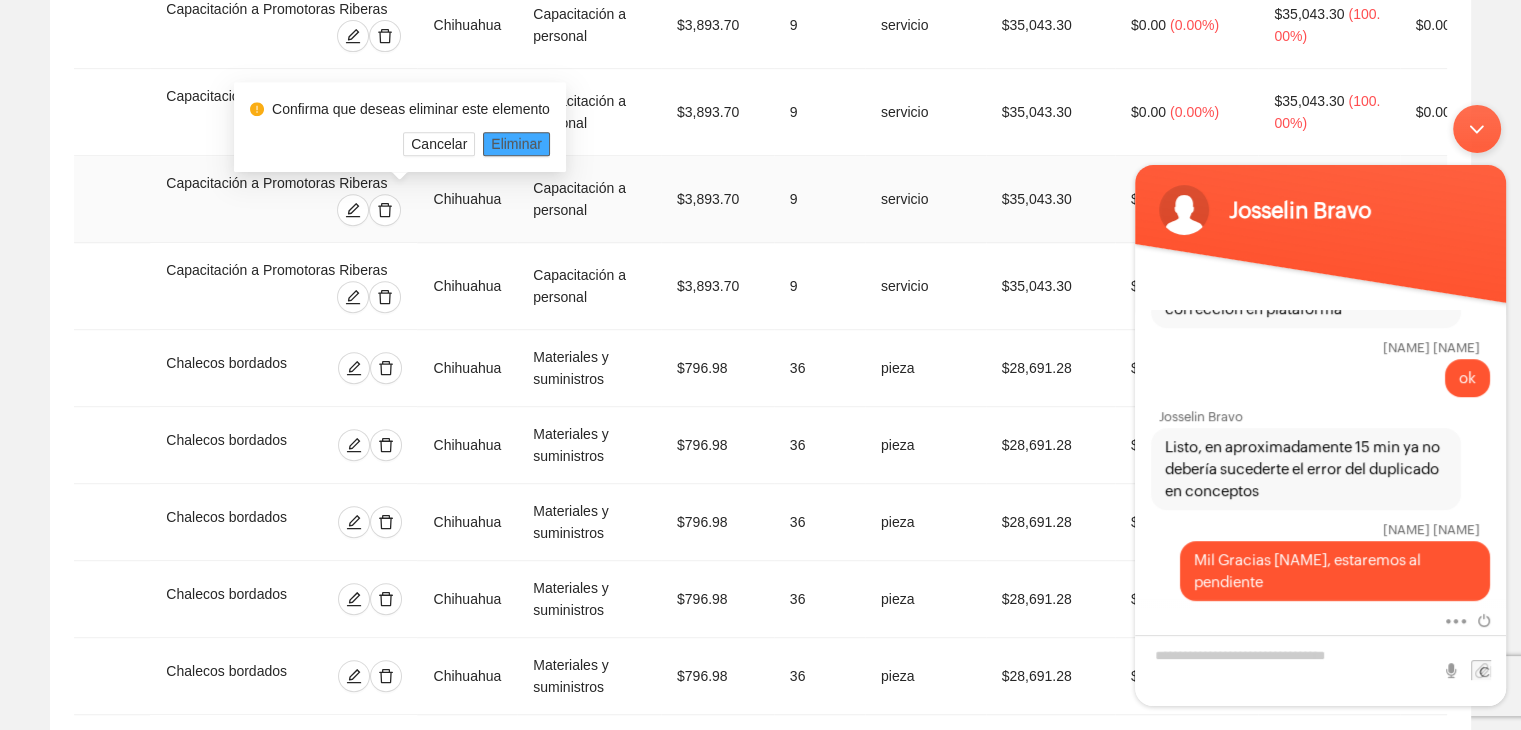 click on "Eliminar" at bounding box center [516, 144] 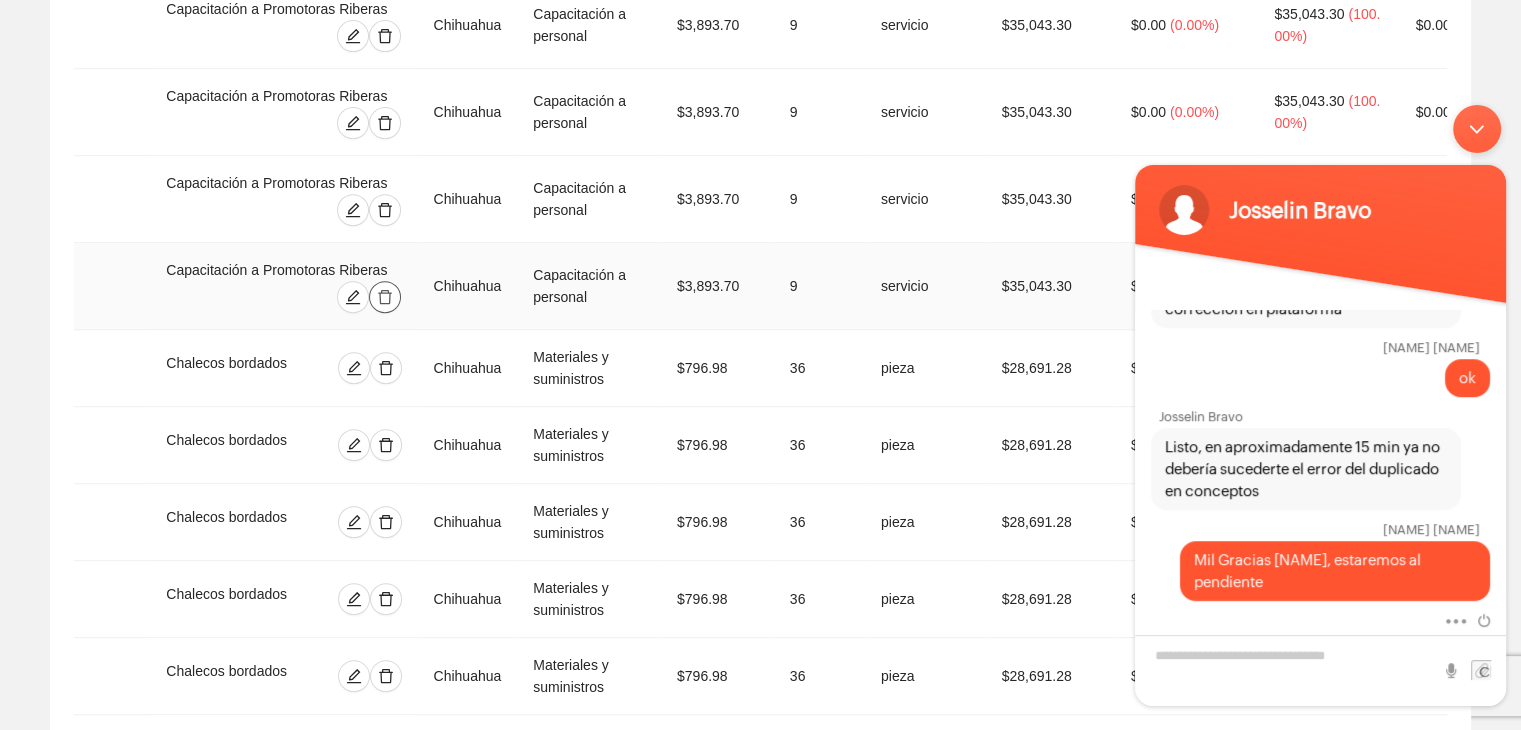 click 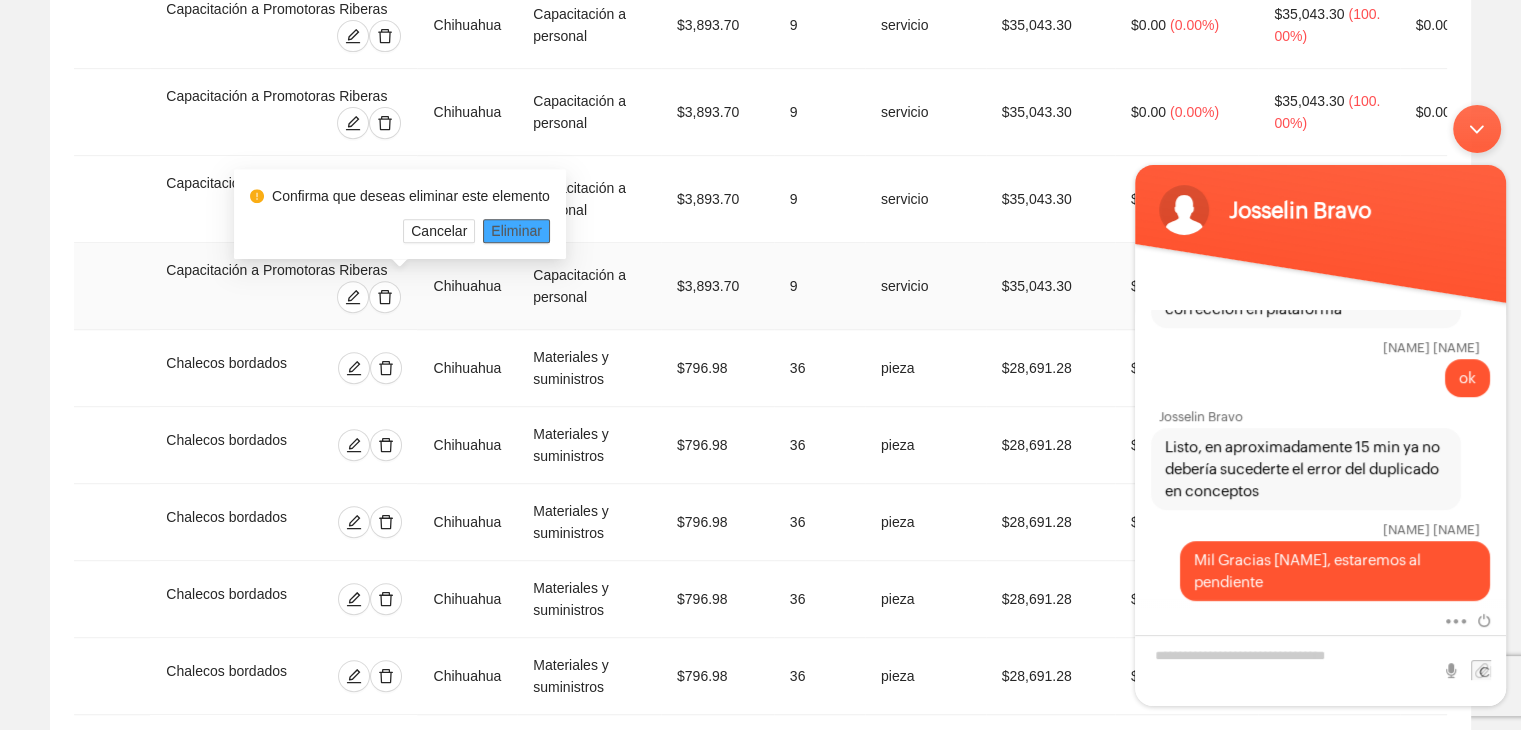 click on "Eliminar" at bounding box center [516, 231] 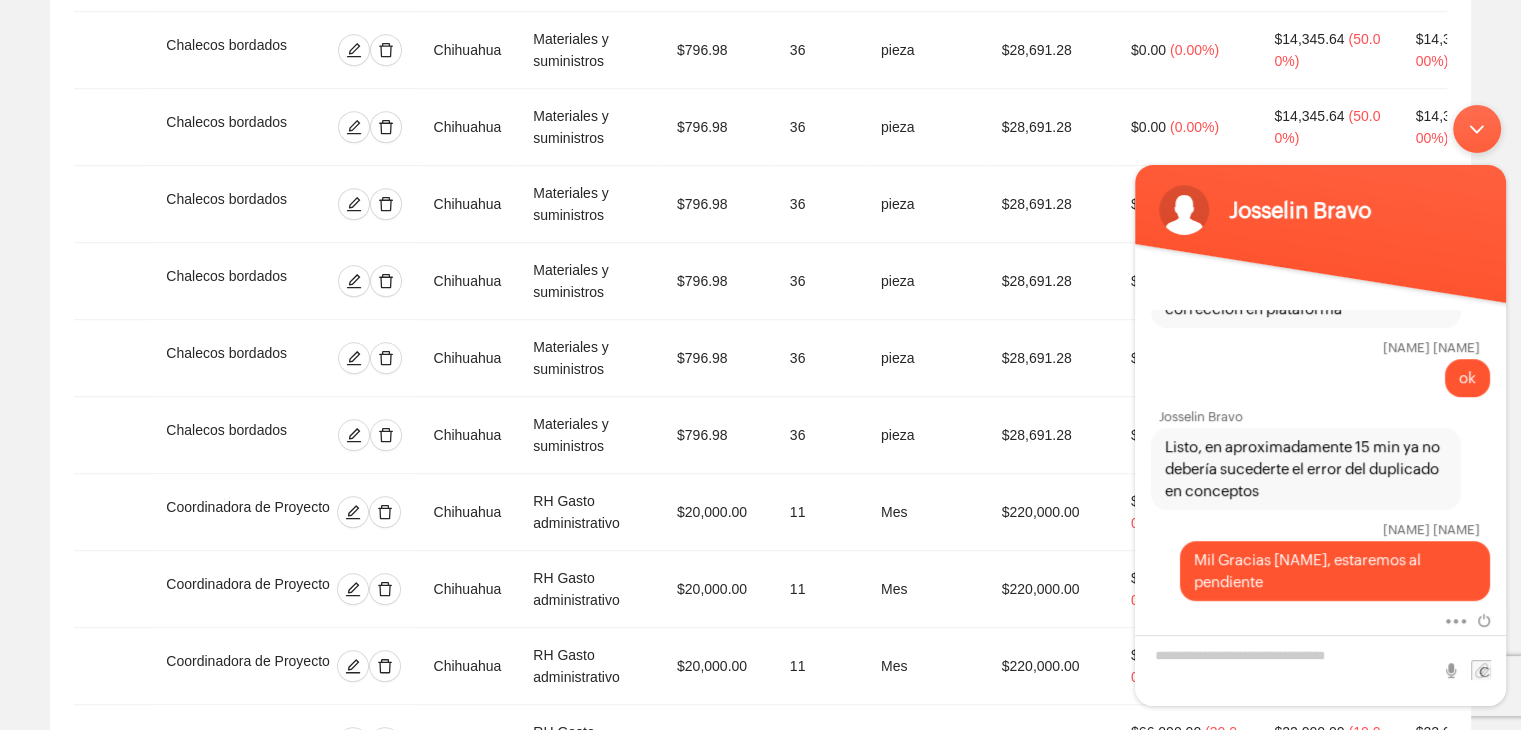 scroll, scrollTop: 1492, scrollLeft: 0, axis: vertical 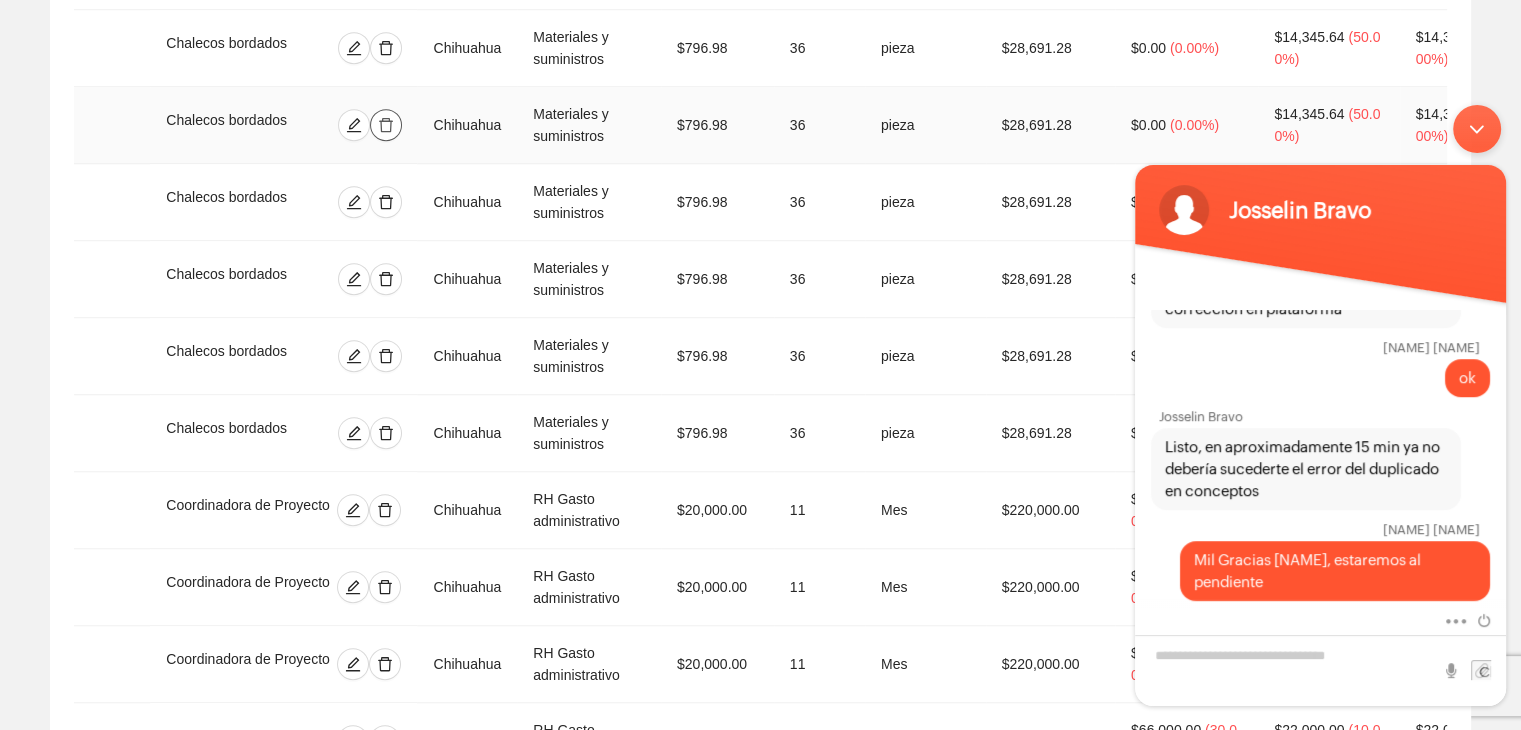 click at bounding box center [386, 125] 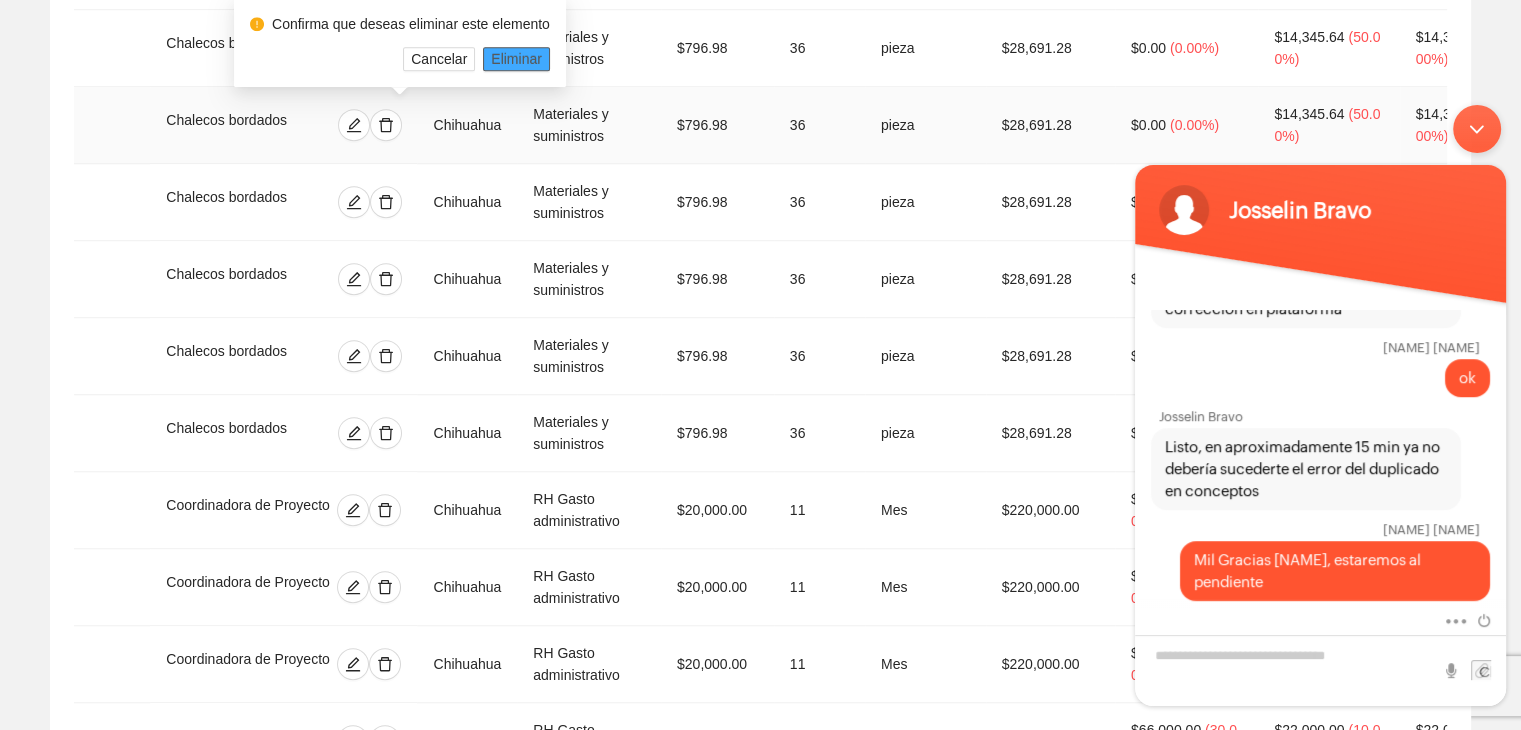 click on "Eliminar" at bounding box center (516, 59) 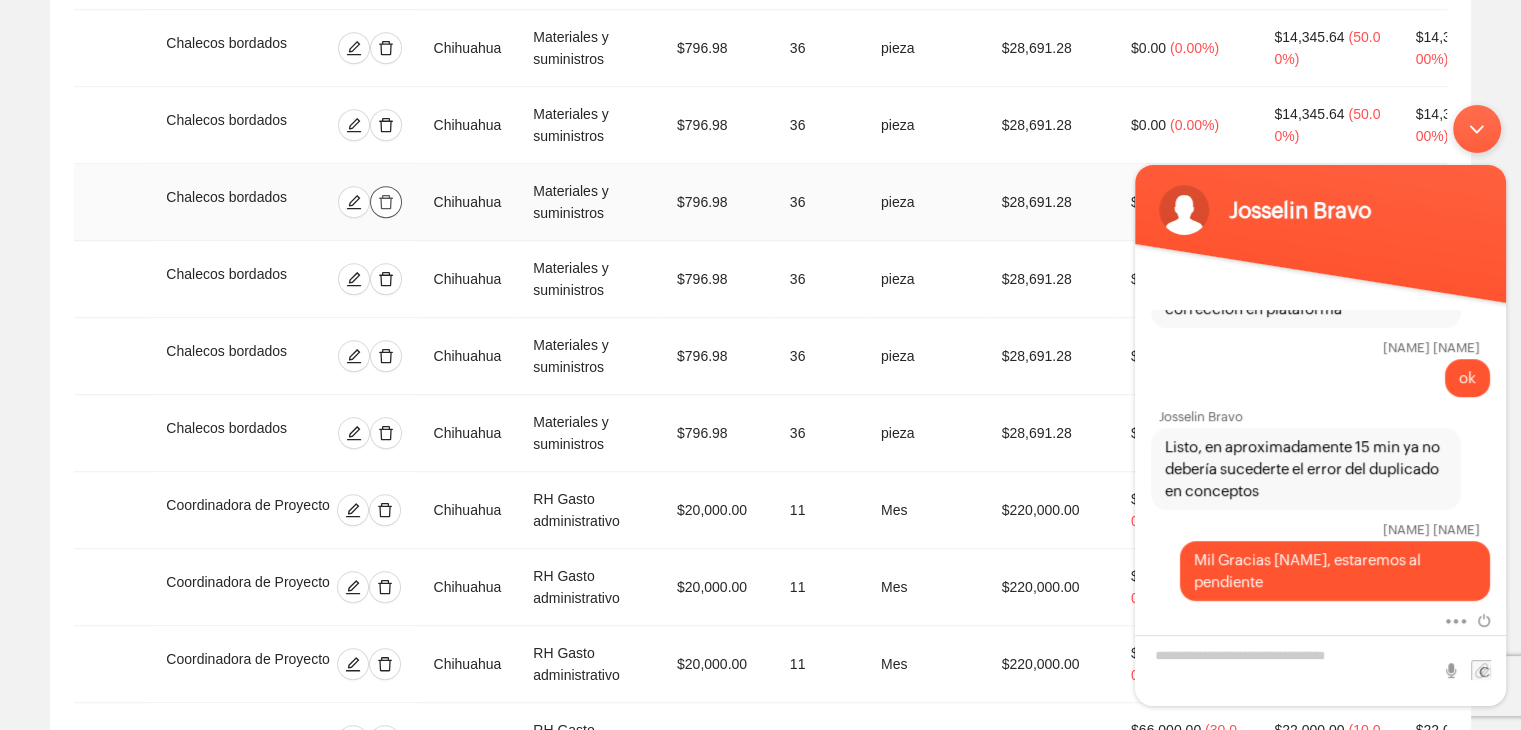 click 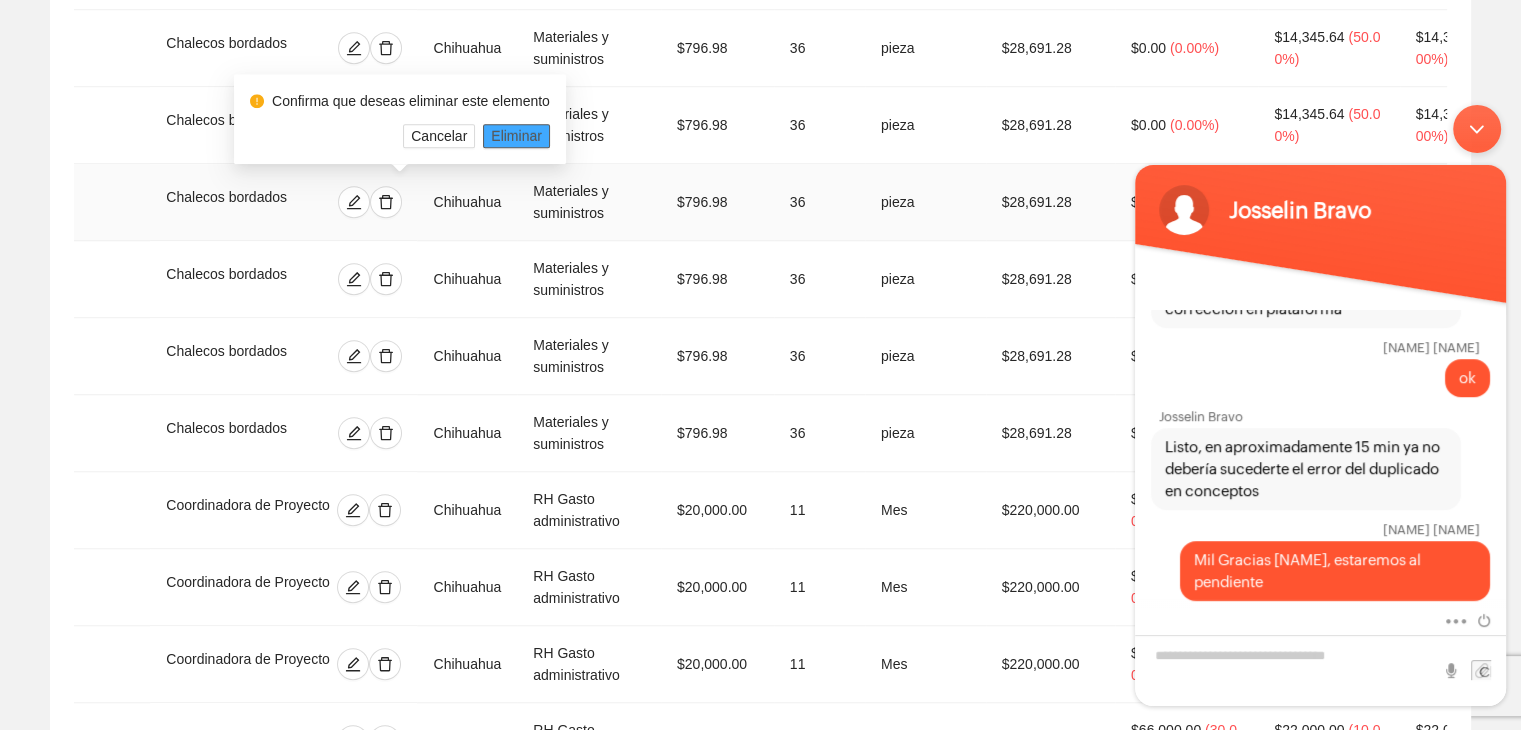 click on "Eliminar" at bounding box center (516, 136) 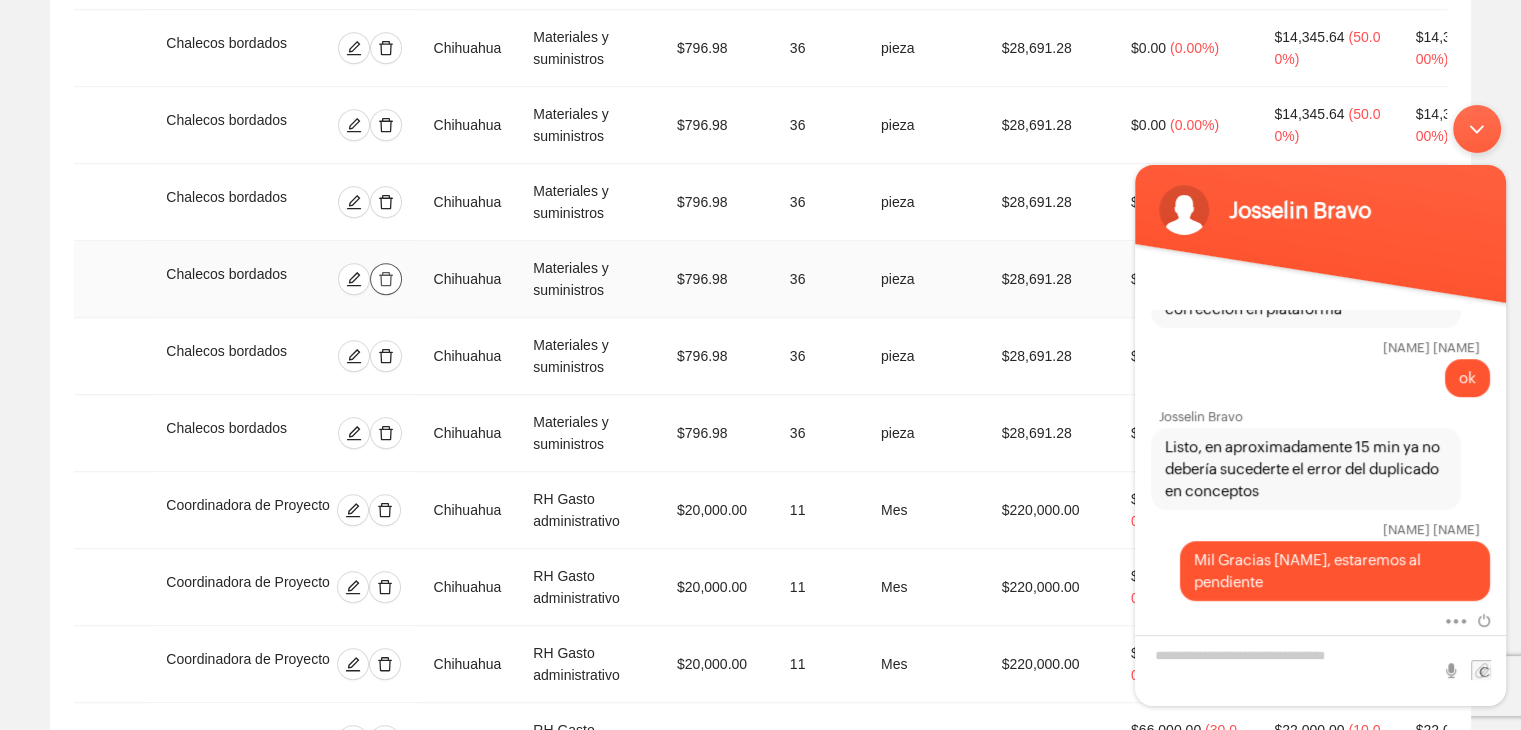 click at bounding box center [386, 279] 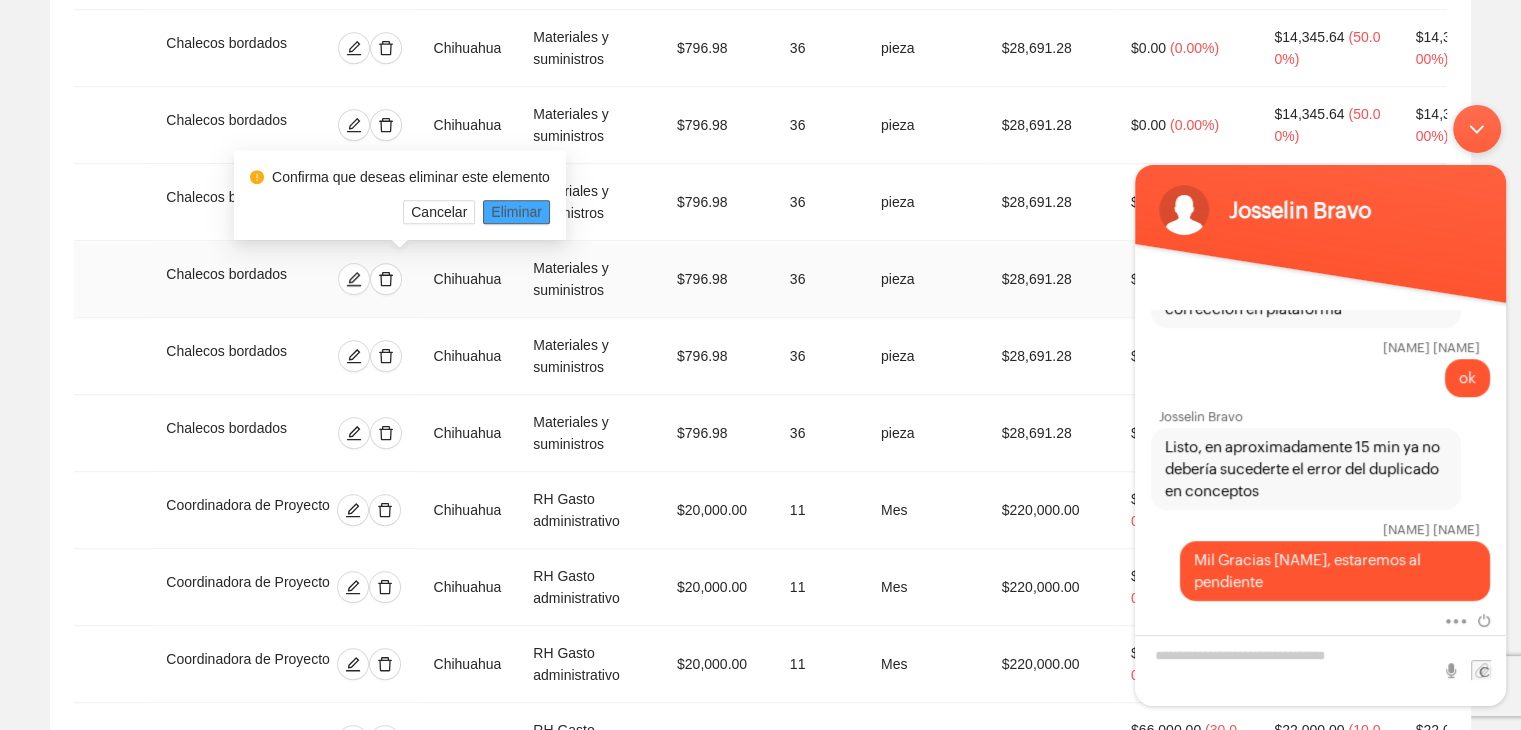 click on "Eliminar" at bounding box center (516, 212) 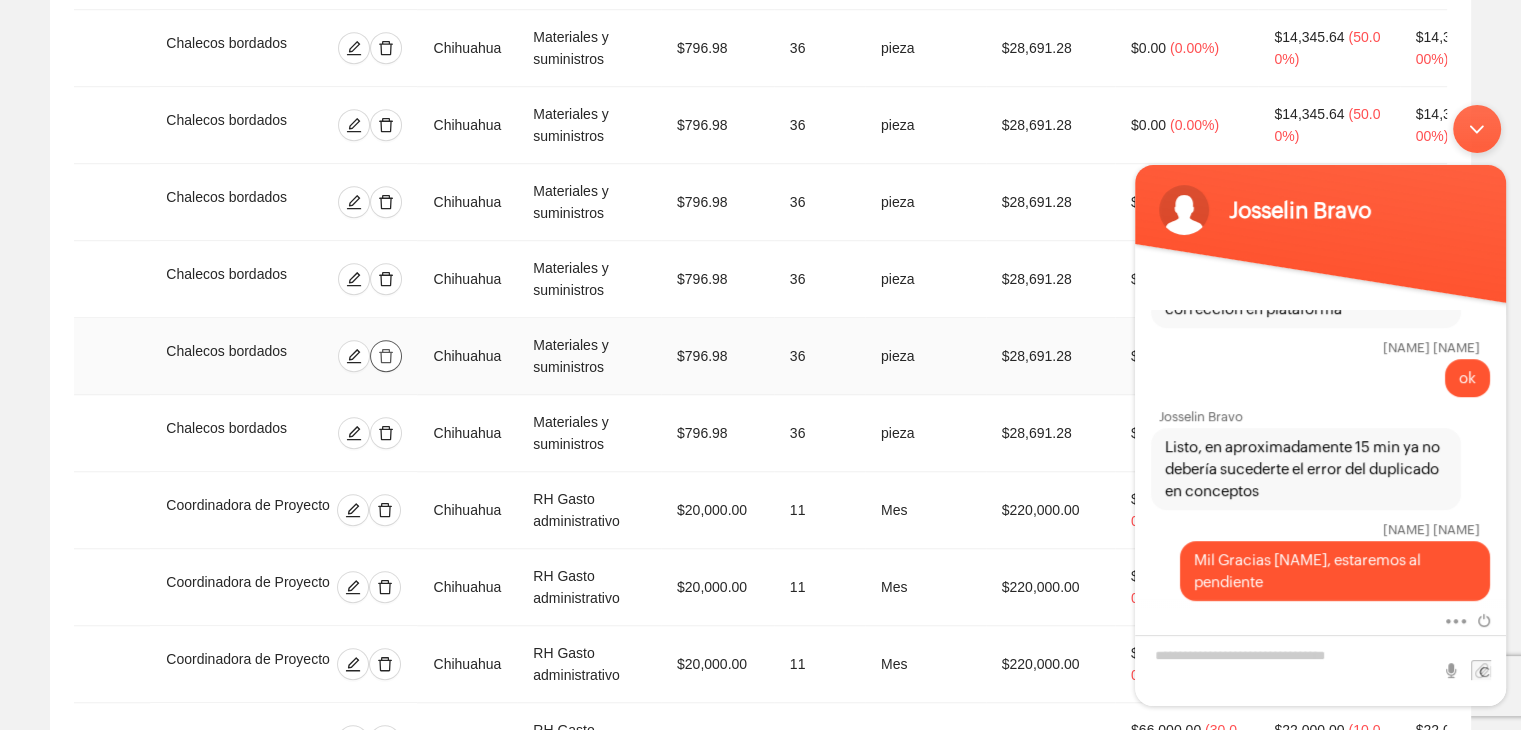 click 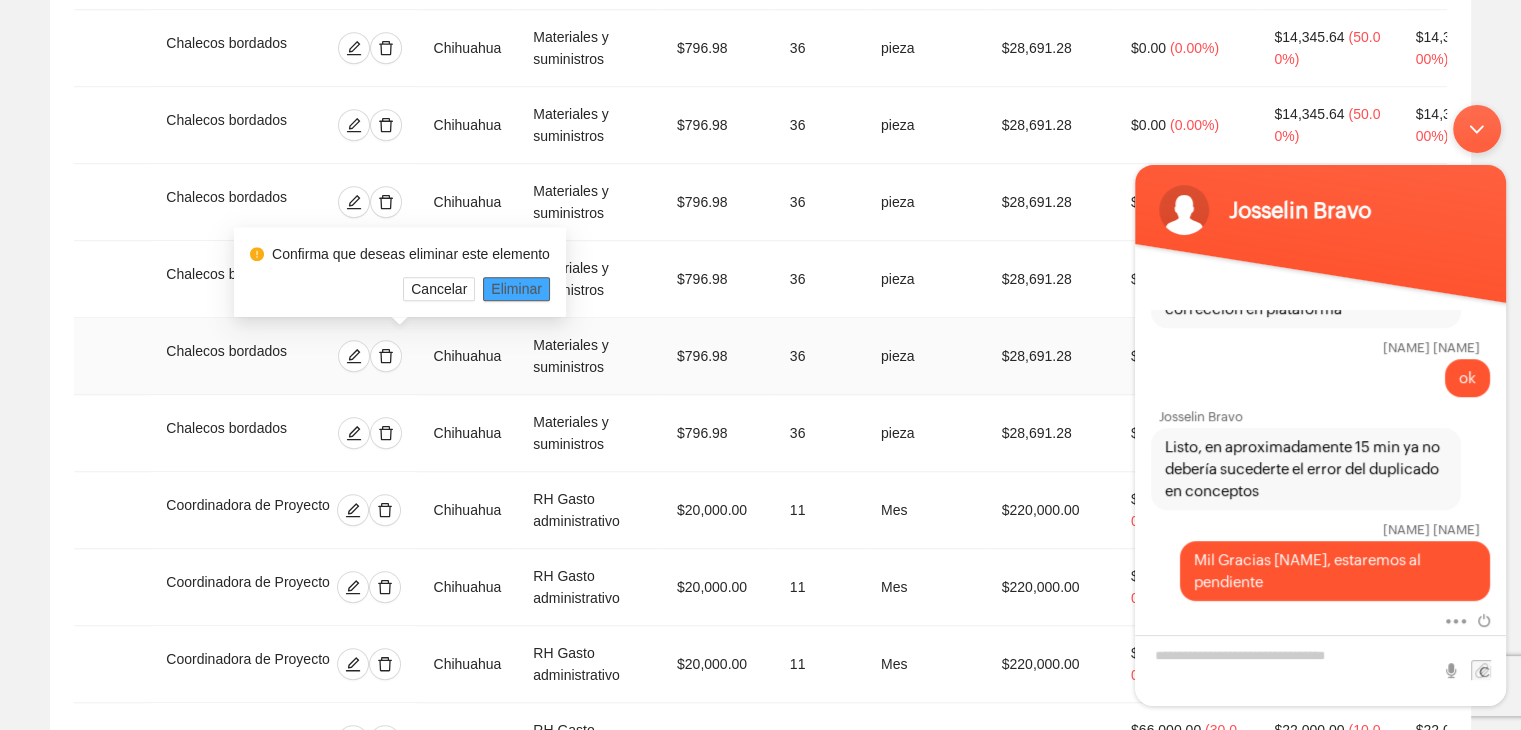 click on "Eliminar" at bounding box center [516, 289] 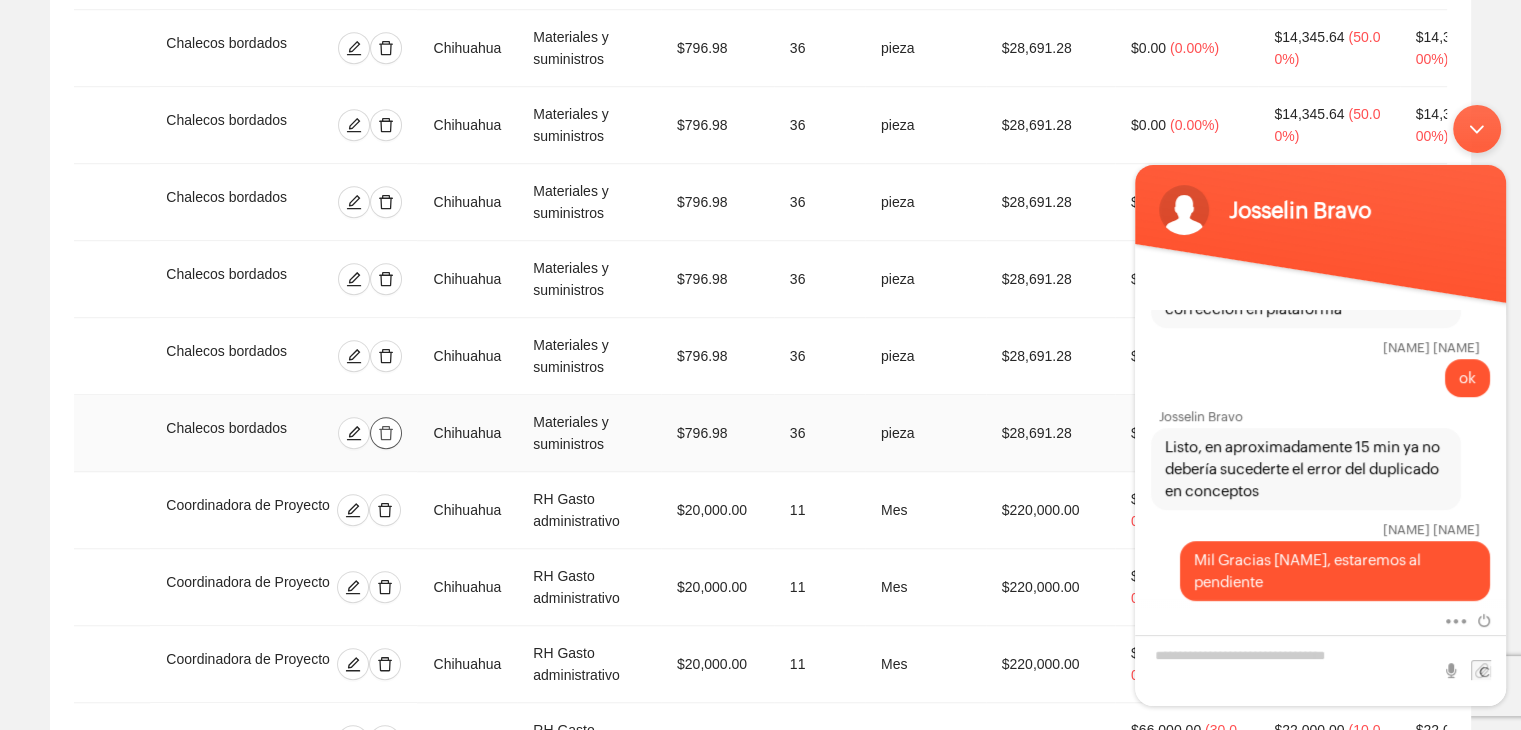 click 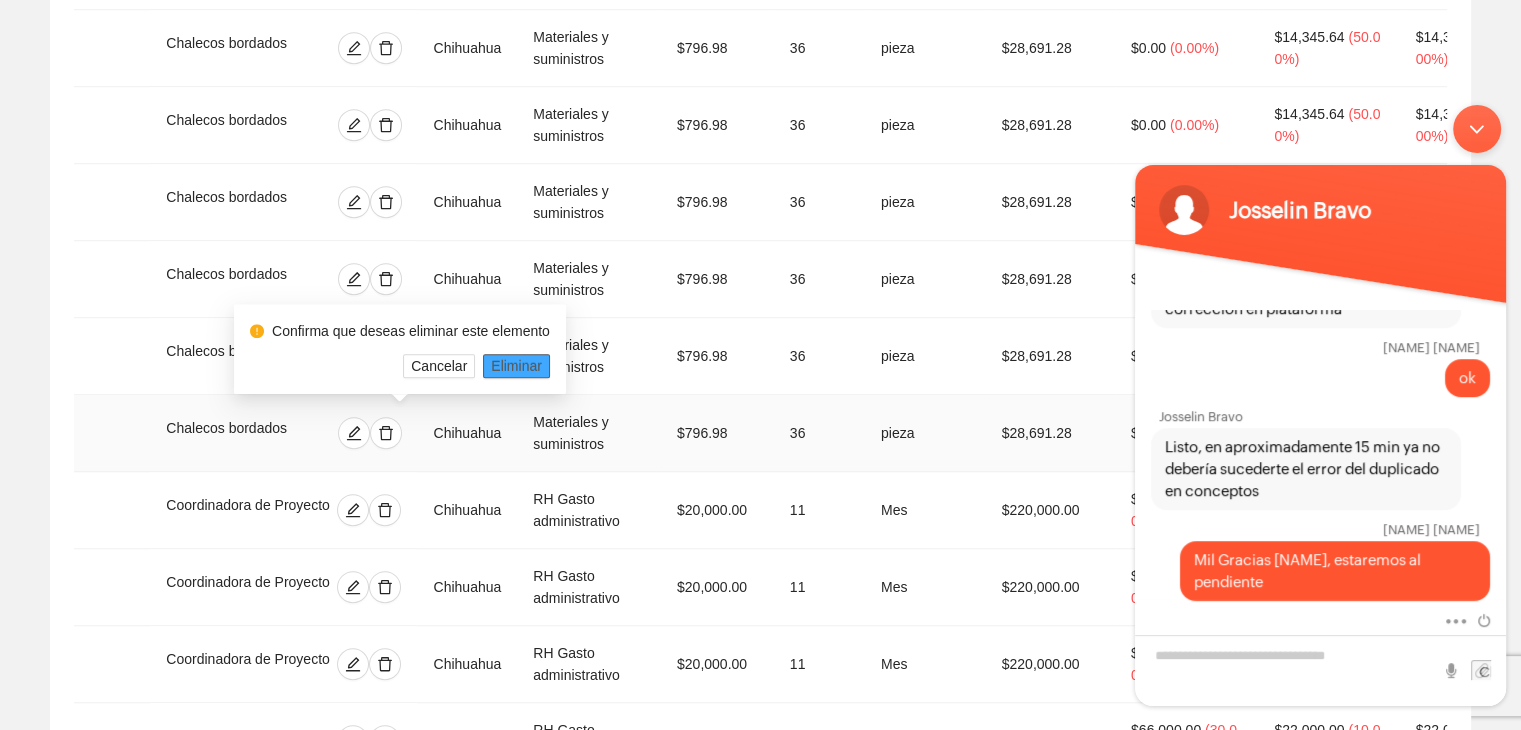 click on "Eliminar" at bounding box center [516, 366] 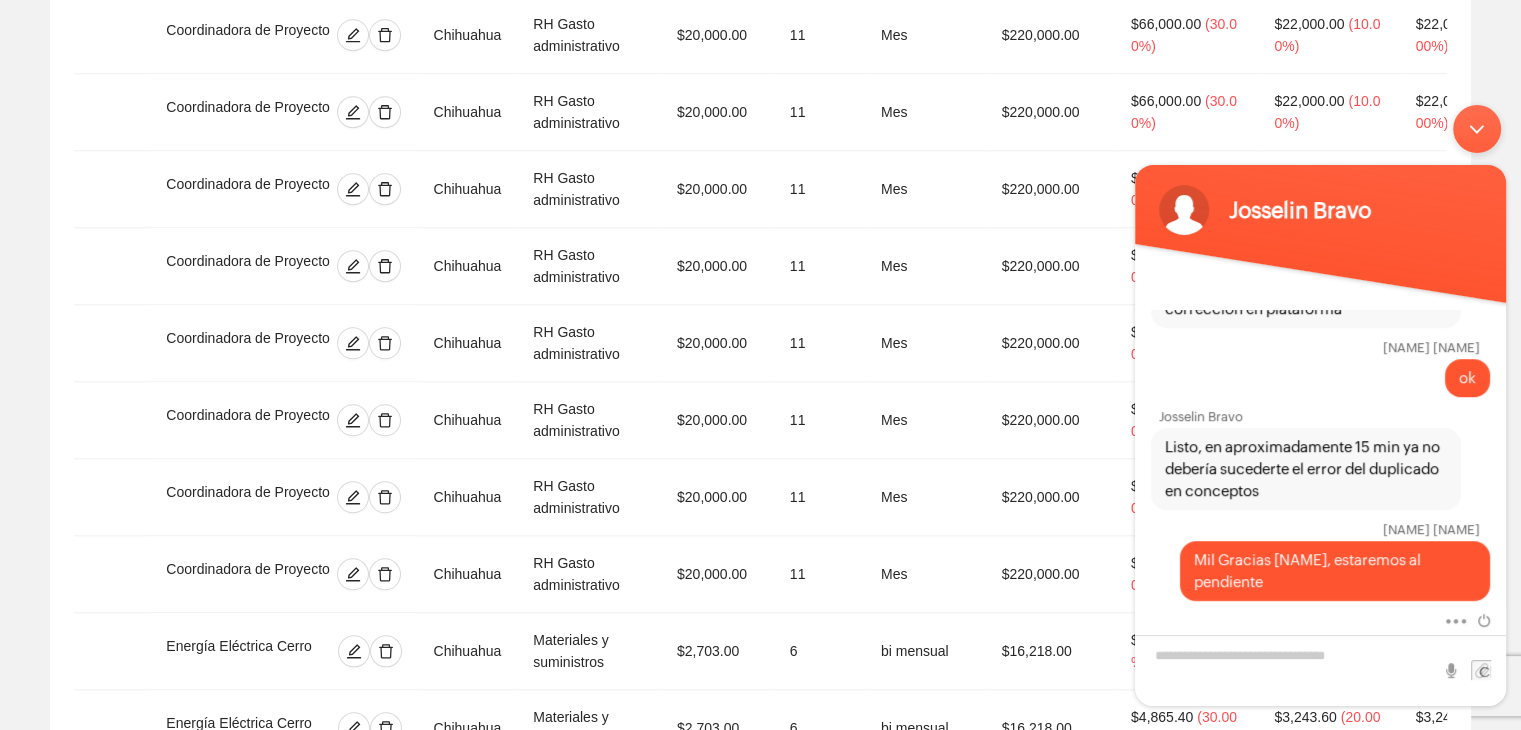 scroll, scrollTop: 2049, scrollLeft: 0, axis: vertical 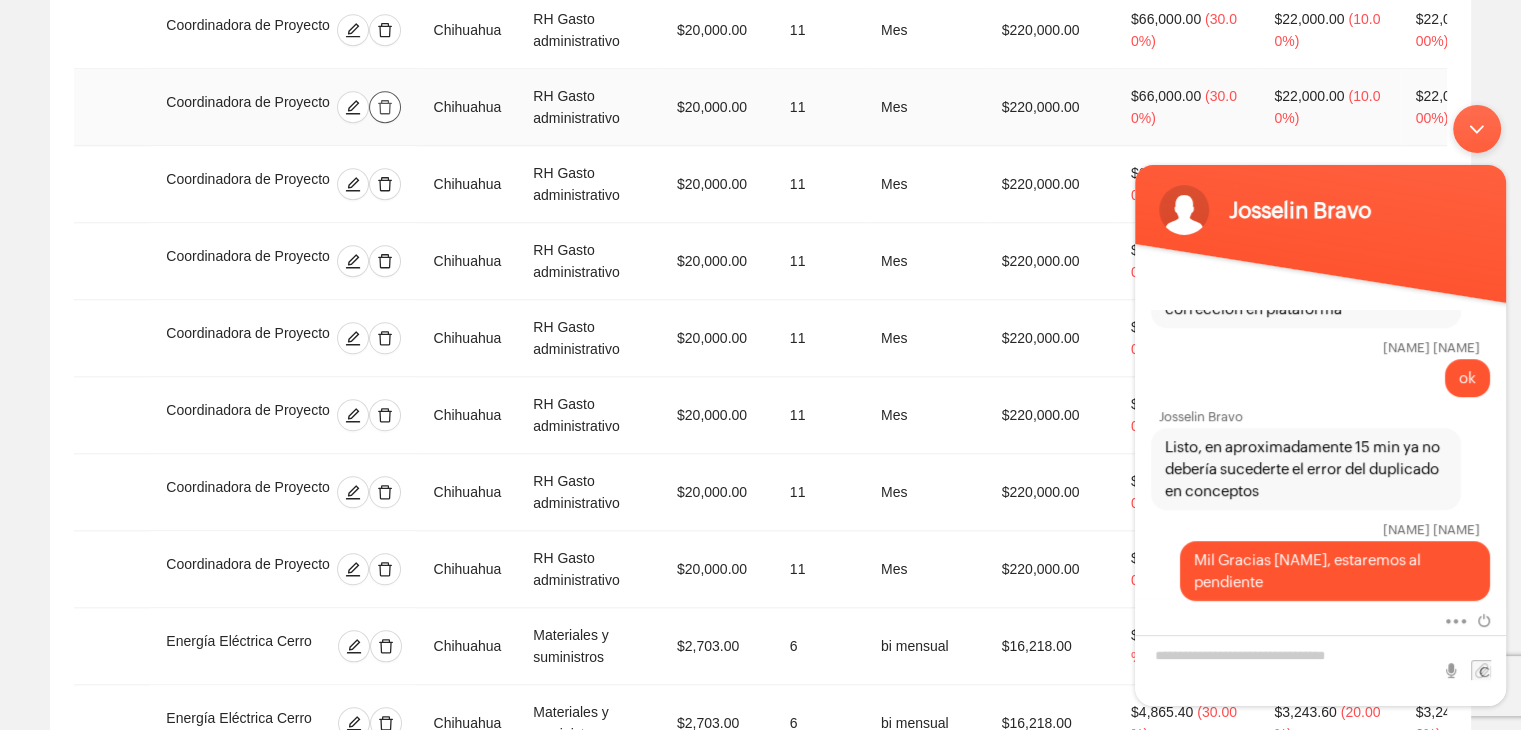 click 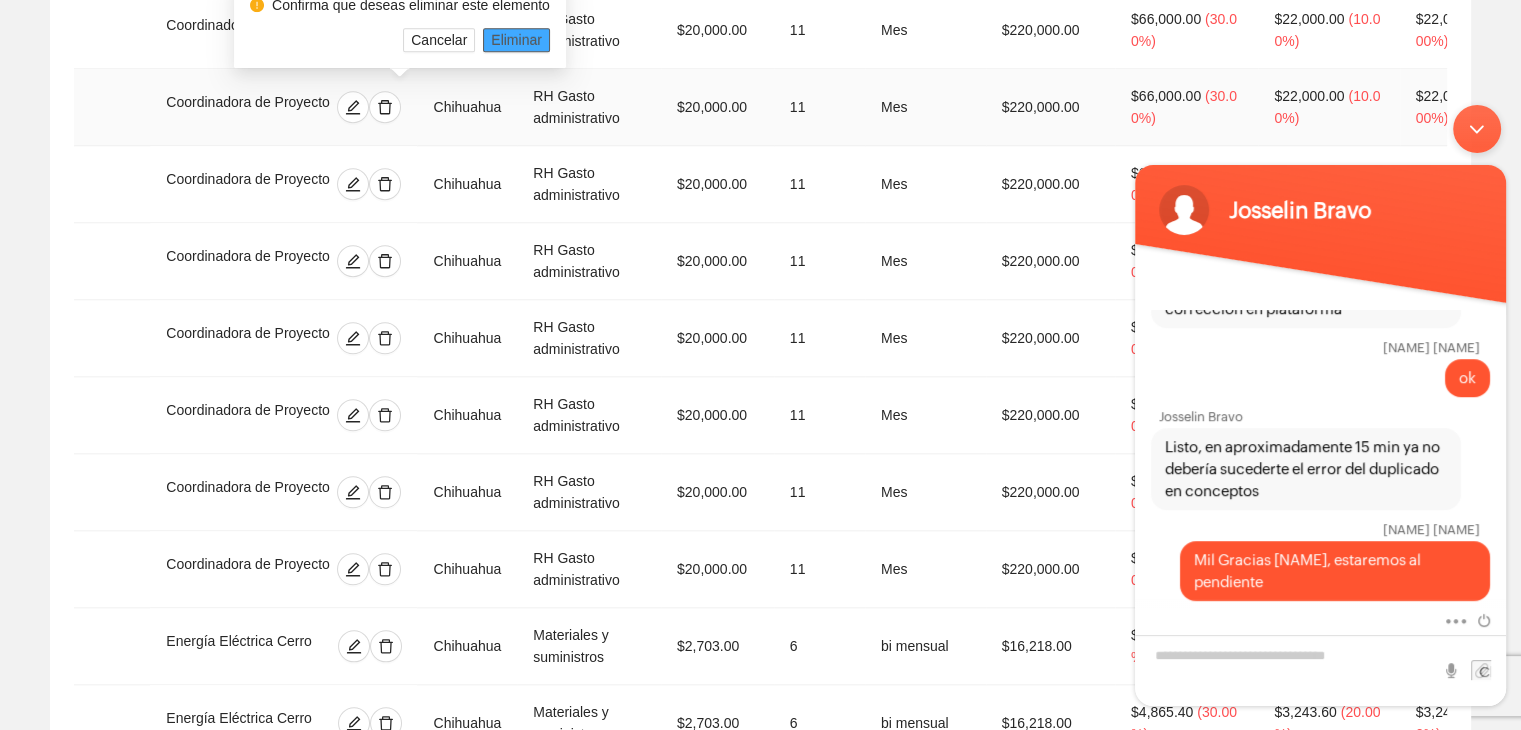 click on "Eliminar" at bounding box center [516, 40] 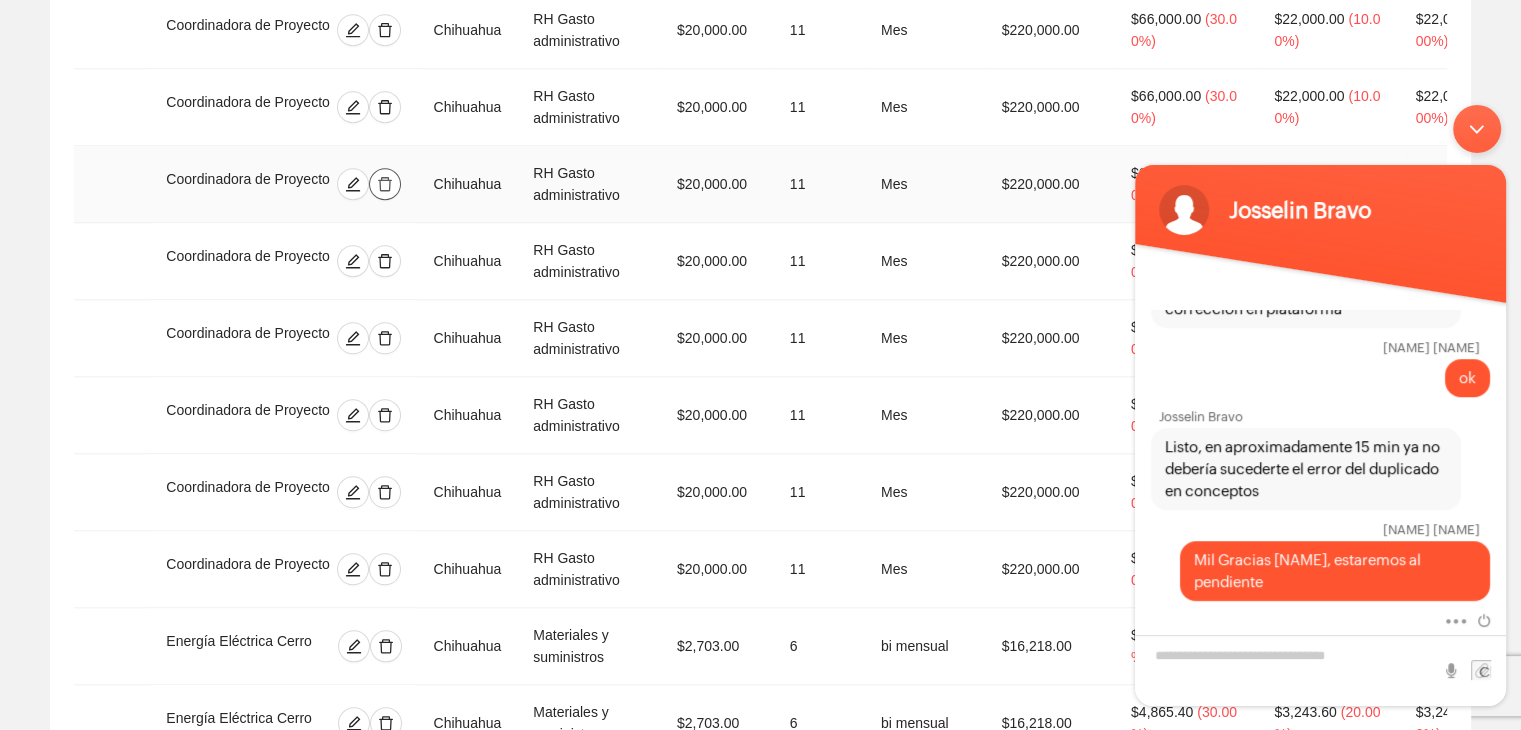 click 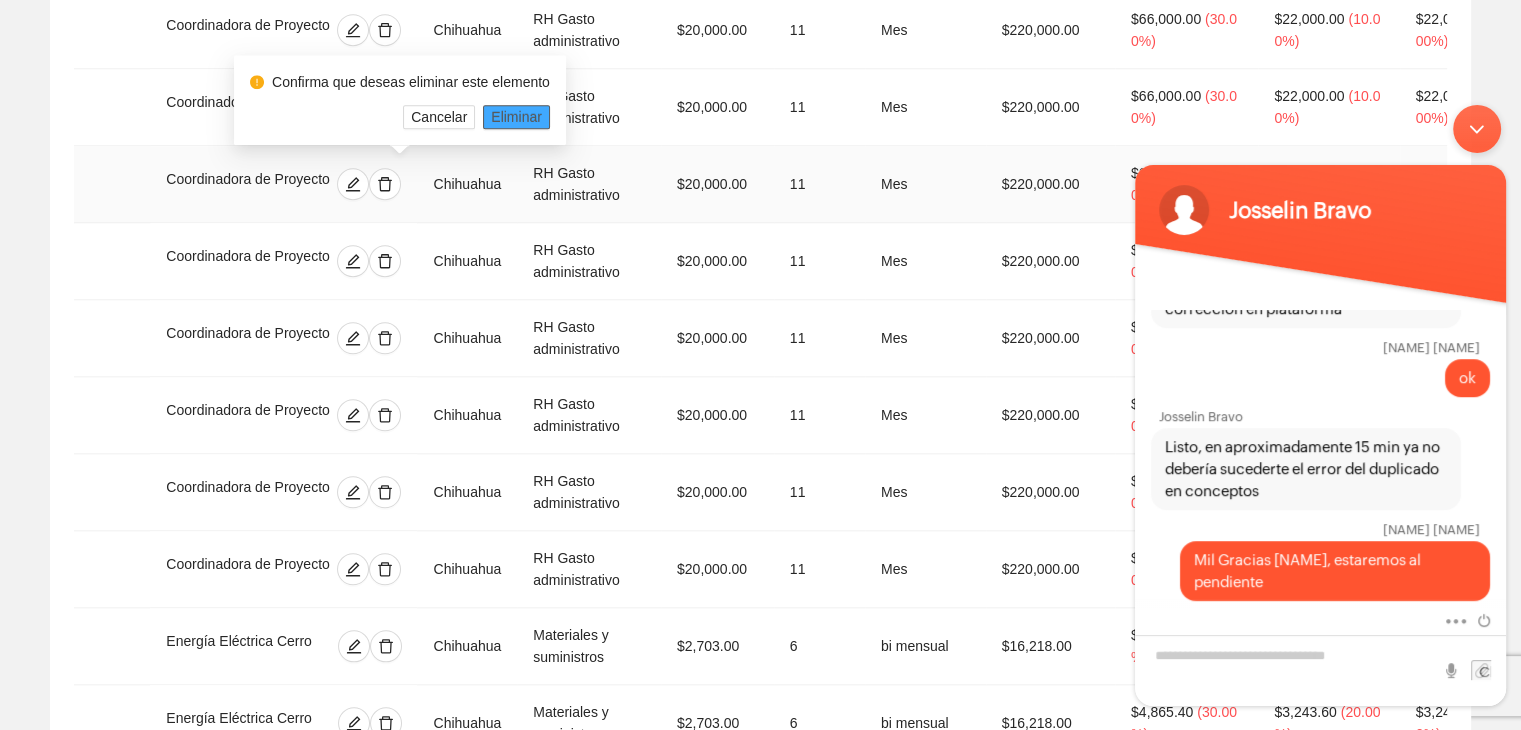click on "Eliminar" at bounding box center [516, 117] 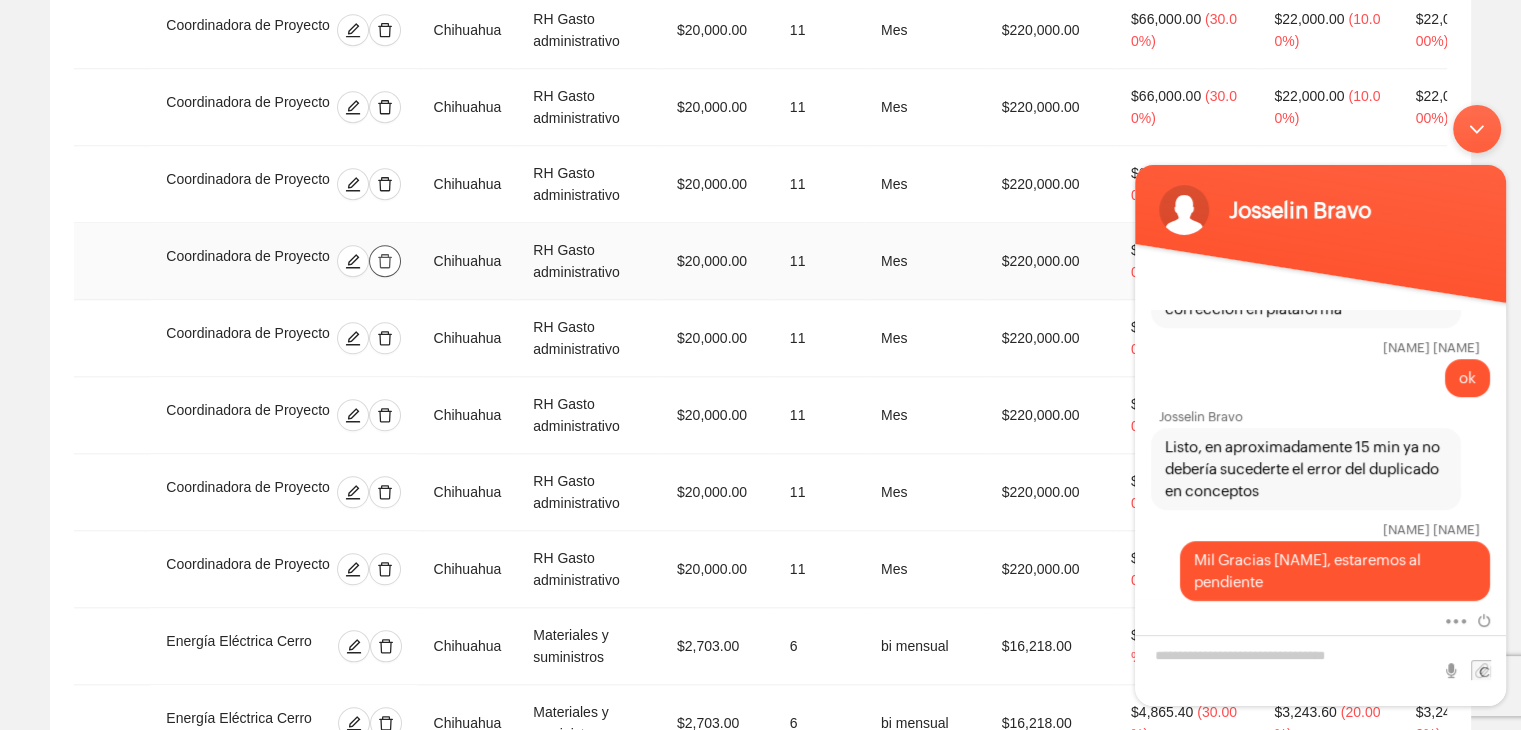 click 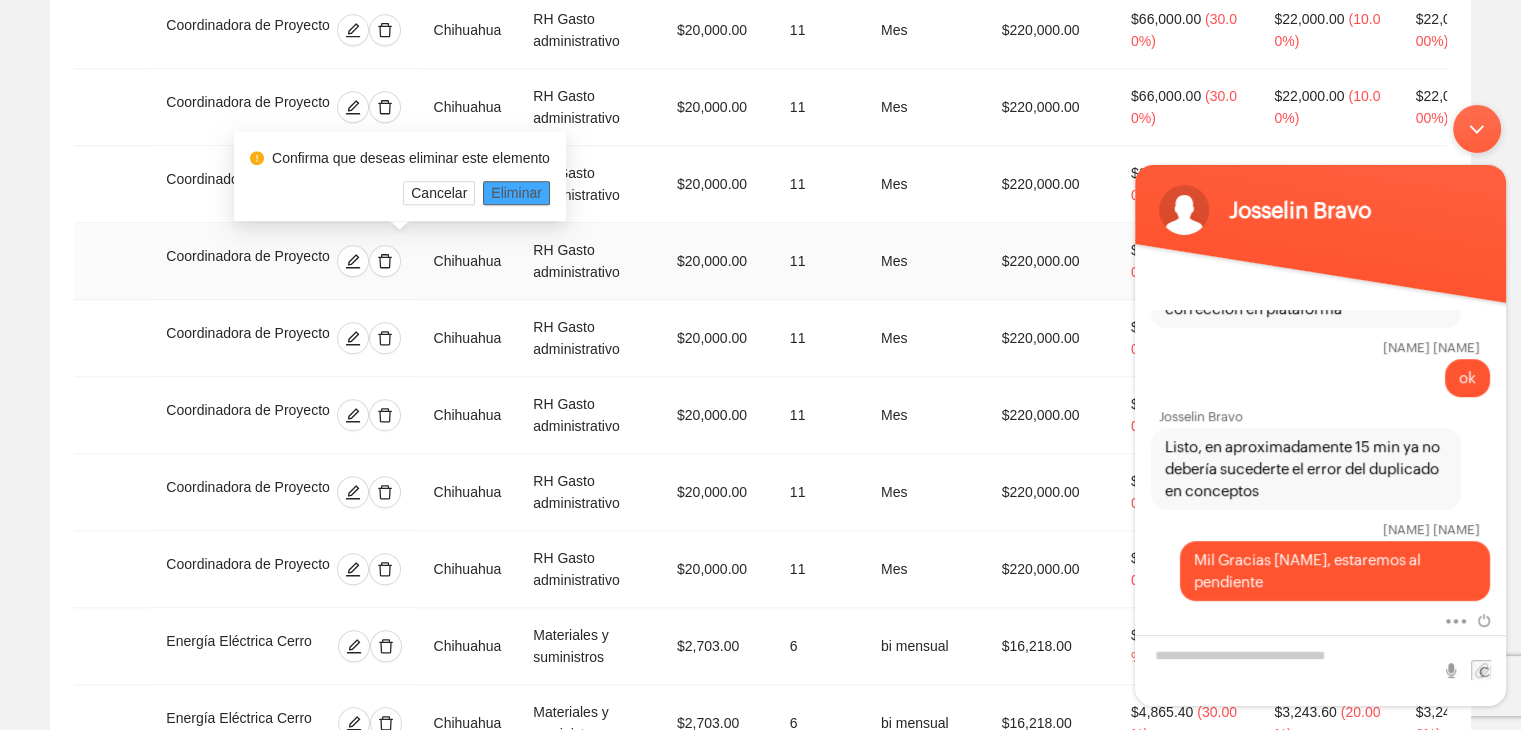 click on "Eliminar" at bounding box center [516, 193] 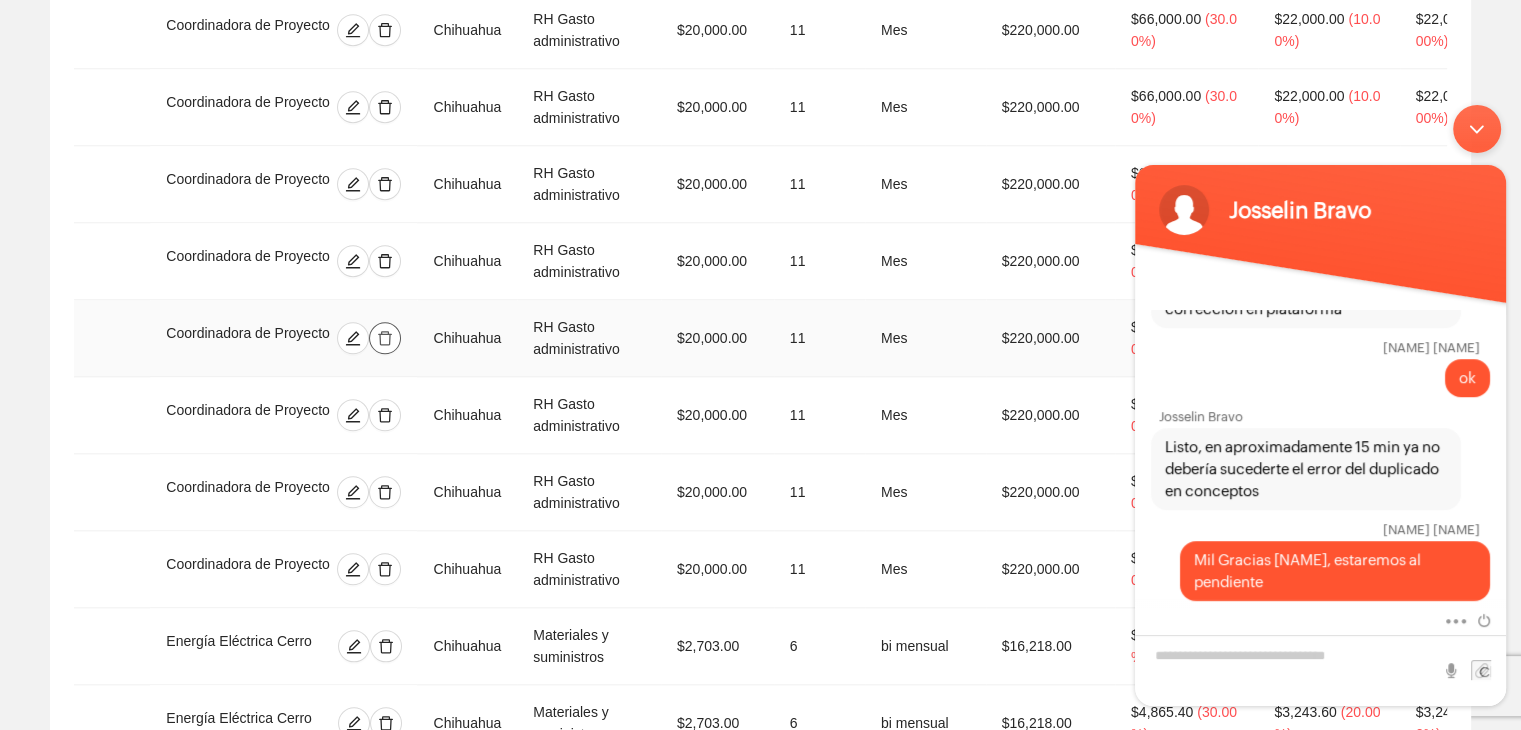 click 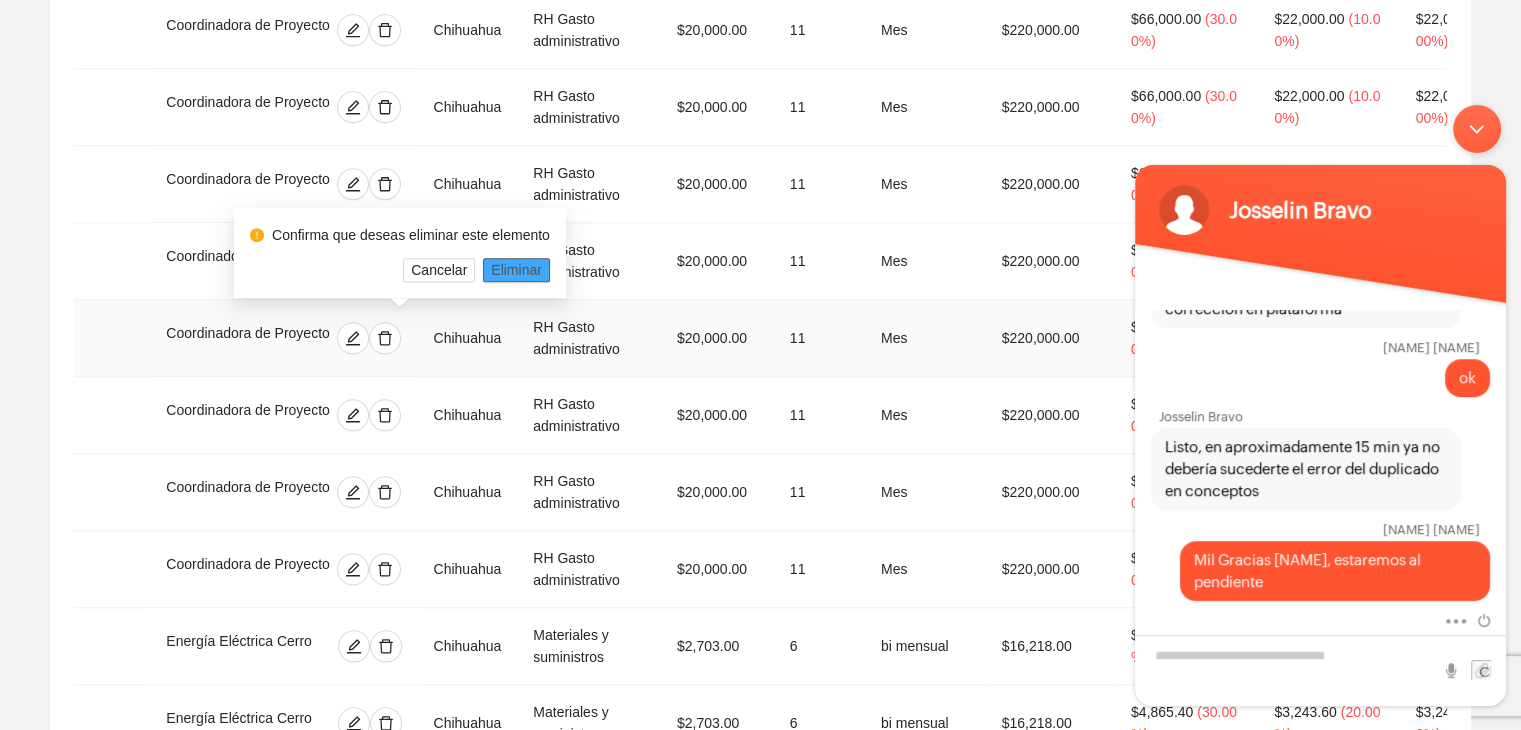 click on "Eliminar" at bounding box center [516, 270] 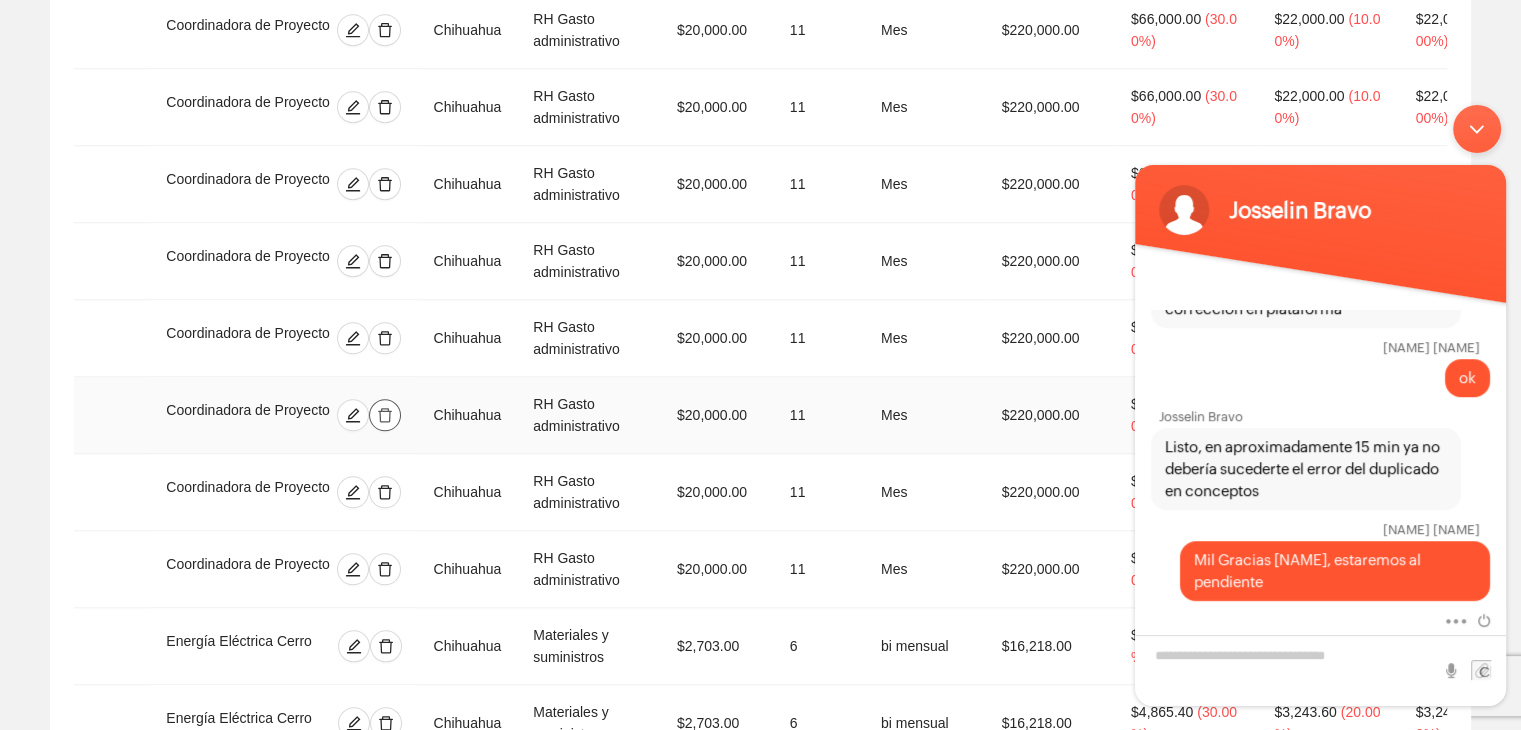 click 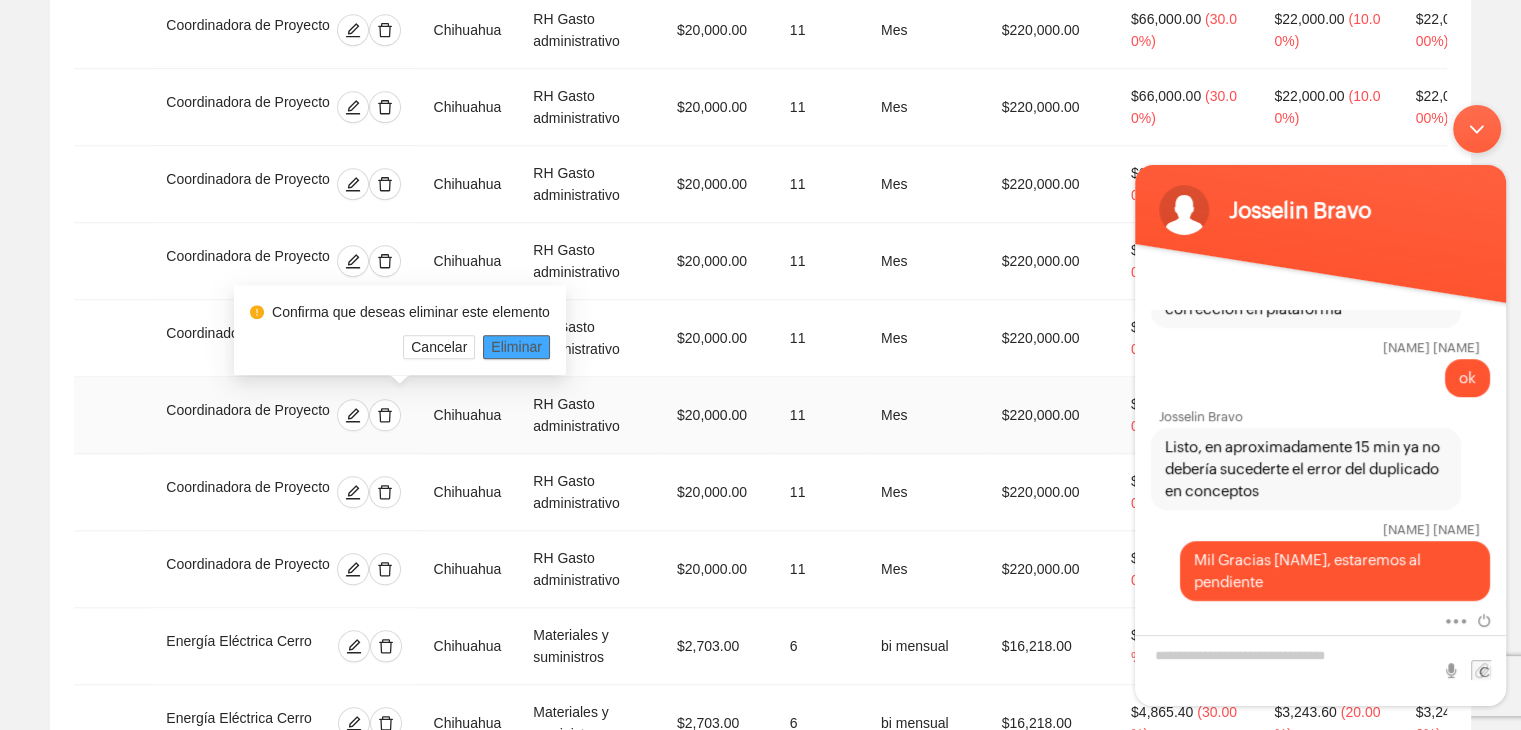click on "Eliminar" at bounding box center [516, 347] 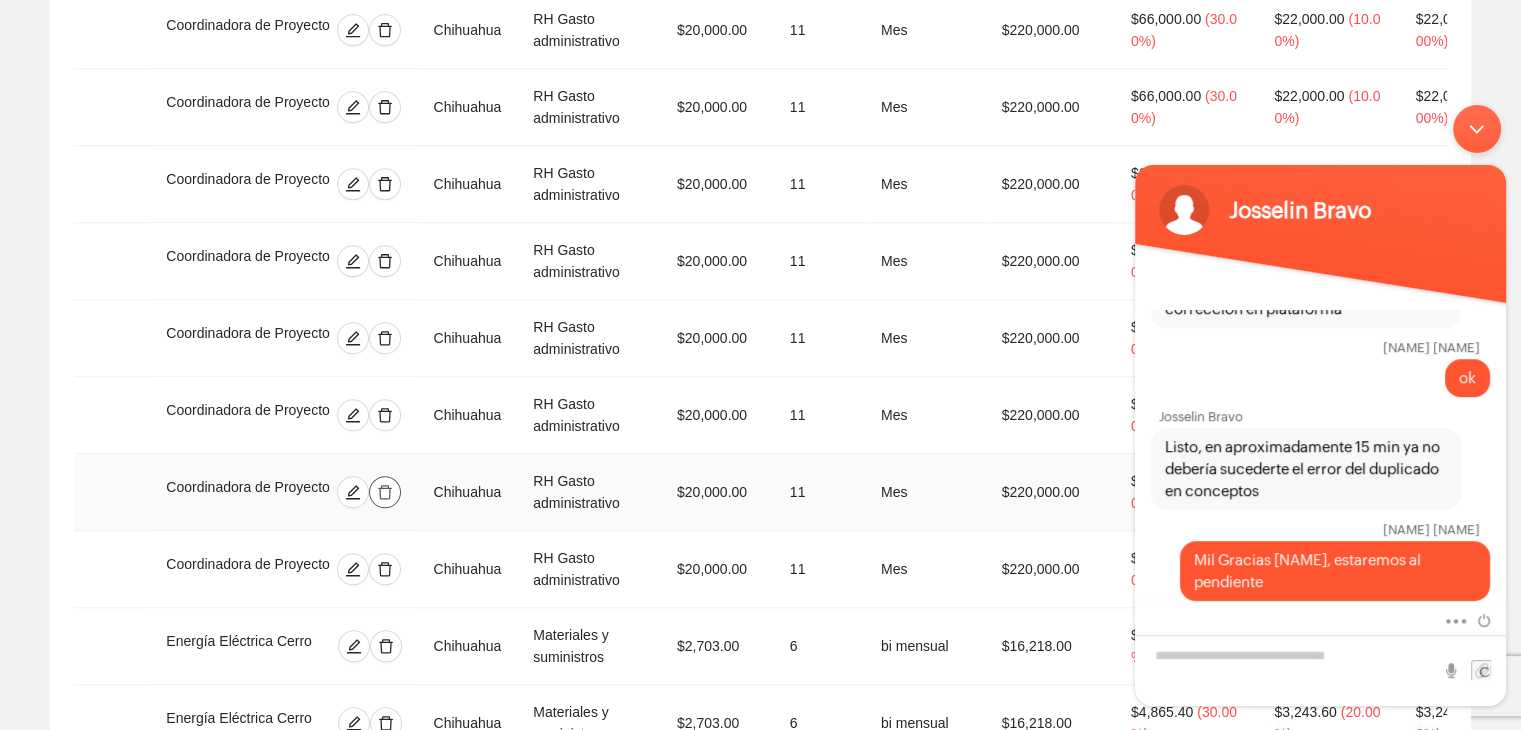 click at bounding box center (385, 492) 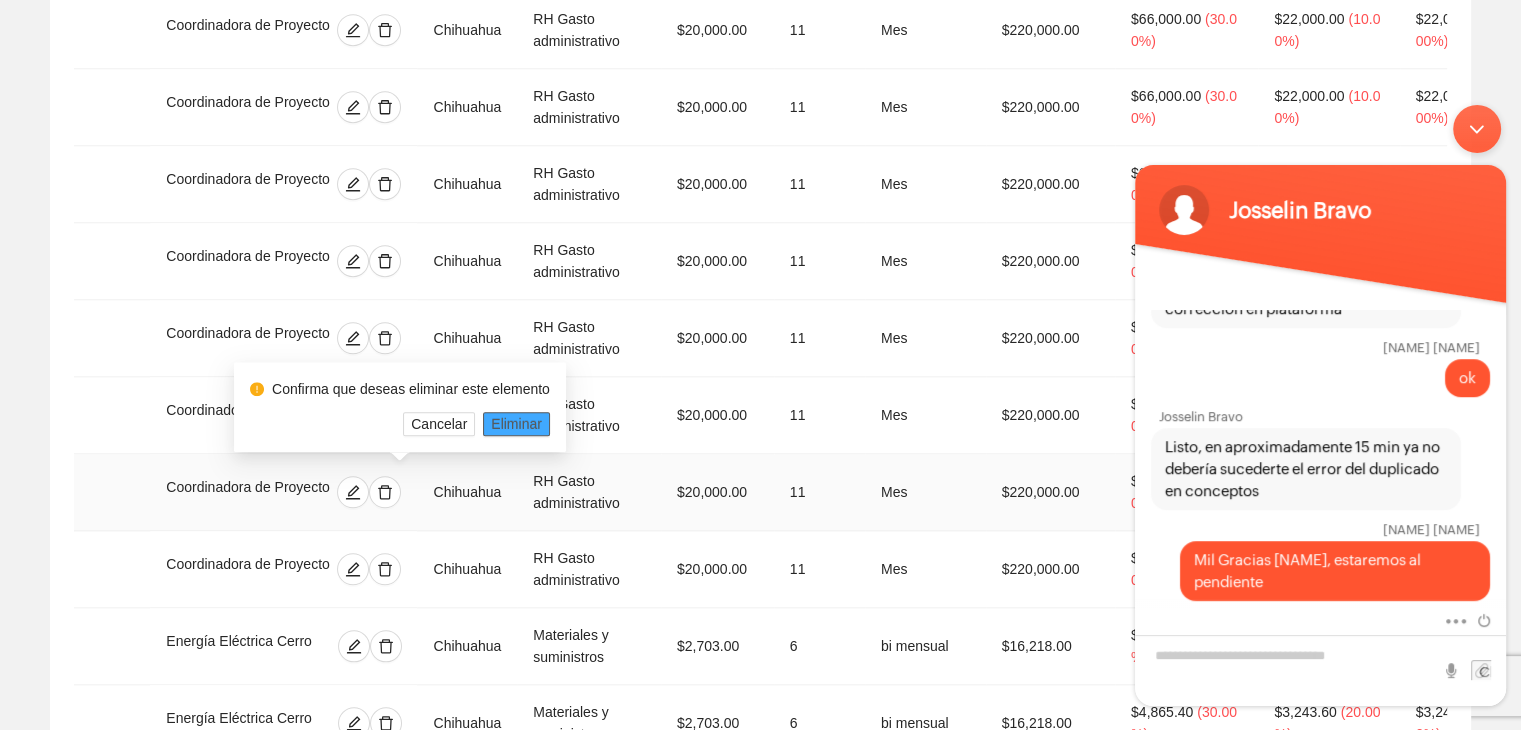 click on "Eliminar" at bounding box center (516, 424) 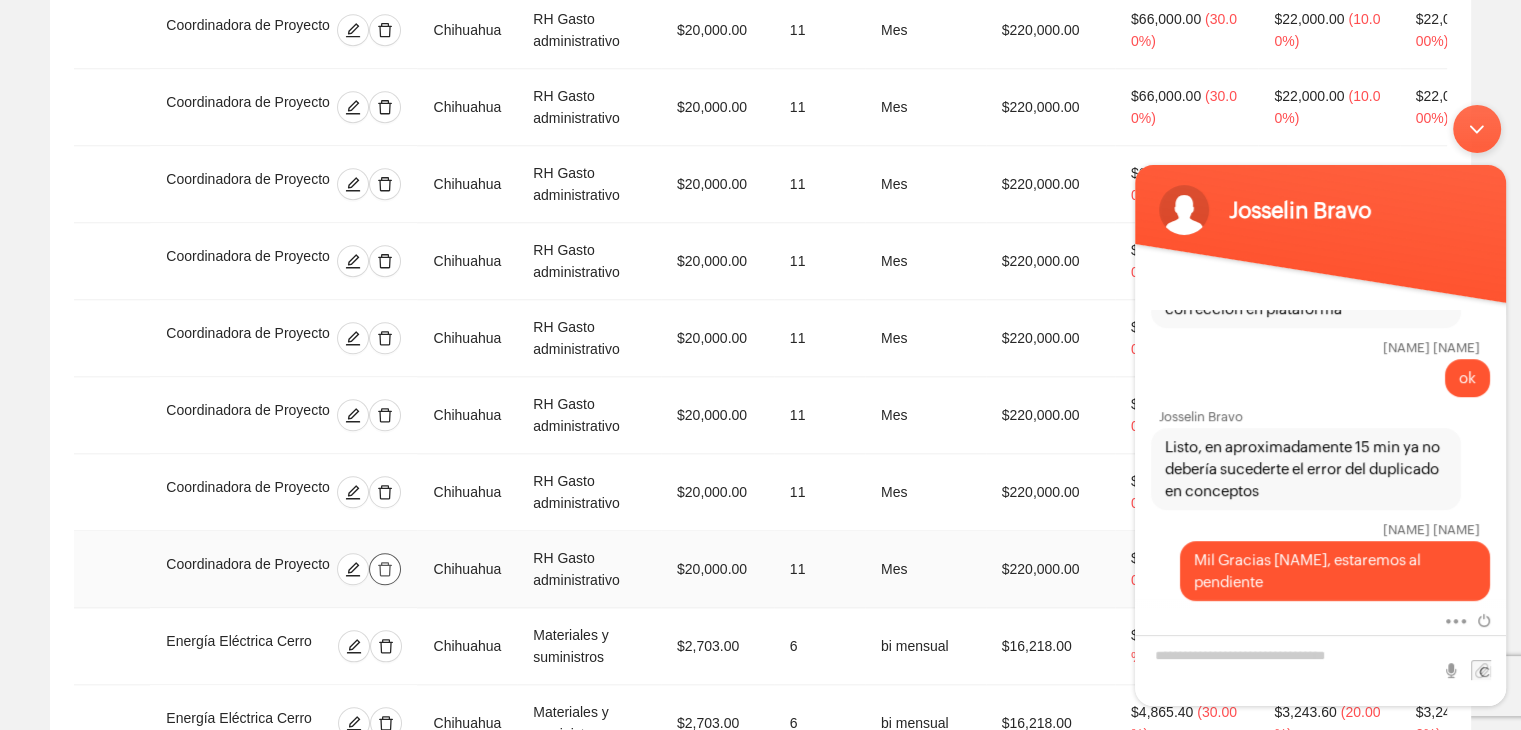 click 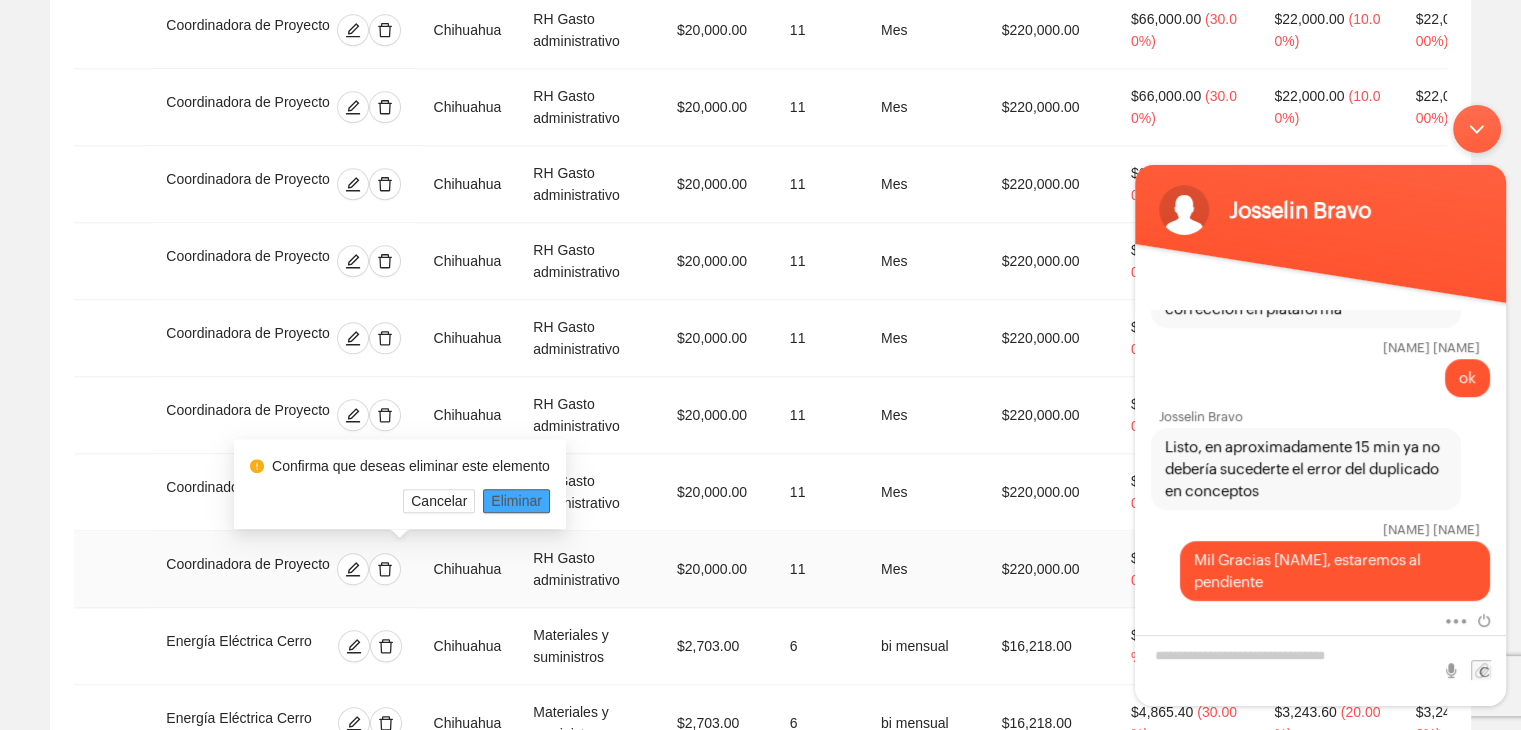 click on "Eliminar" at bounding box center (516, 501) 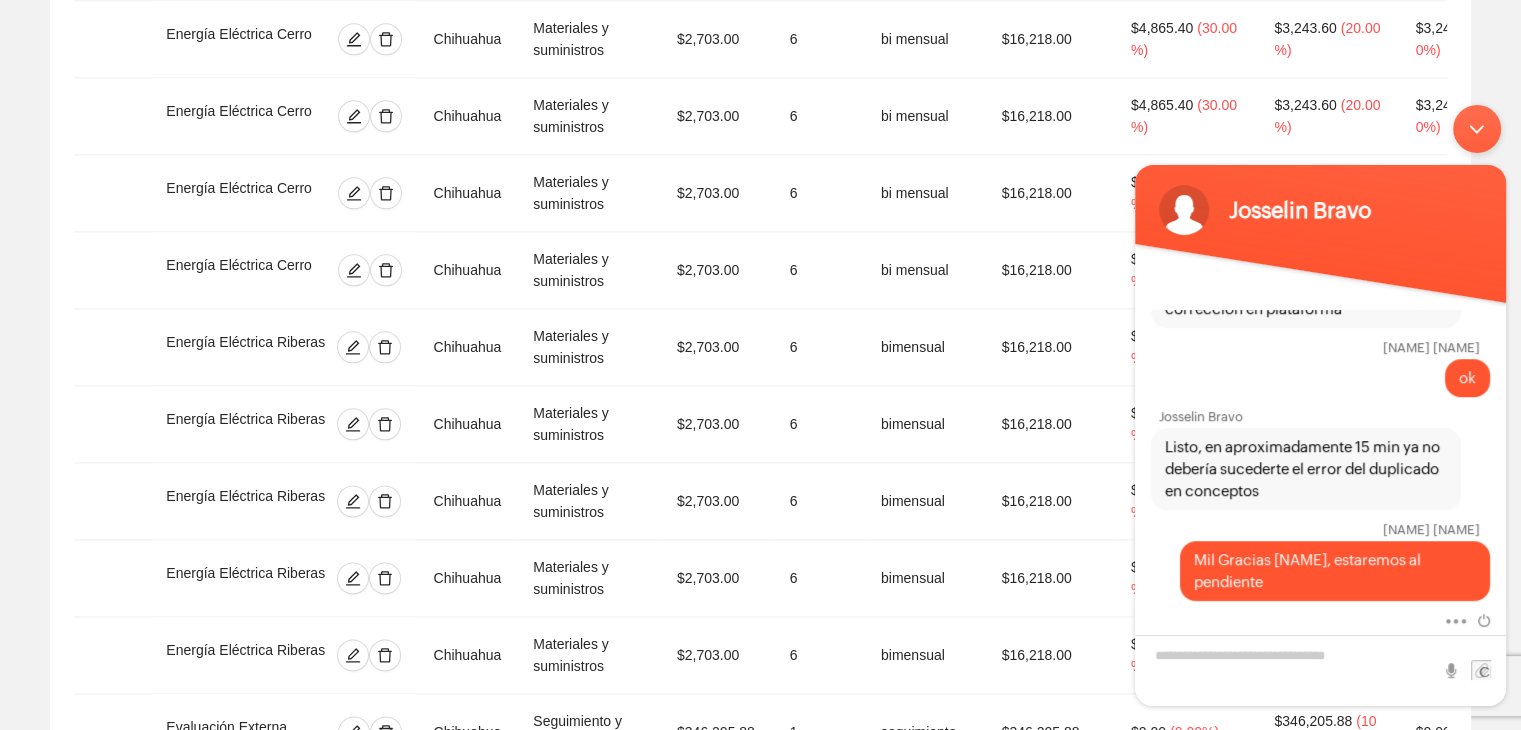 scroll, scrollTop: 2736, scrollLeft: 0, axis: vertical 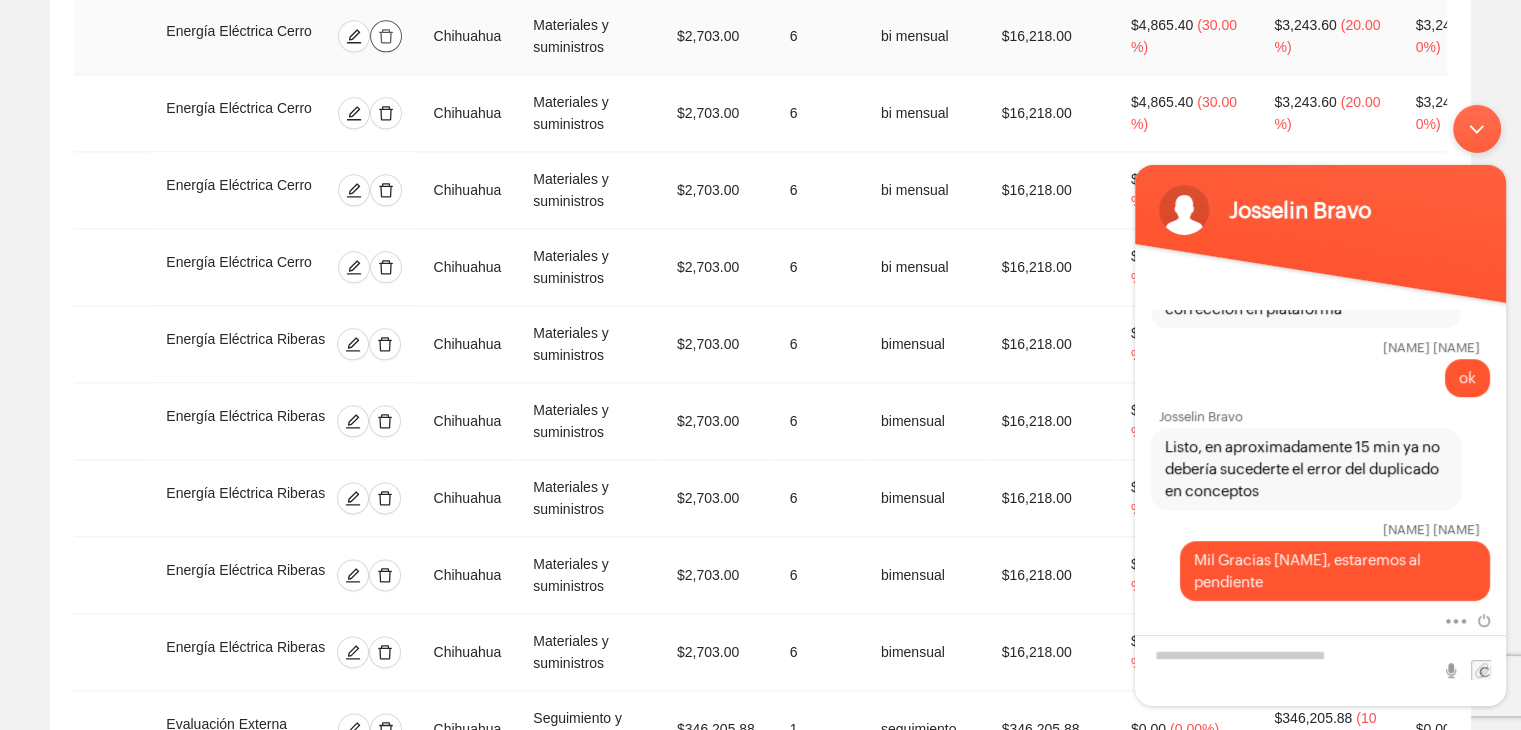 click 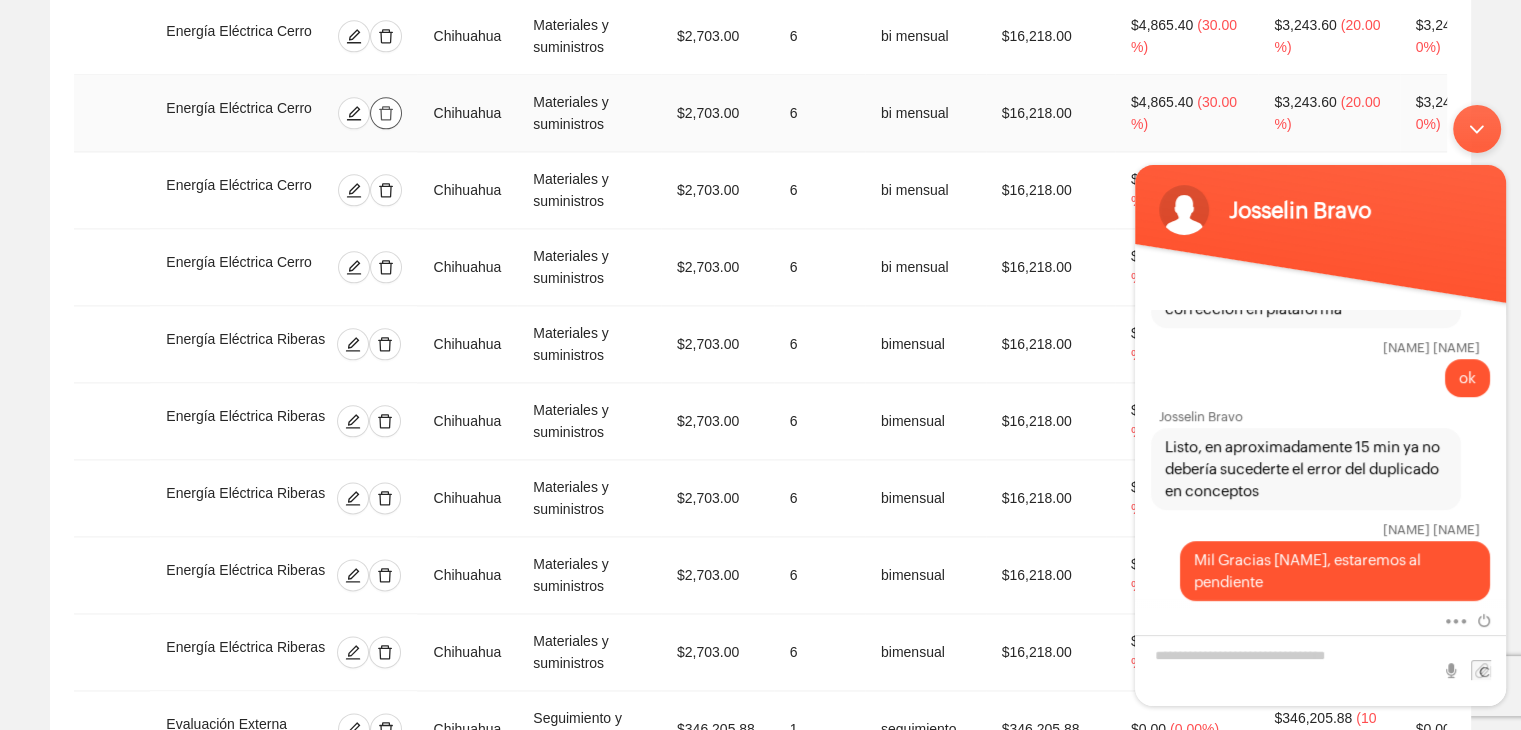click 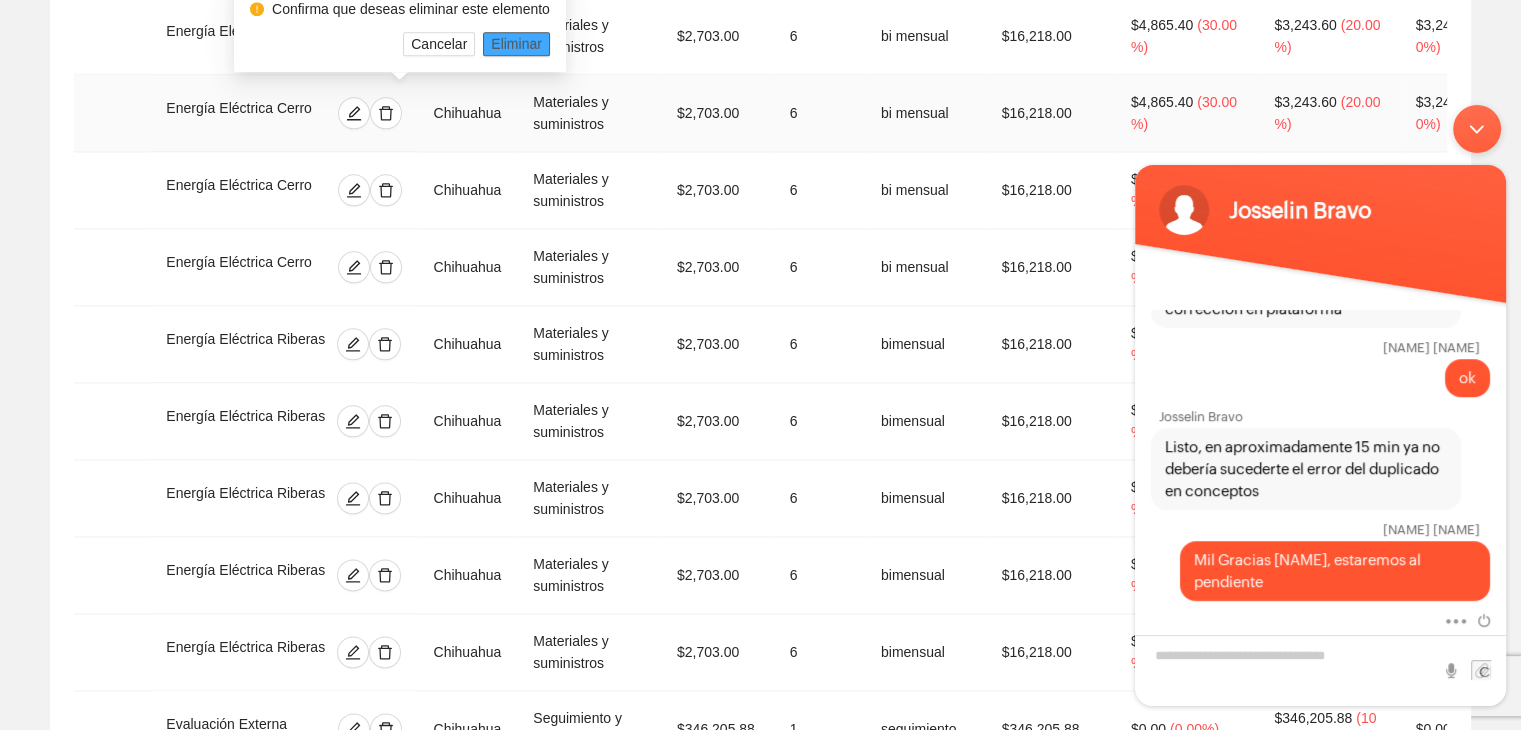 click on "Eliminar" at bounding box center [516, 44] 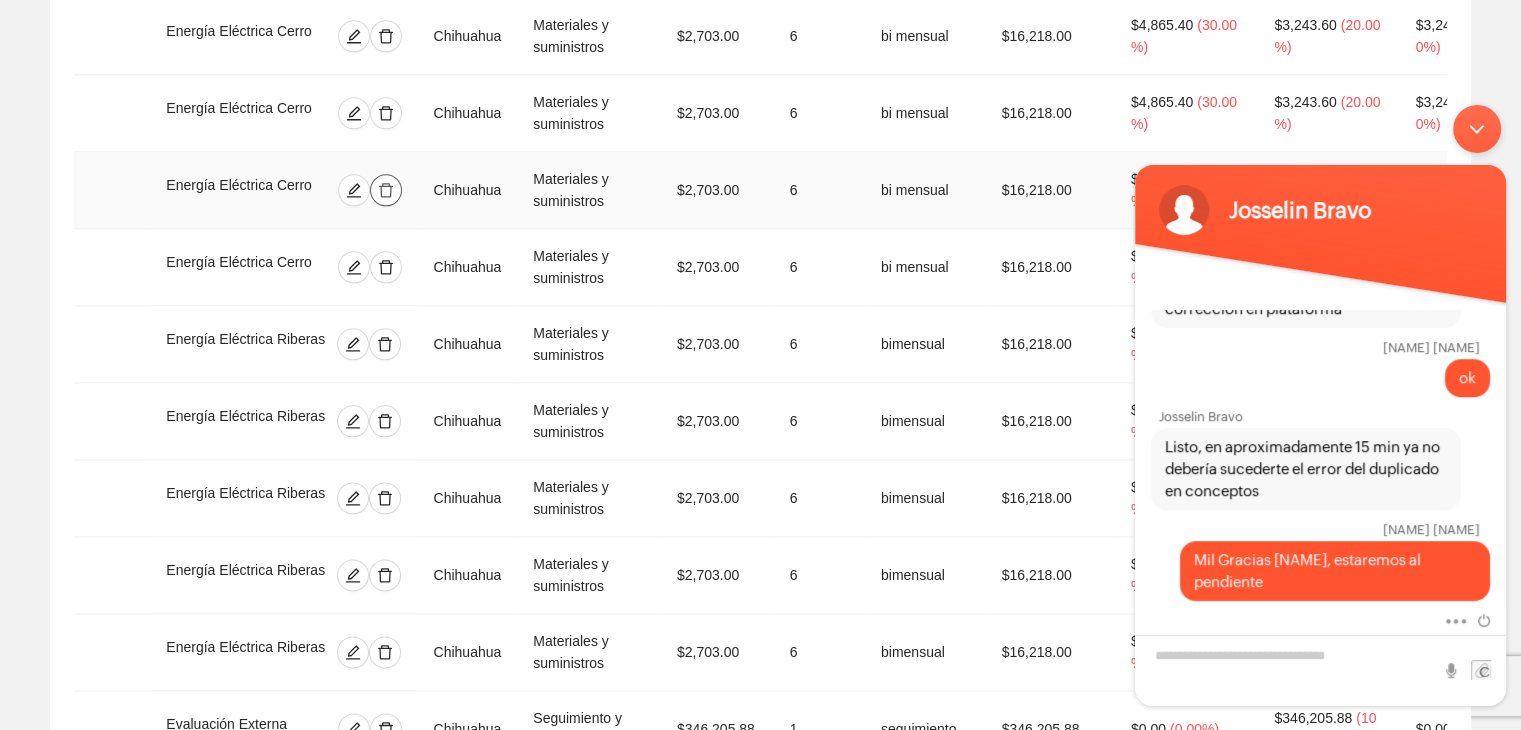 click 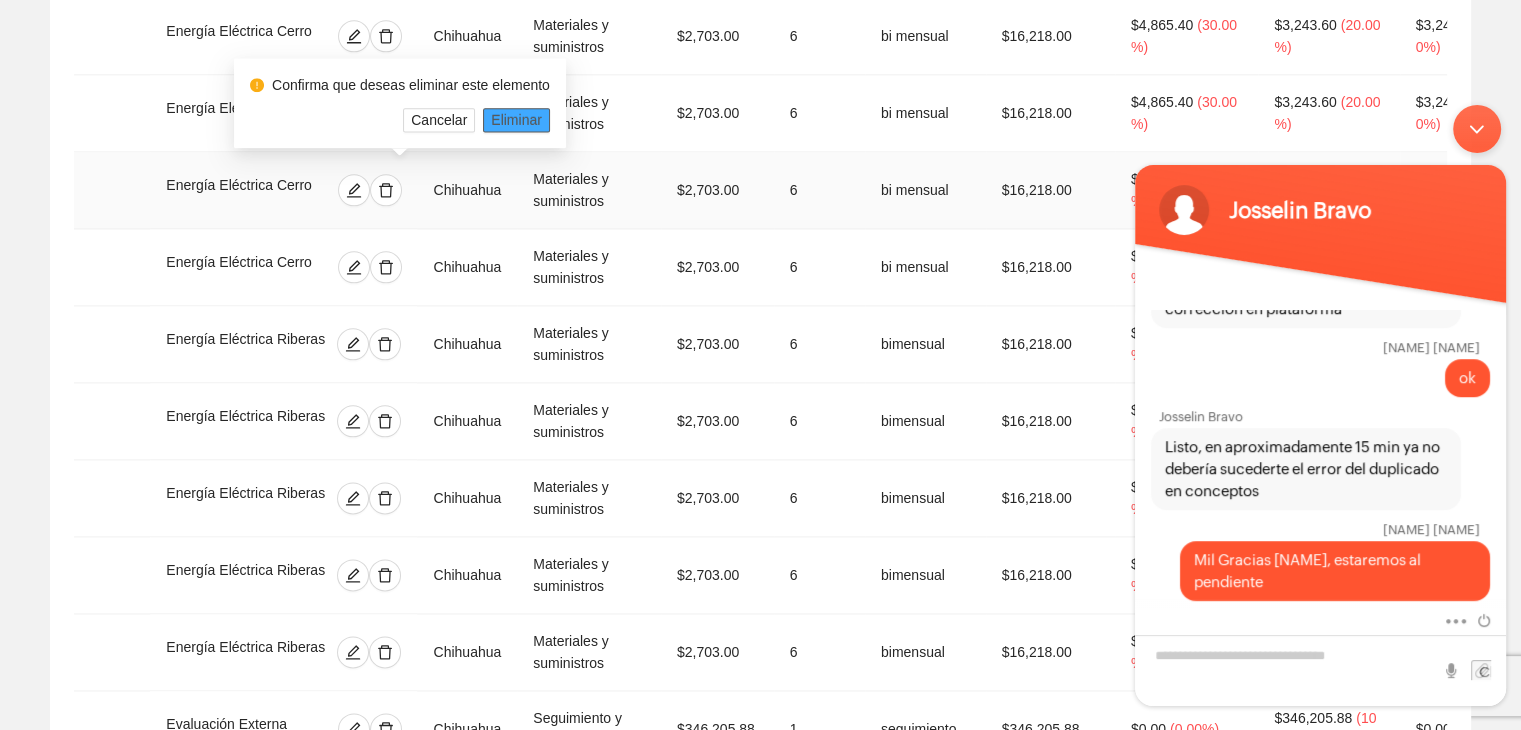 click on "Eliminar" at bounding box center [516, 120] 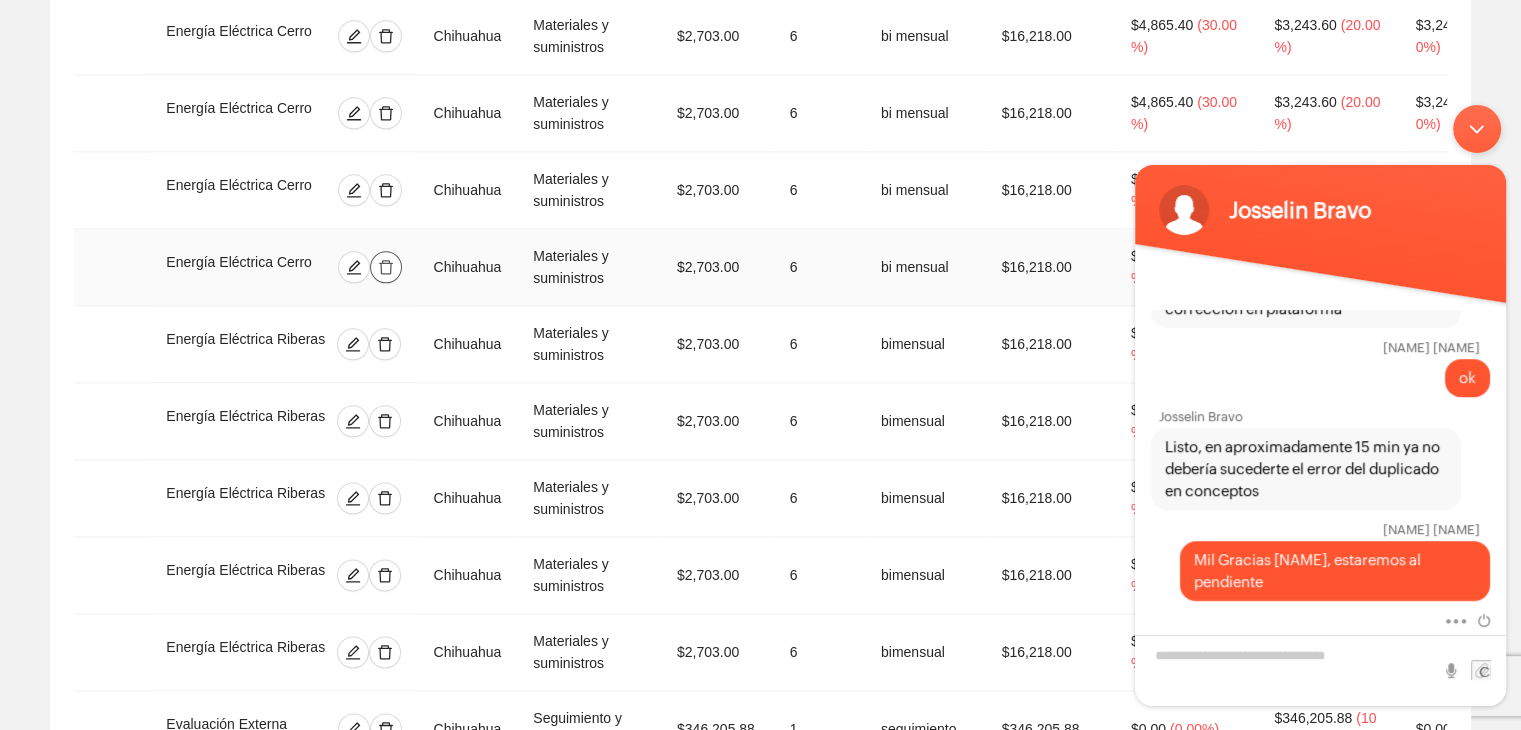 click 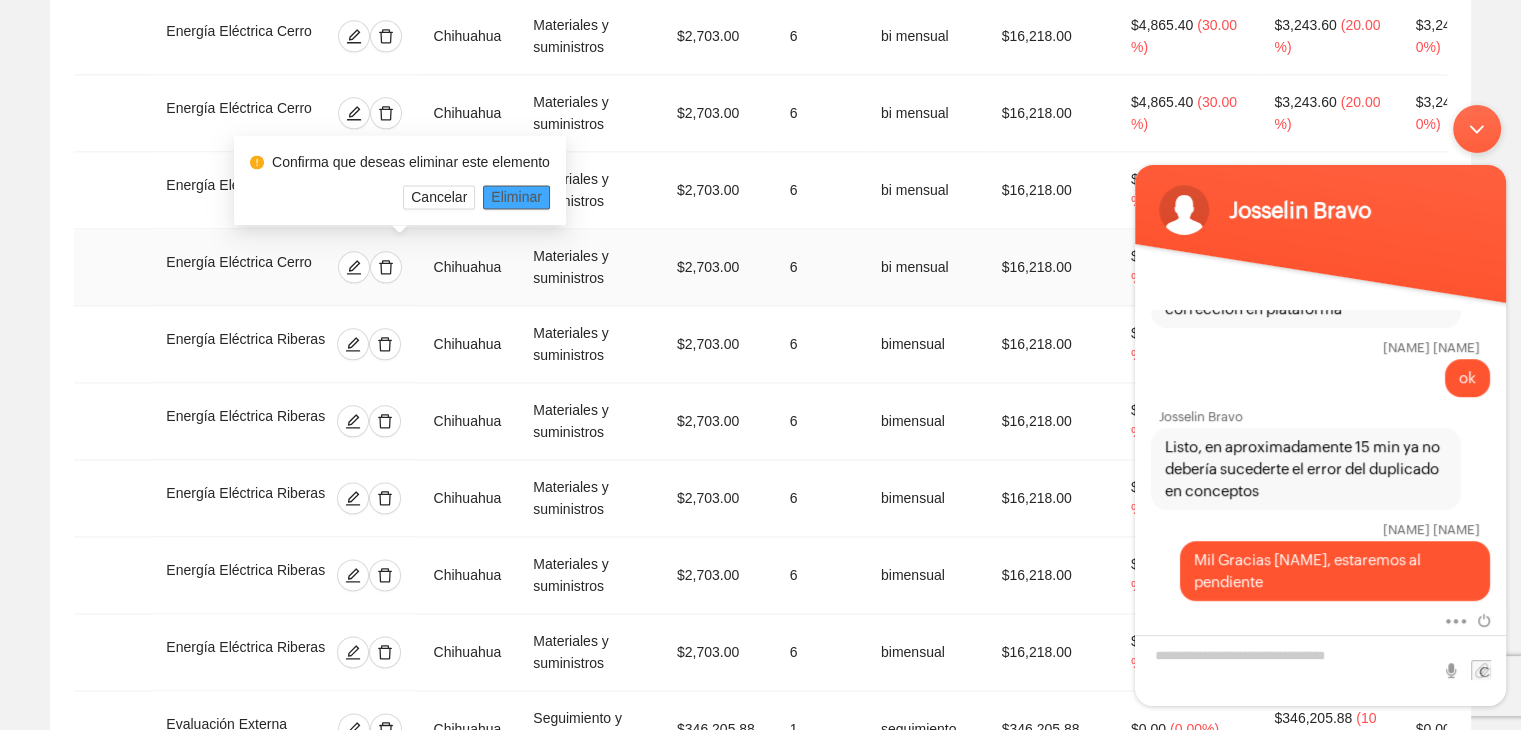 click on "Eliminar" at bounding box center [516, 197] 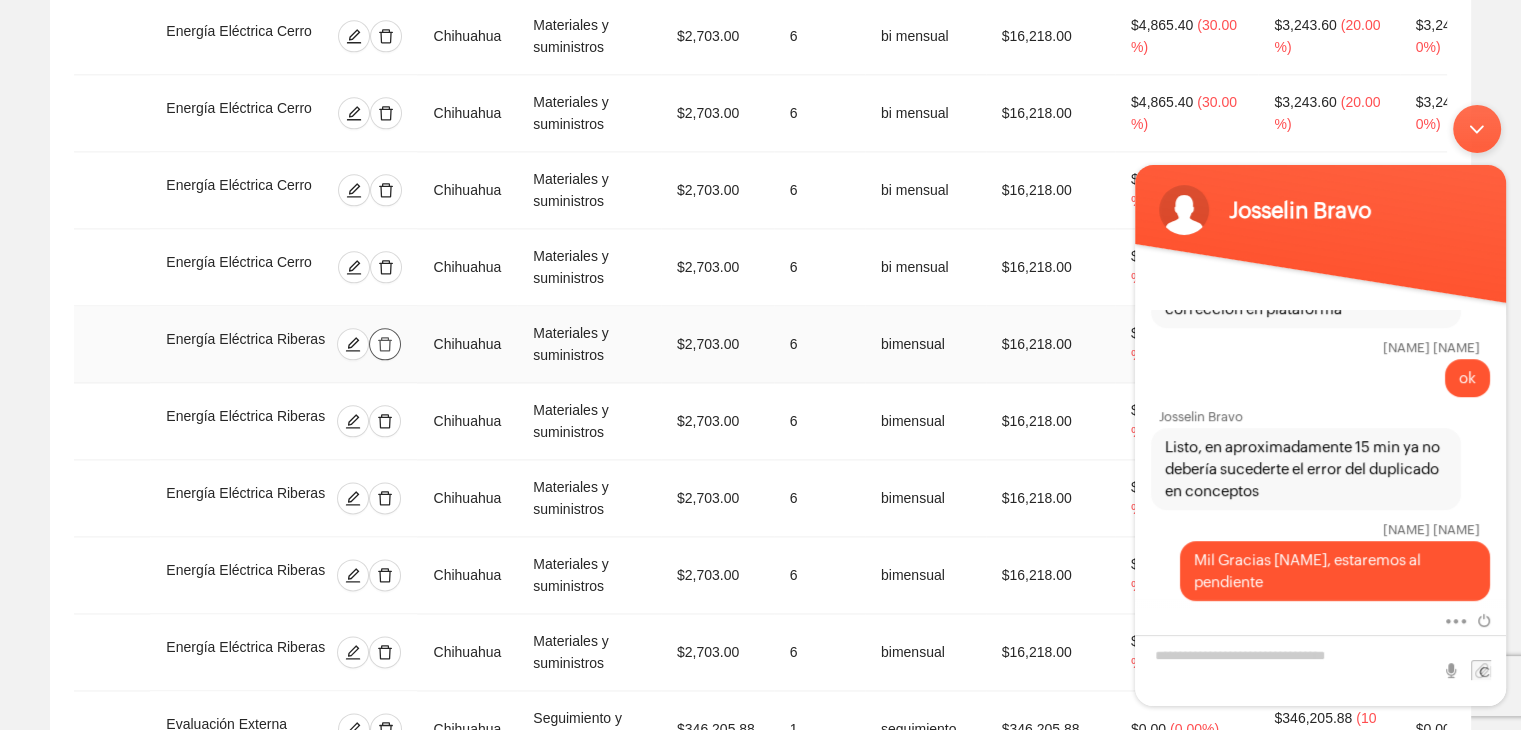 click 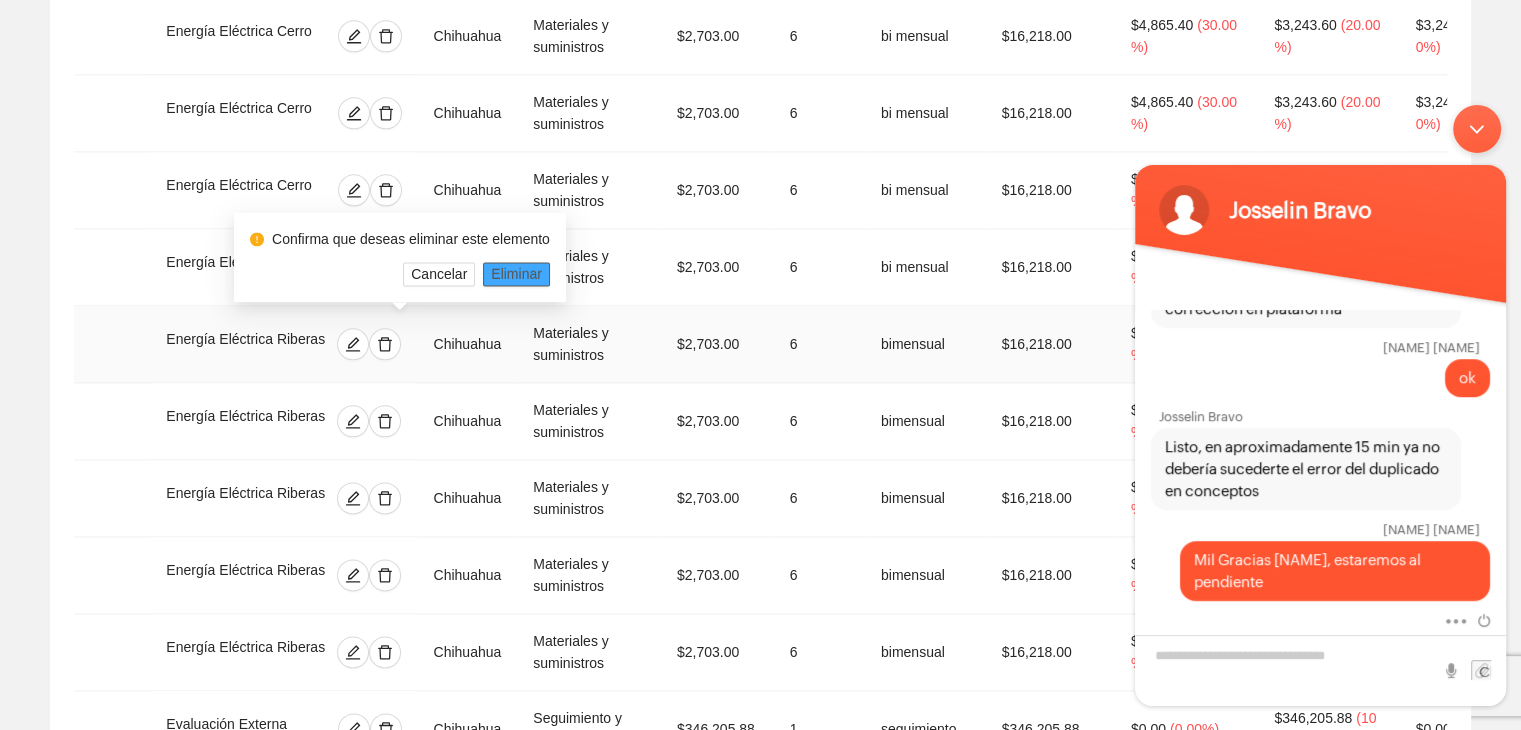 click on "Eliminar" at bounding box center (516, 274) 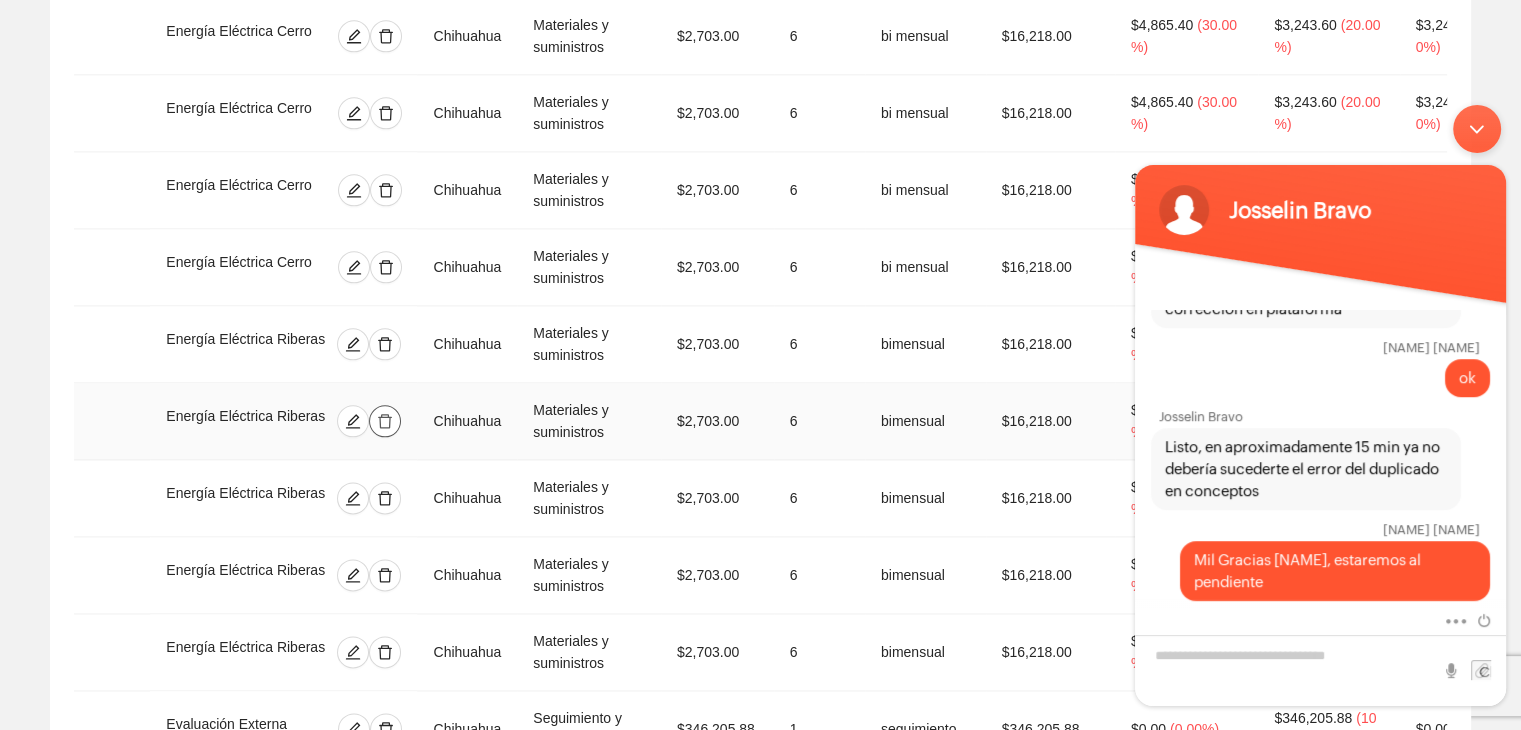 click 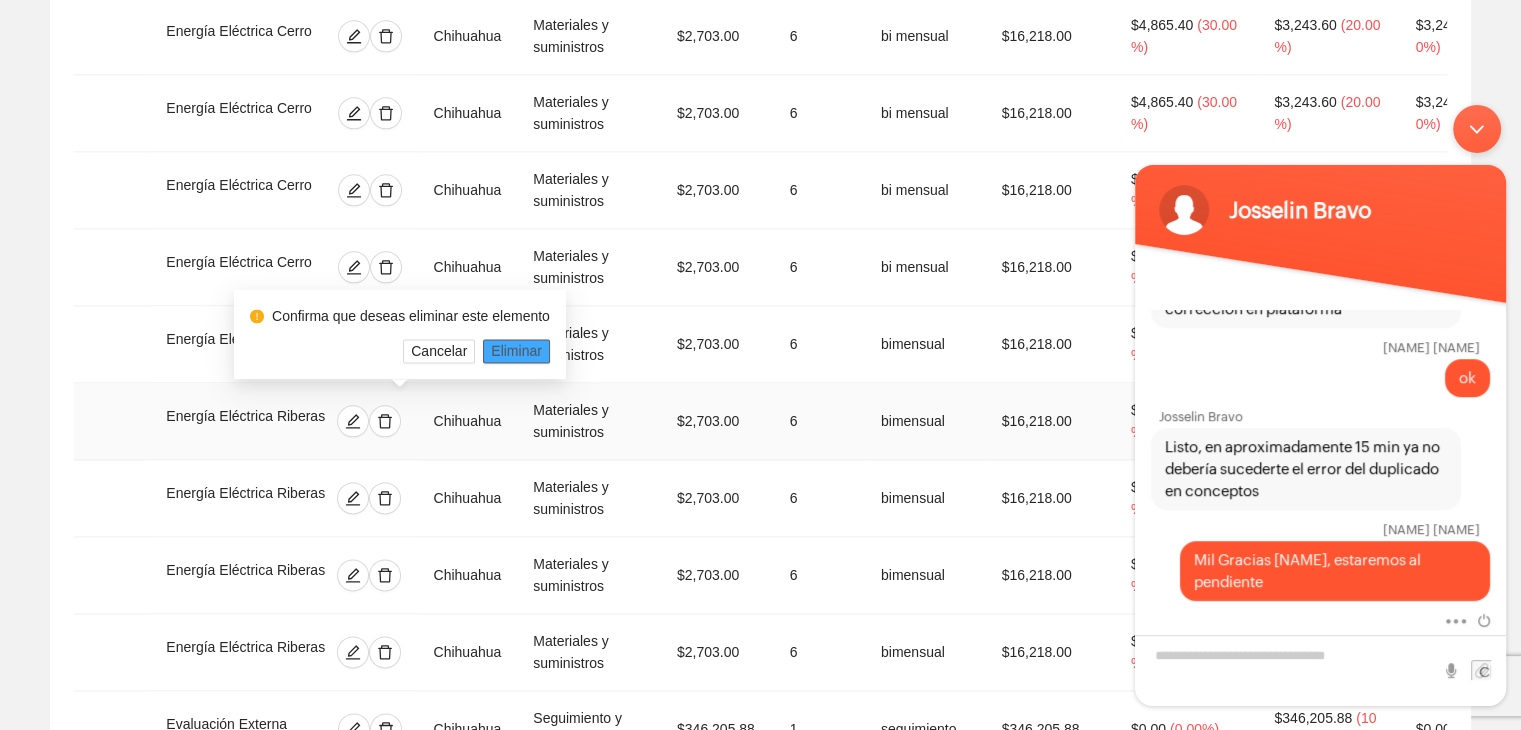 click on "Eliminar" at bounding box center [516, 351] 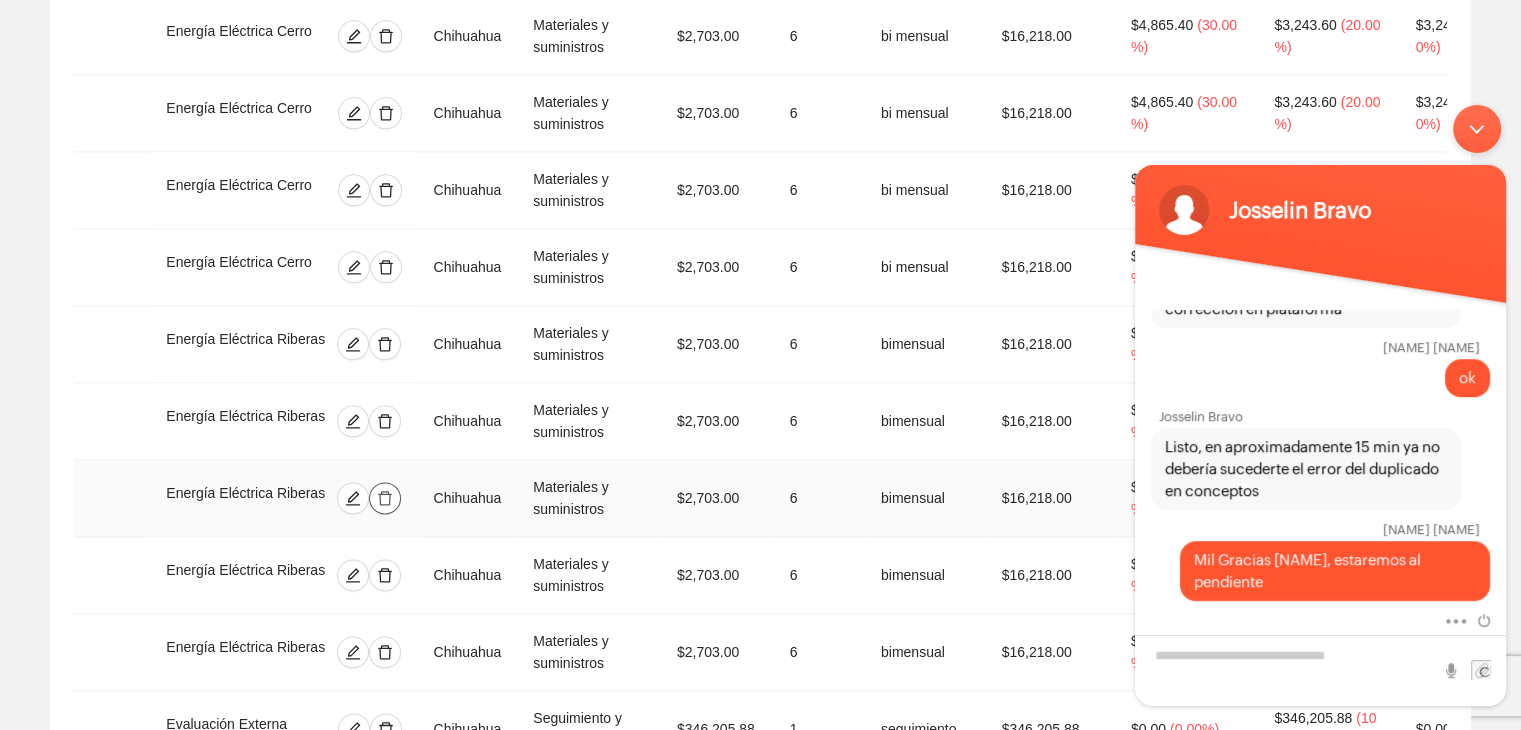 click 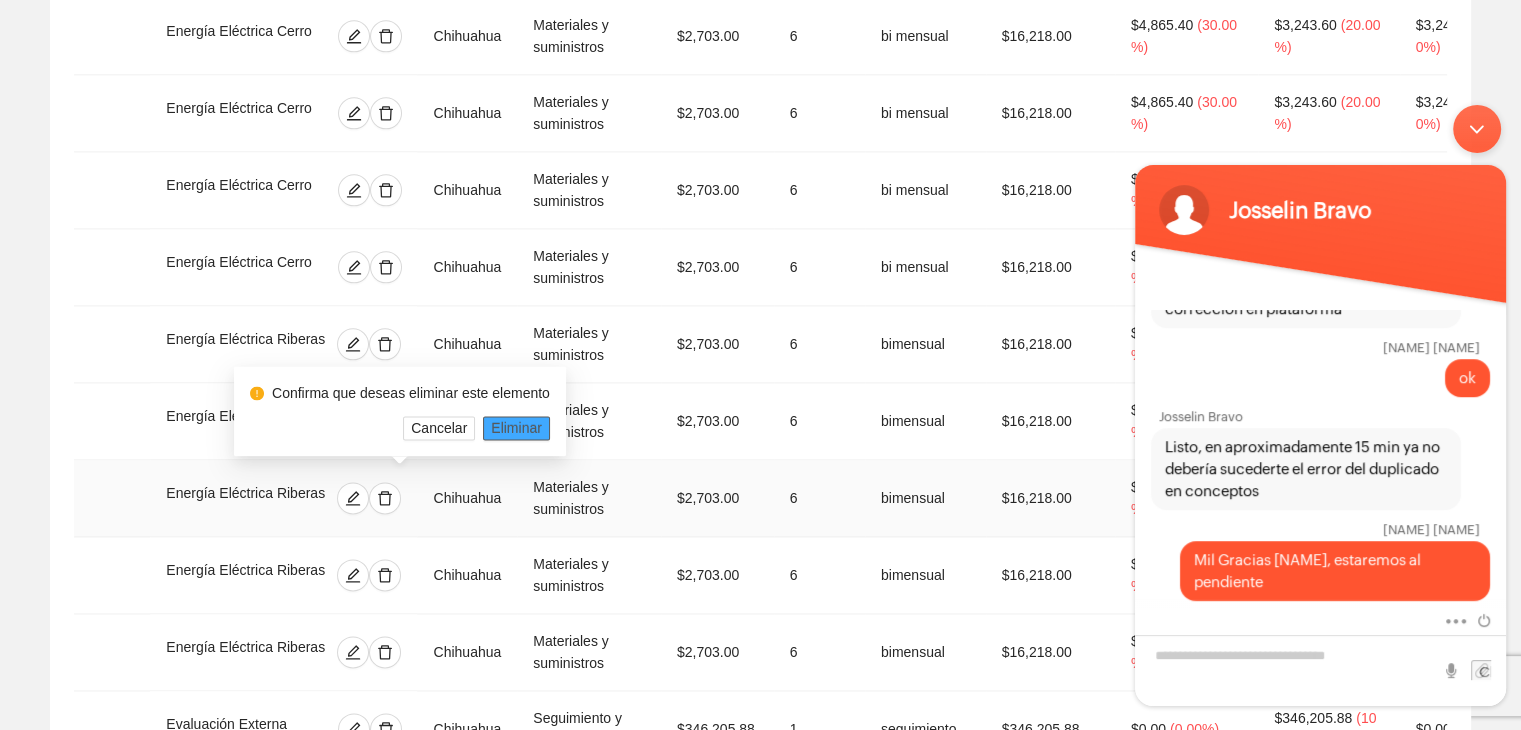 click on "Eliminar" at bounding box center [516, 428] 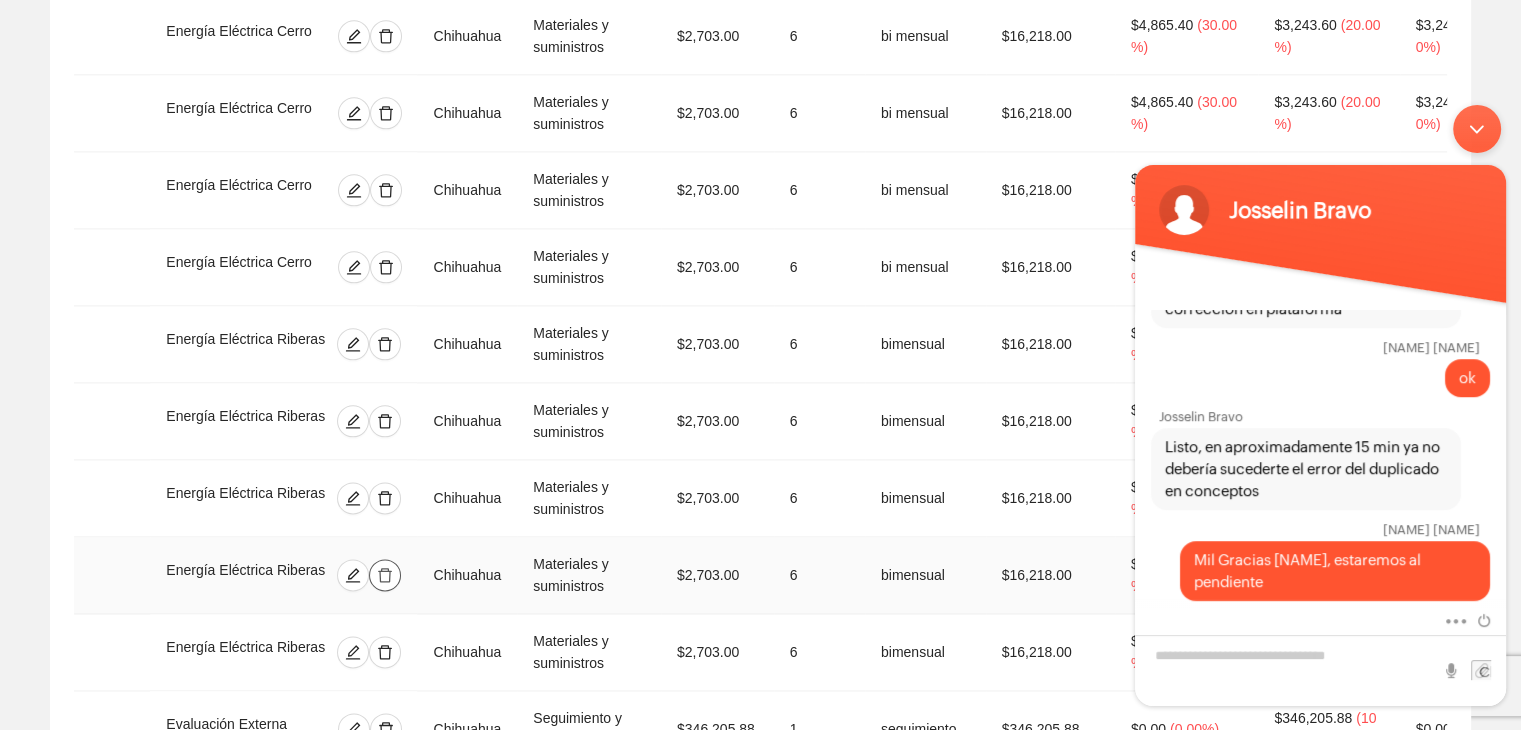 click 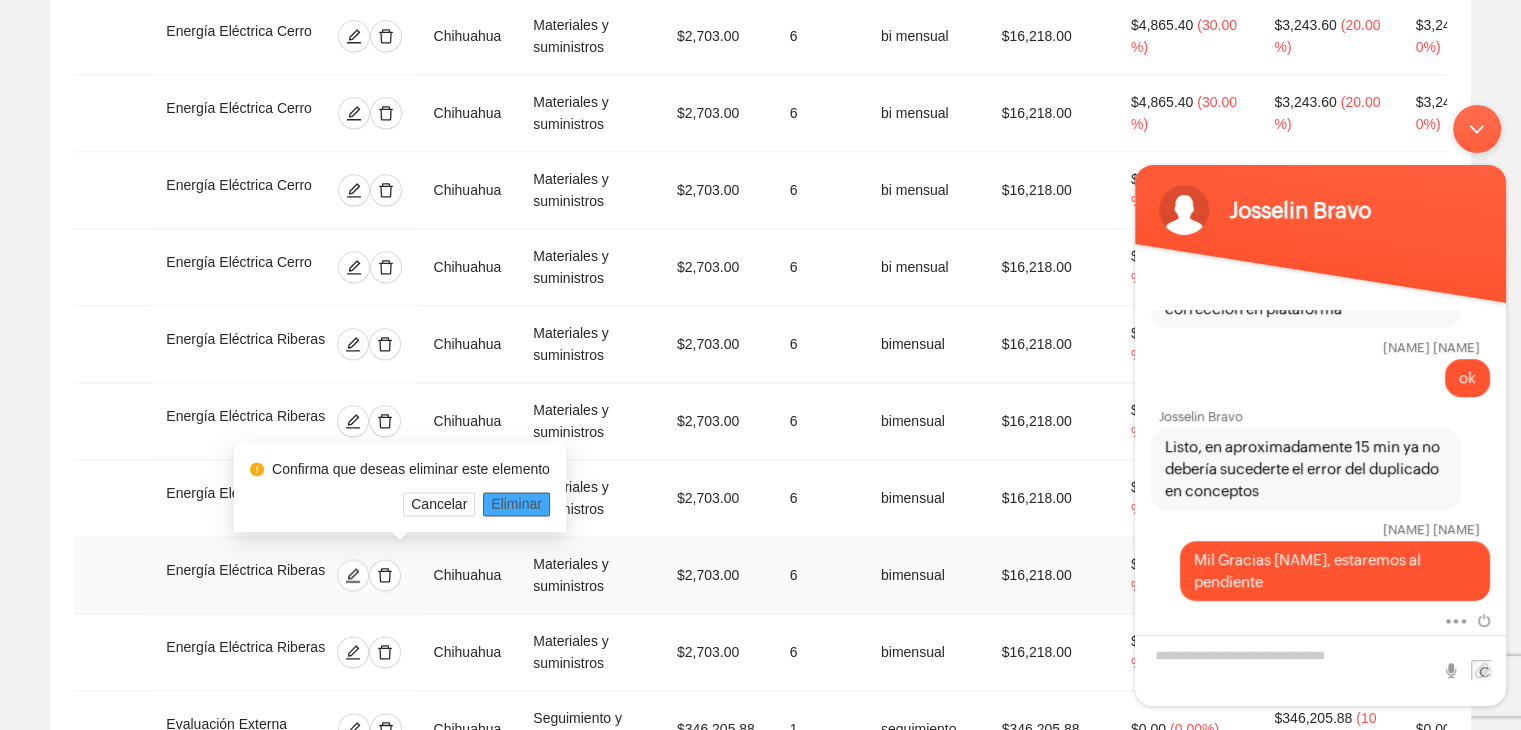 click on "Eliminar" at bounding box center [516, 504] 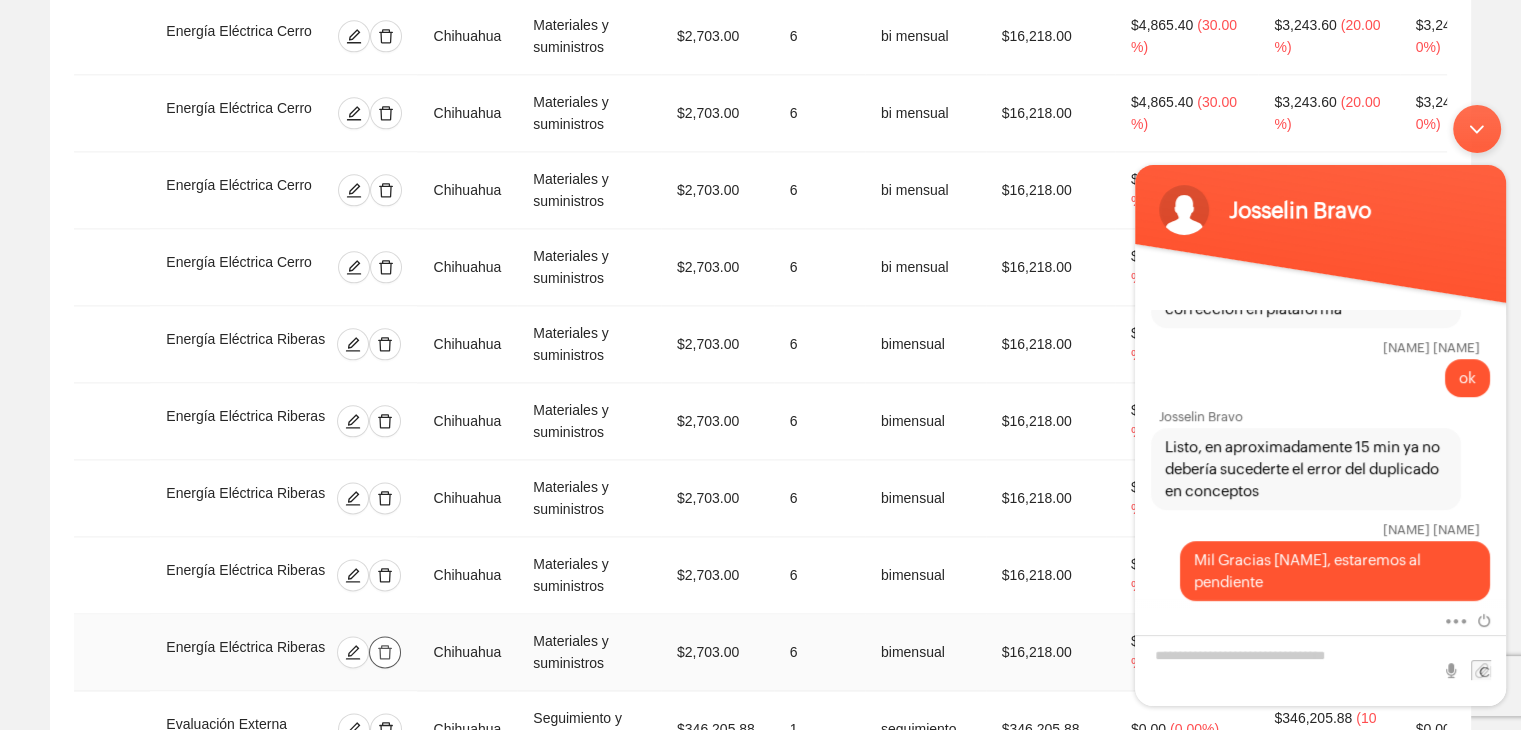 click 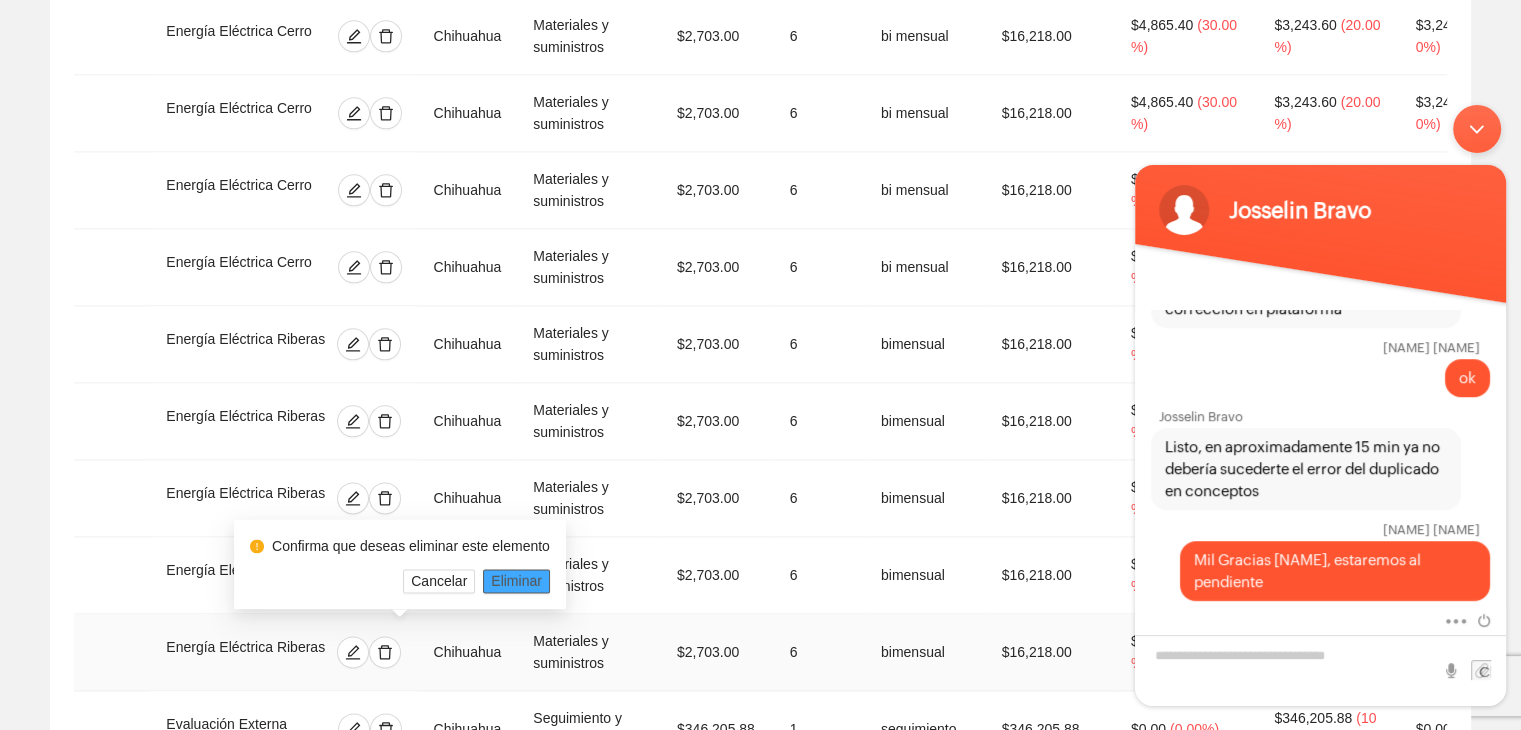 click on "Eliminar" at bounding box center [516, 581] 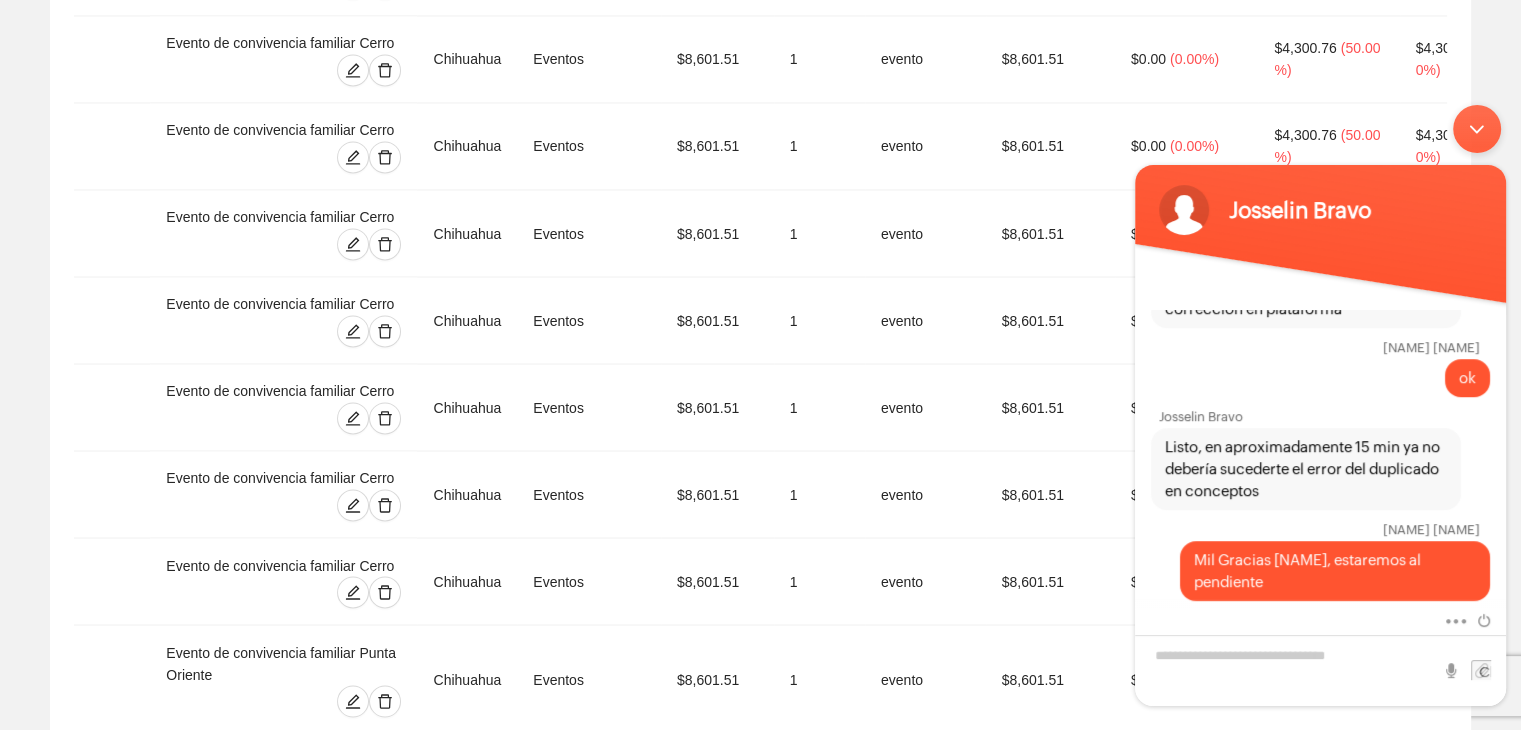scroll, scrollTop: 3576, scrollLeft: 0, axis: vertical 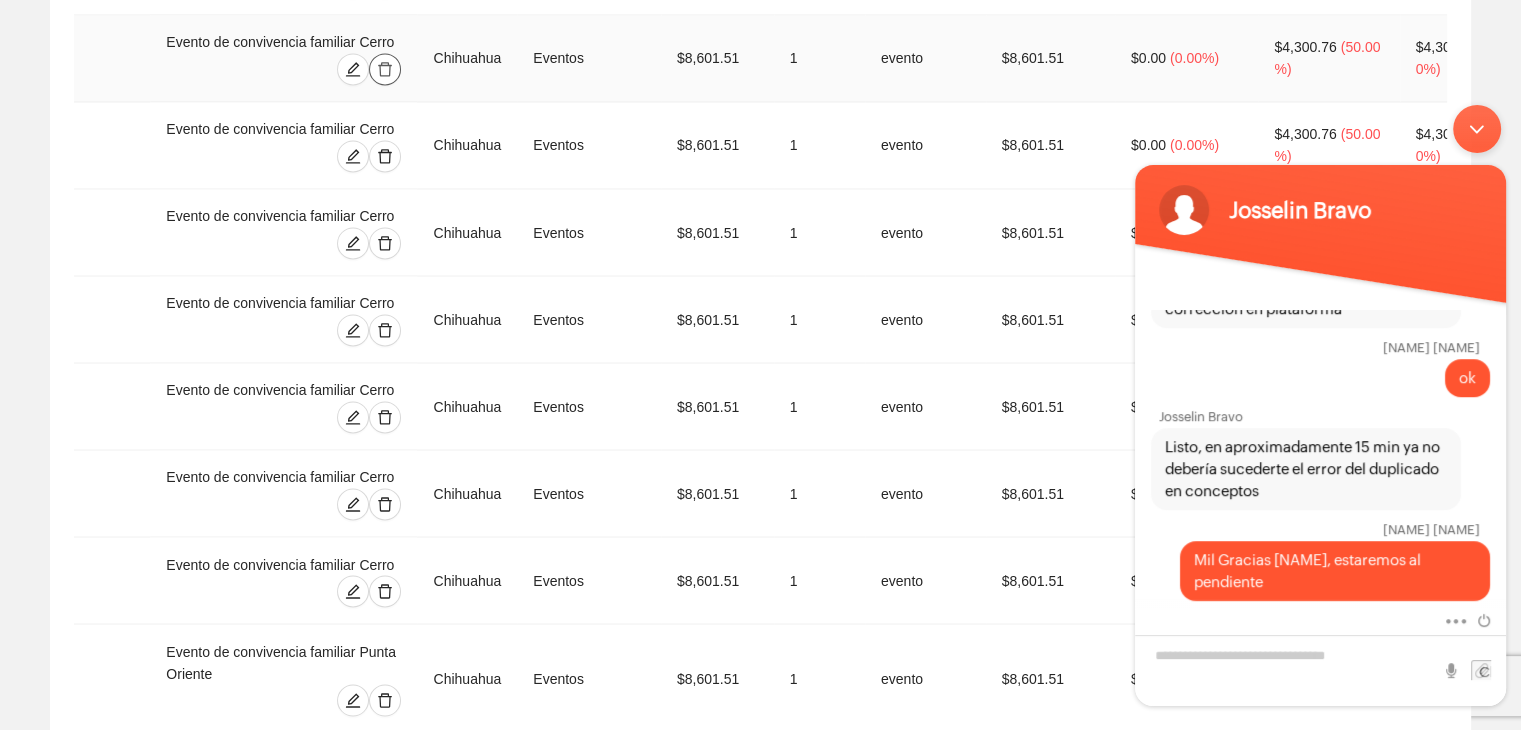click 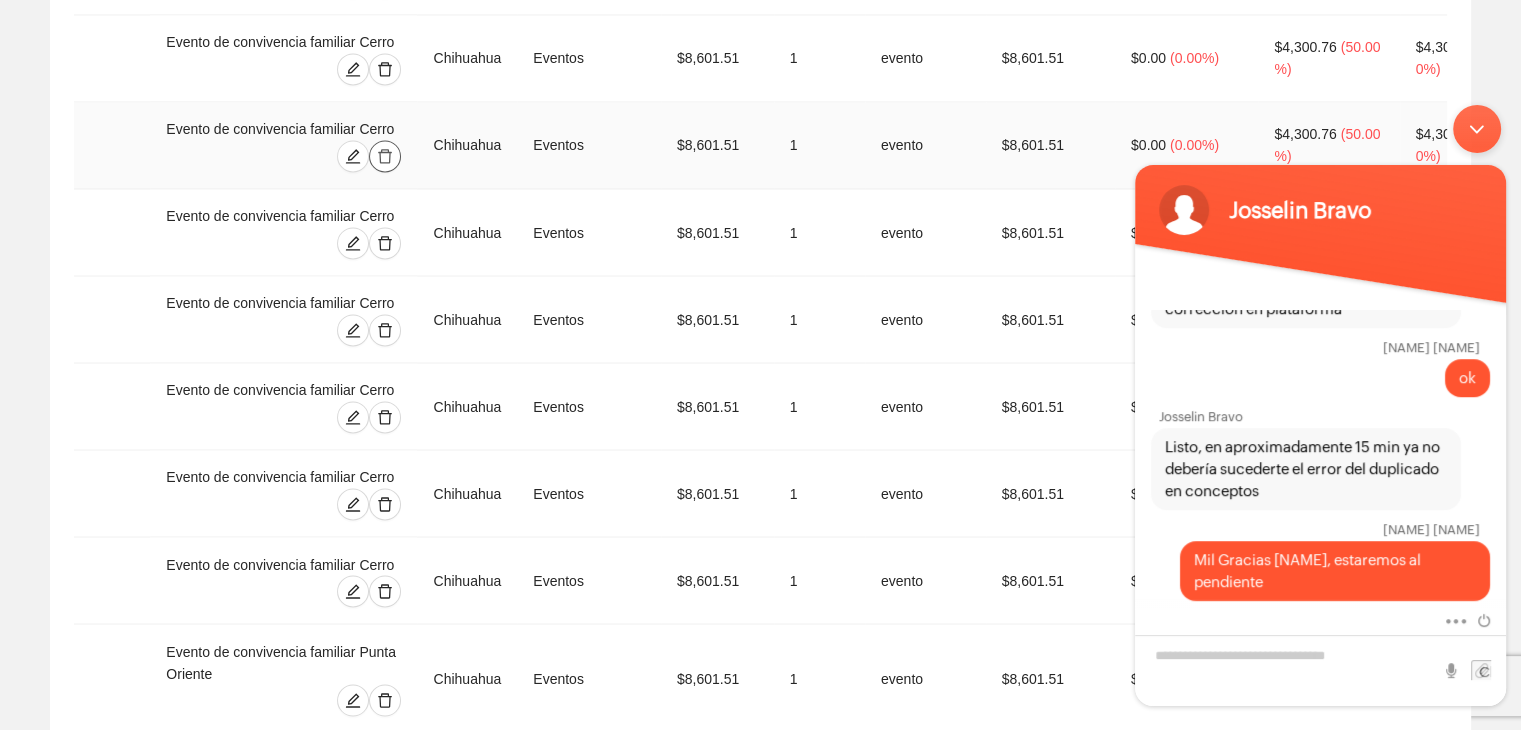click 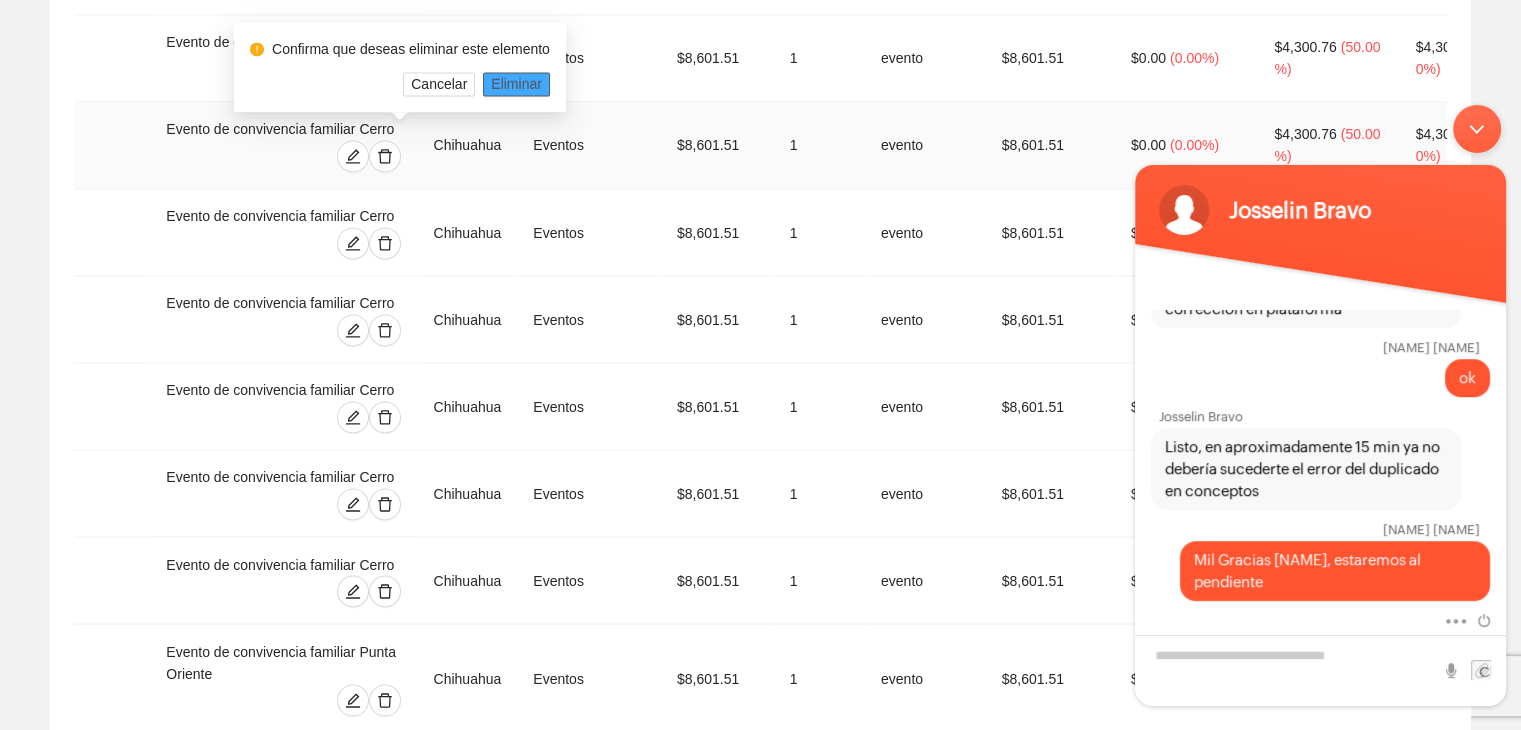 click on "Eliminar" at bounding box center (516, 84) 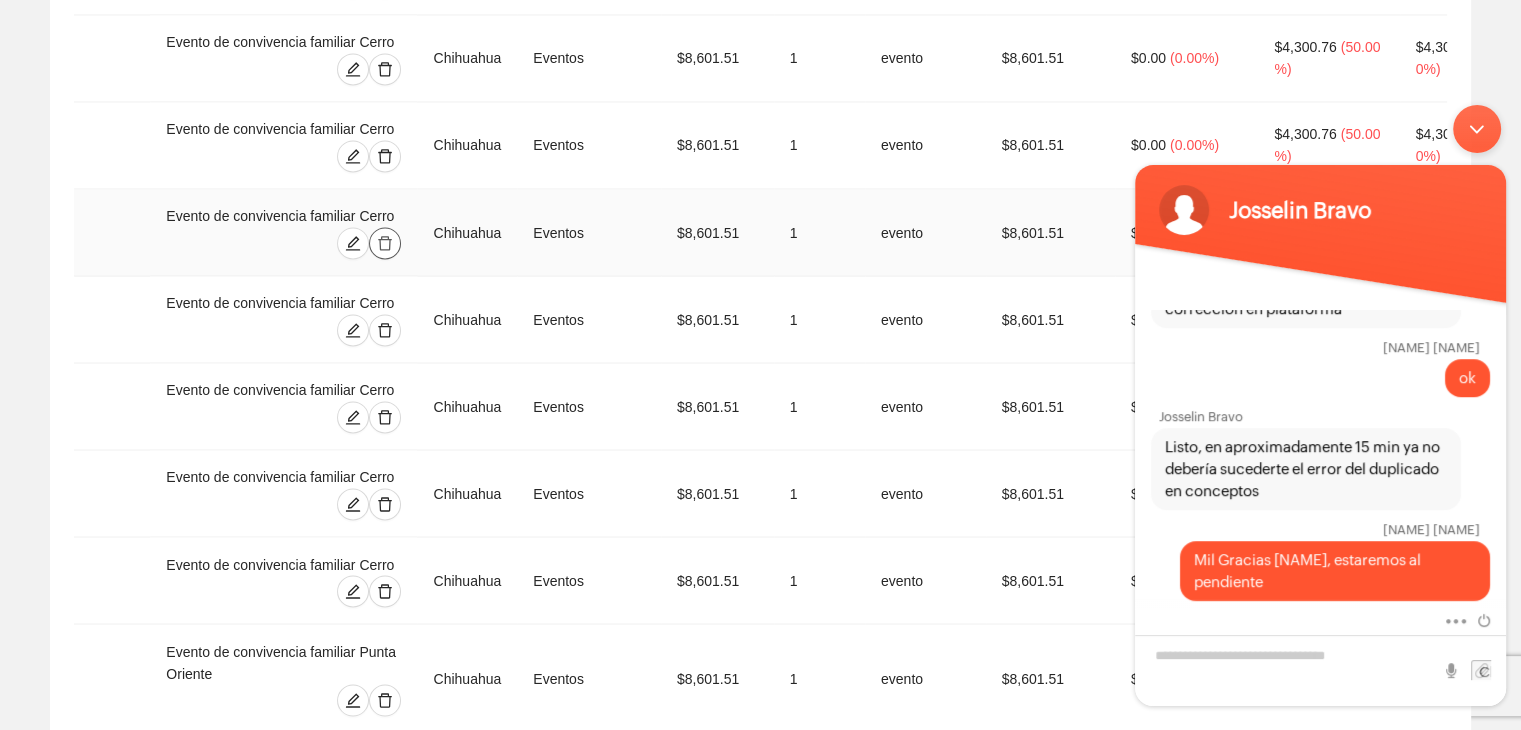 click 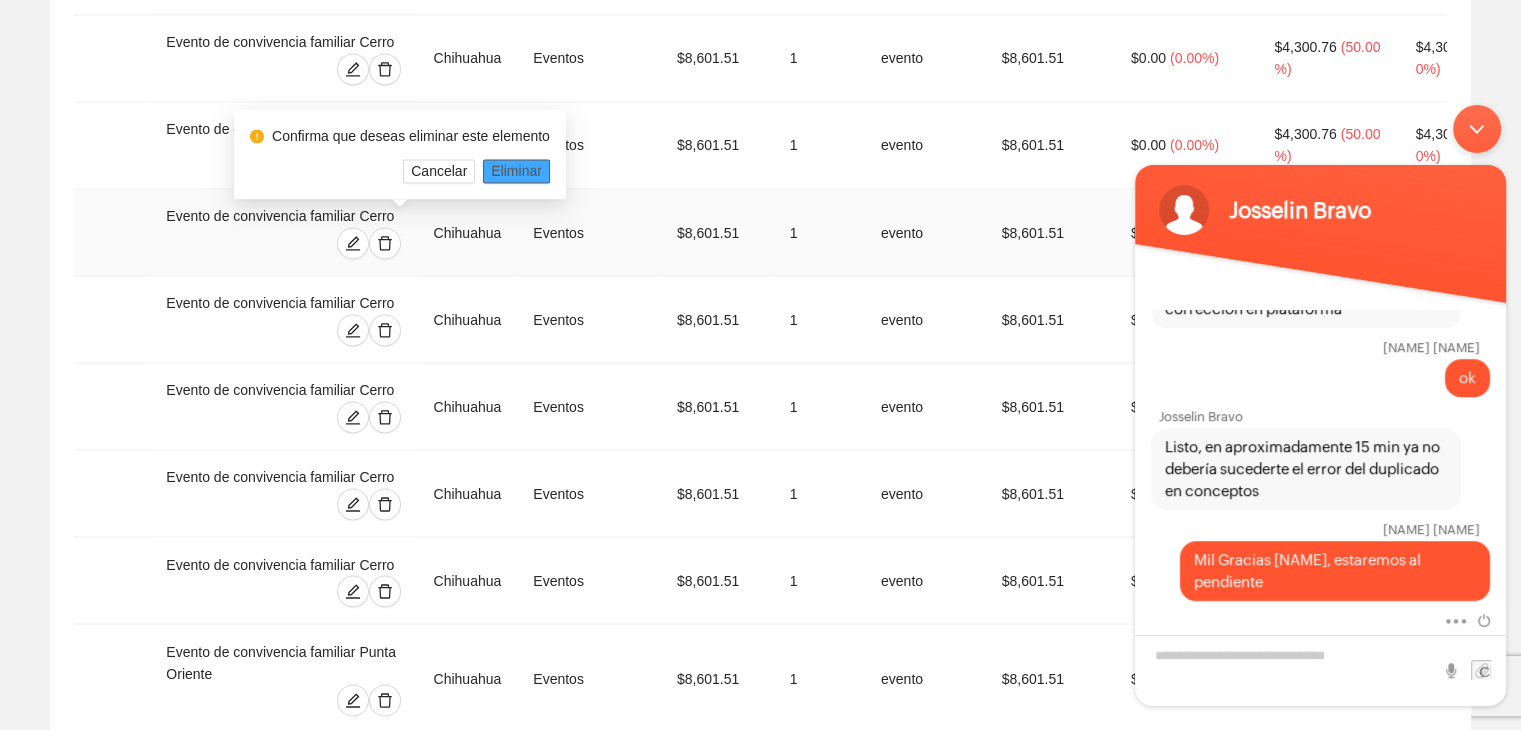 click on "Eliminar" at bounding box center (516, 171) 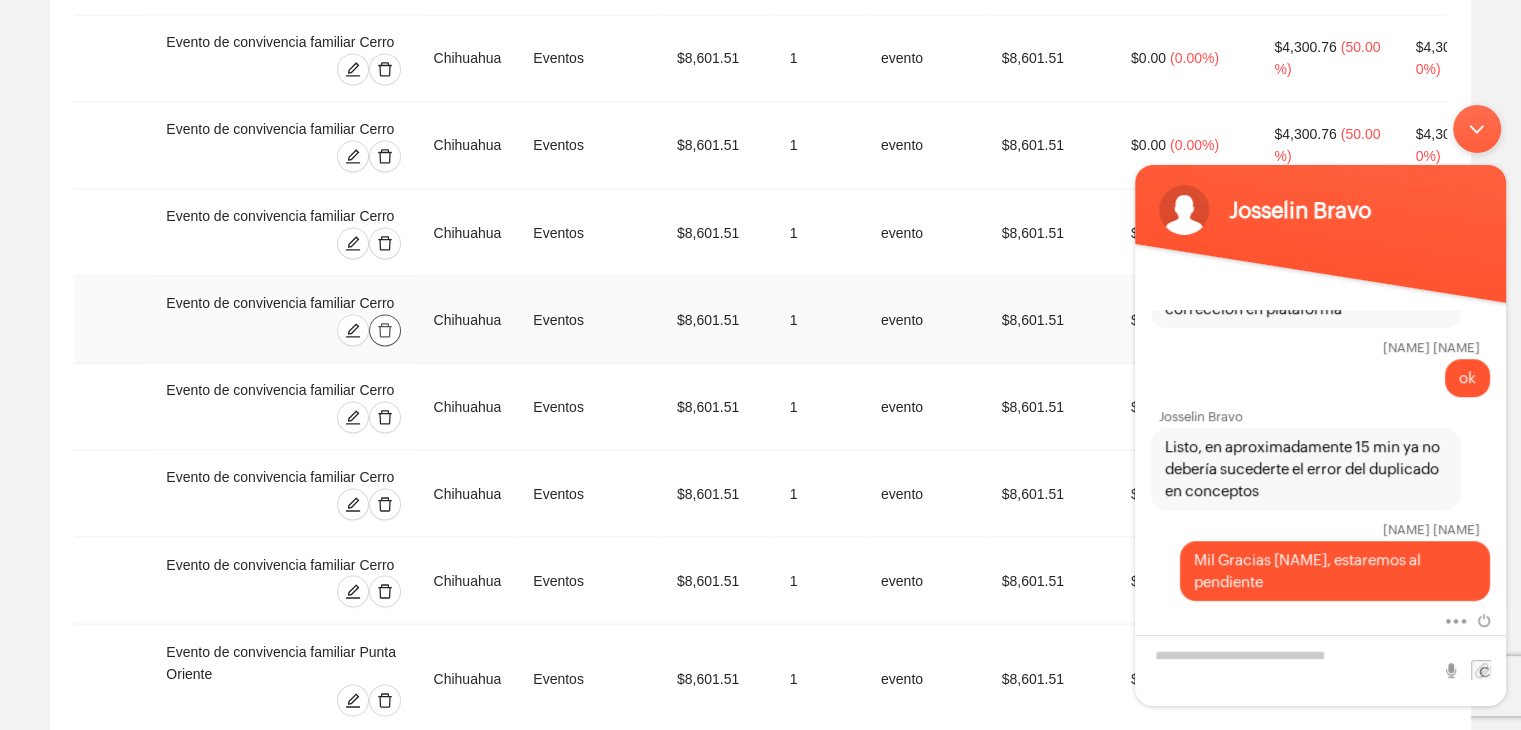 click 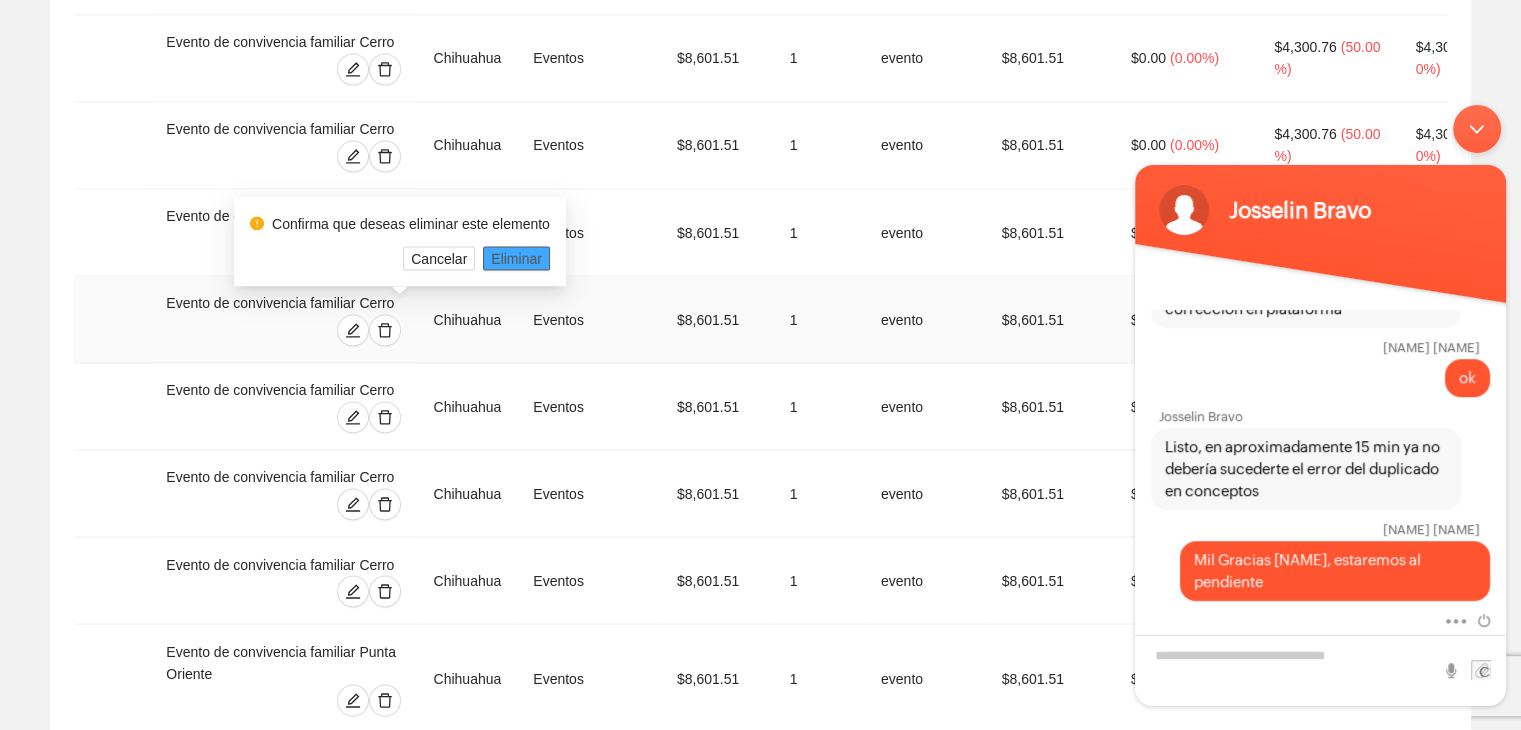 click on "Eliminar" at bounding box center [516, 258] 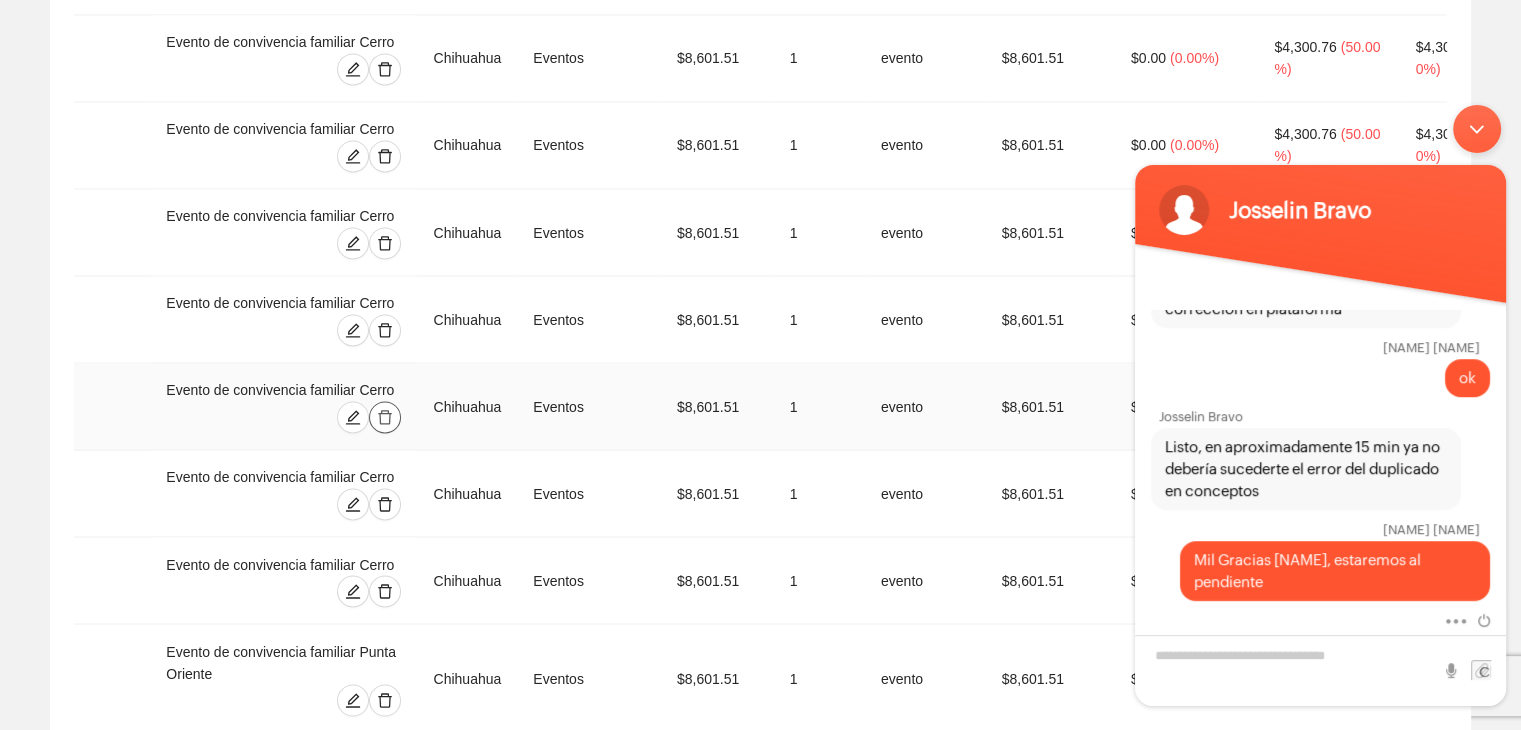 click at bounding box center [385, 417] 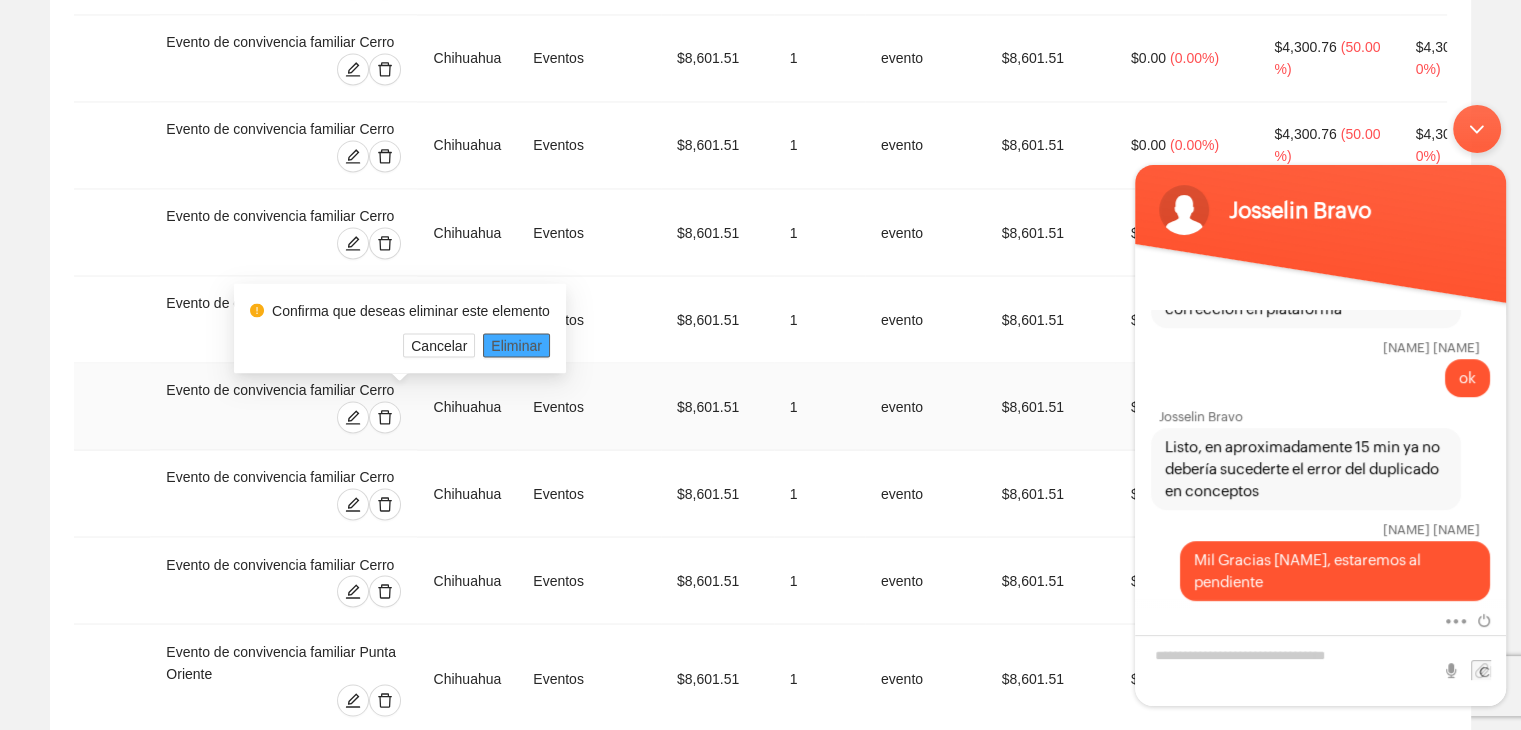 click on "Eliminar" at bounding box center [516, 345] 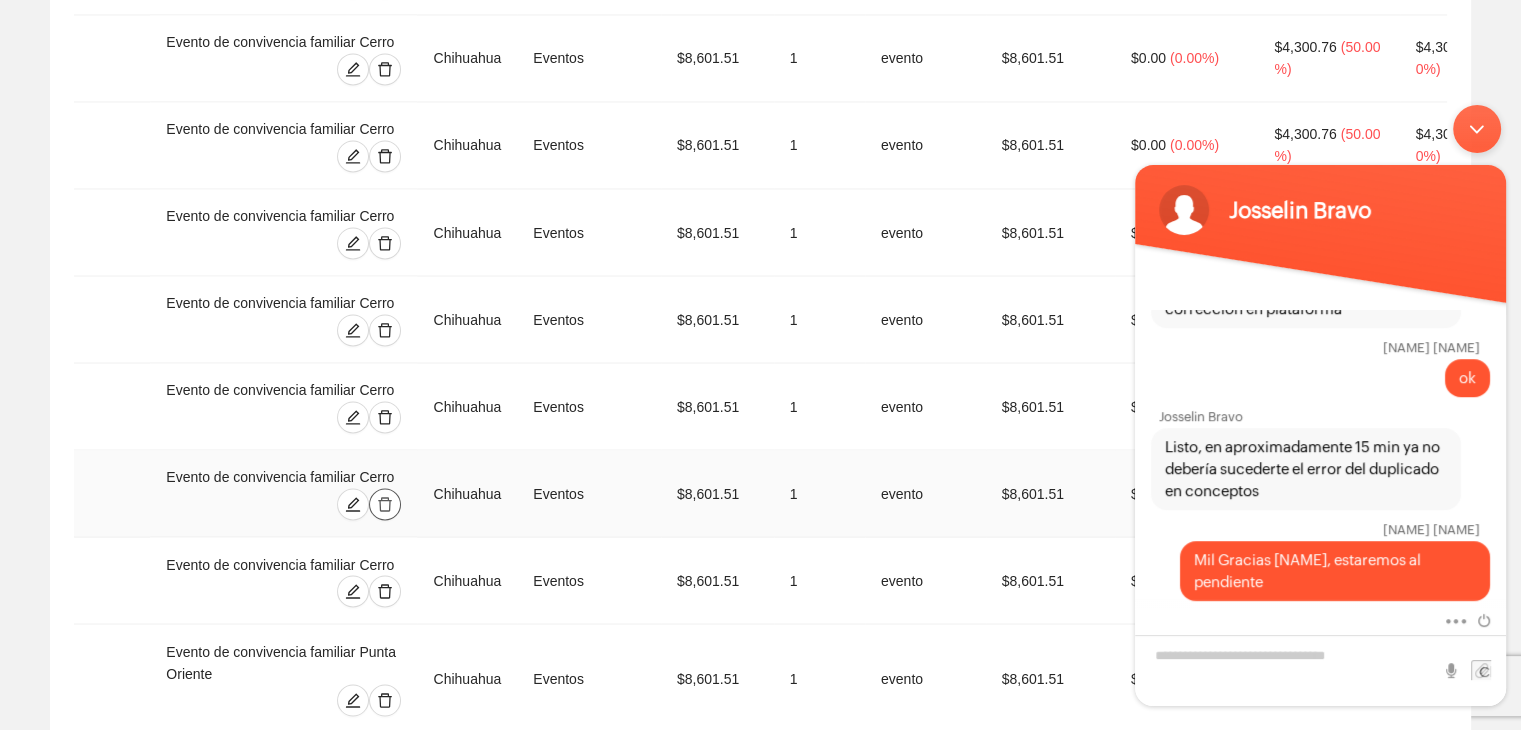 click 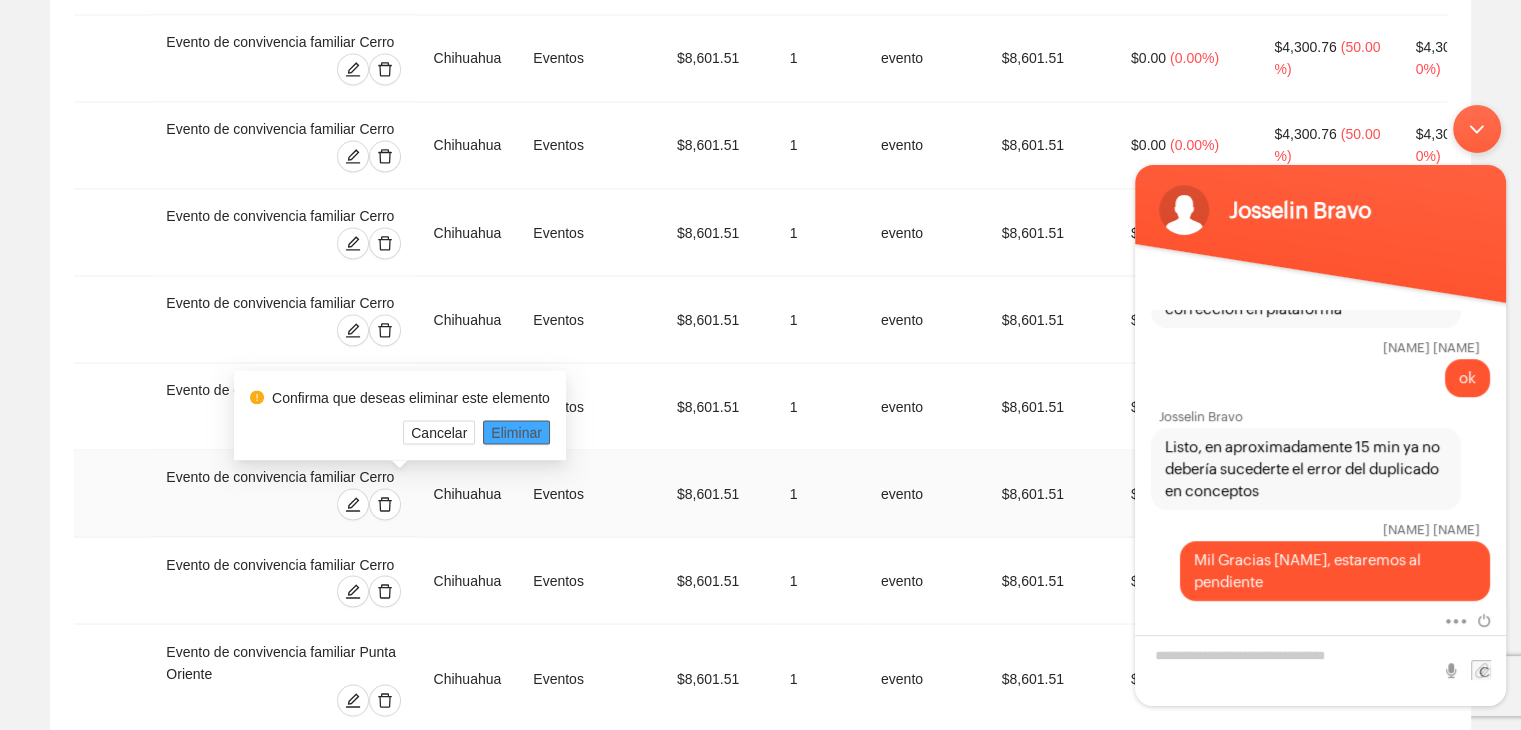 click on "Eliminar" at bounding box center [516, 432] 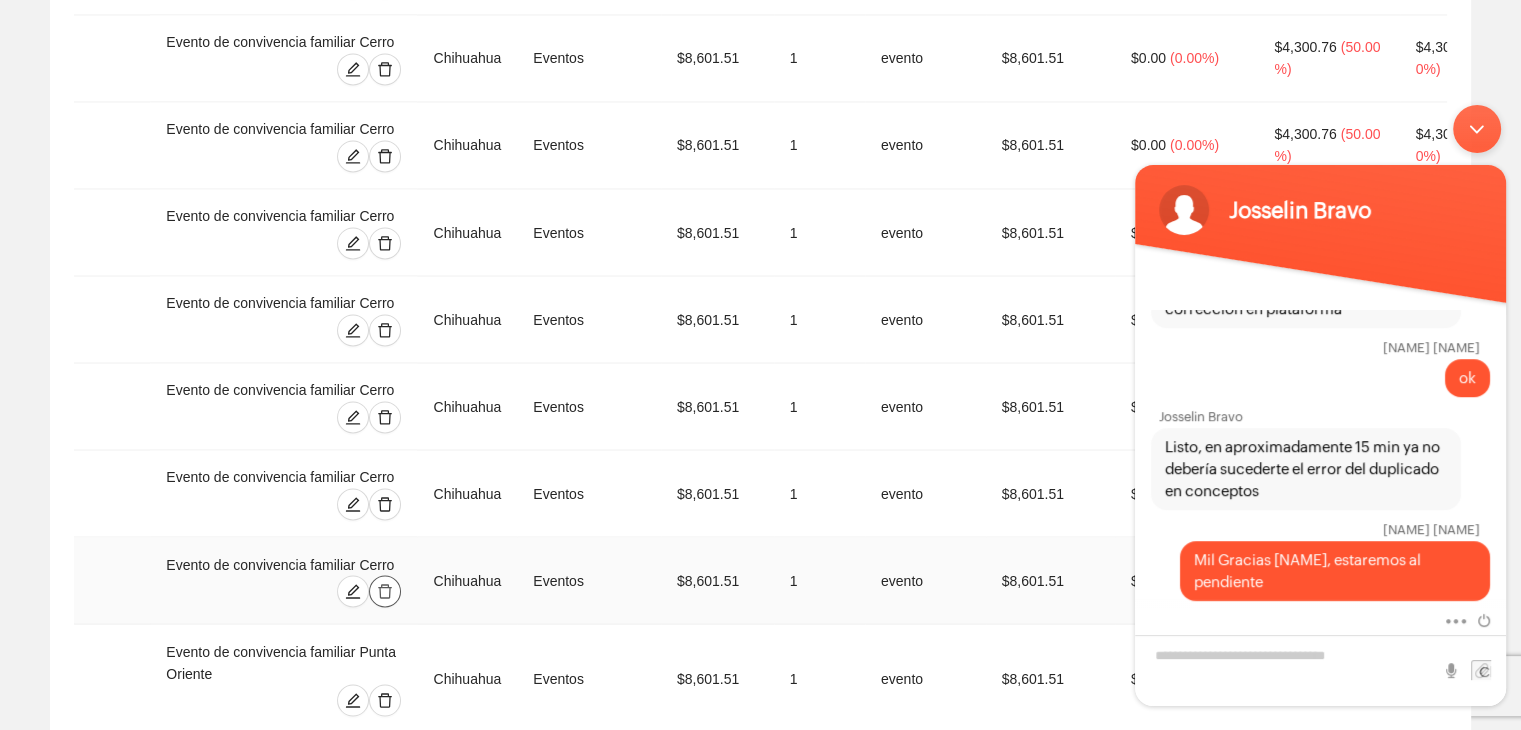 click 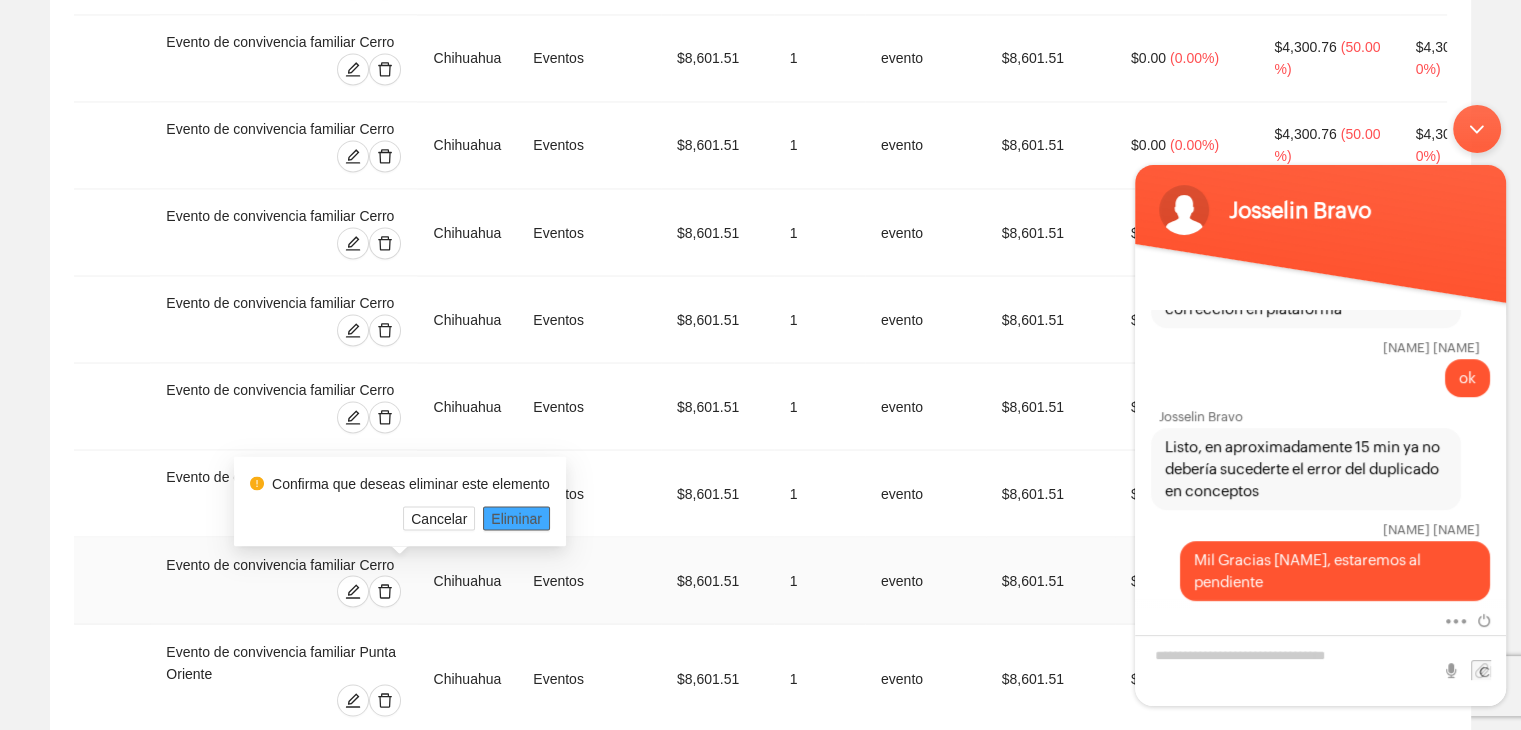 click on "Eliminar" at bounding box center [516, 518] 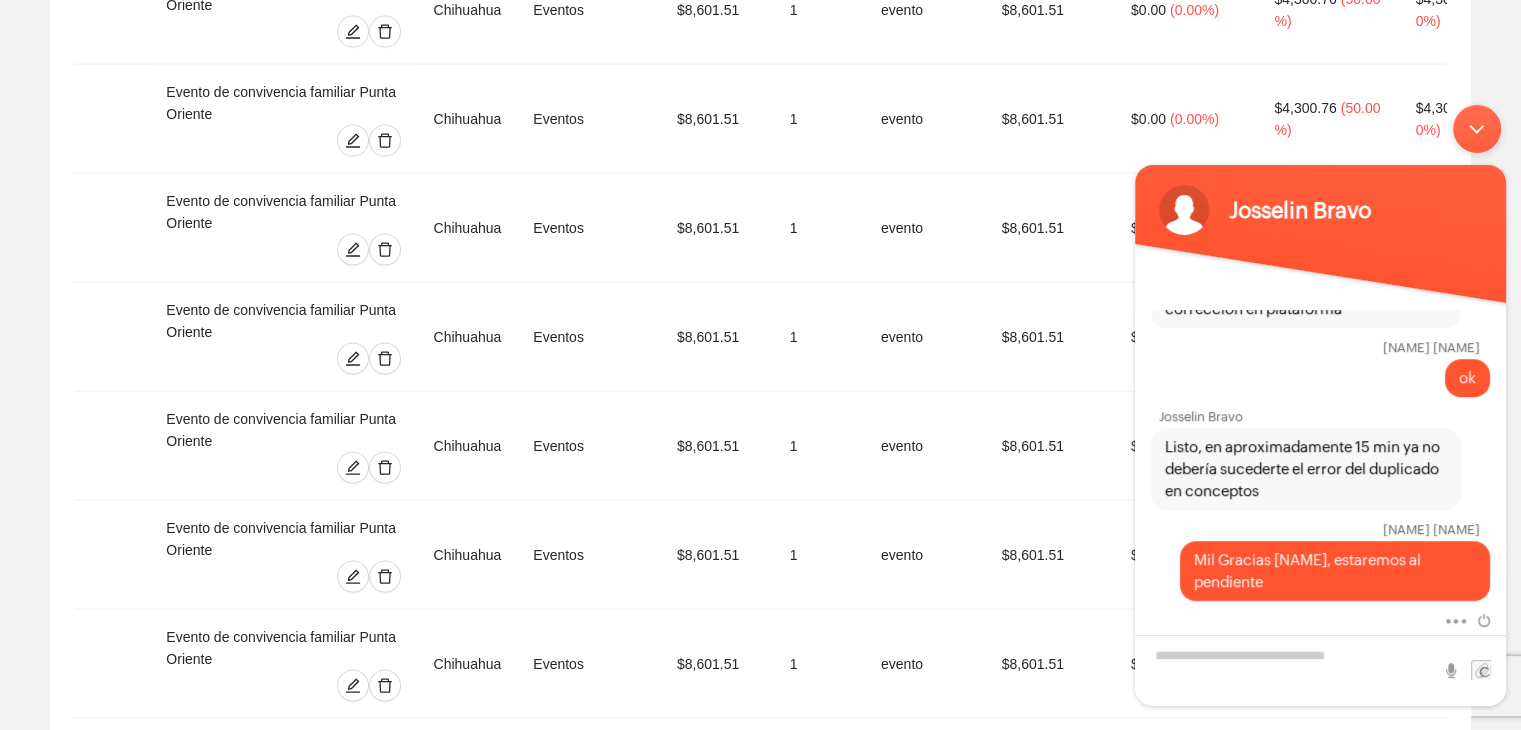 scroll, scrollTop: 4360, scrollLeft: 0, axis: vertical 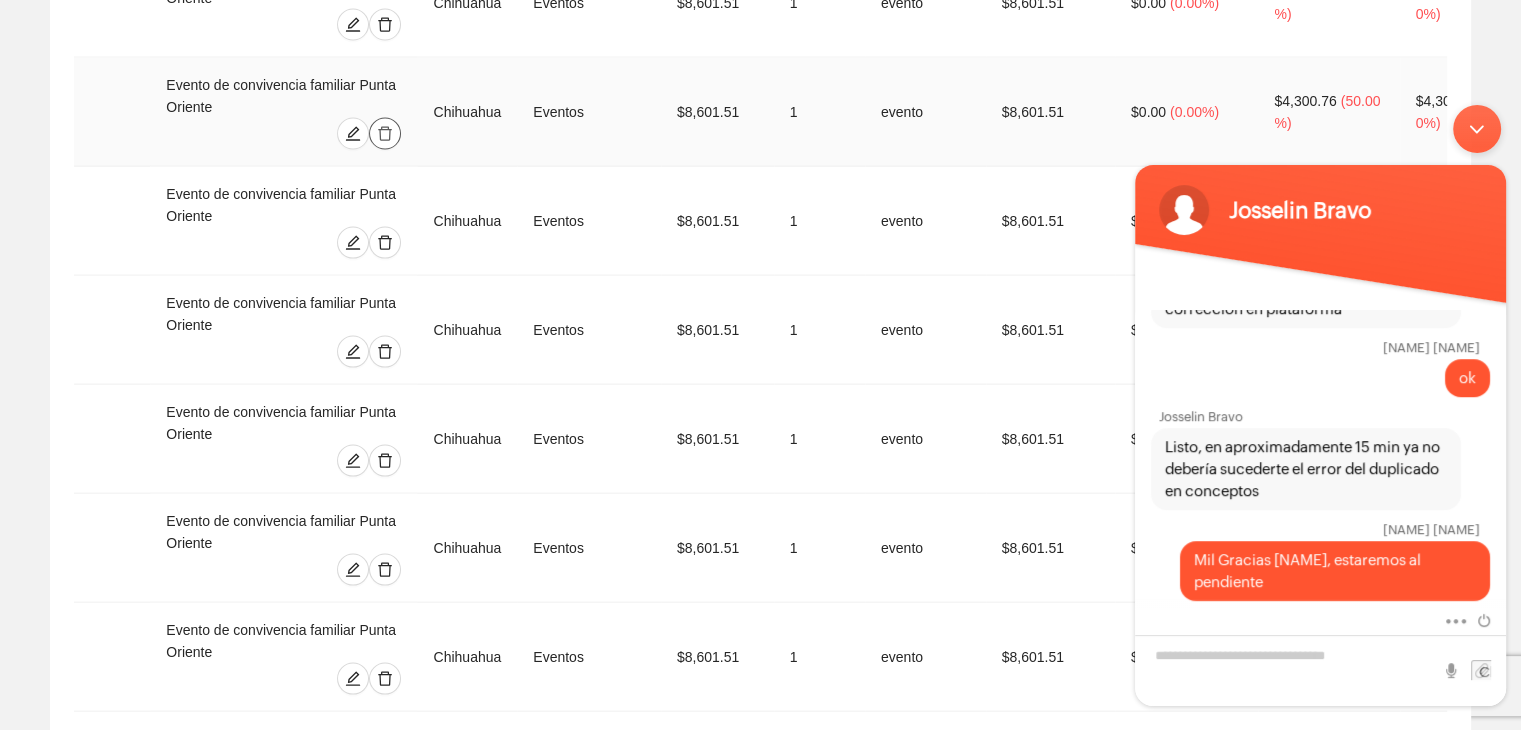 click 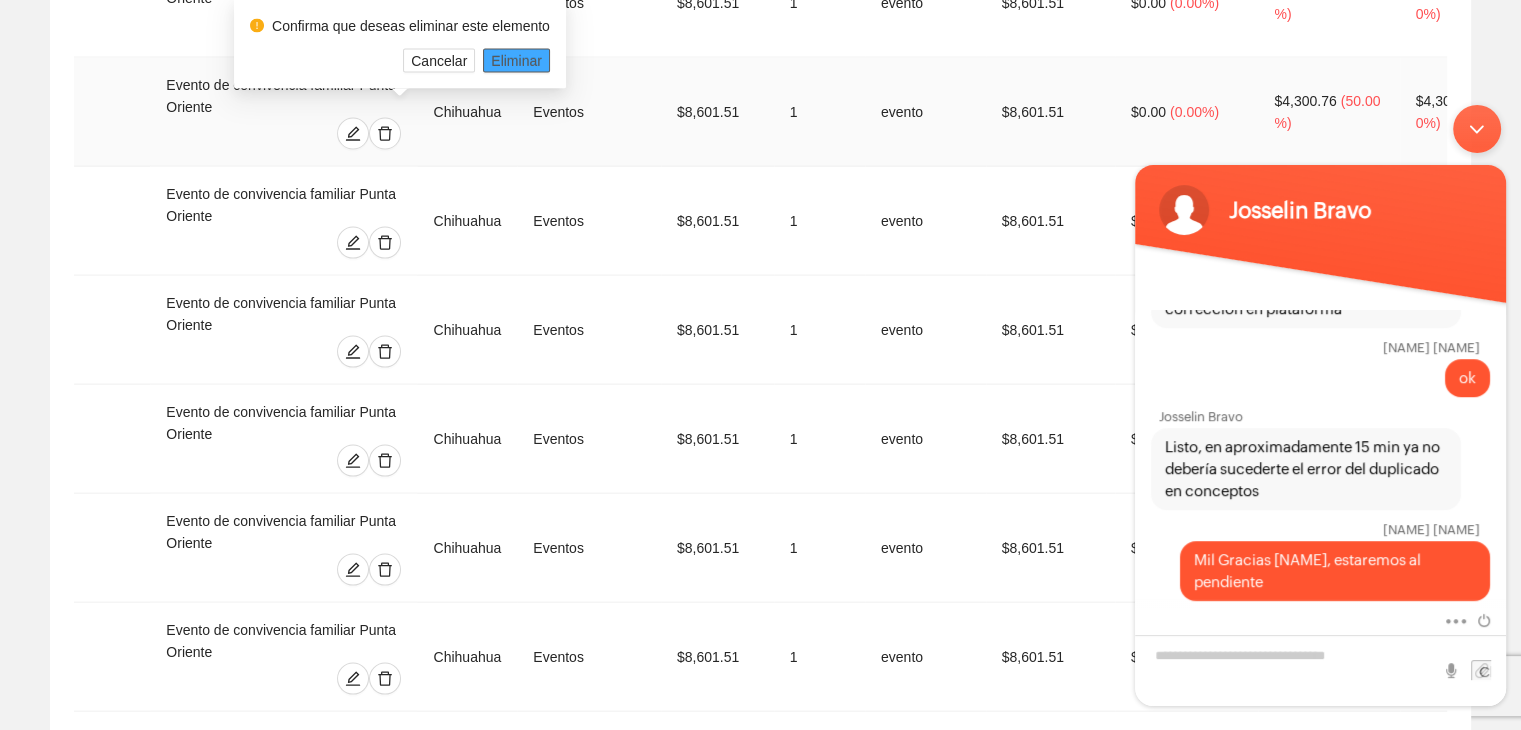 click on "Eliminar" at bounding box center [516, 61] 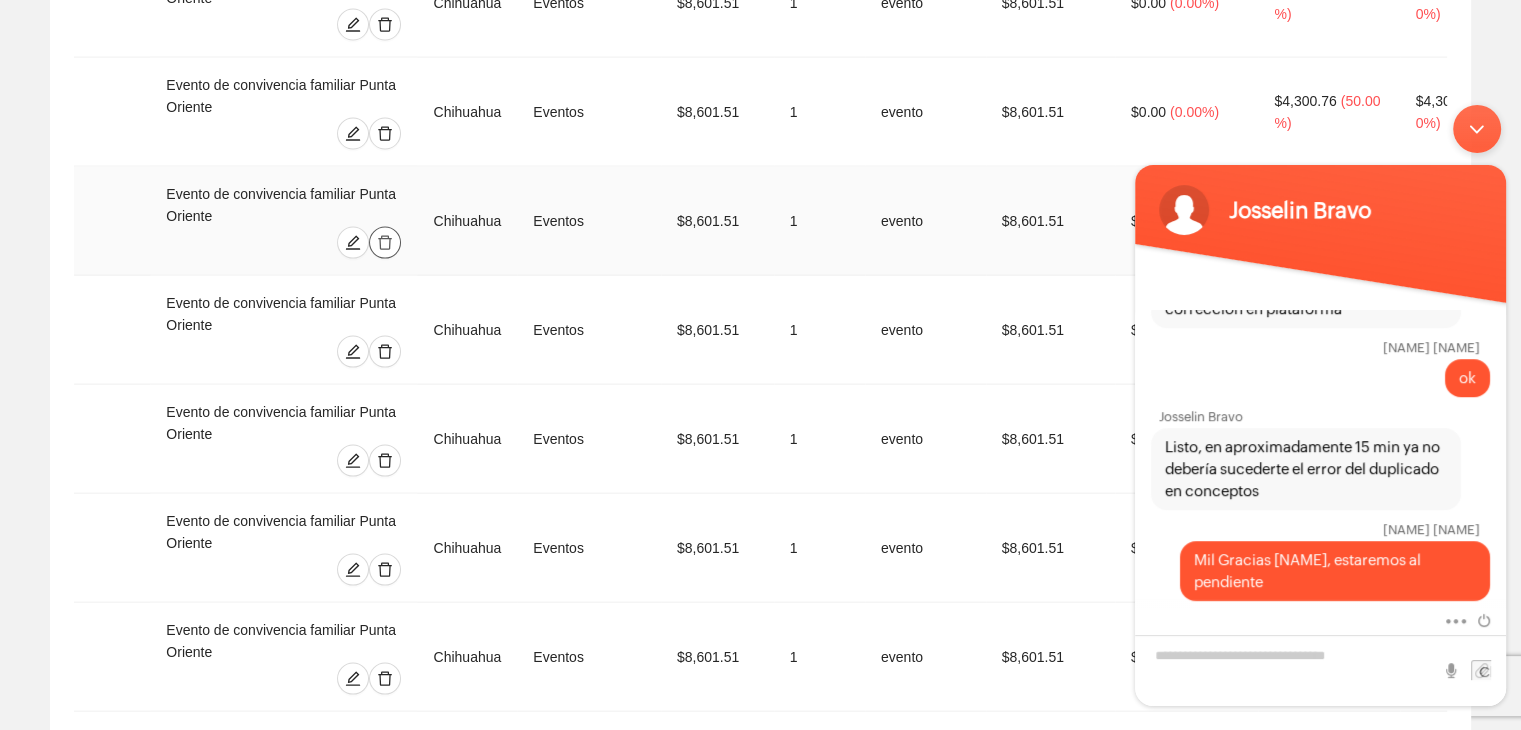 click 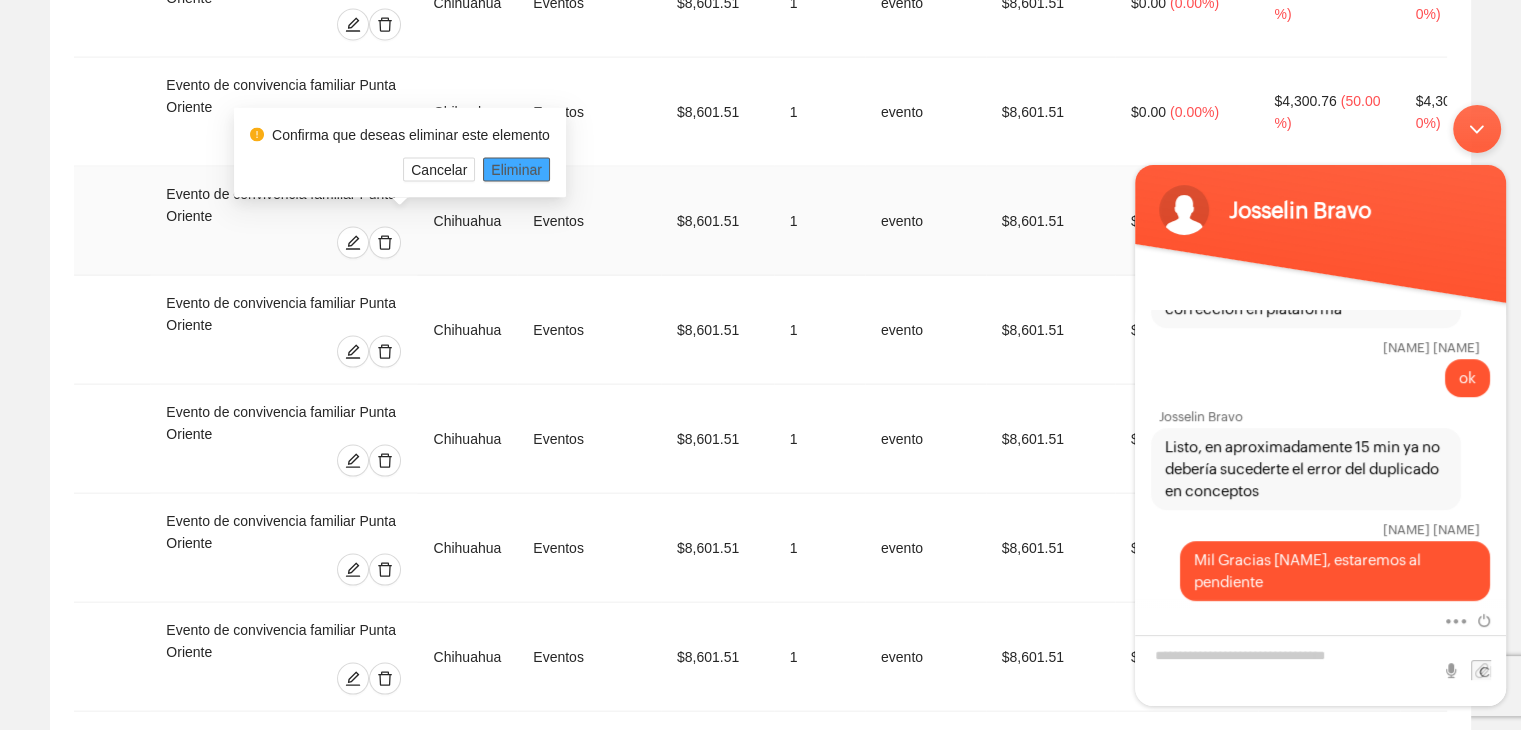 click on "Eliminar" at bounding box center [516, 170] 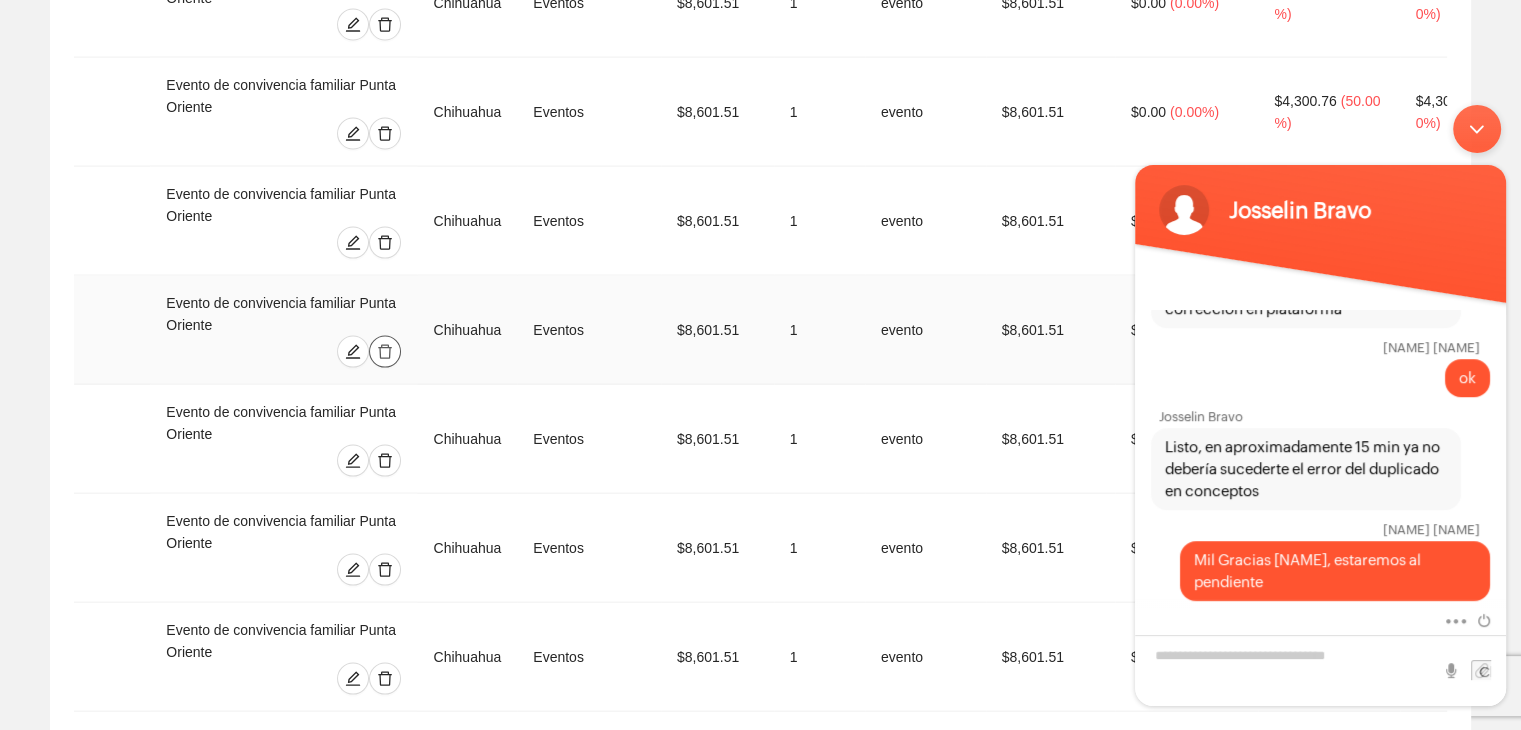 click at bounding box center (385, 352) 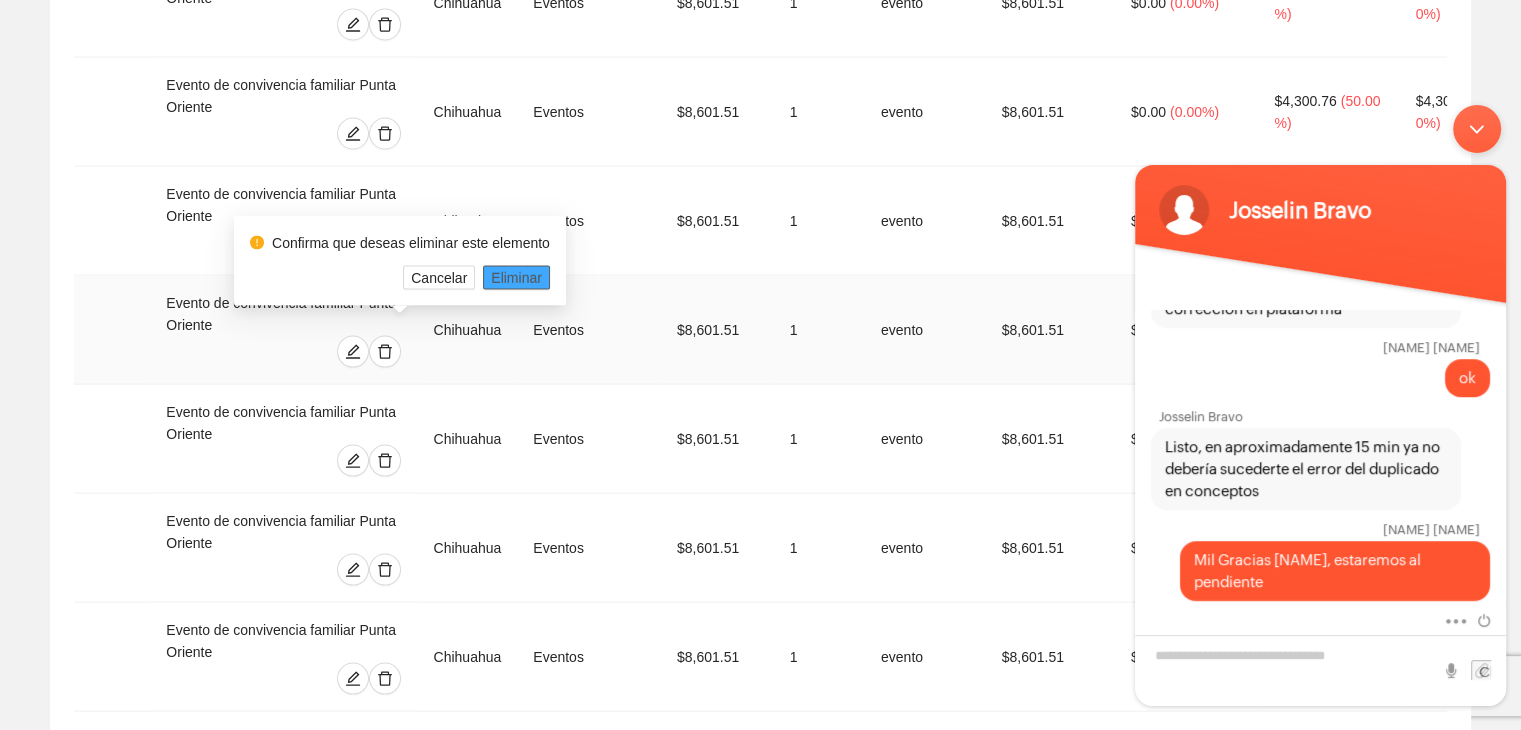 click on "Eliminar" at bounding box center (516, 278) 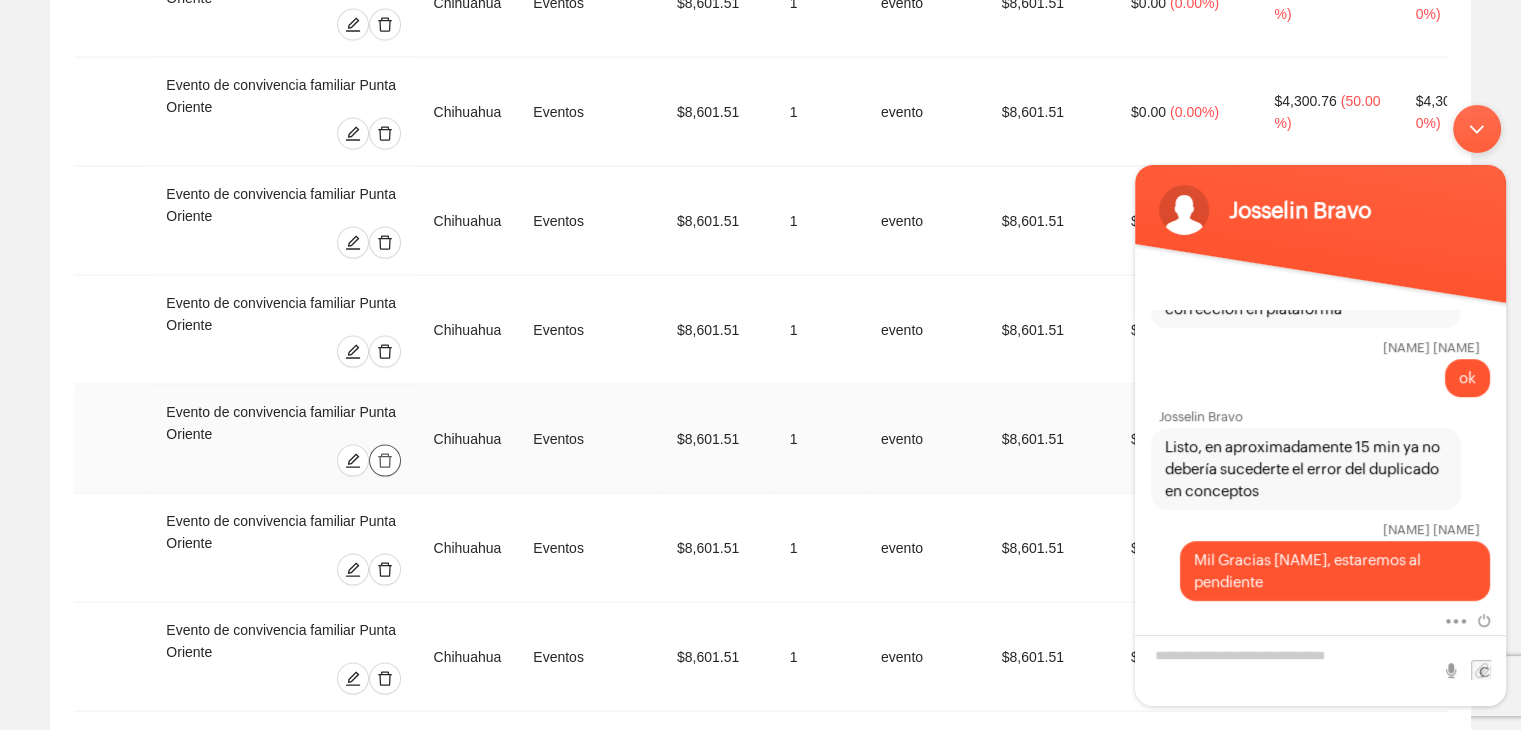 click 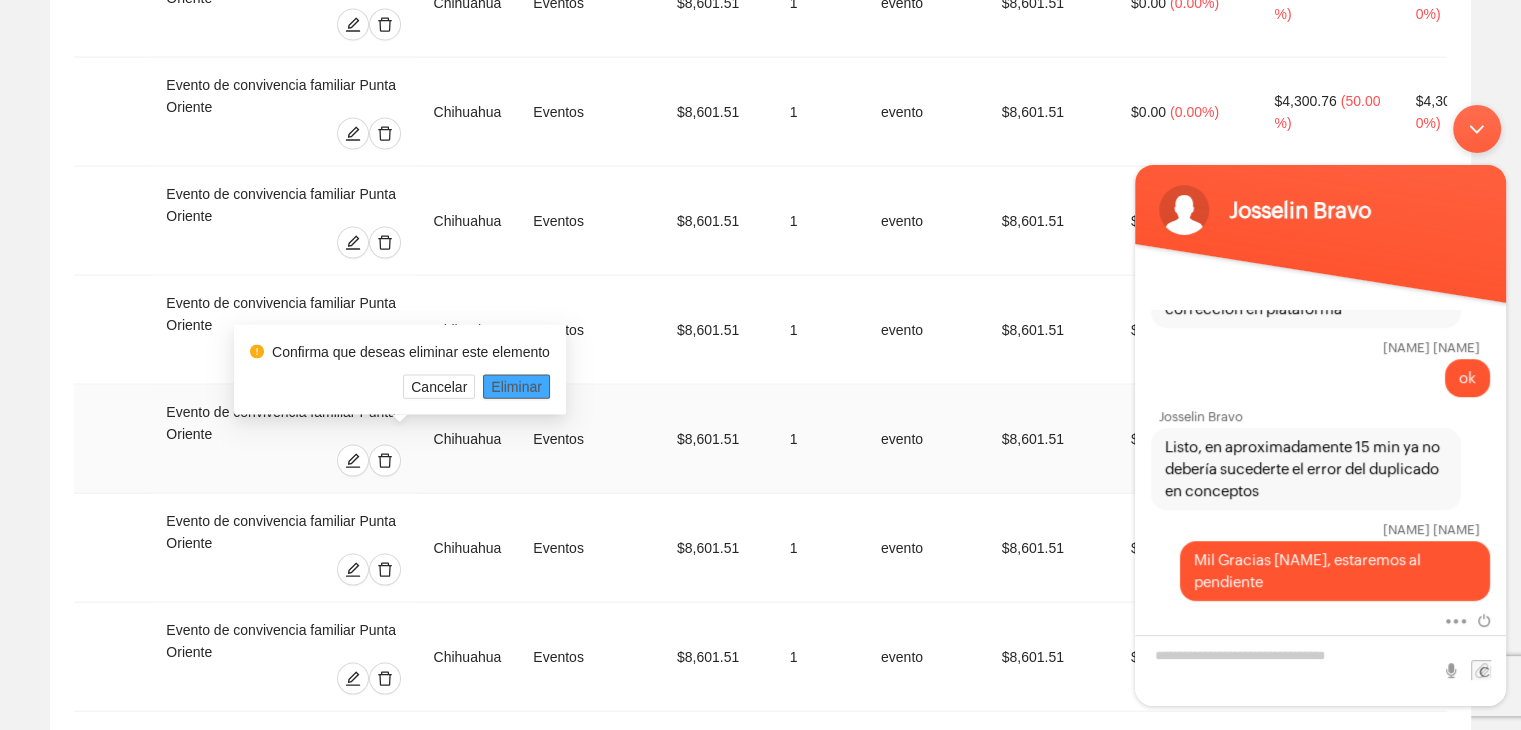 click on "Eliminar" at bounding box center (516, 387) 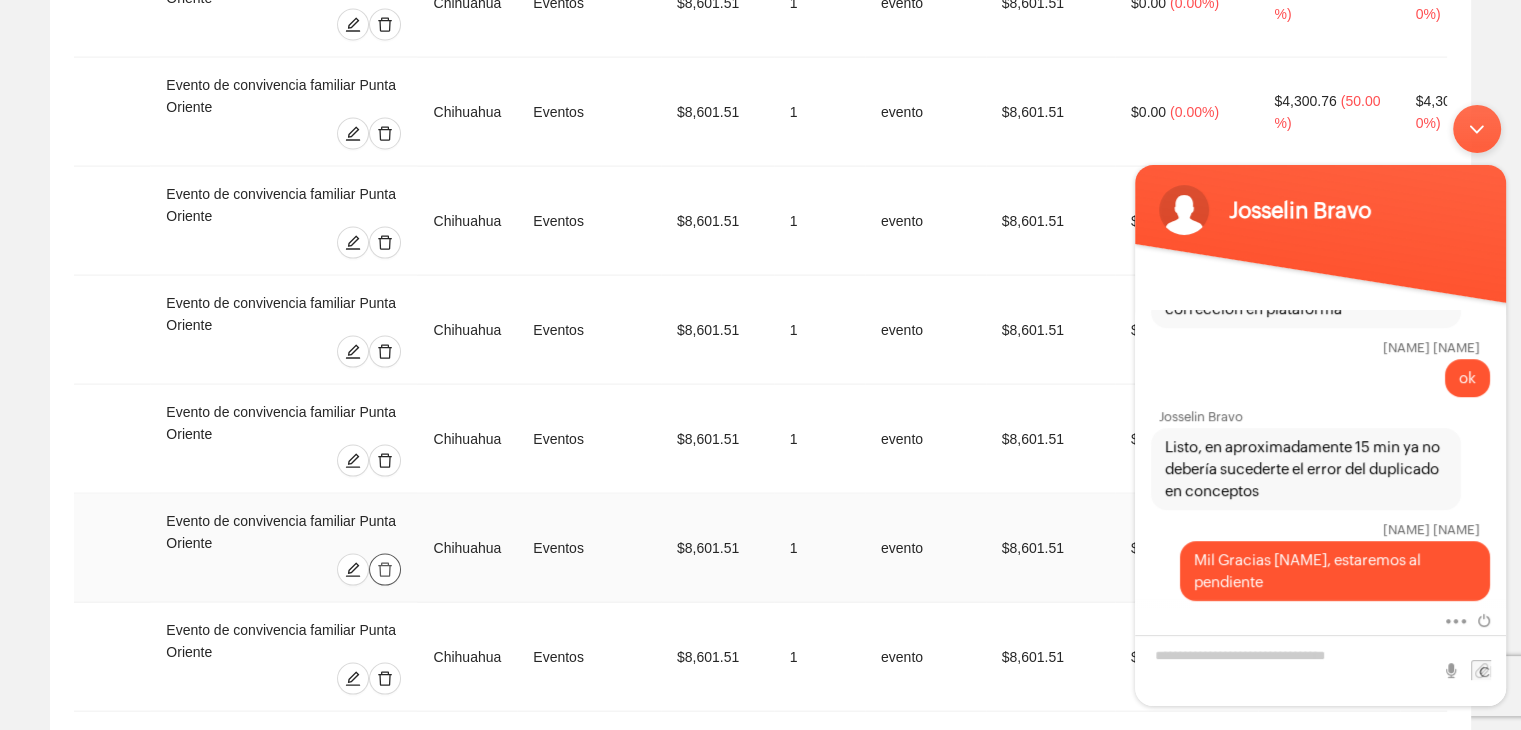 click 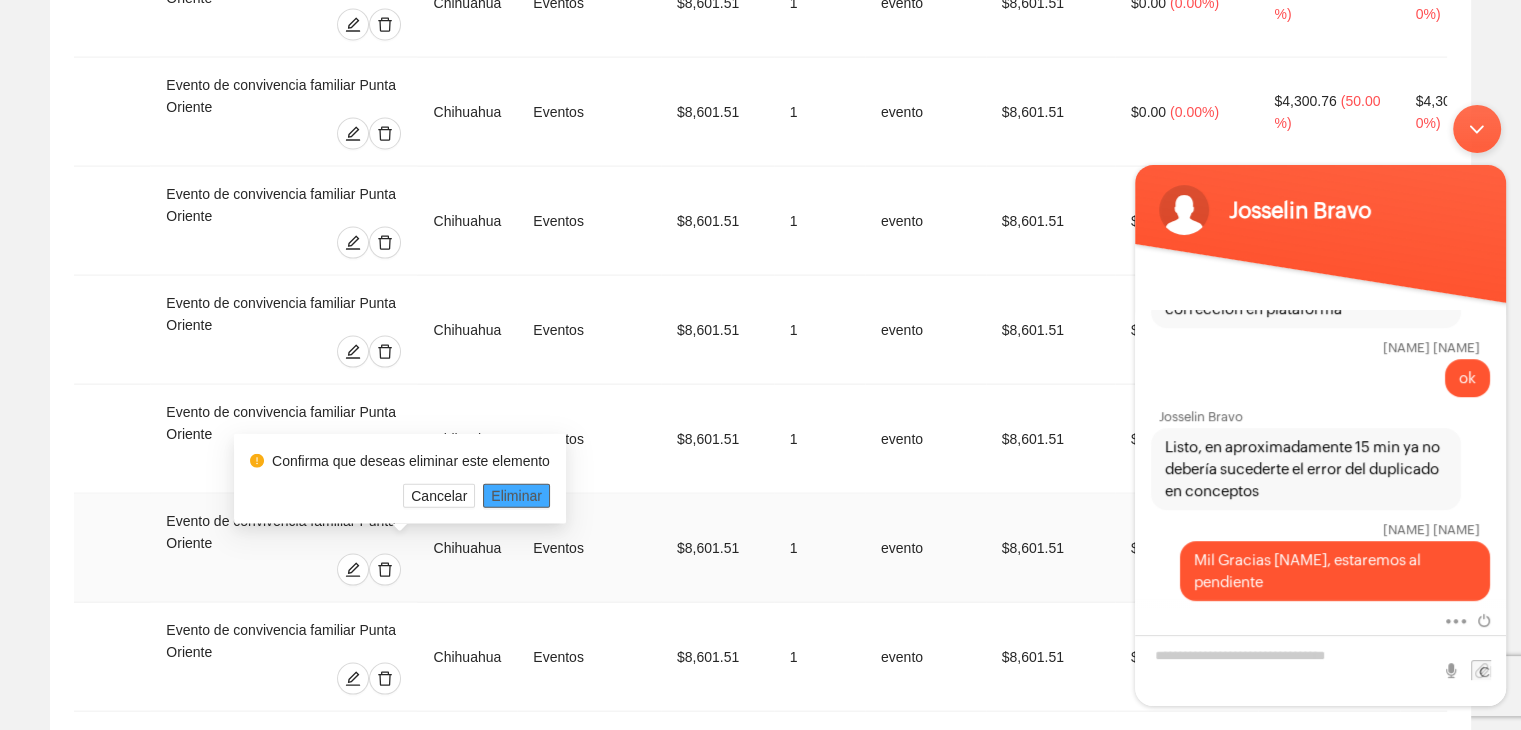 click on "Eliminar" at bounding box center (516, 496) 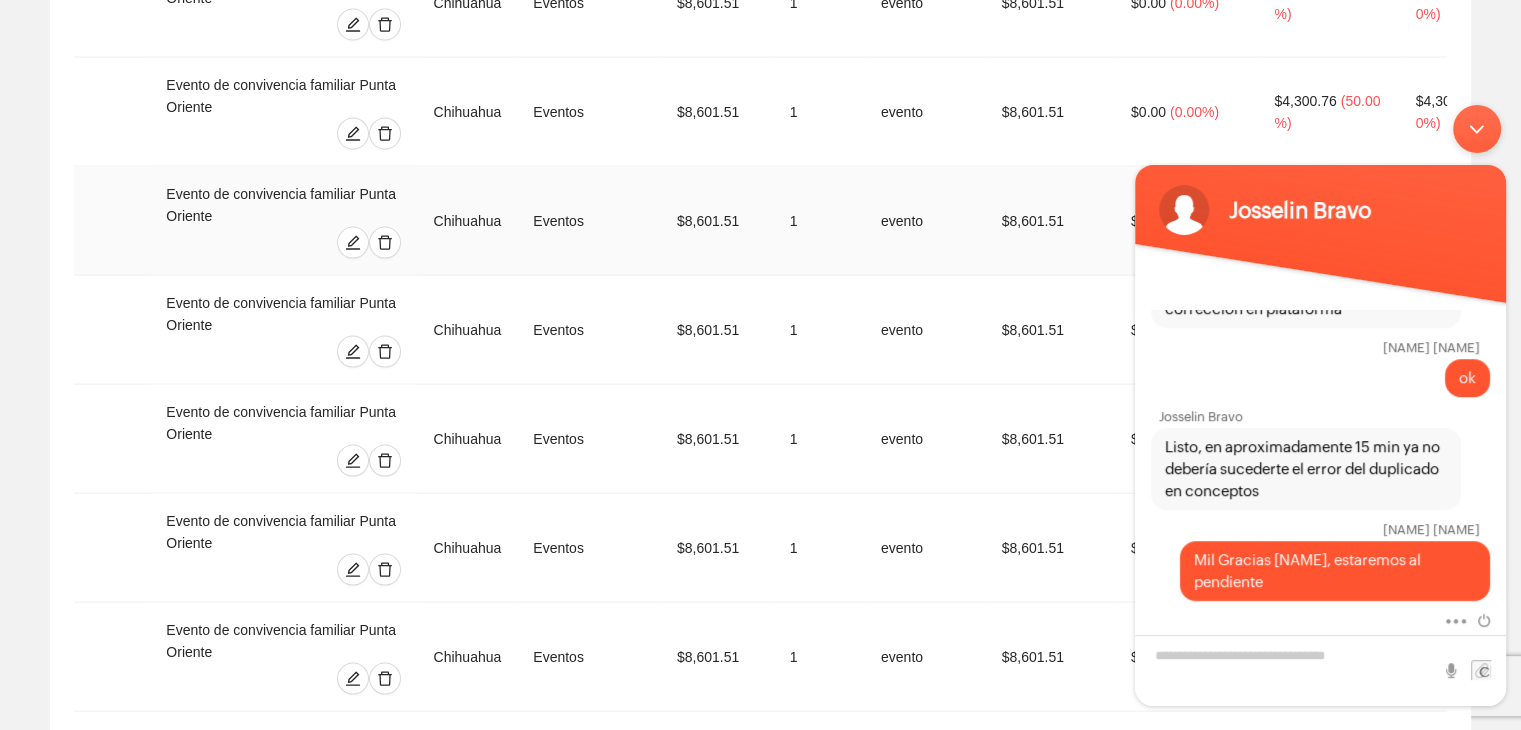 click on "$8,601.51" at bounding box center (1050, 221) 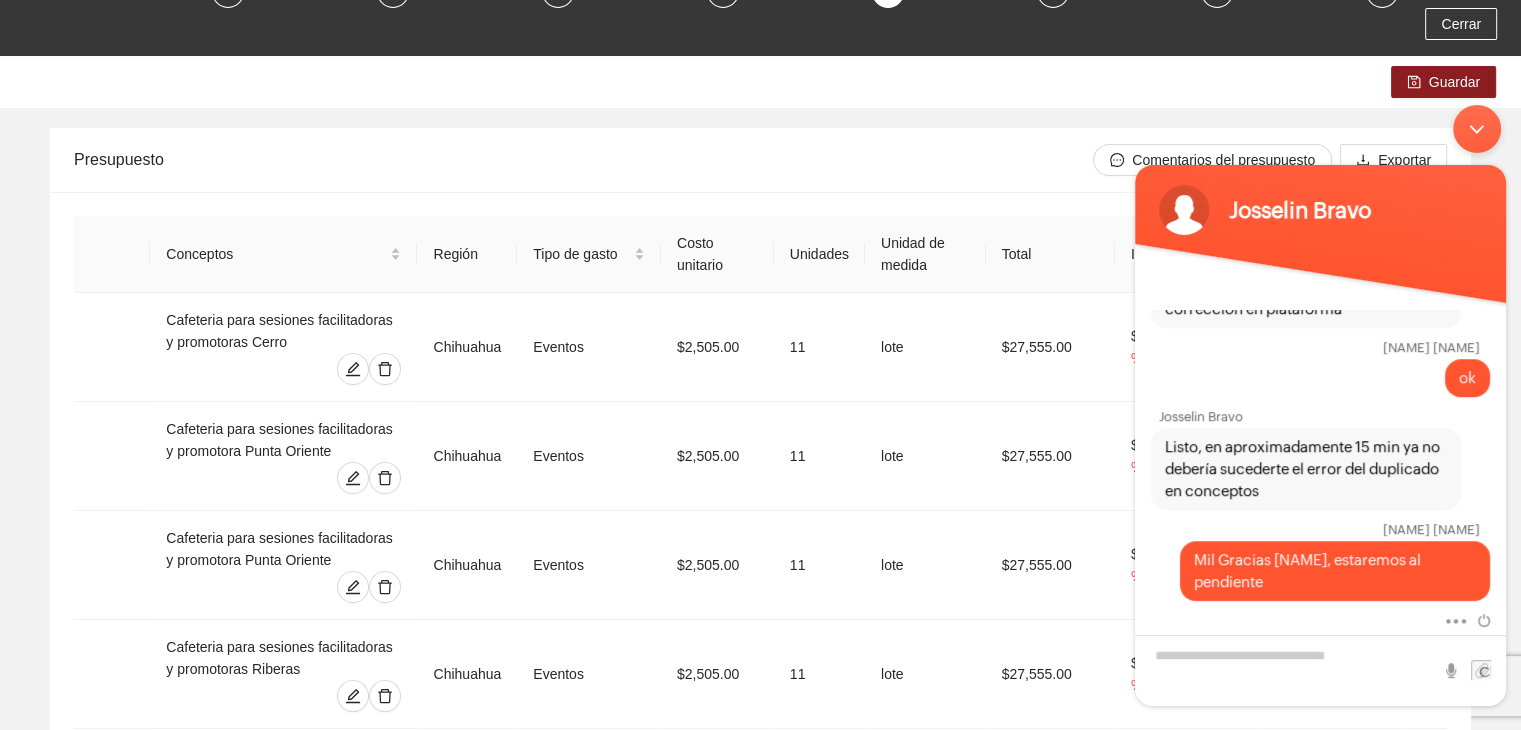 scroll, scrollTop: 160, scrollLeft: 0, axis: vertical 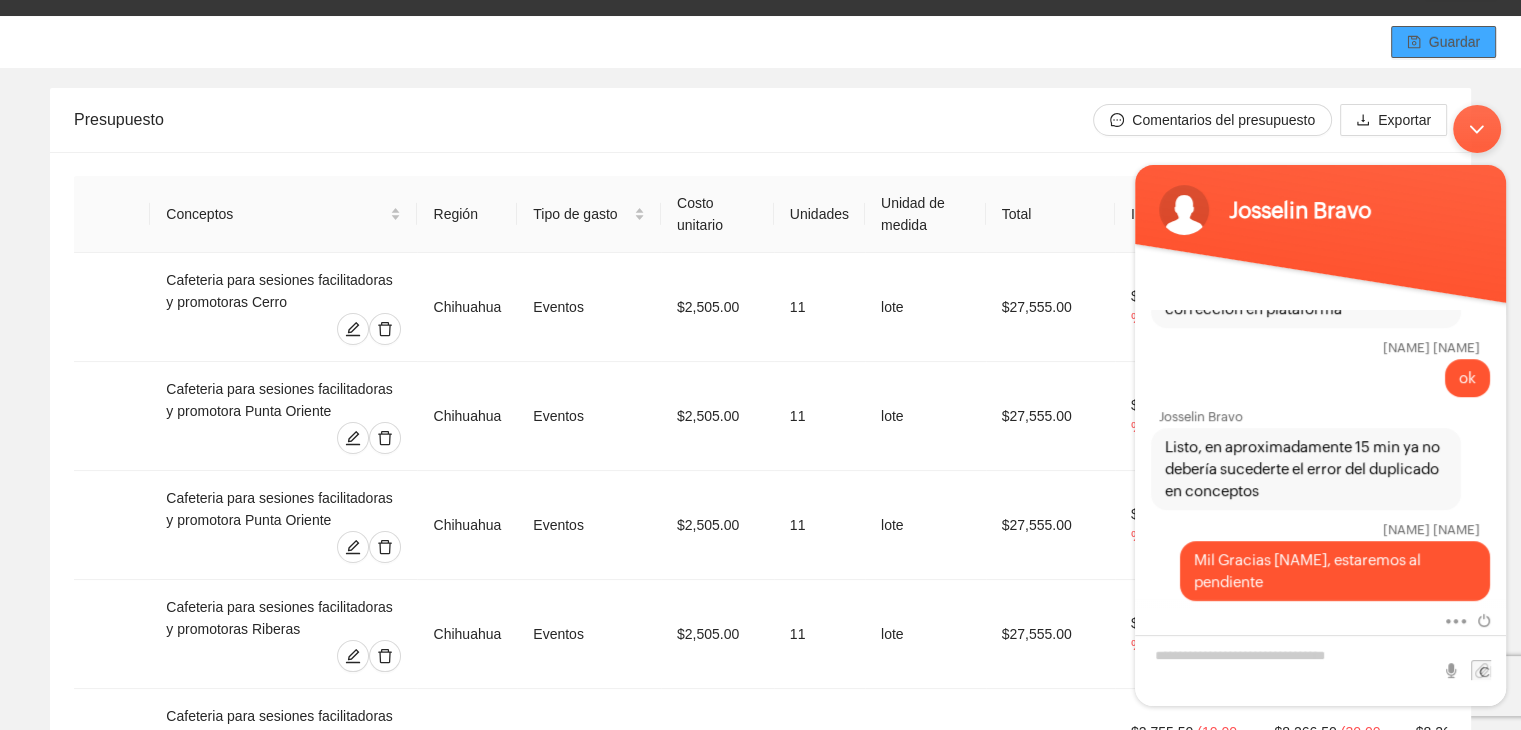 click on "Guardar" at bounding box center [1454, 42] 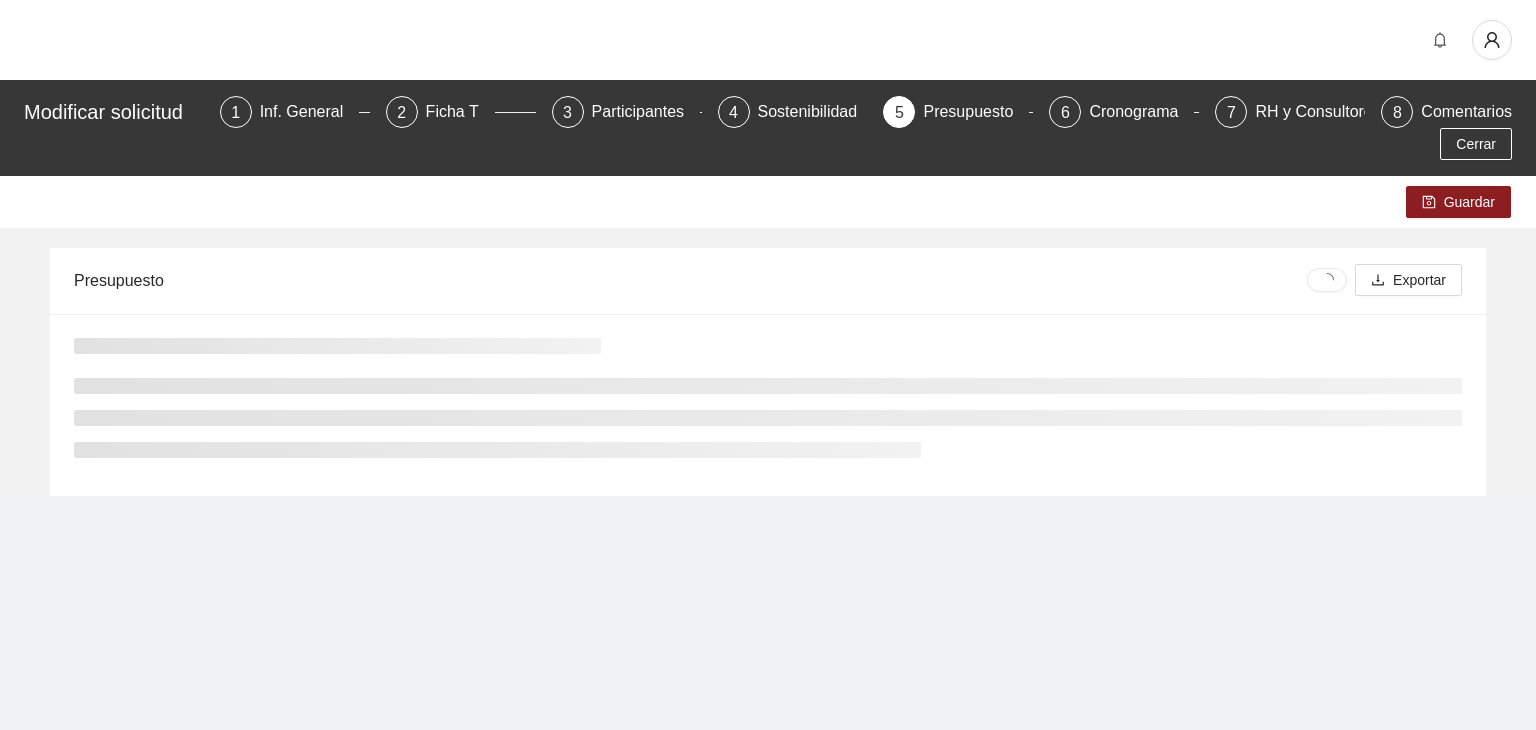 scroll, scrollTop: 0, scrollLeft: 0, axis: both 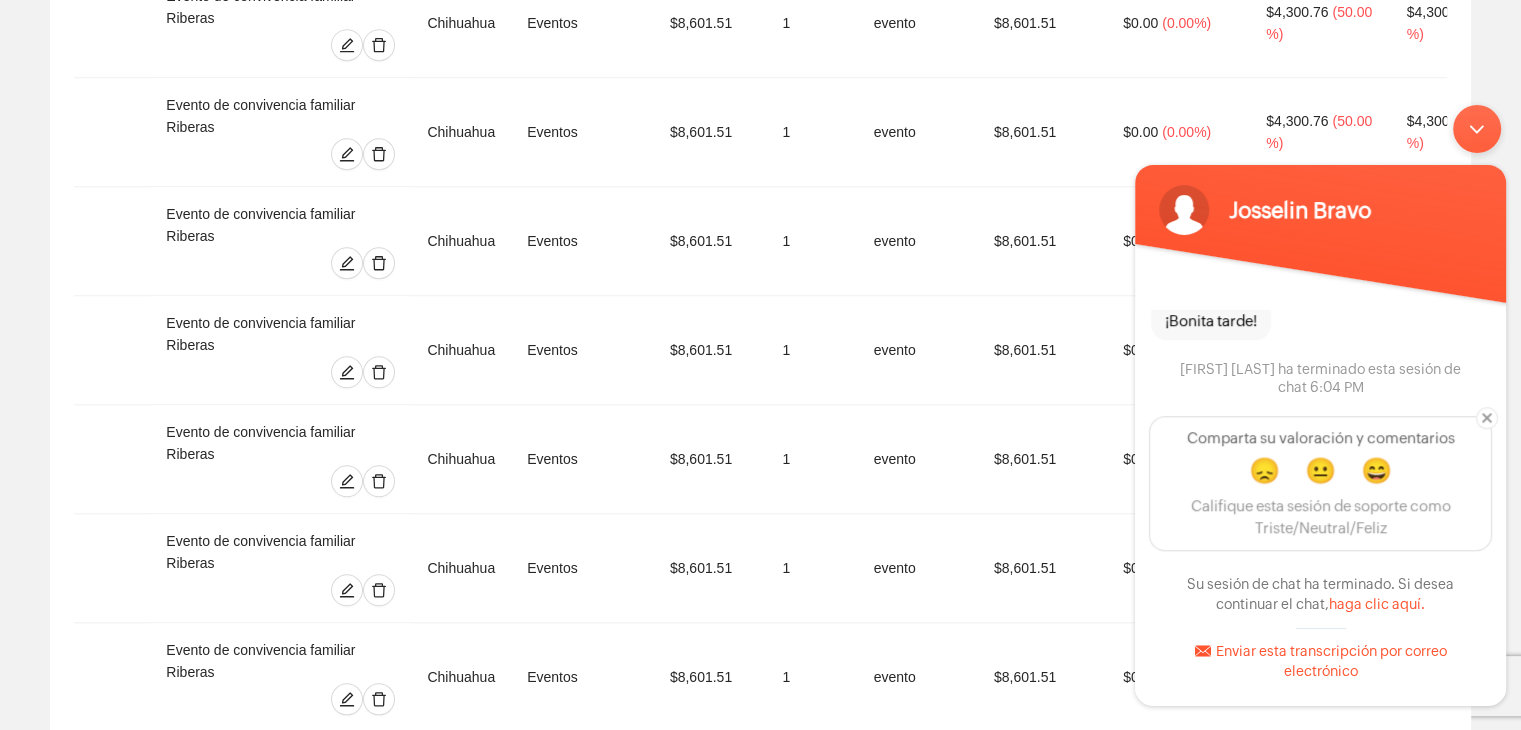 drag, startPoint x: 1508, startPoint y: 544, endPoint x: 1508, endPoint y: 509, distance: 35 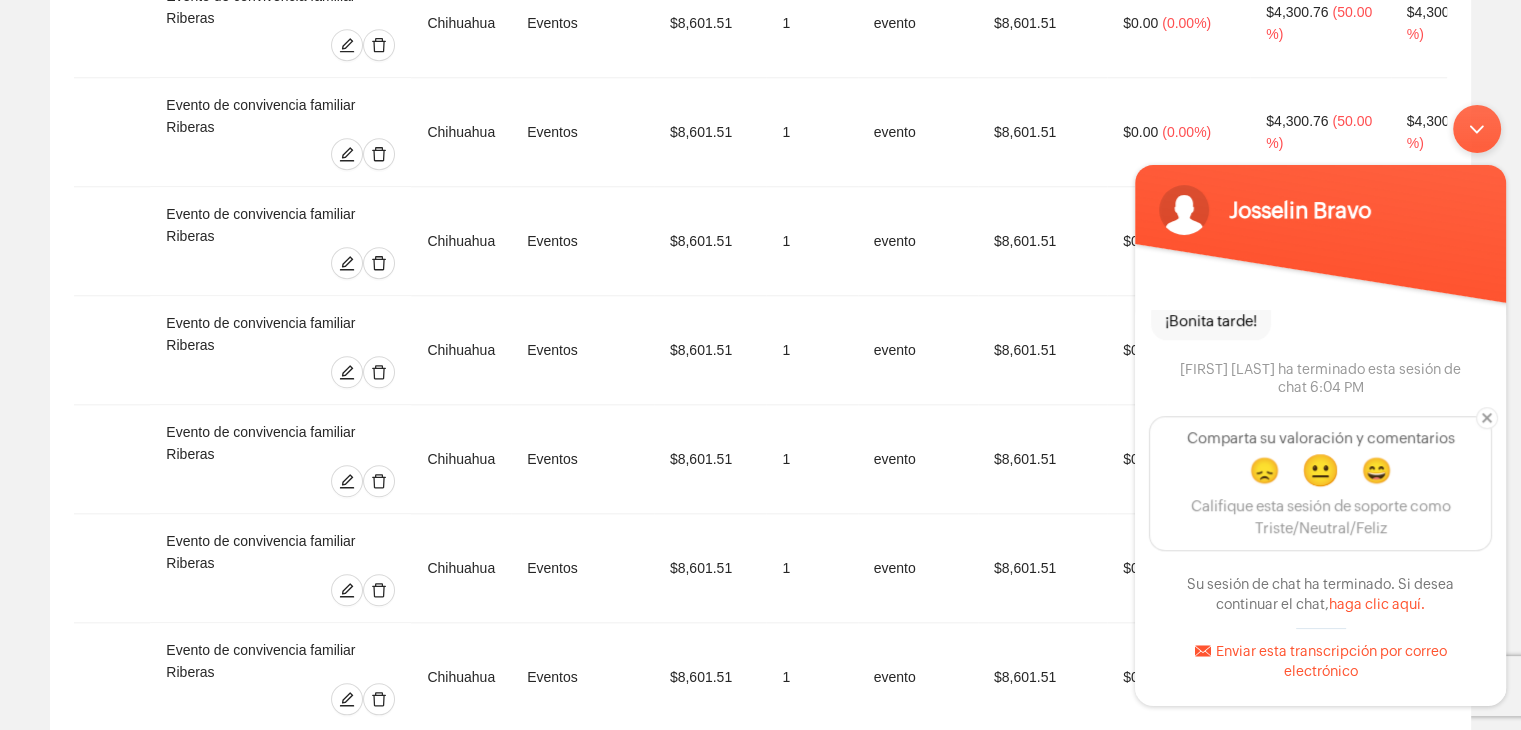 click on "😐" at bounding box center [1320, 469] 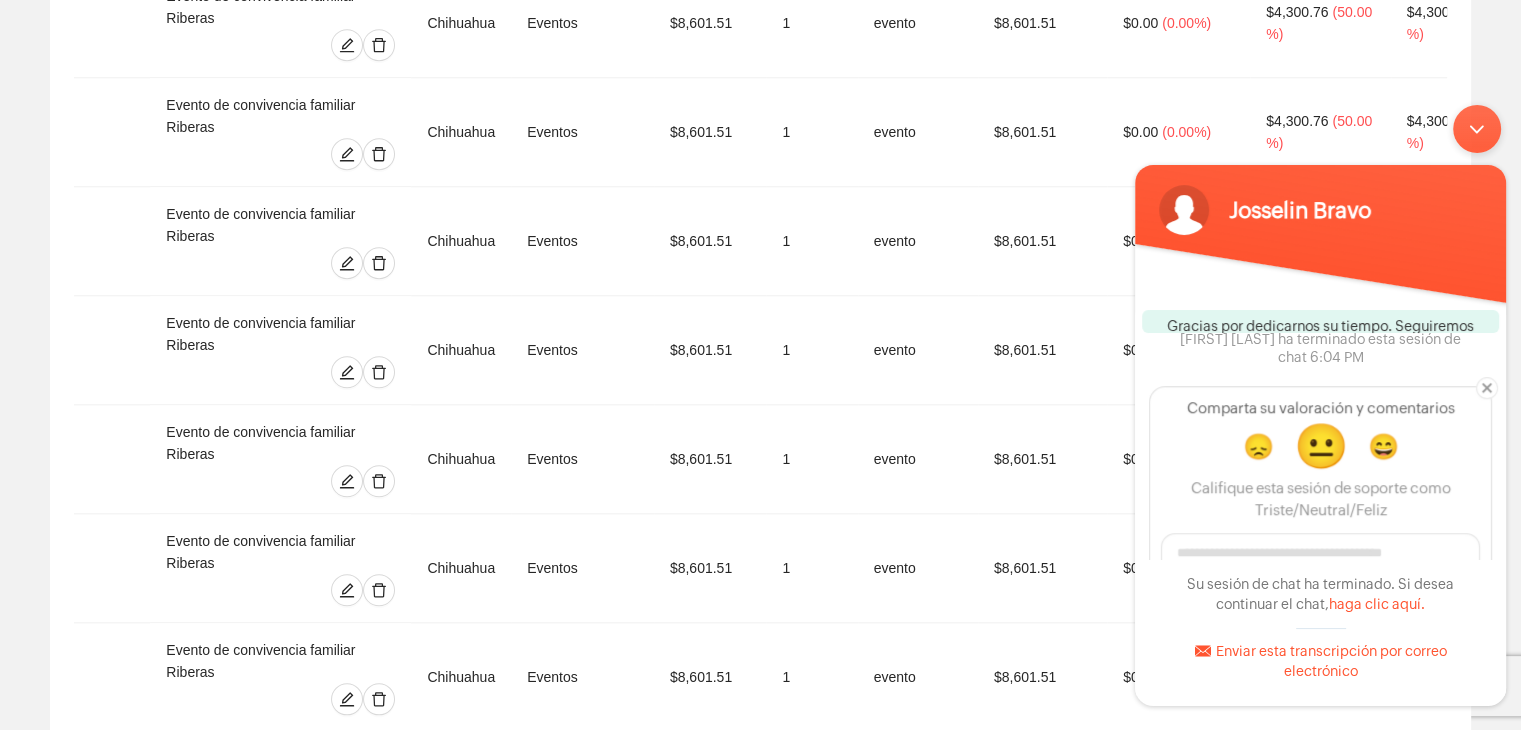 scroll, scrollTop: 1949, scrollLeft: 0, axis: vertical 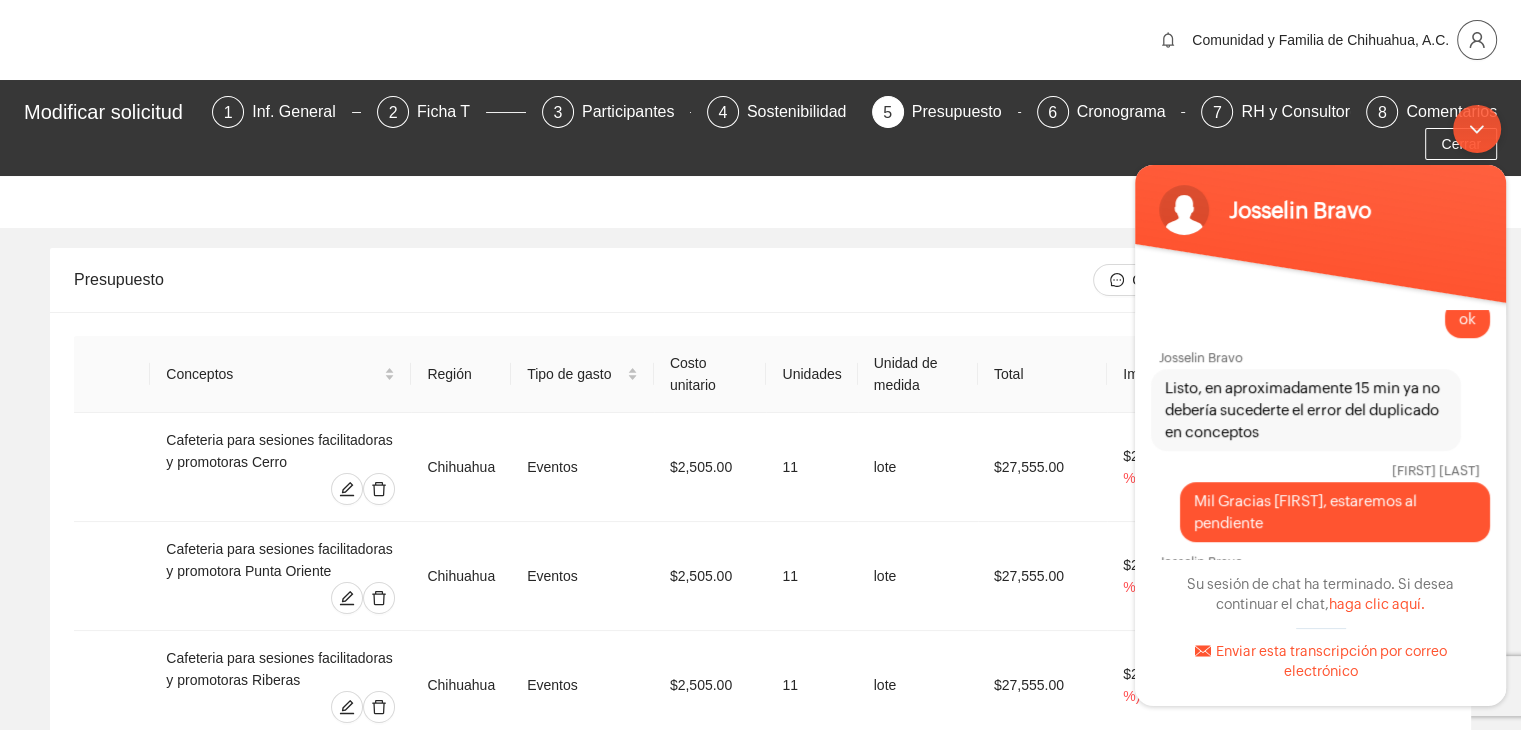 click 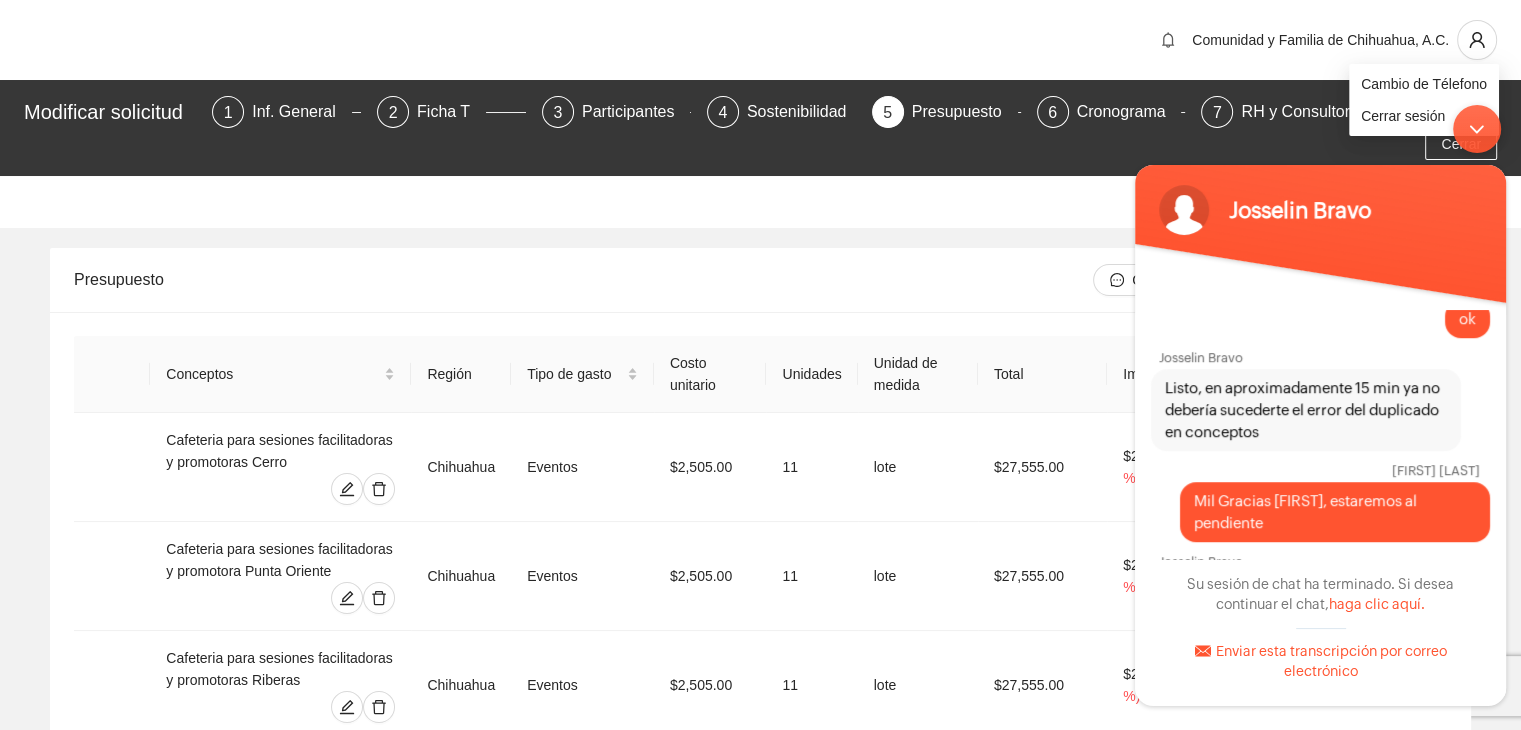 click on "ok" at bounding box center (1320, 318) 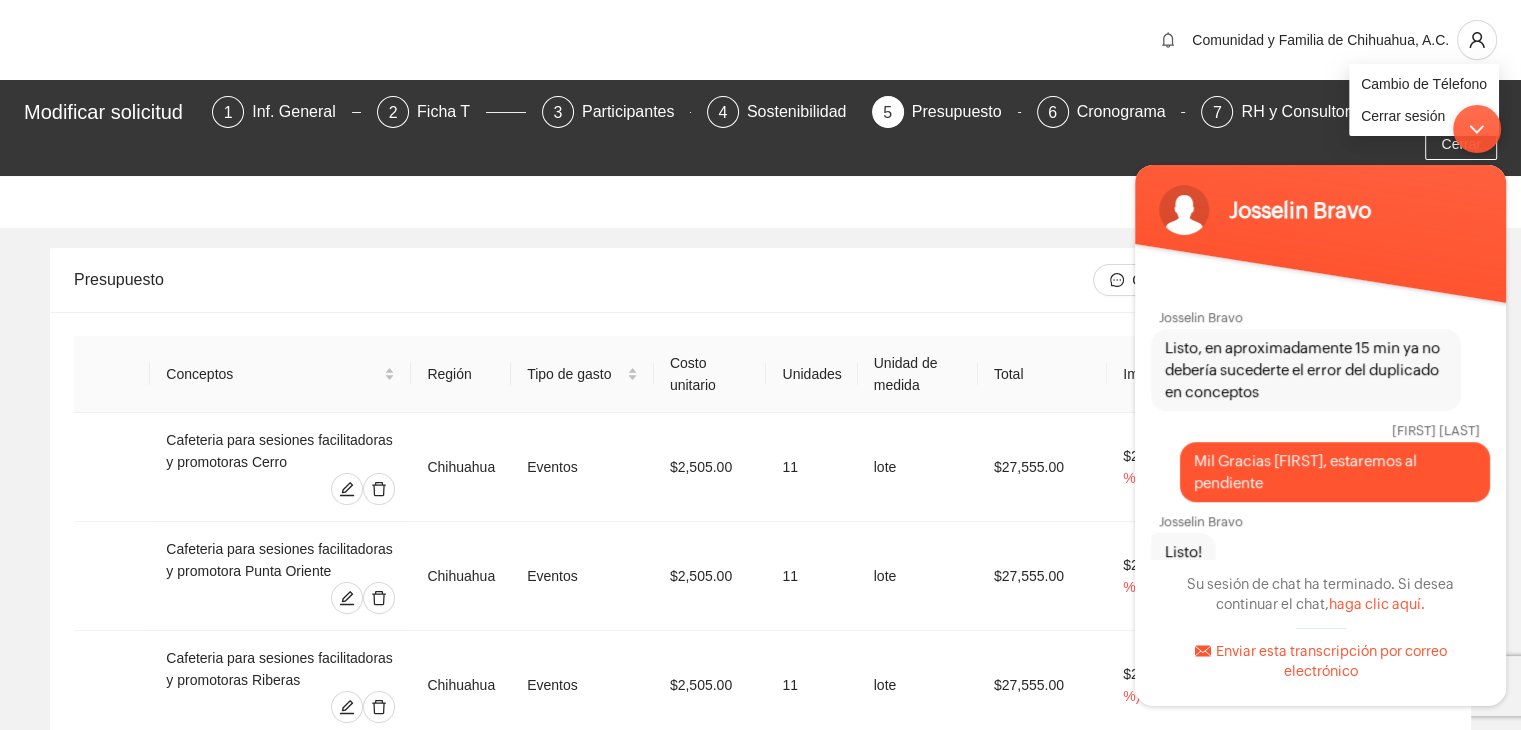scroll, scrollTop: 1398, scrollLeft: 0, axis: vertical 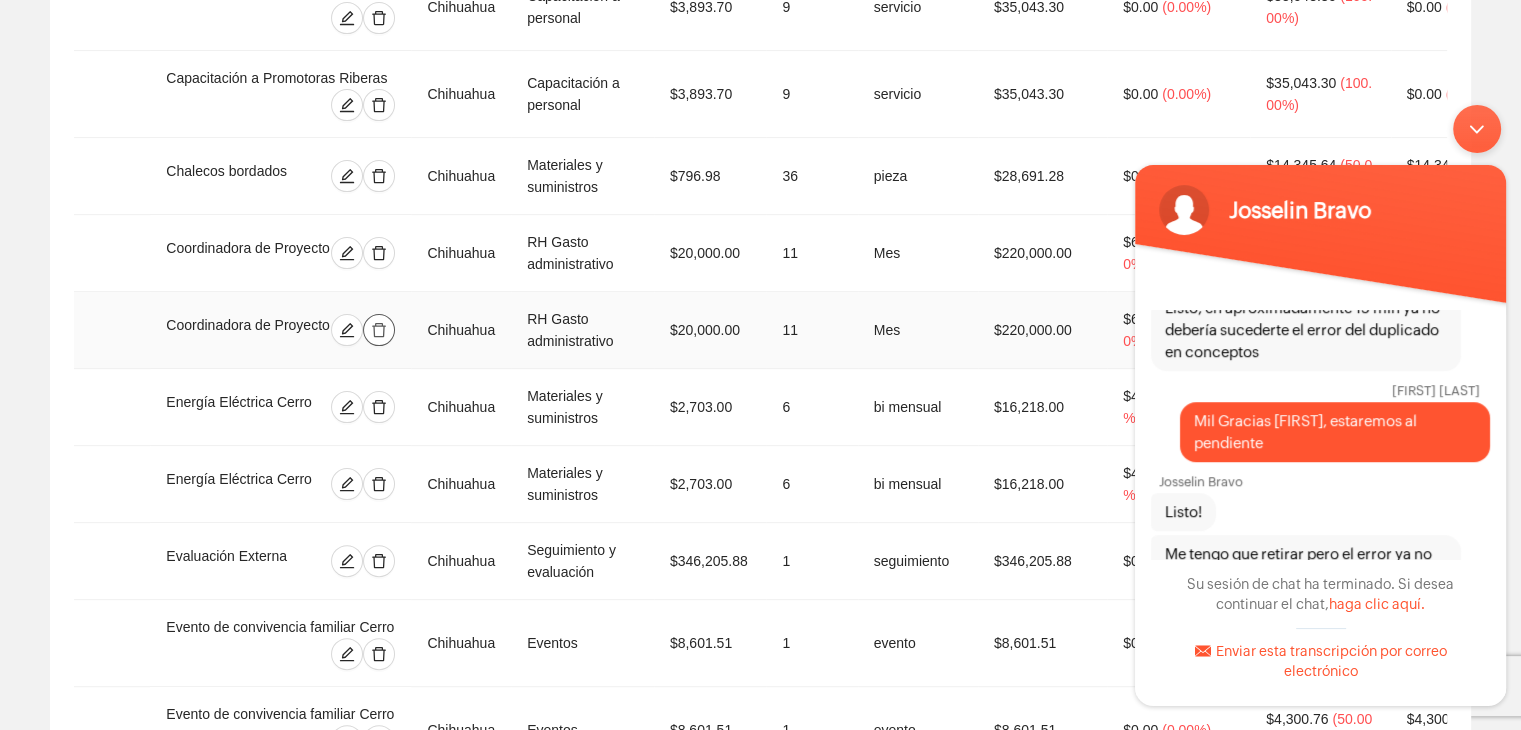 click 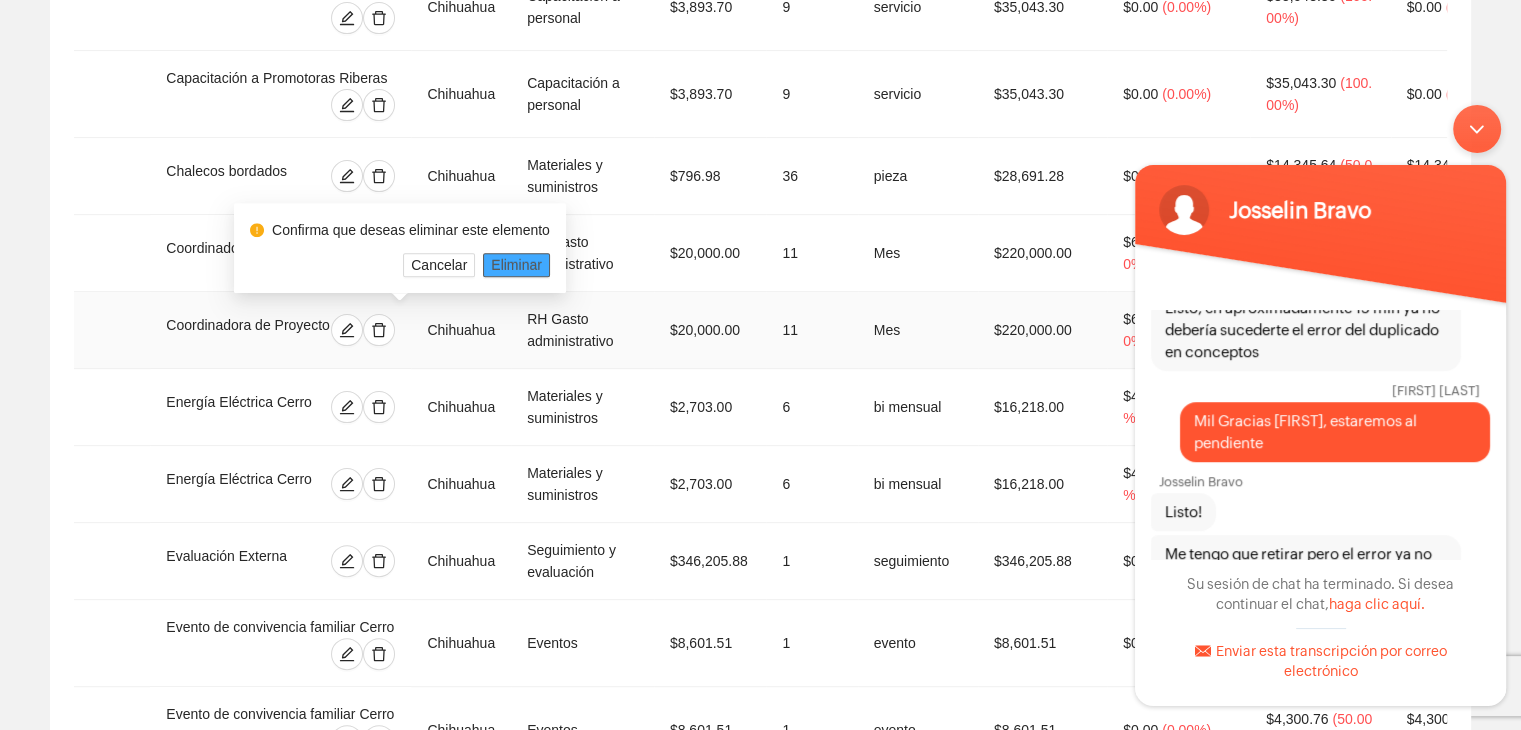 click on "Eliminar" at bounding box center (516, 265) 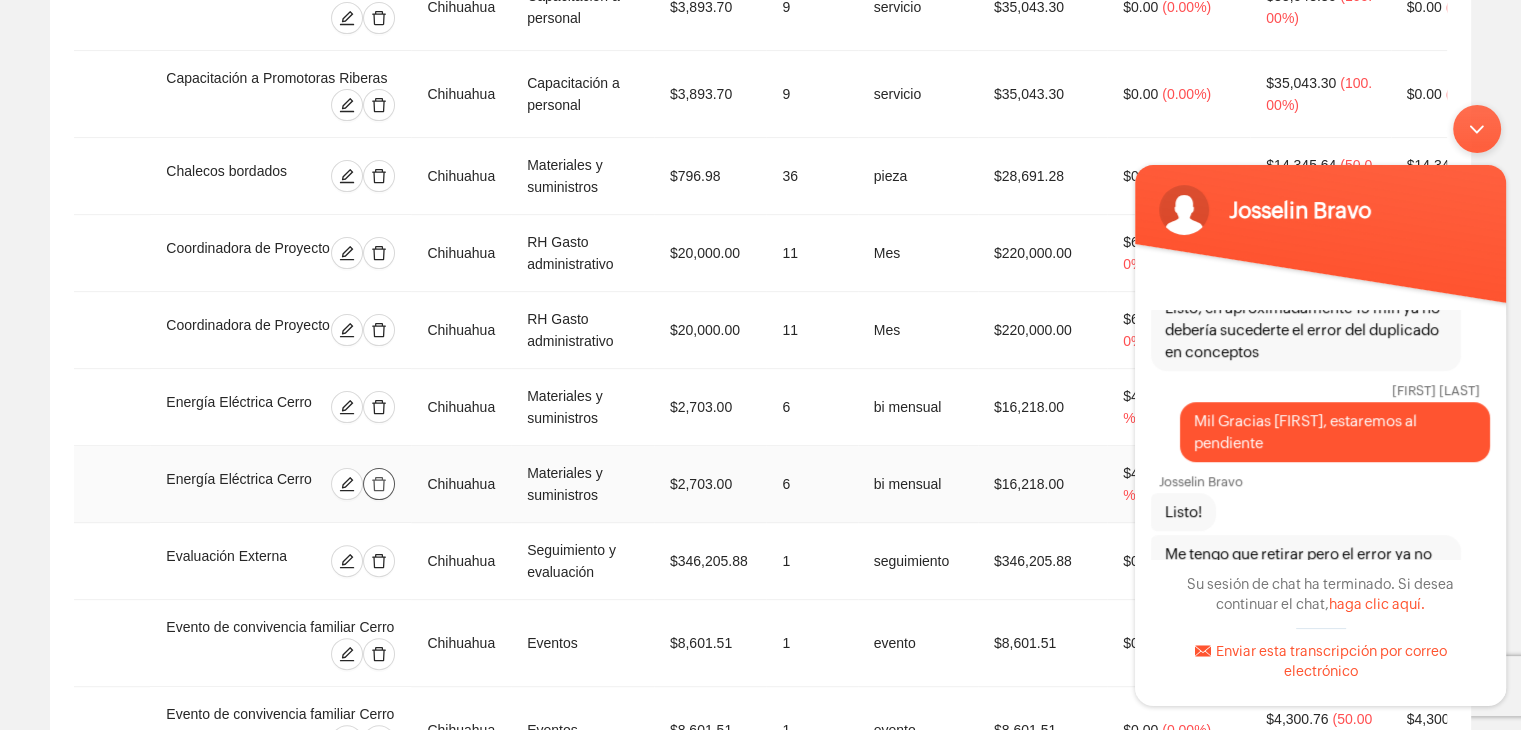 click at bounding box center (379, 484) 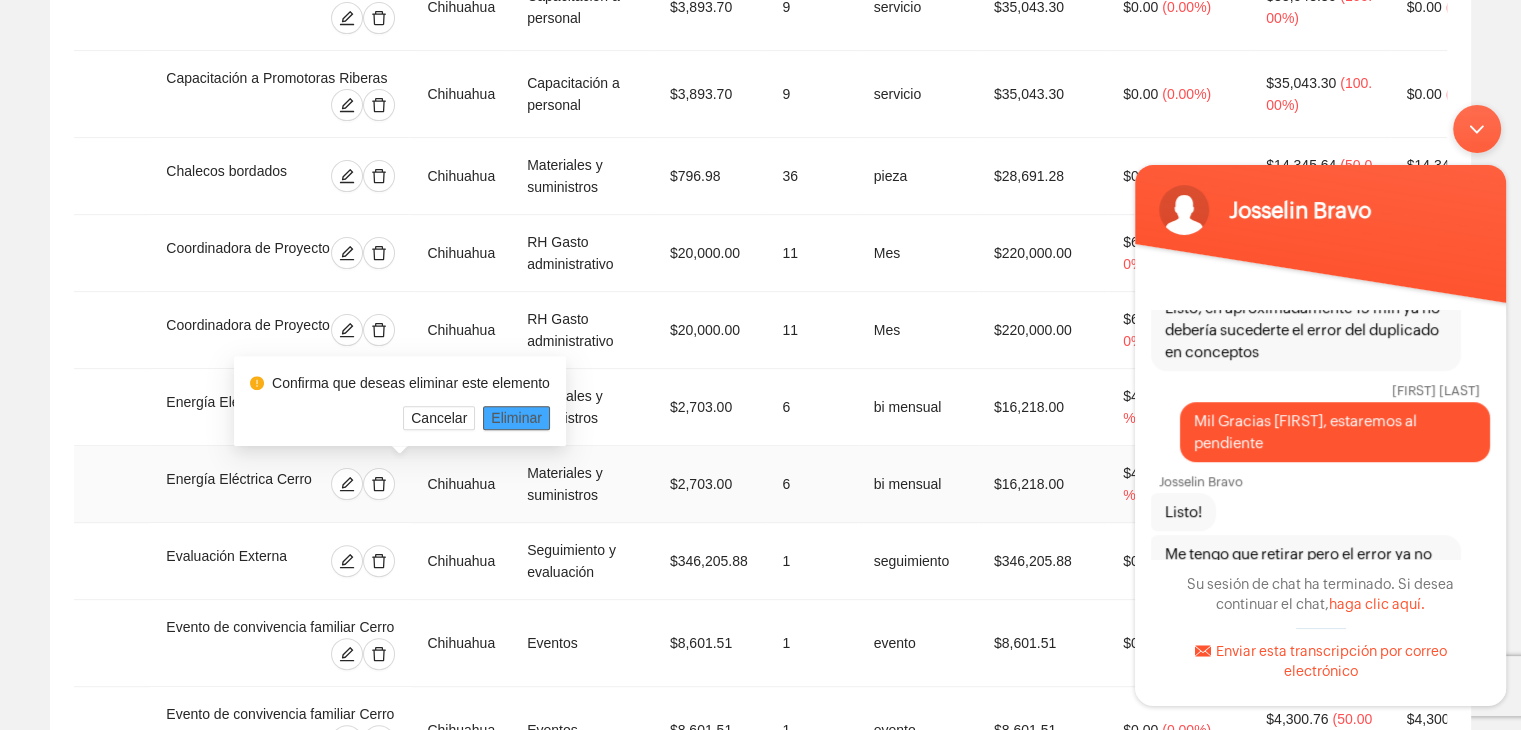 click on "Eliminar" at bounding box center [516, 418] 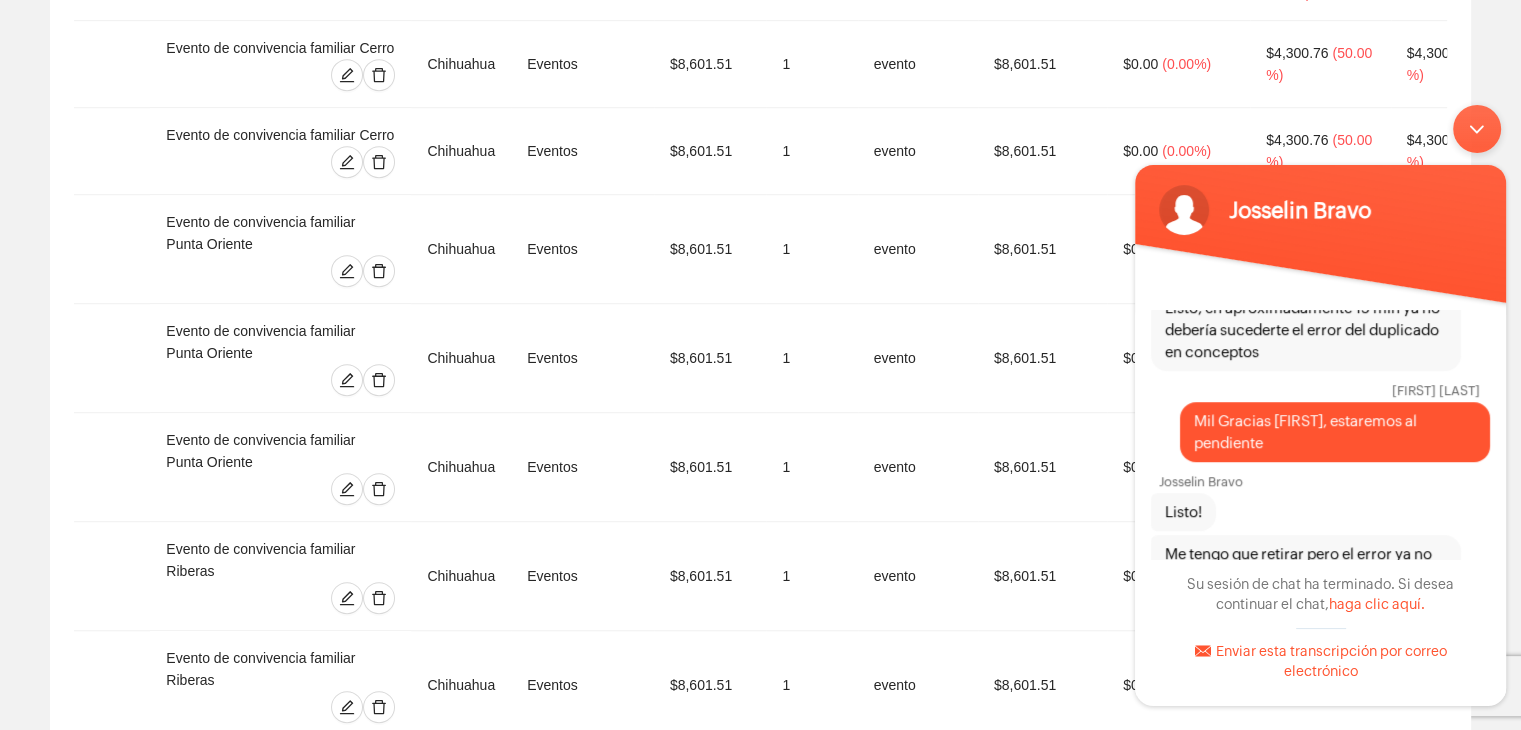 scroll, scrollTop: 1356, scrollLeft: 0, axis: vertical 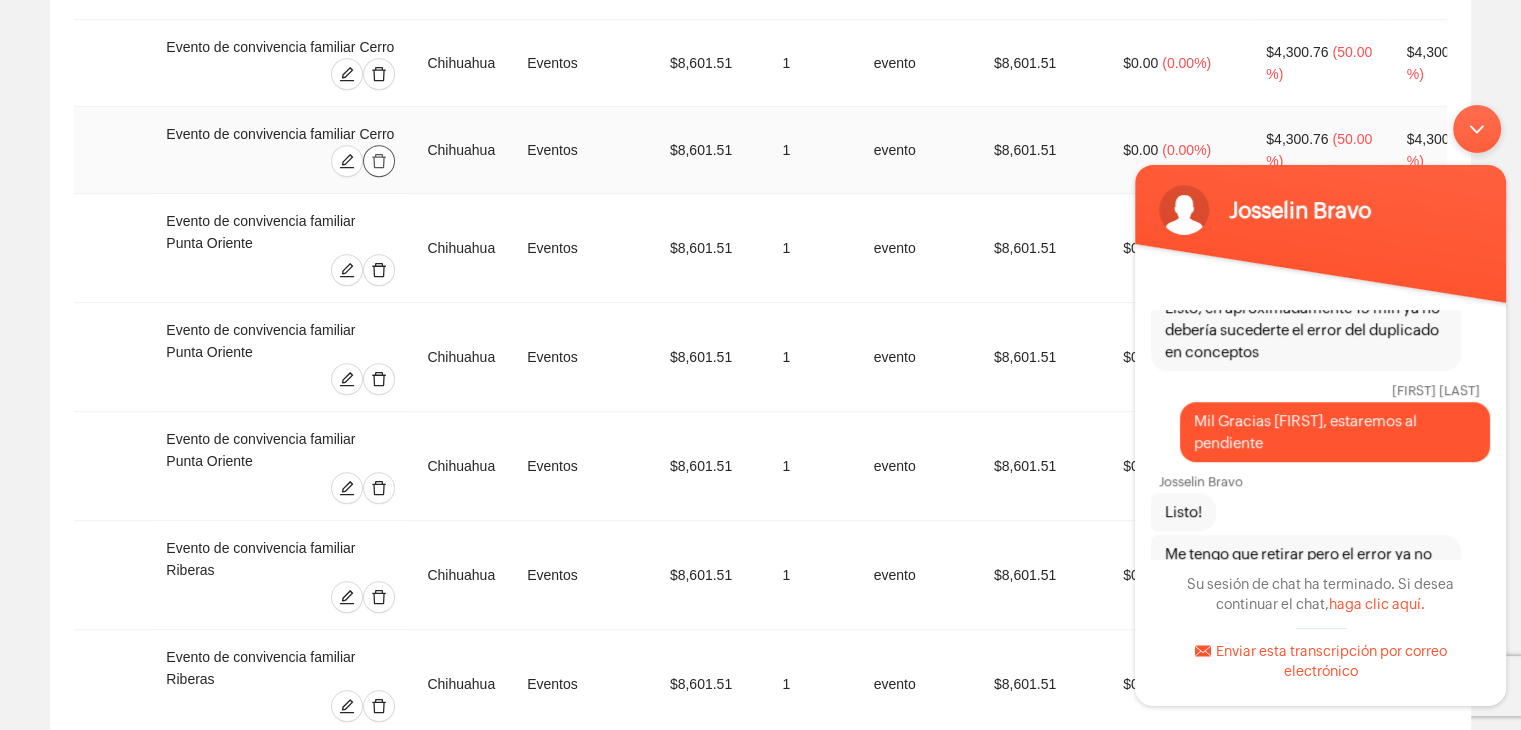 click 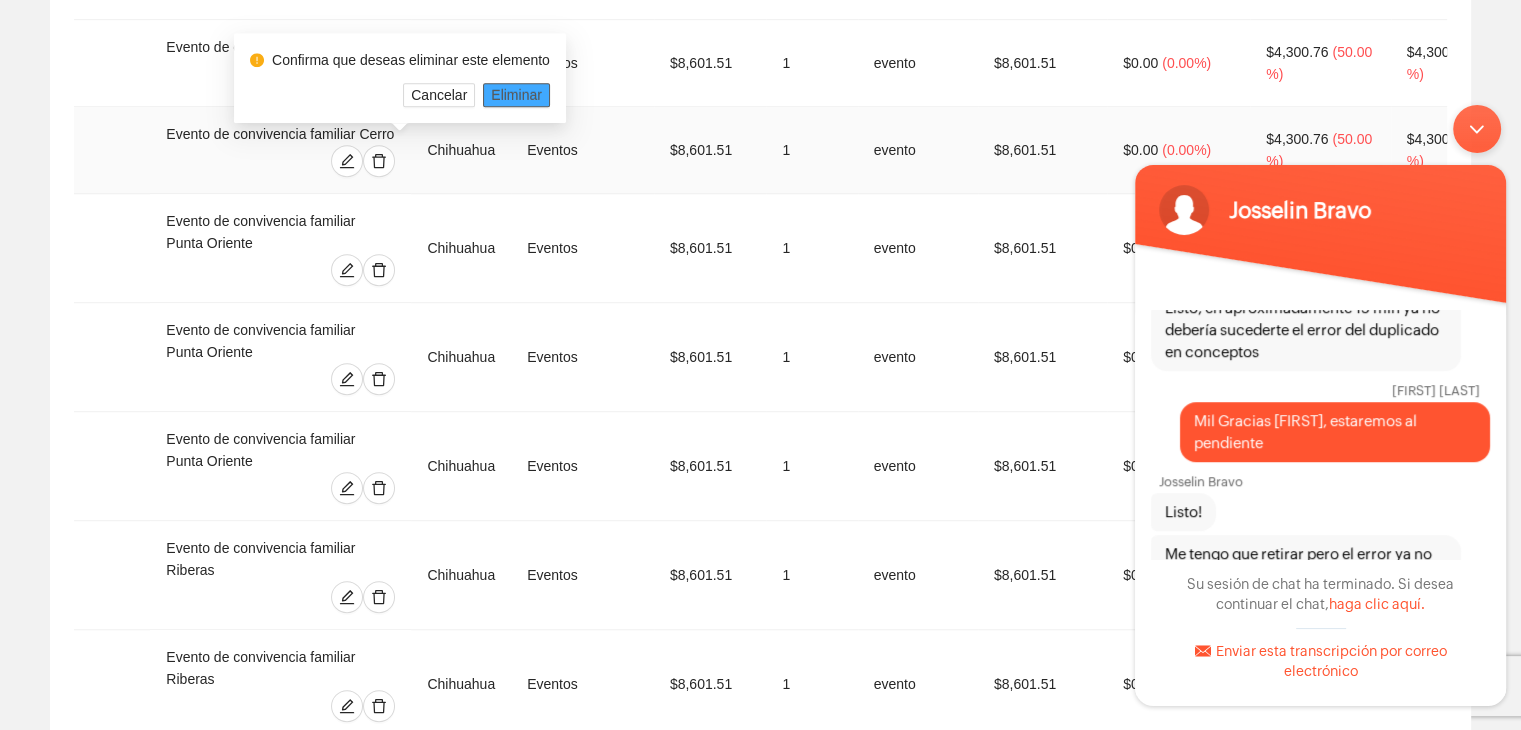 click on "Eliminar" at bounding box center [516, 95] 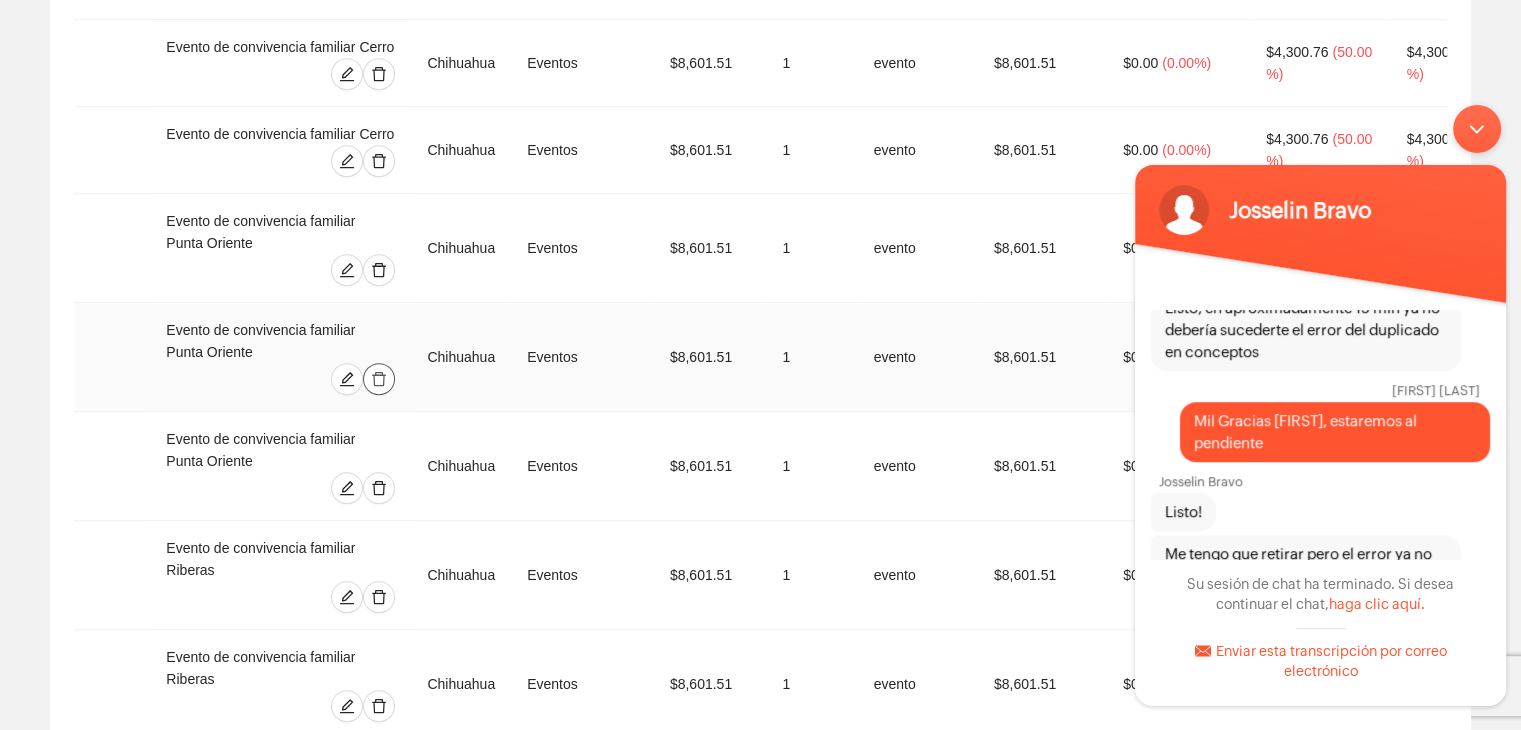 click 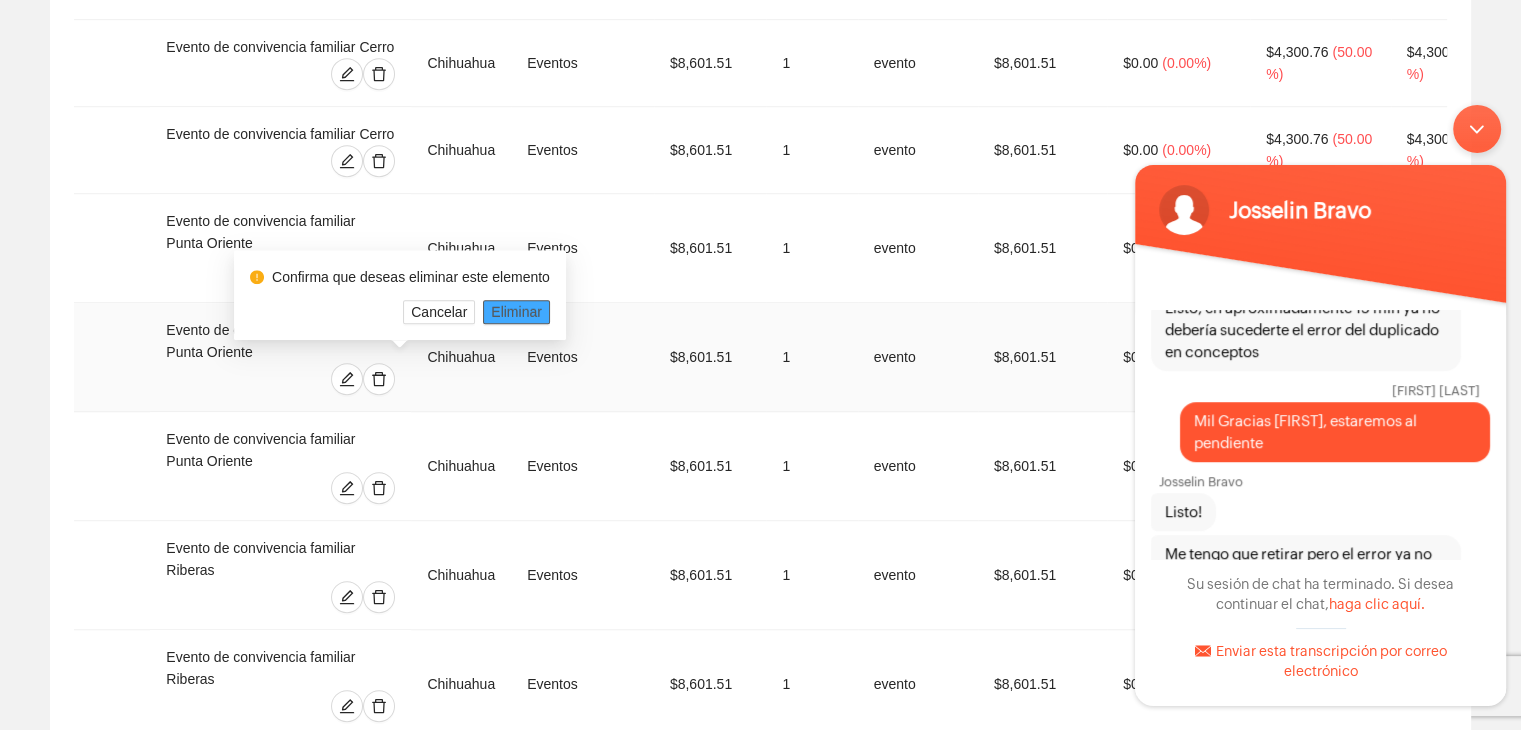click on "Eliminar" at bounding box center [516, 312] 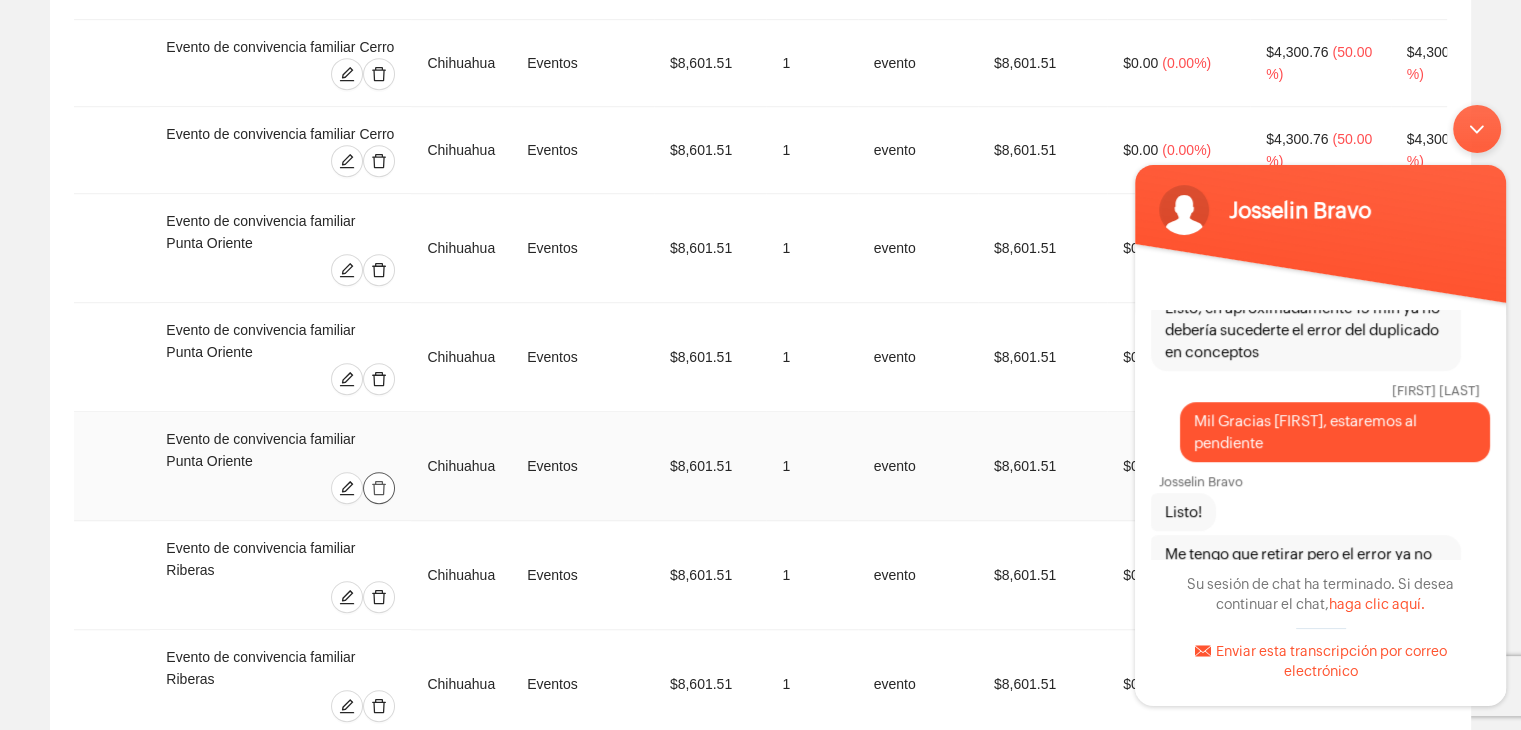 click at bounding box center [379, 488] 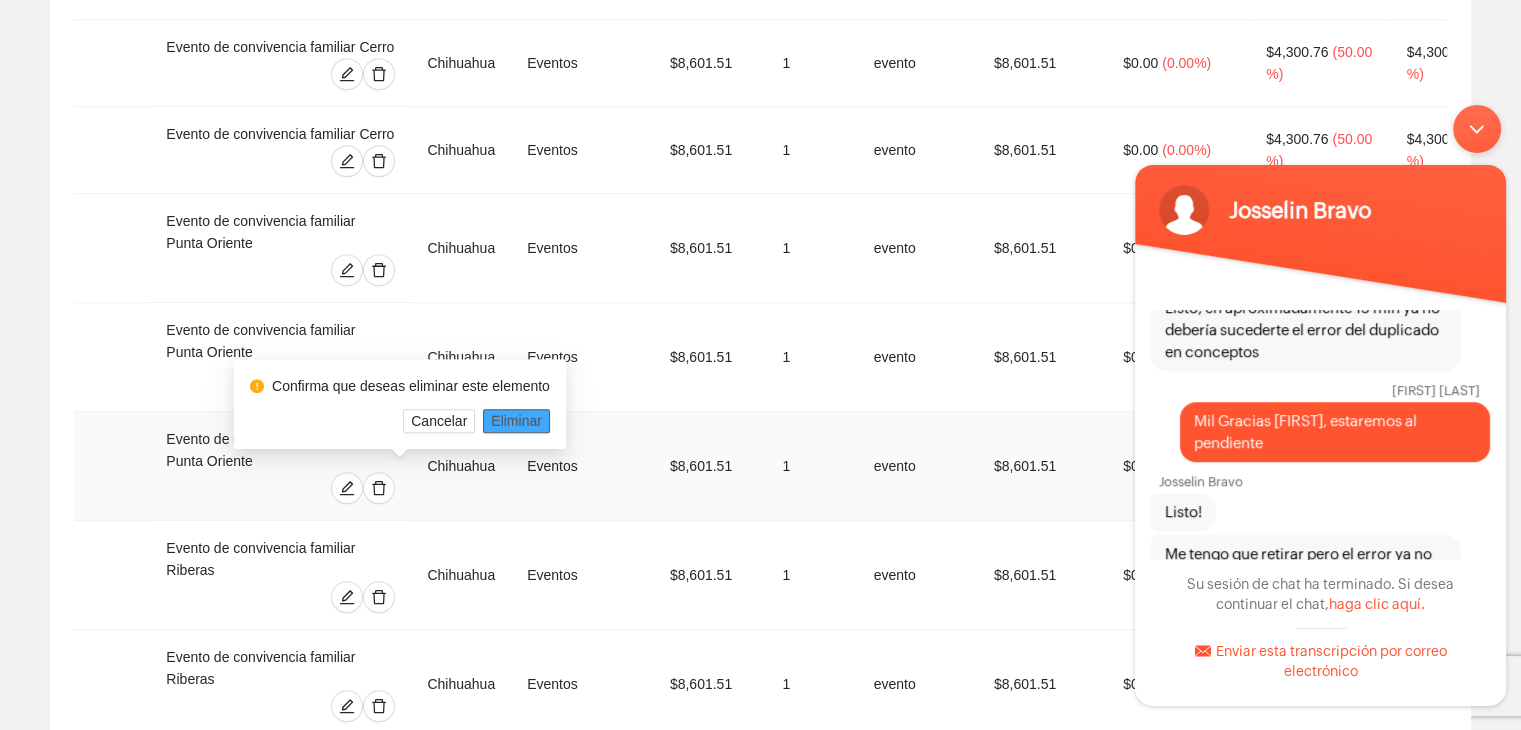 click on "Eliminar" at bounding box center (516, 421) 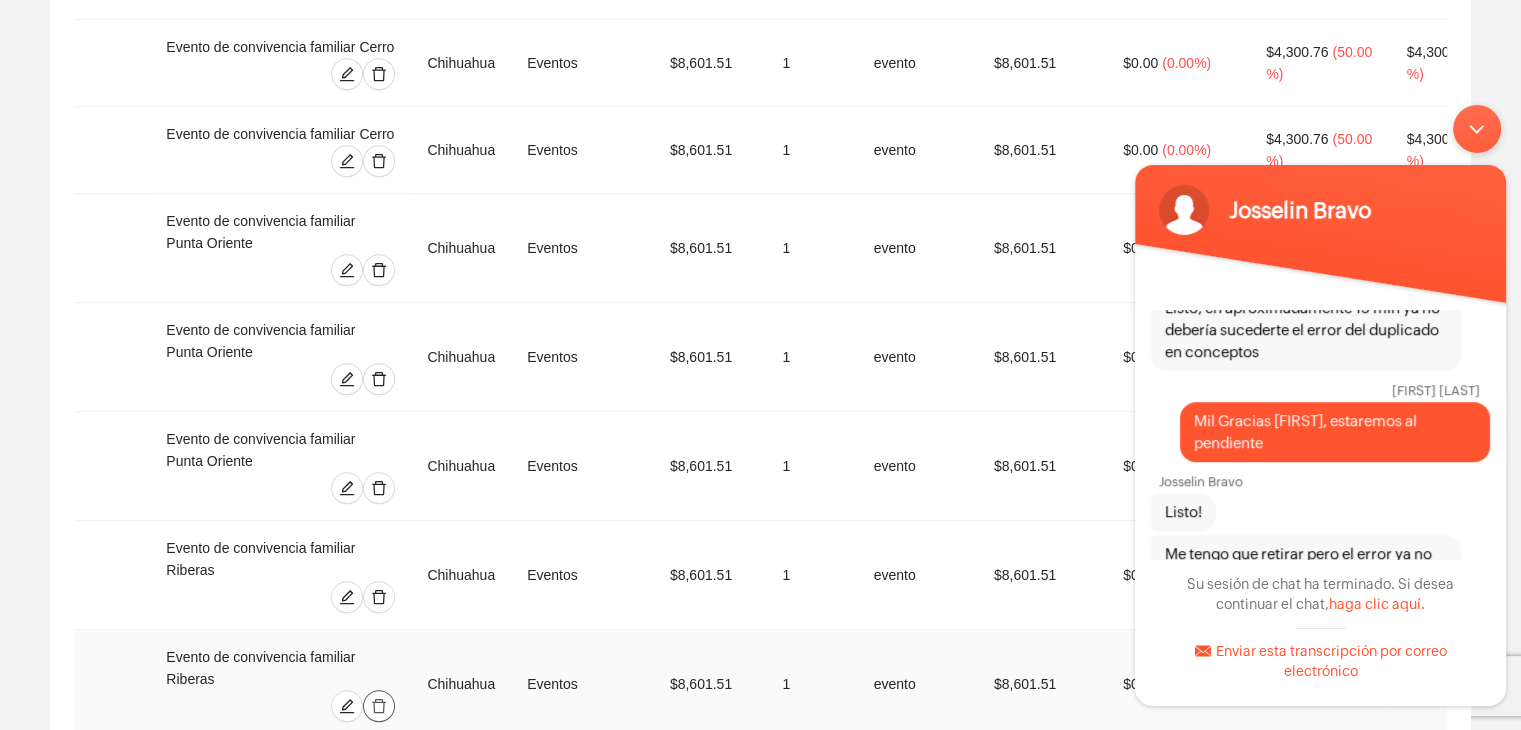 click 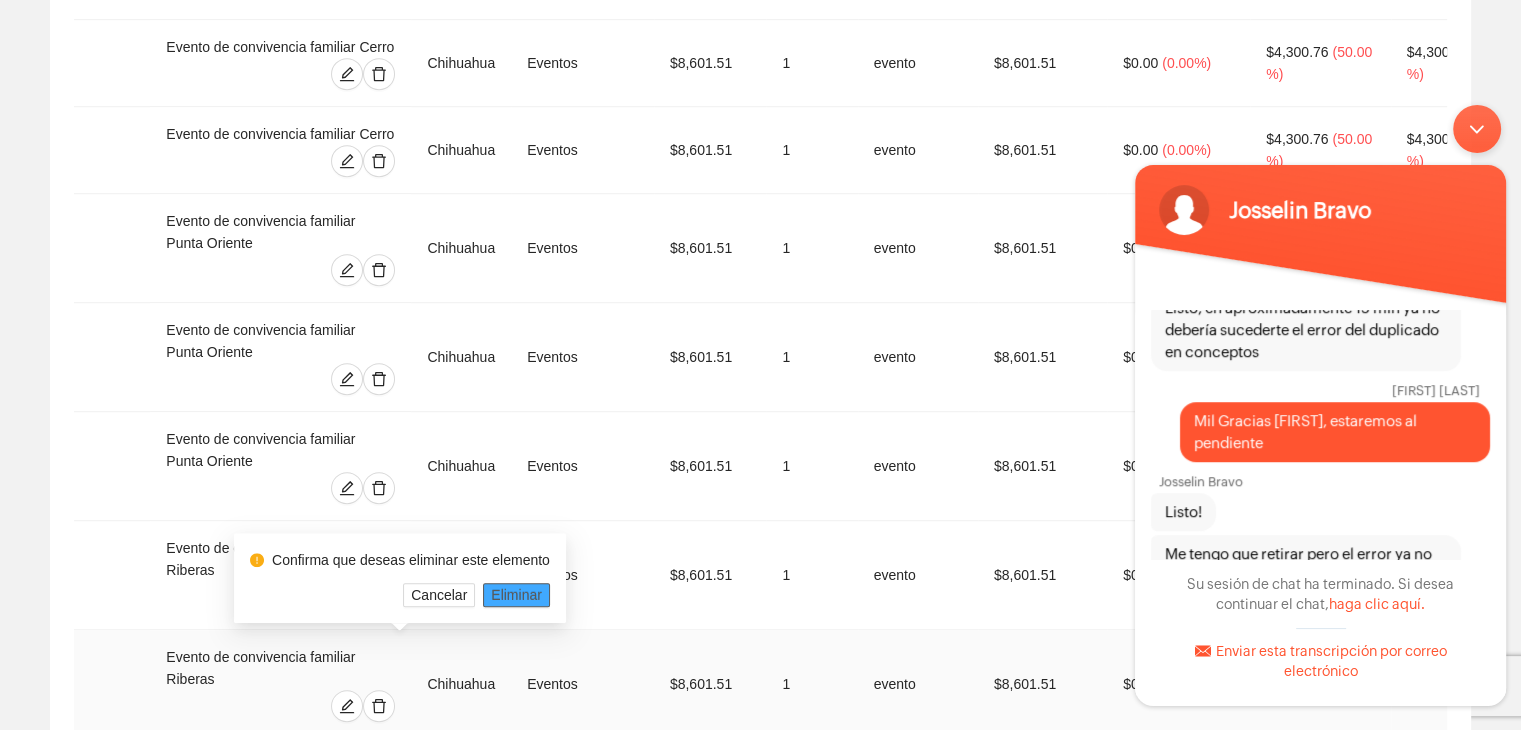 click on "Eliminar" at bounding box center (516, 595) 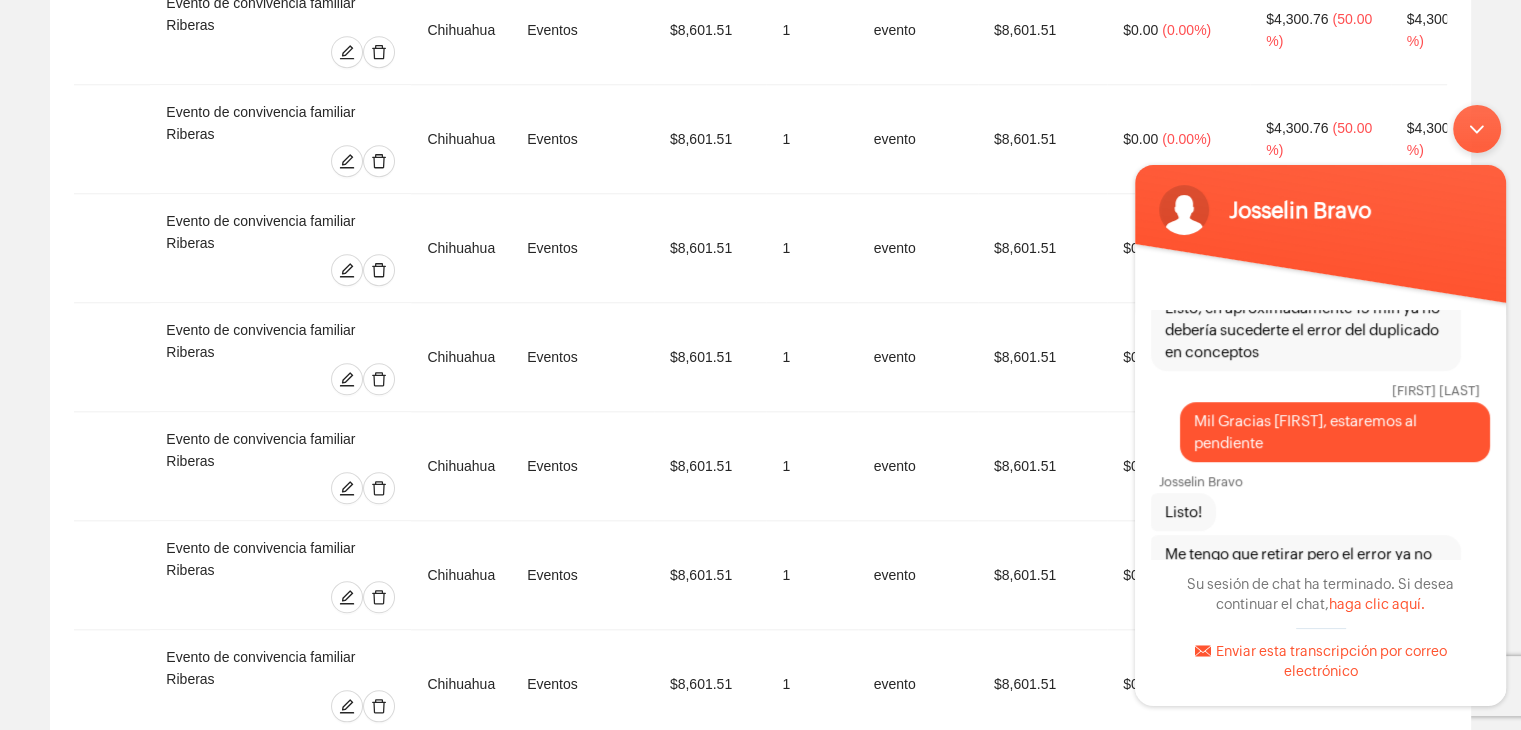 scroll, scrollTop: 2009, scrollLeft: 0, axis: vertical 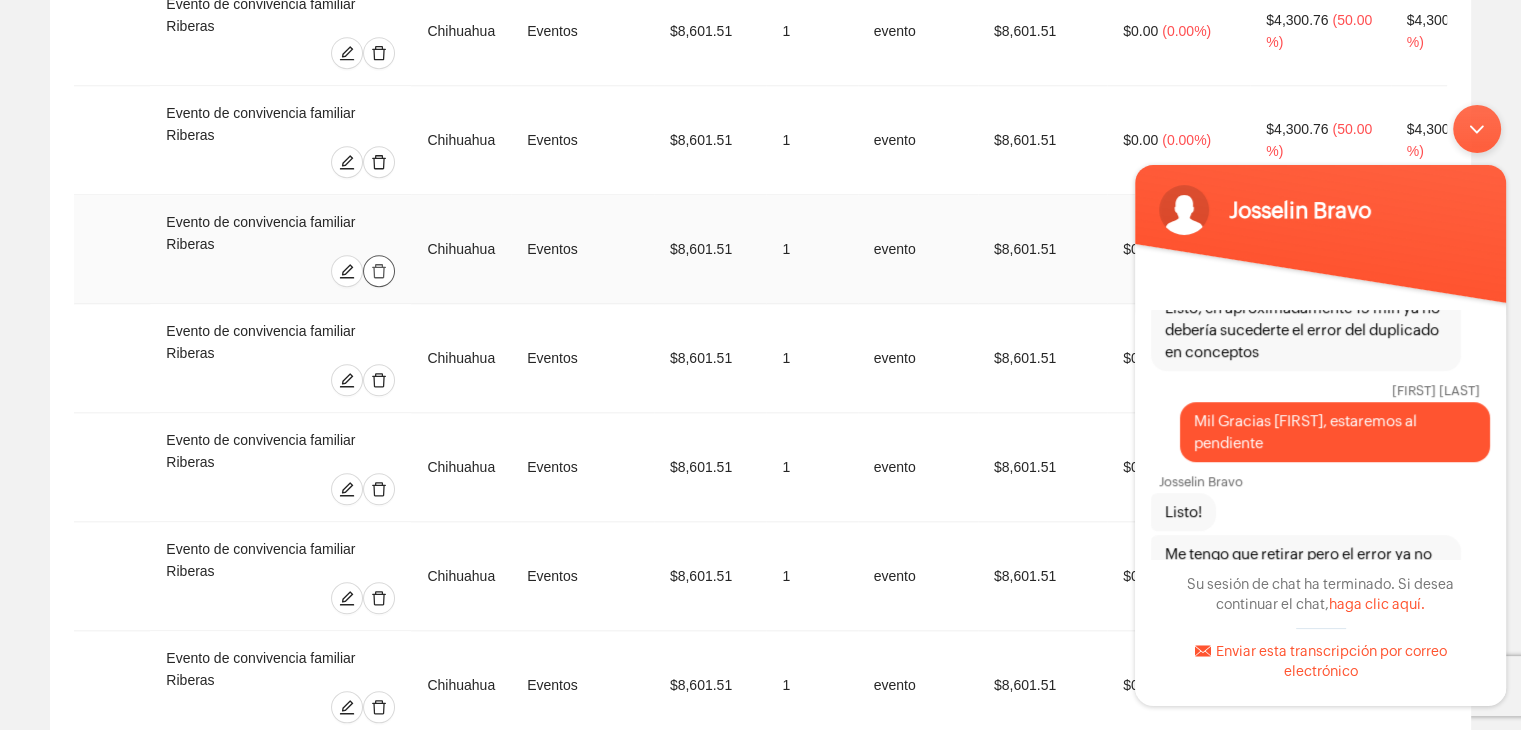 click 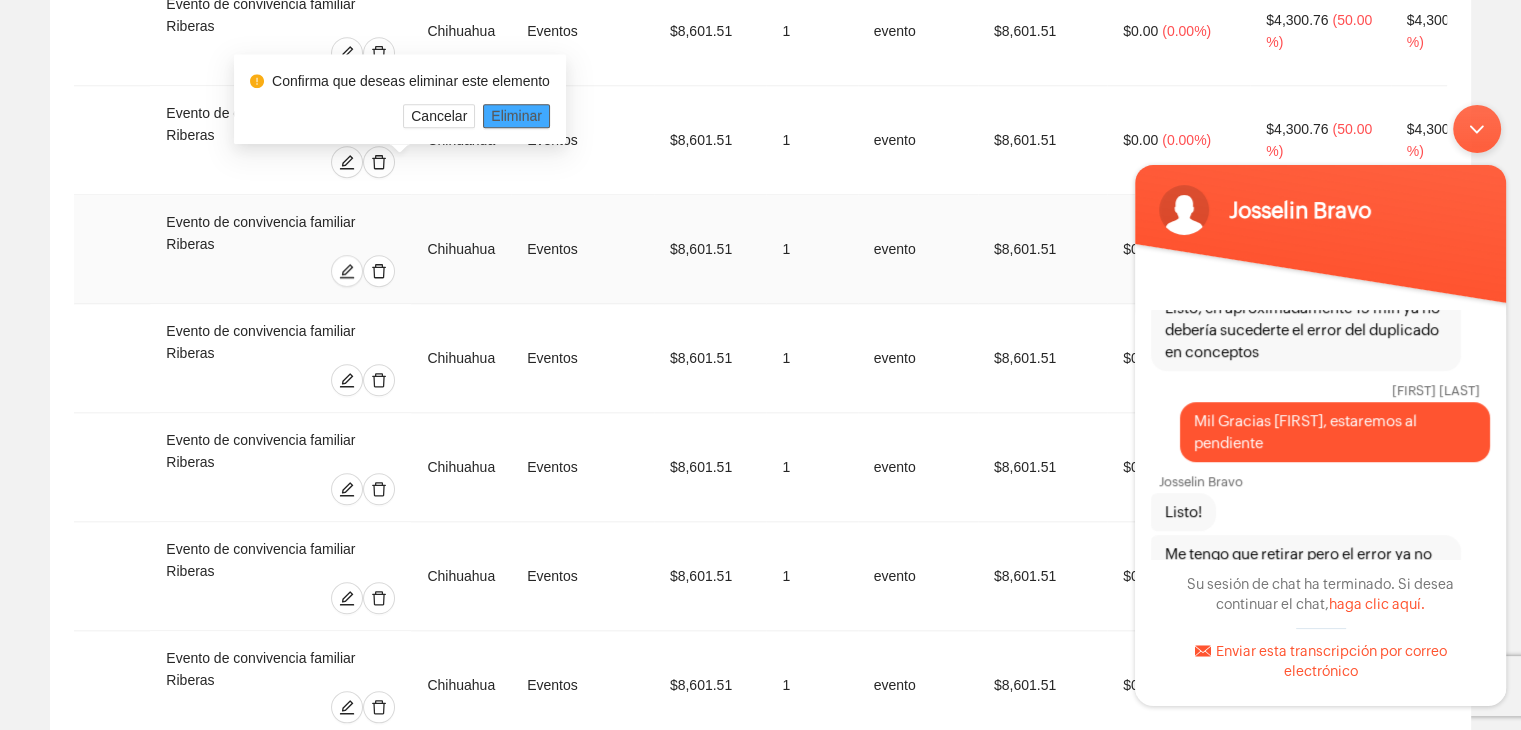 click on "Eliminar" at bounding box center (516, 116) 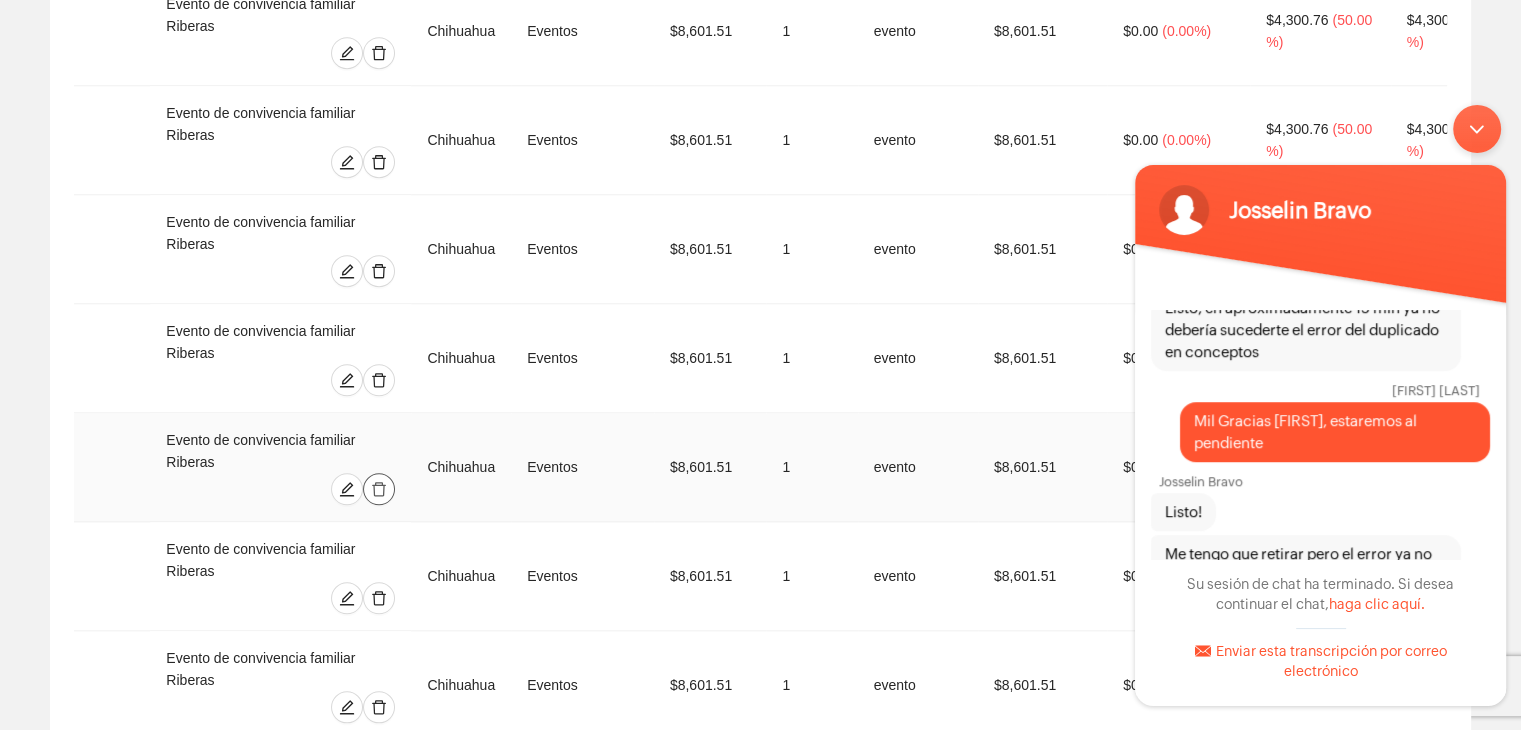 click 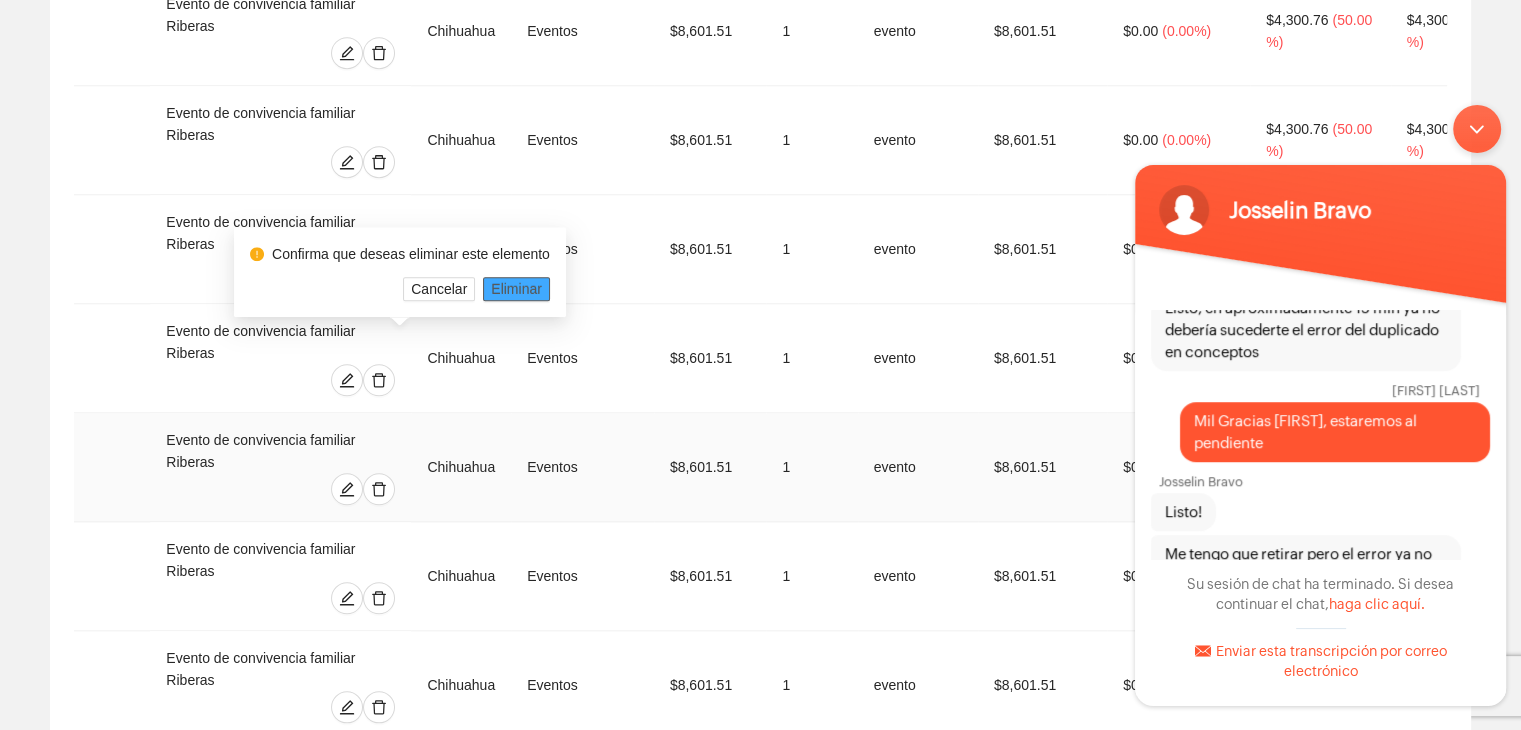 click on "Eliminar" at bounding box center (516, 289) 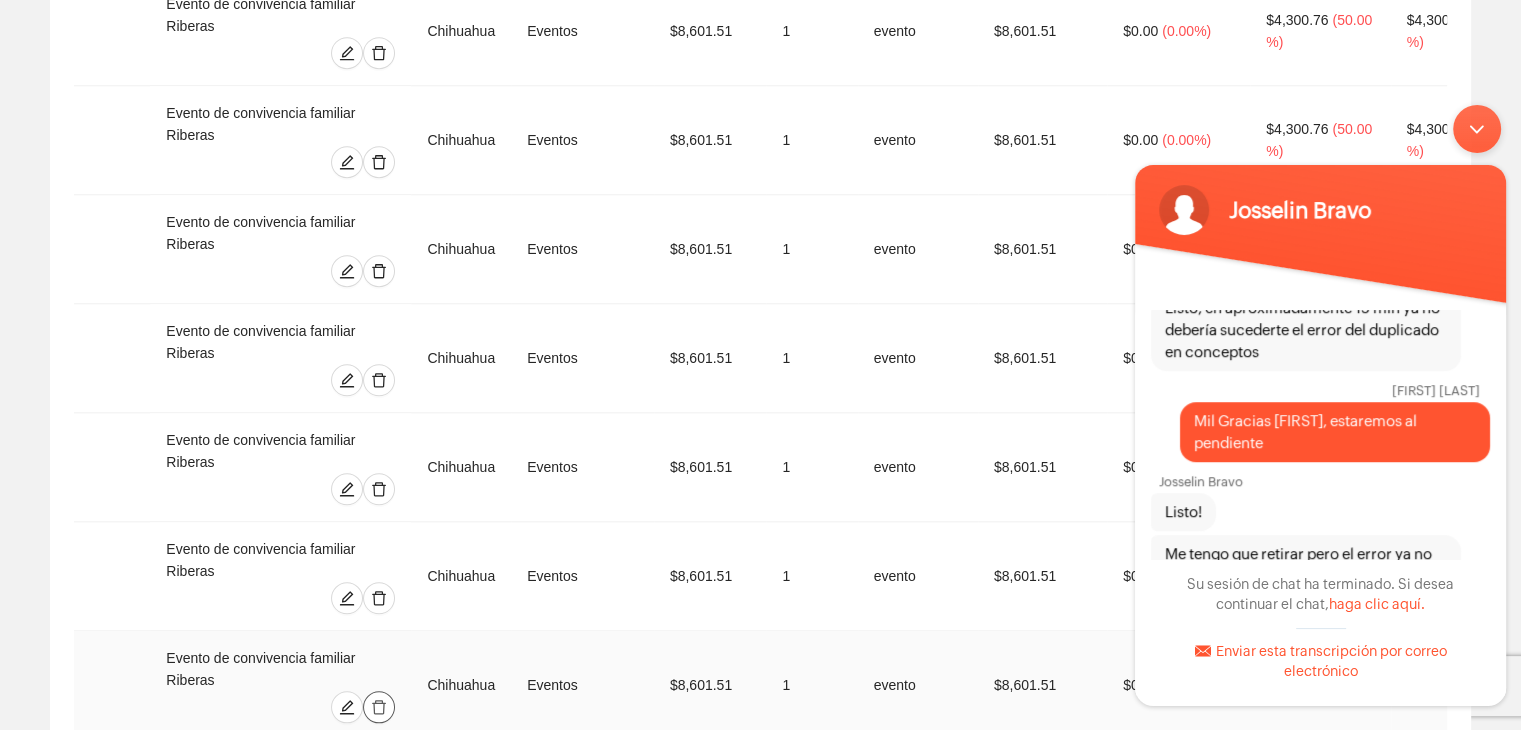 click 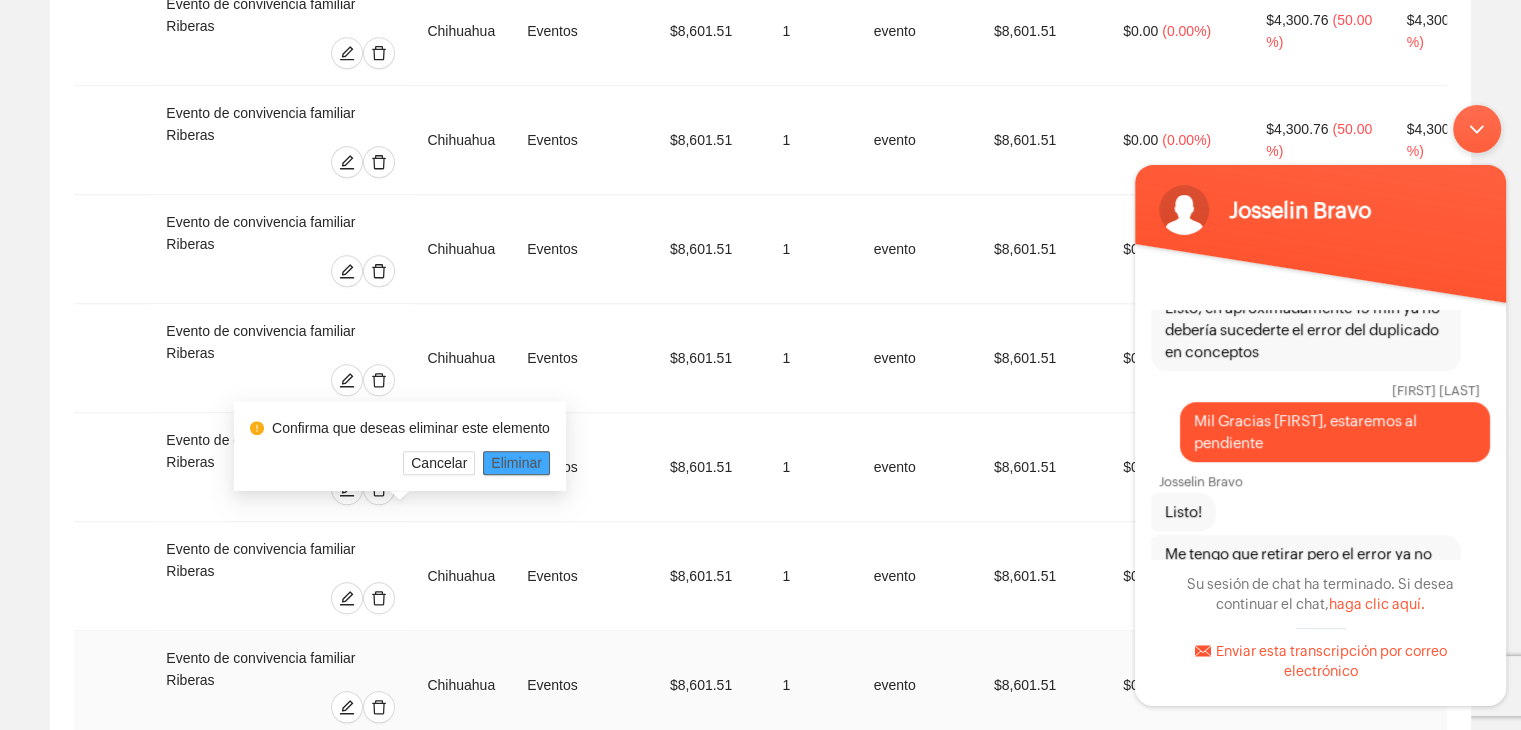 click on "Eliminar" at bounding box center [516, 463] 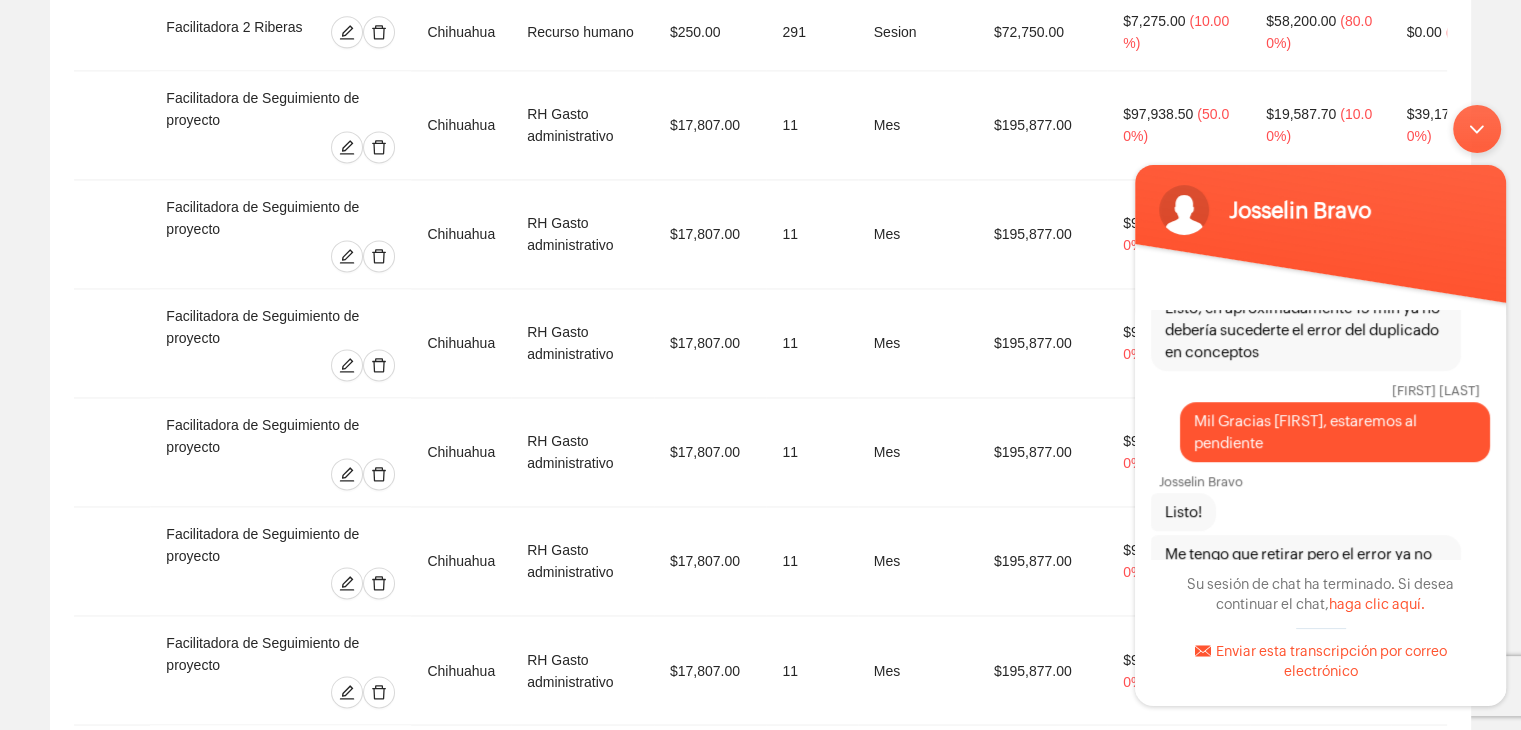 scroll, scrollTop: 3139, scrollLeft: 0, axis: vertical 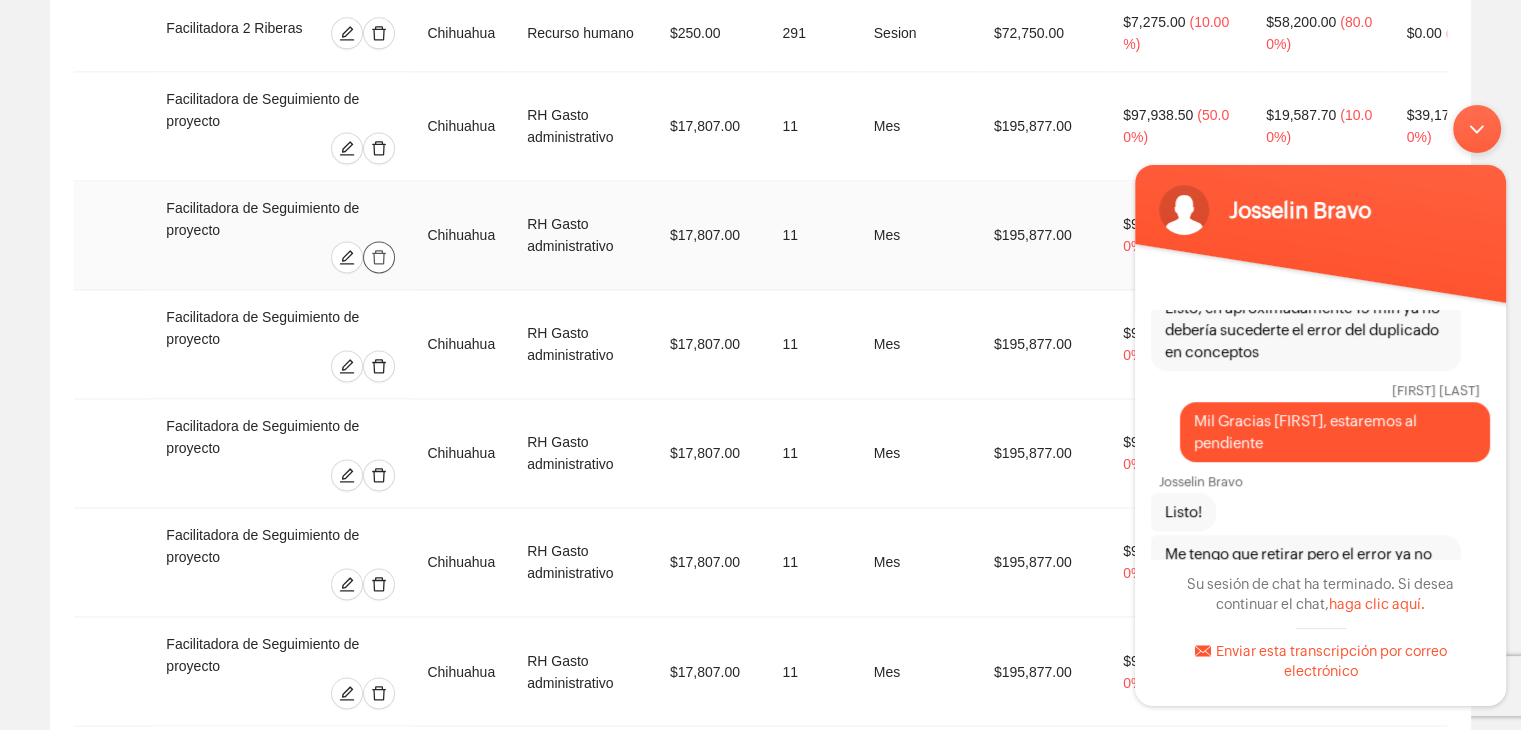 click 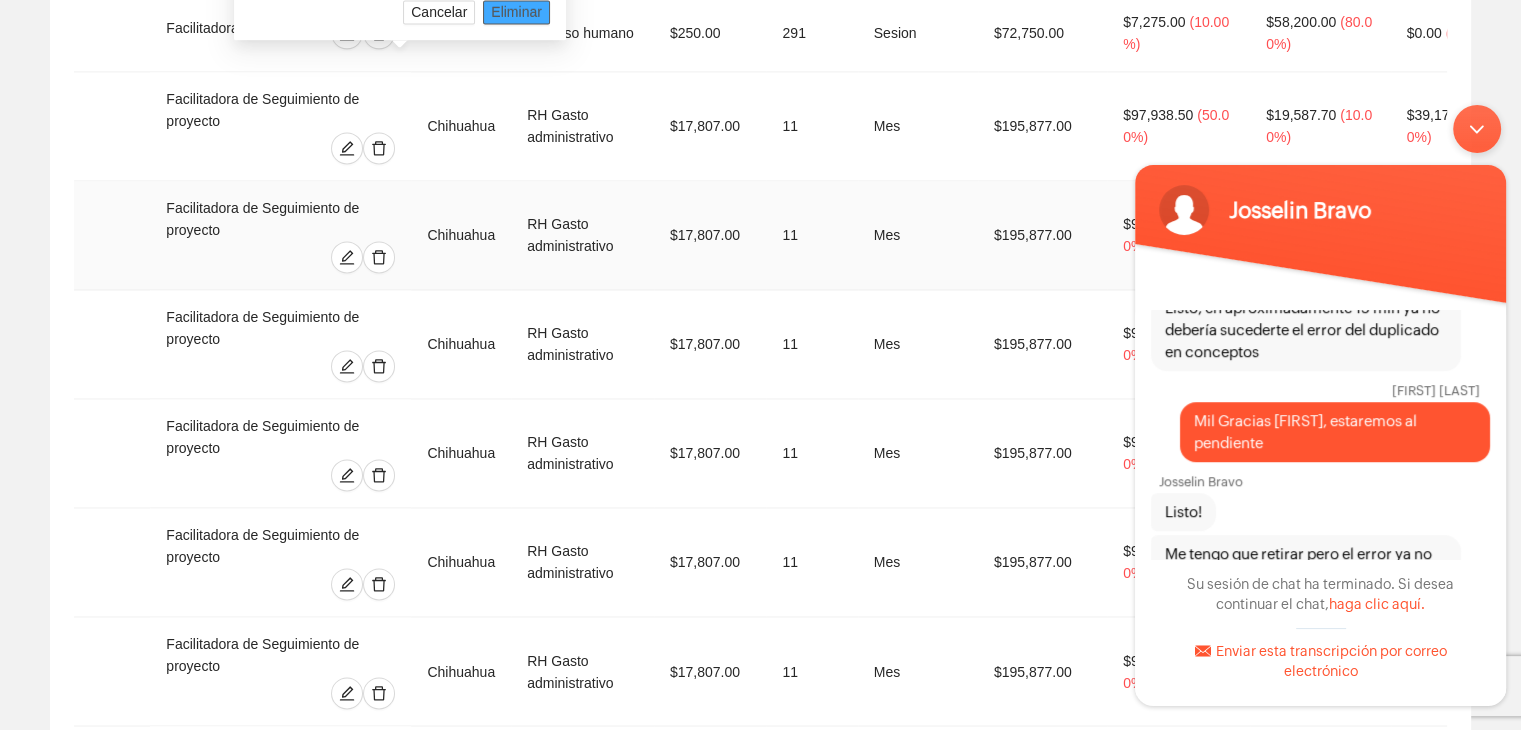 click on "Eliminar" at bounding box center [516, 12] 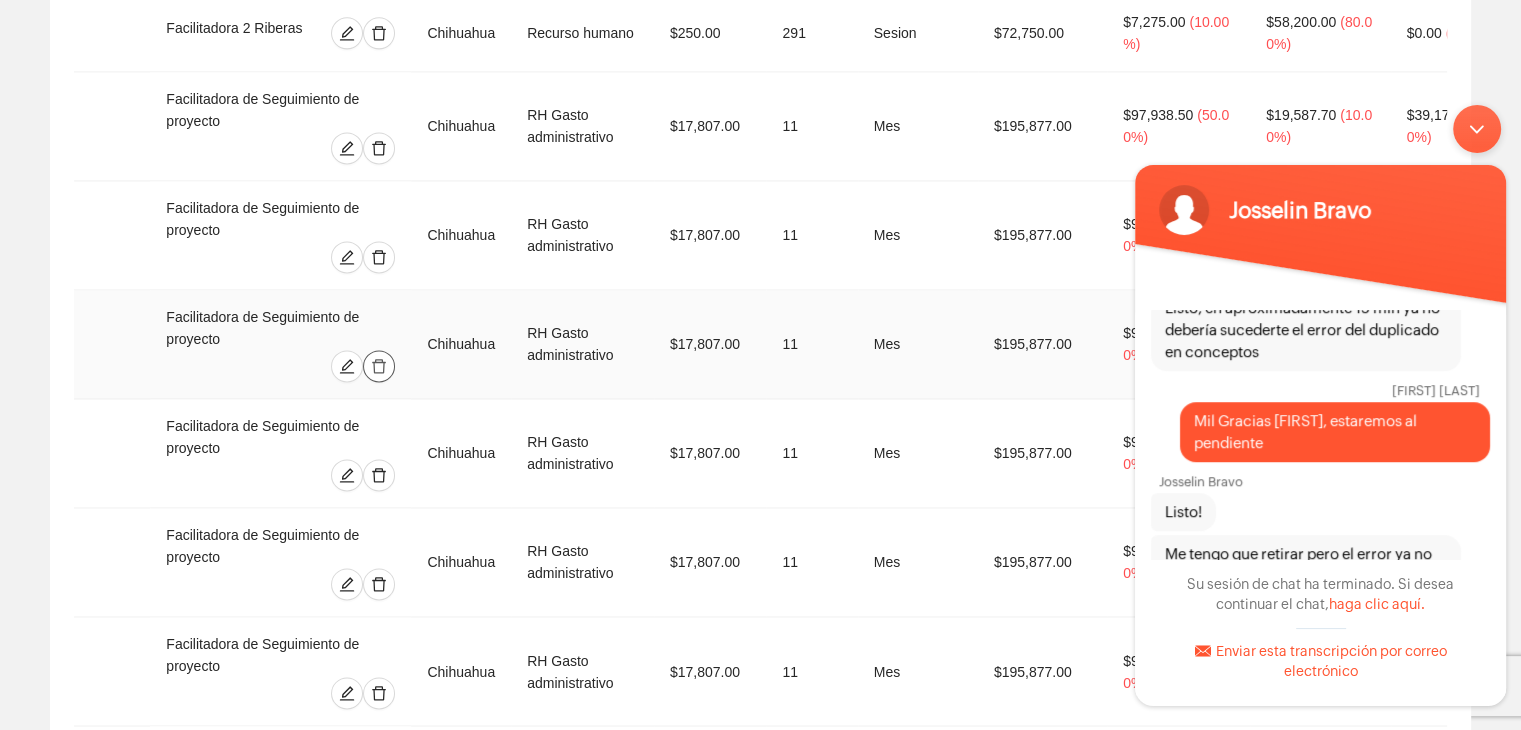 click 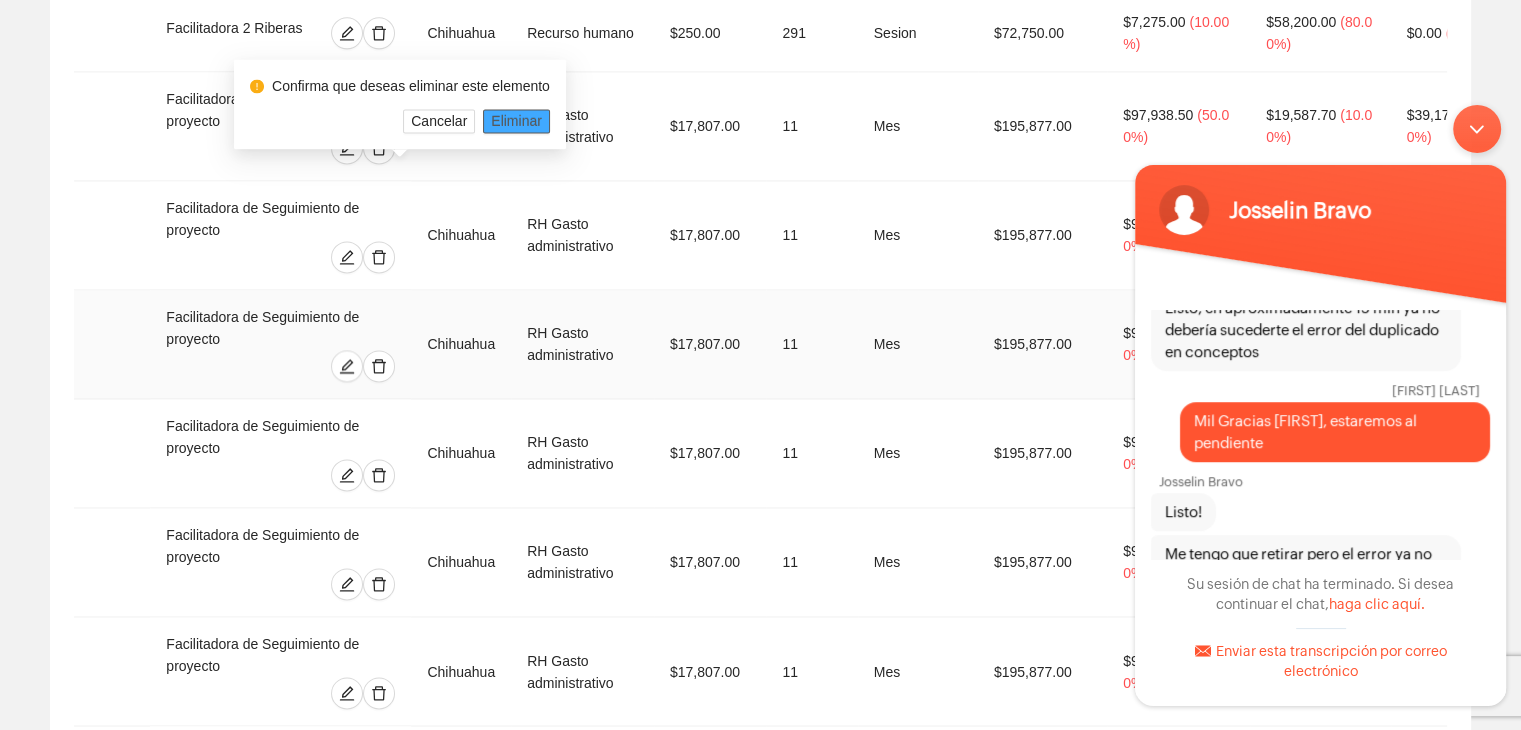 click on "Eliminar" at bounding box center [516, 121] 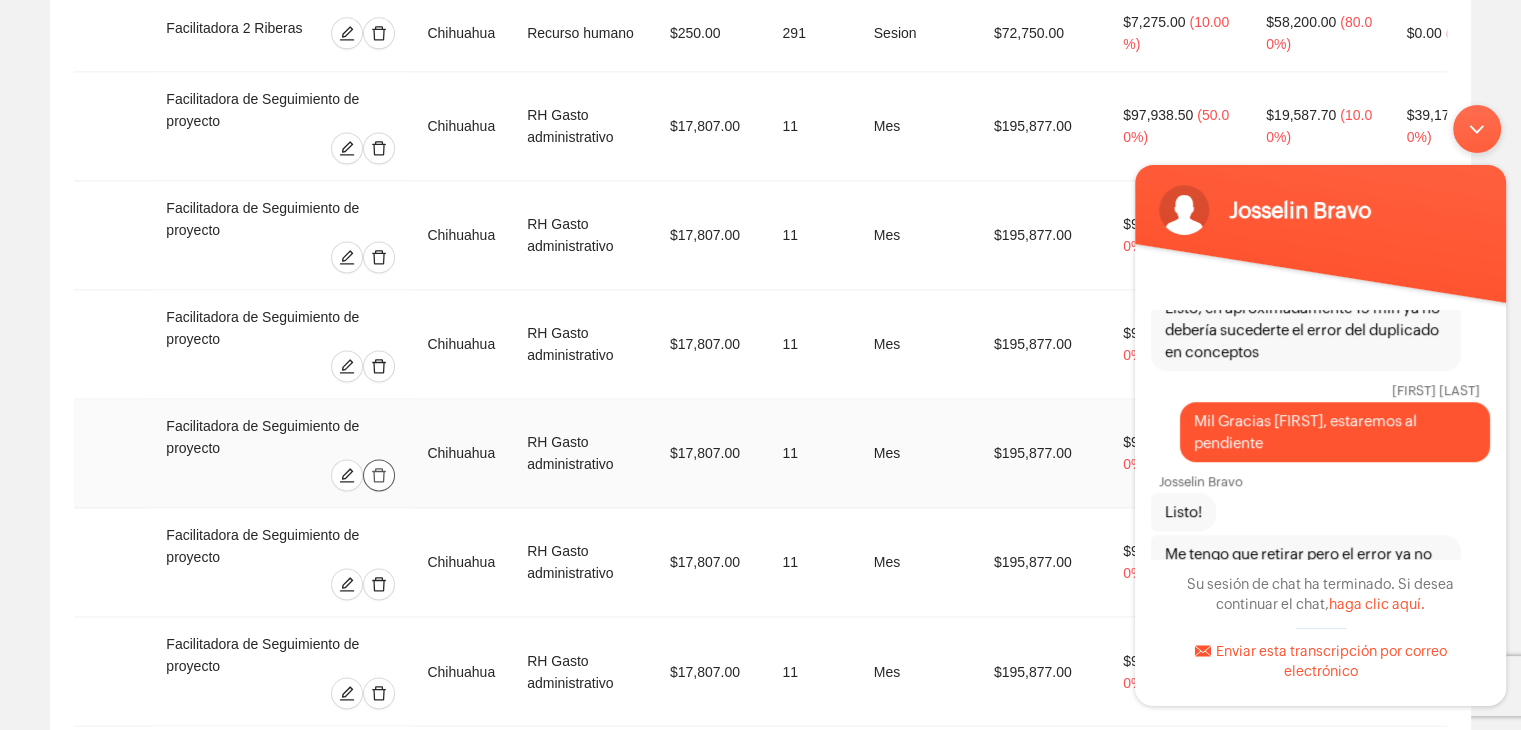 click 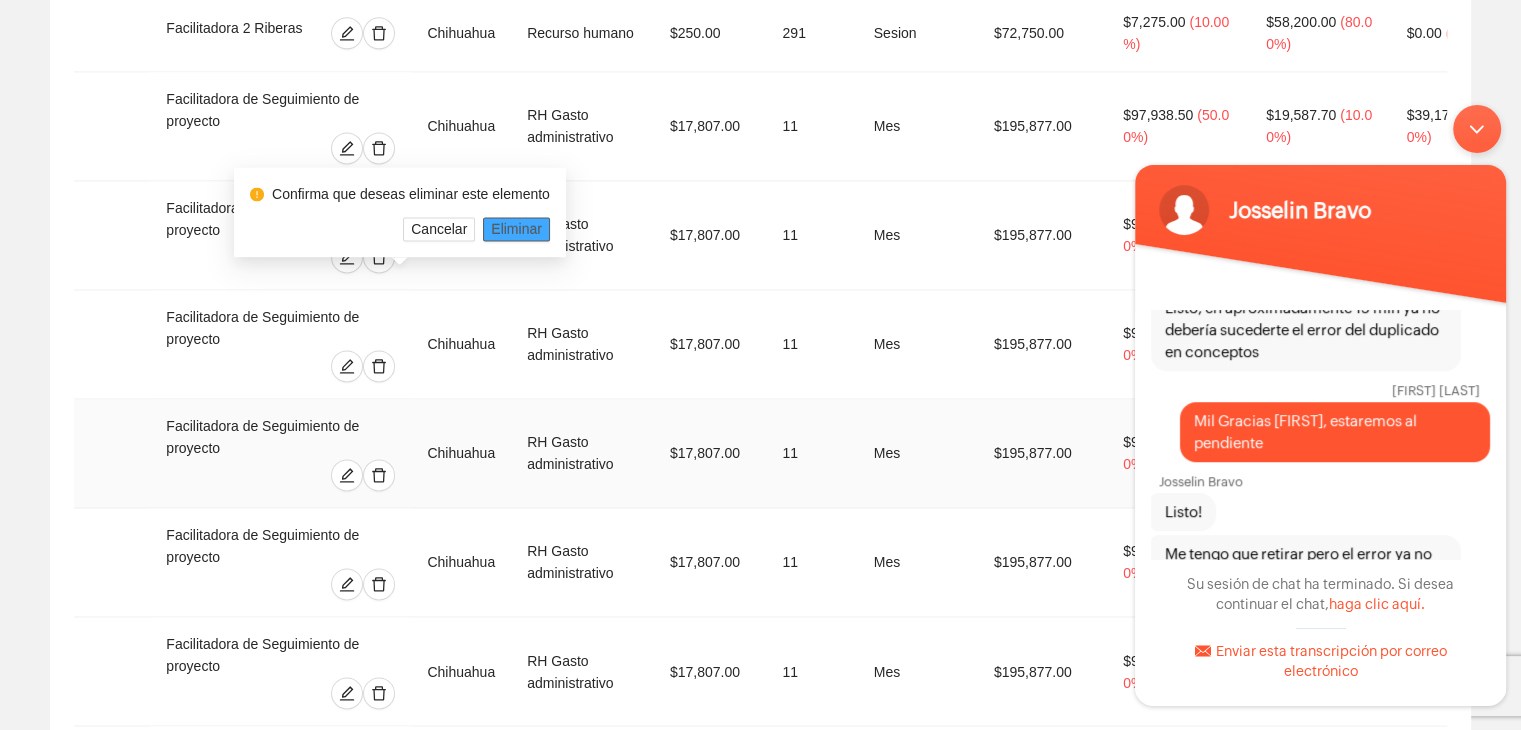 click on "Eliminar" at bounding box center (516, 229) 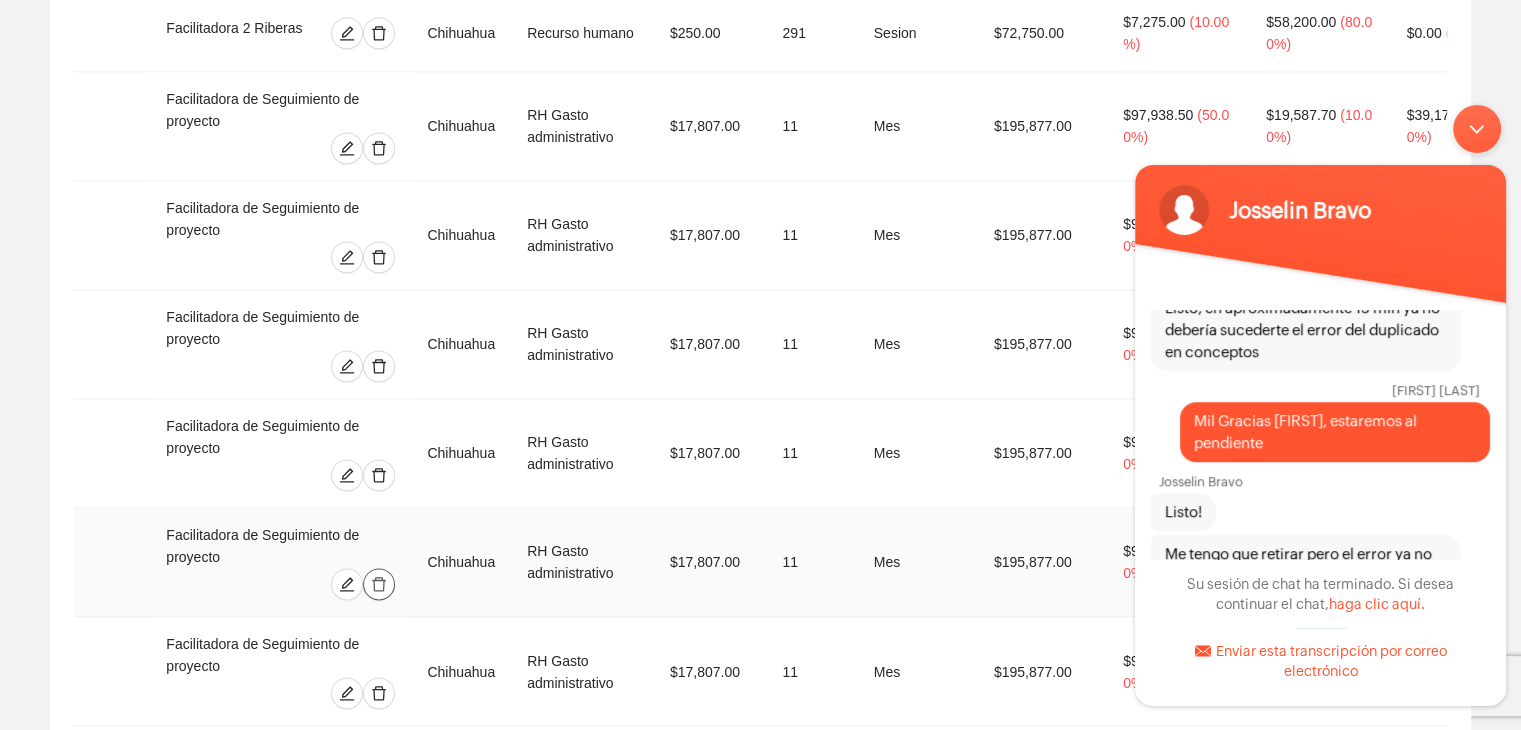 click 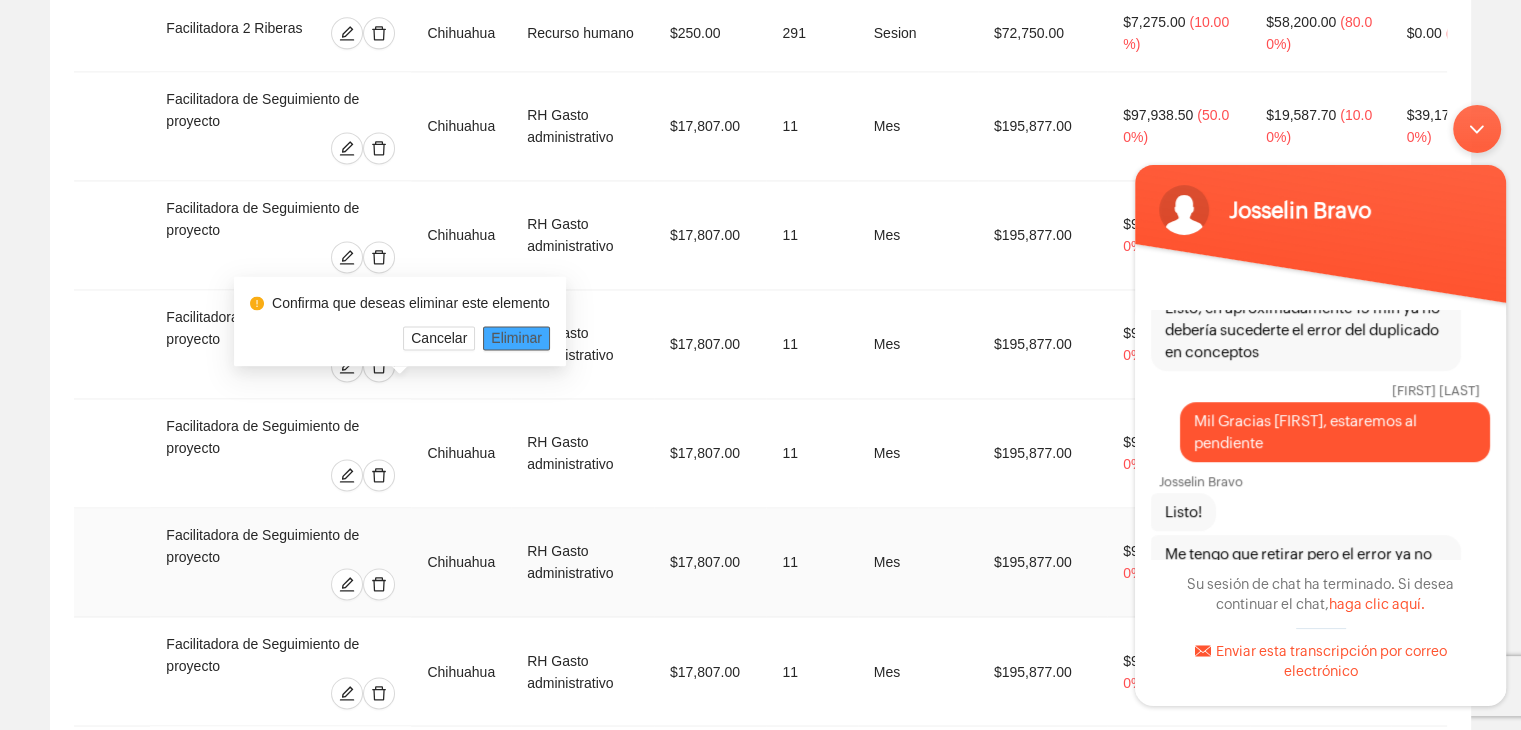 click on "Eliminar" at bounding box center [516, 338] 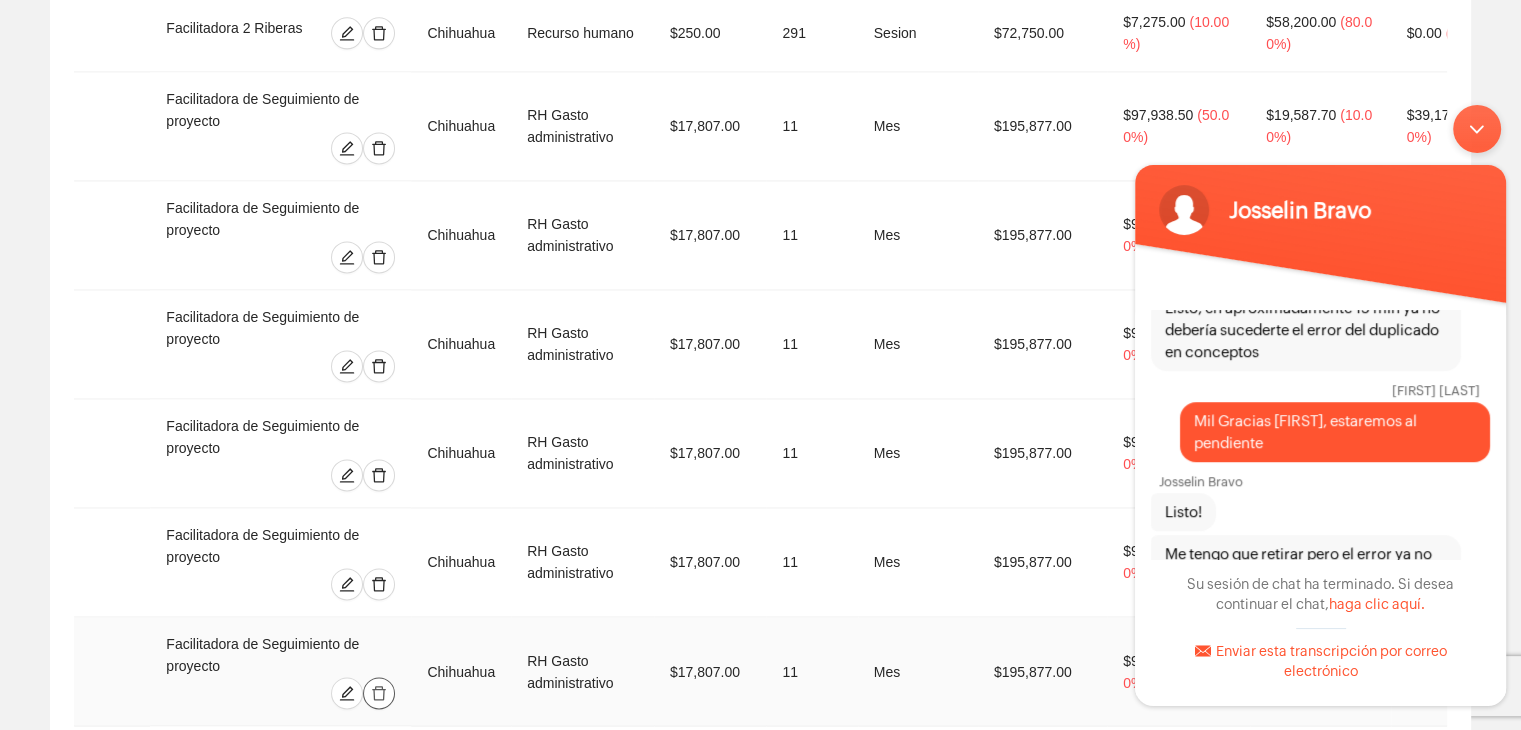 click at bounding box center (379, 693) 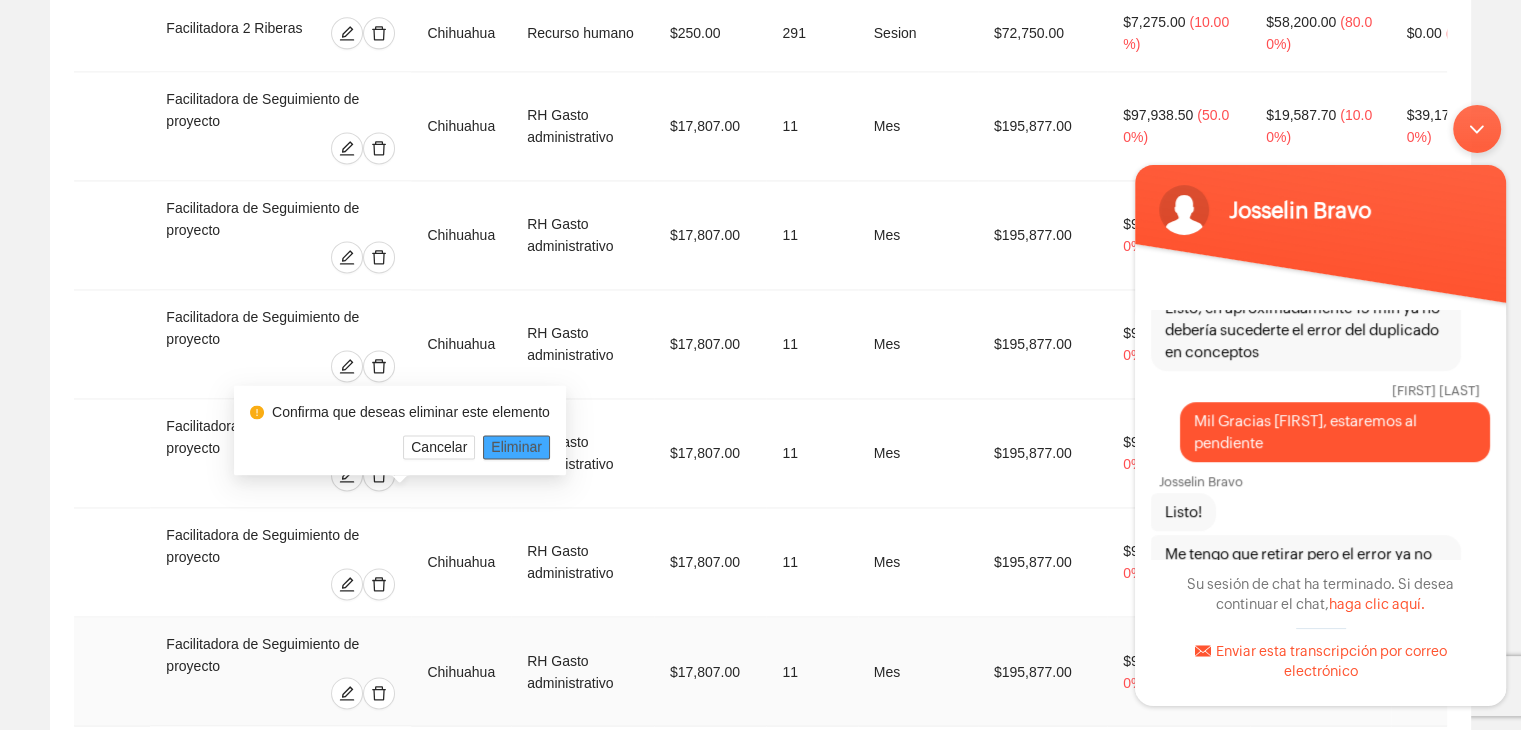 click on "Eliminar" at bounding box center [516, 447] 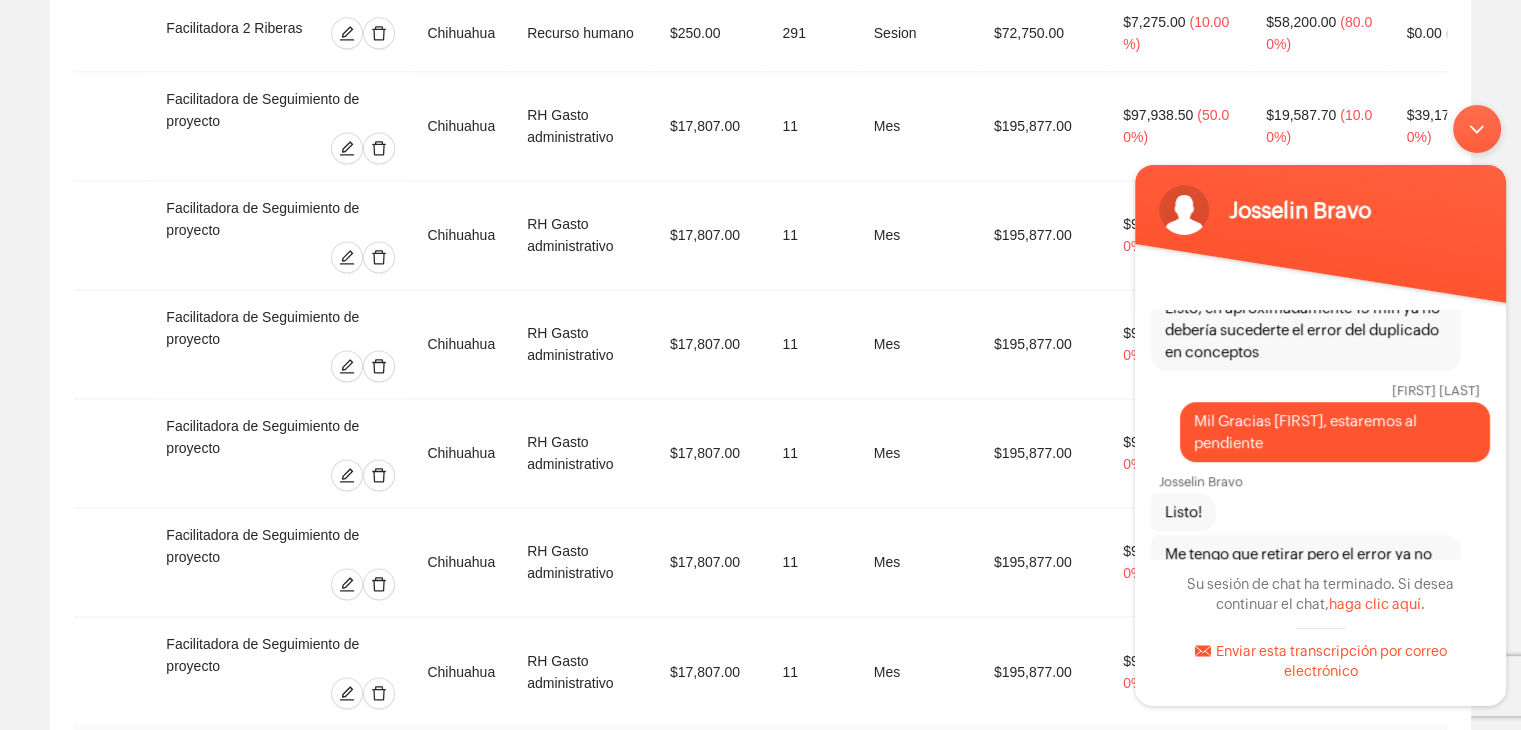 click 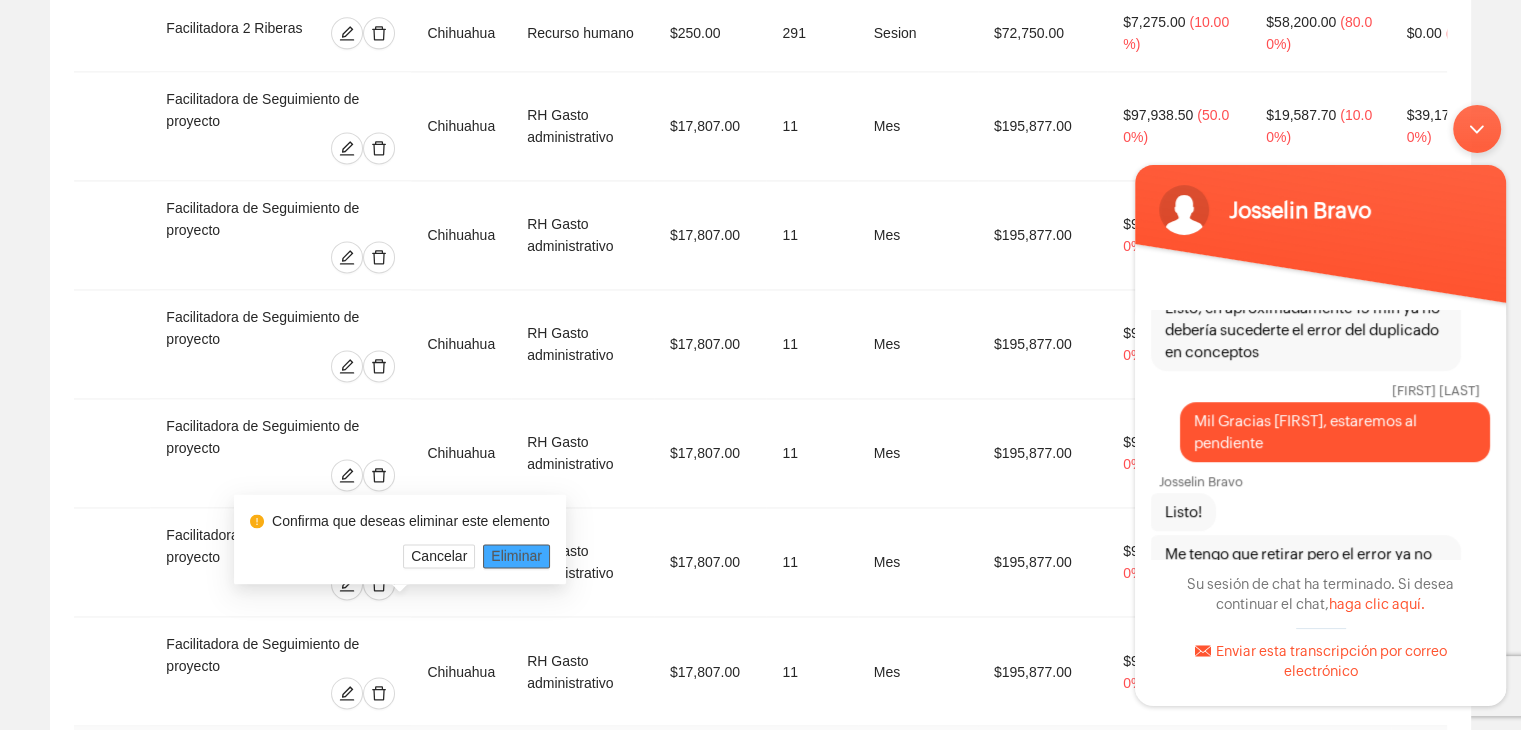 click on "Eliminar" at bounding box center [516, 556] 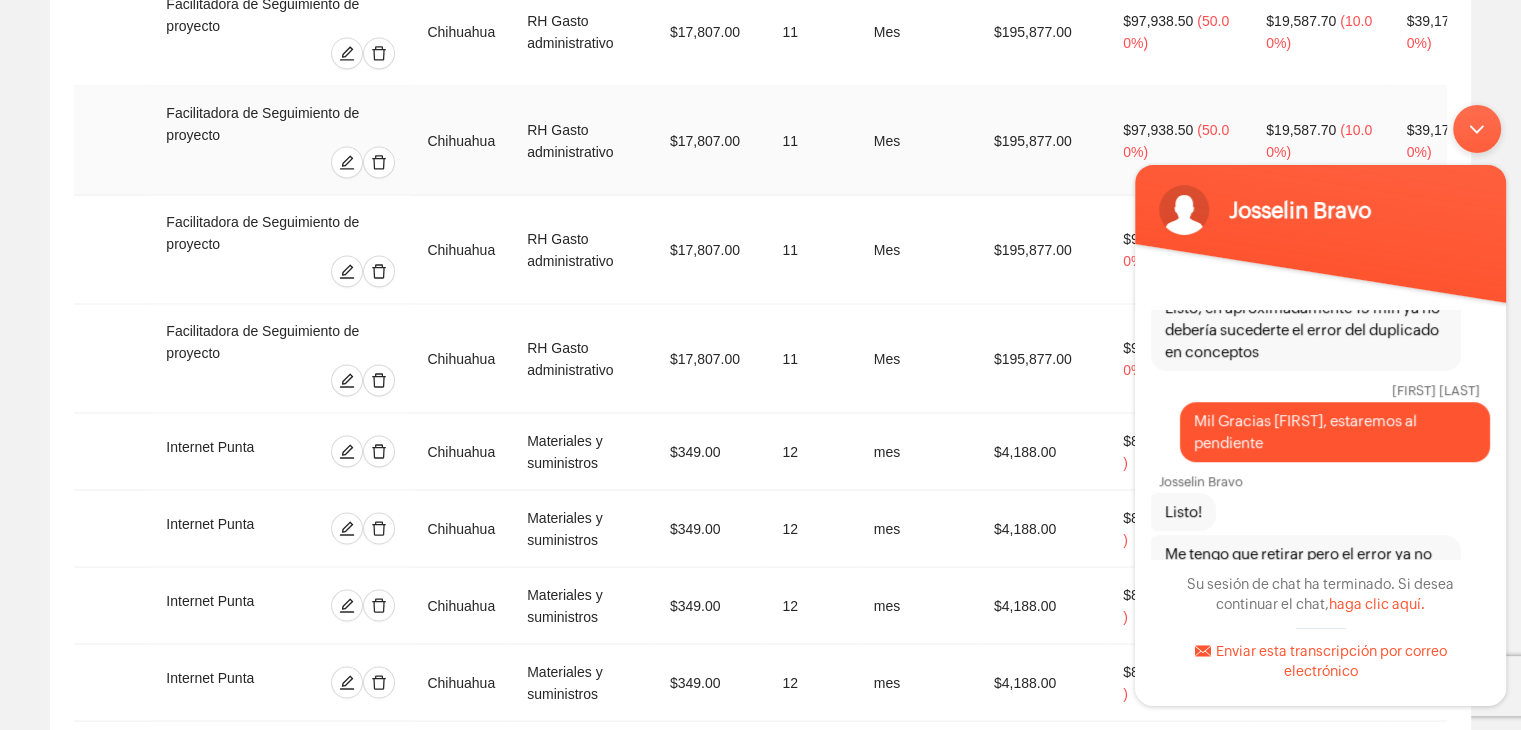 scroll, scrollTop: 3786, scrollLeft: 0, axis: vertical 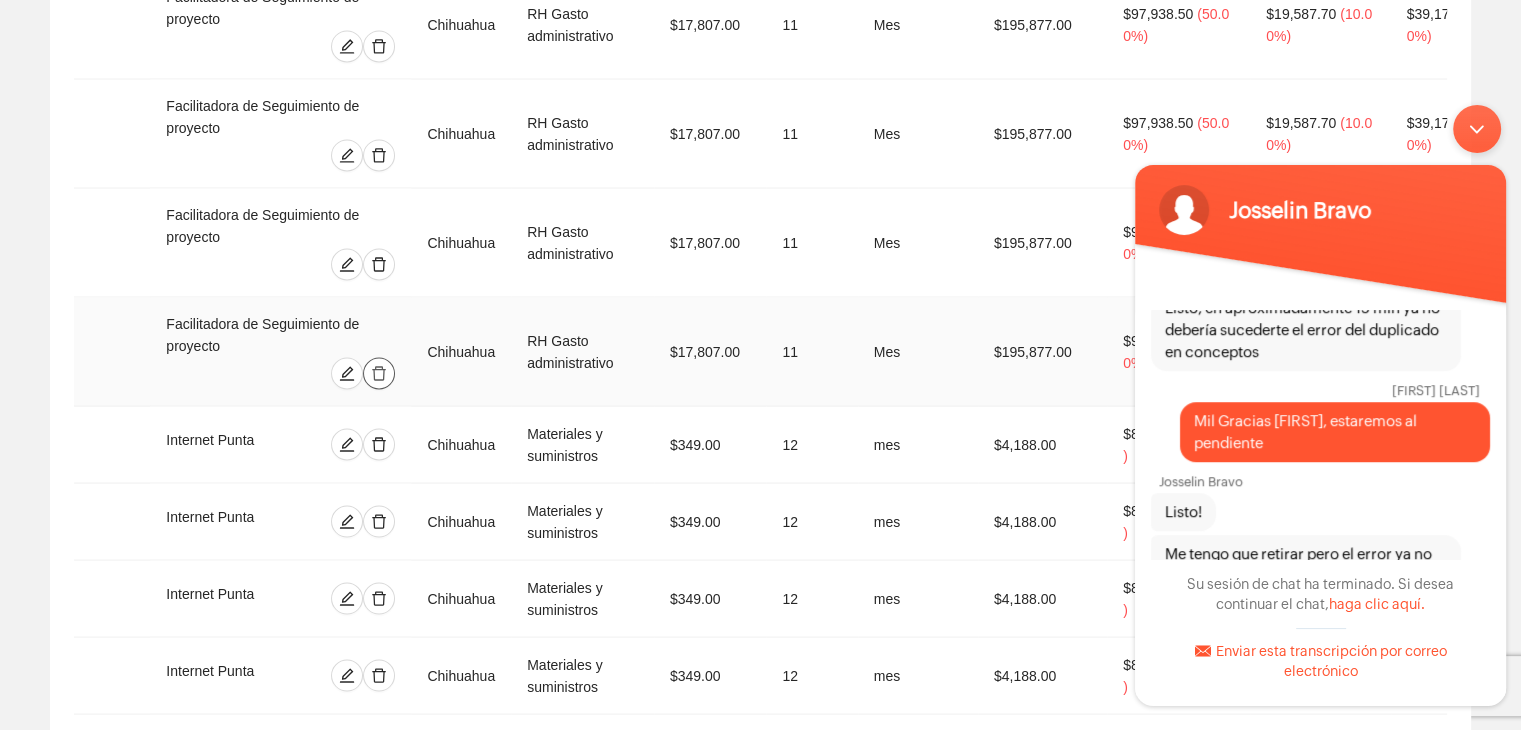 click 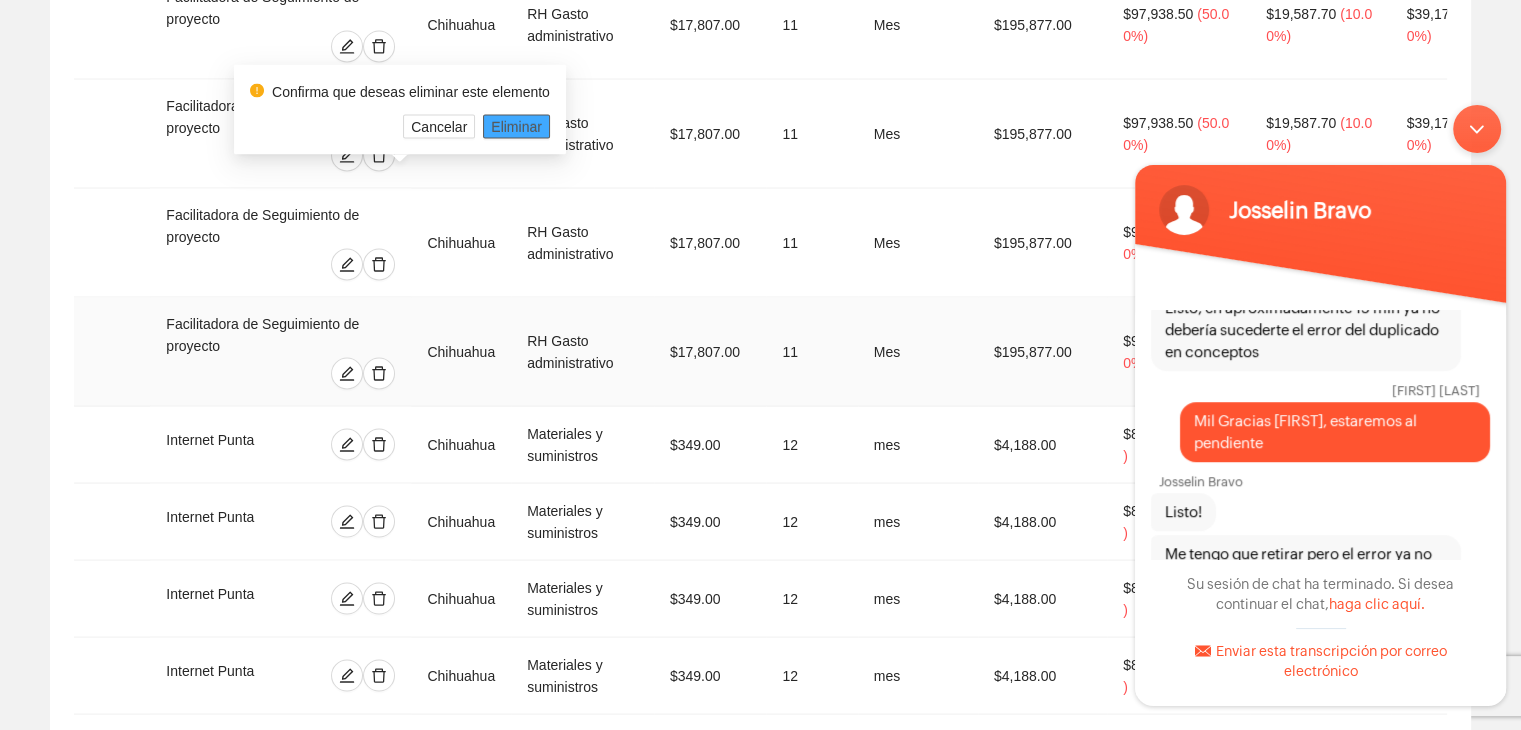click on "Eliminar" at bounding box center (516, 126) 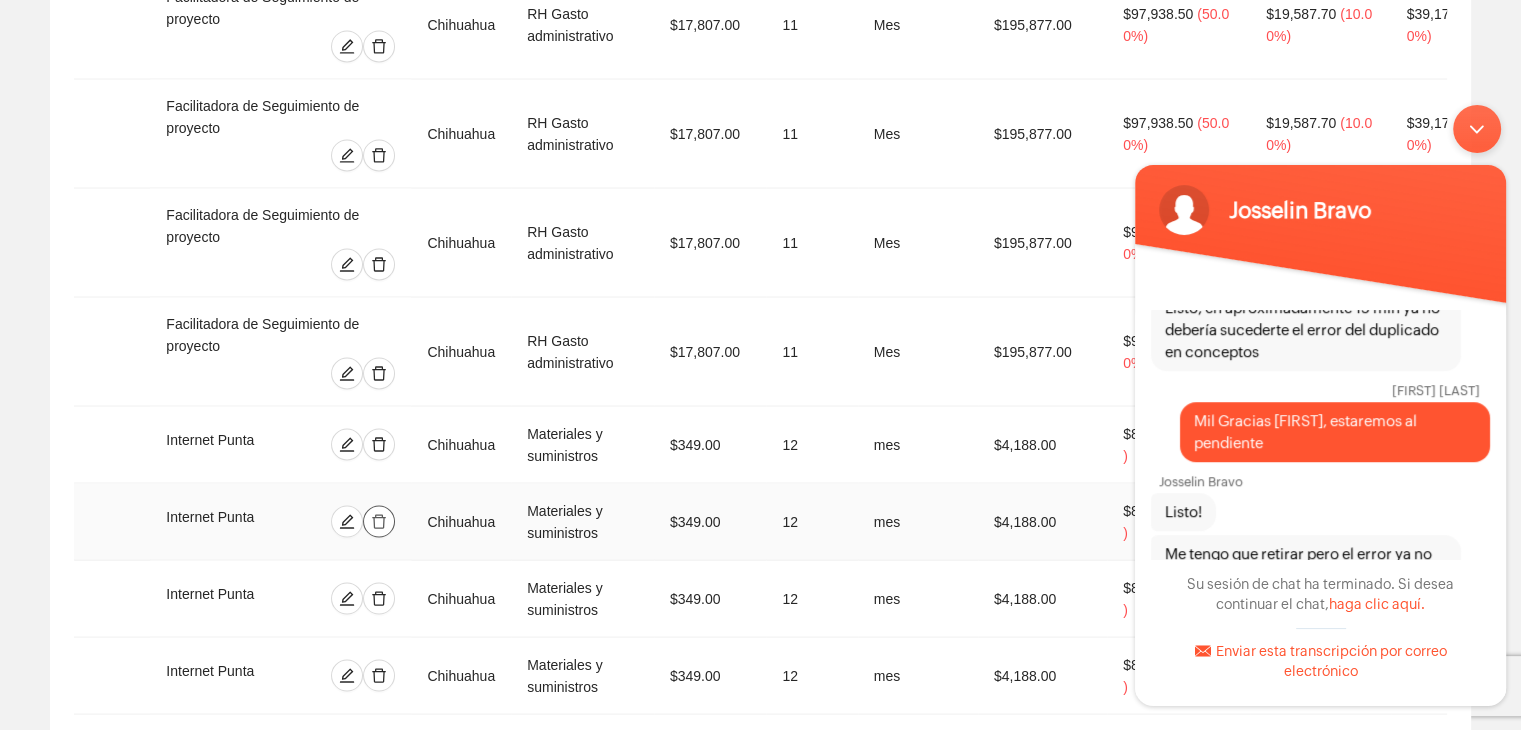 click at bounding box center (379, 521) 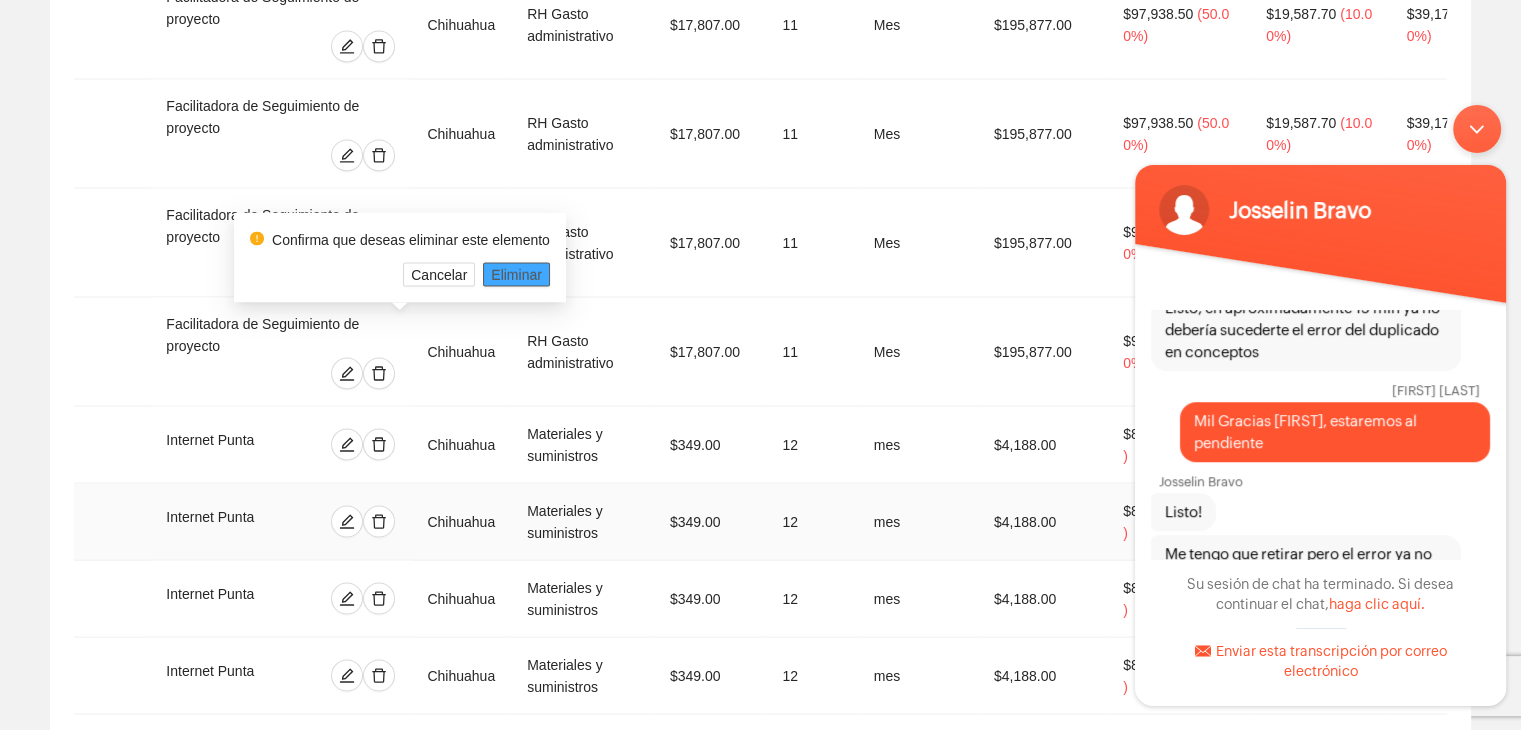 click on "Eliminar" at bounding box center (516, 274) 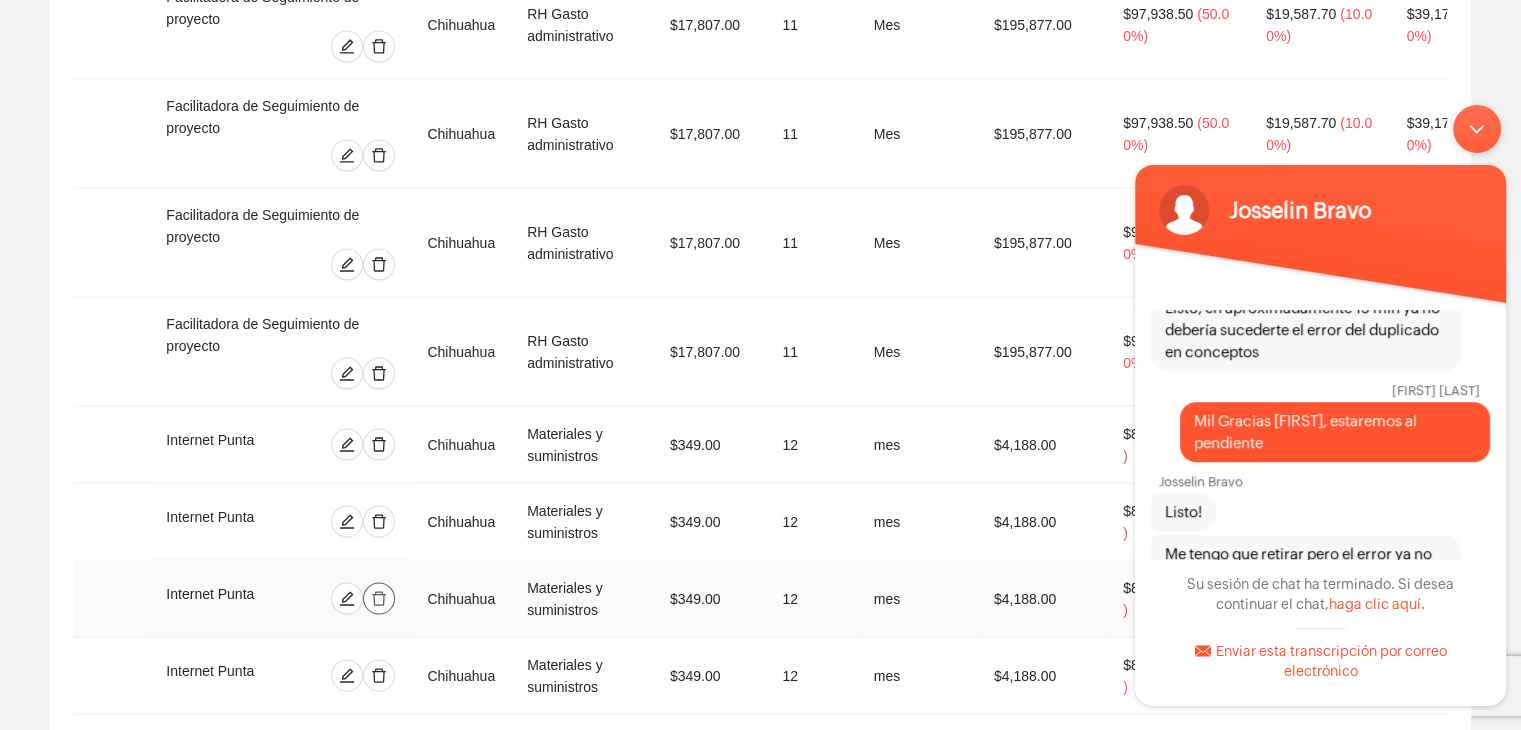 click 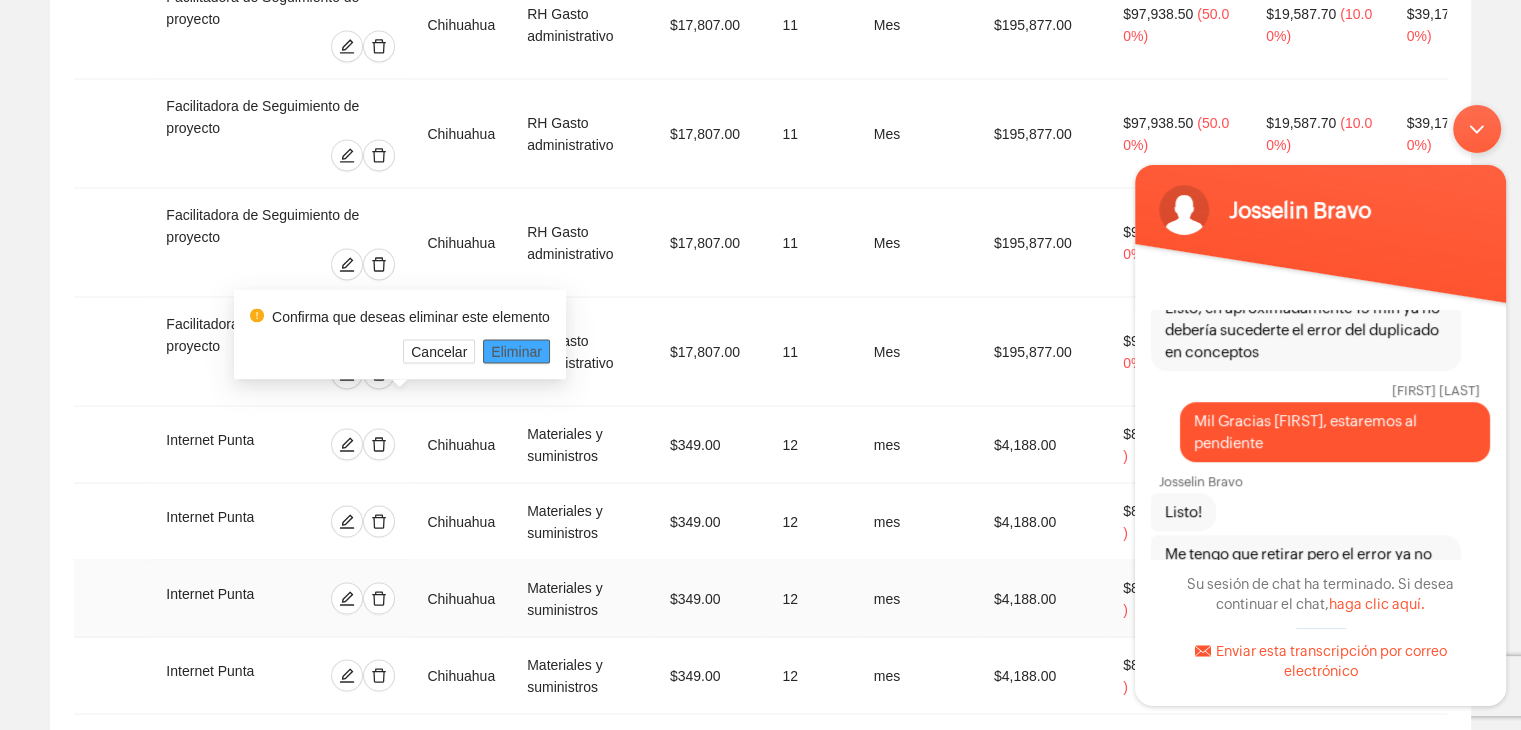 click on "Eliminar" at bounding box center [516, 351] 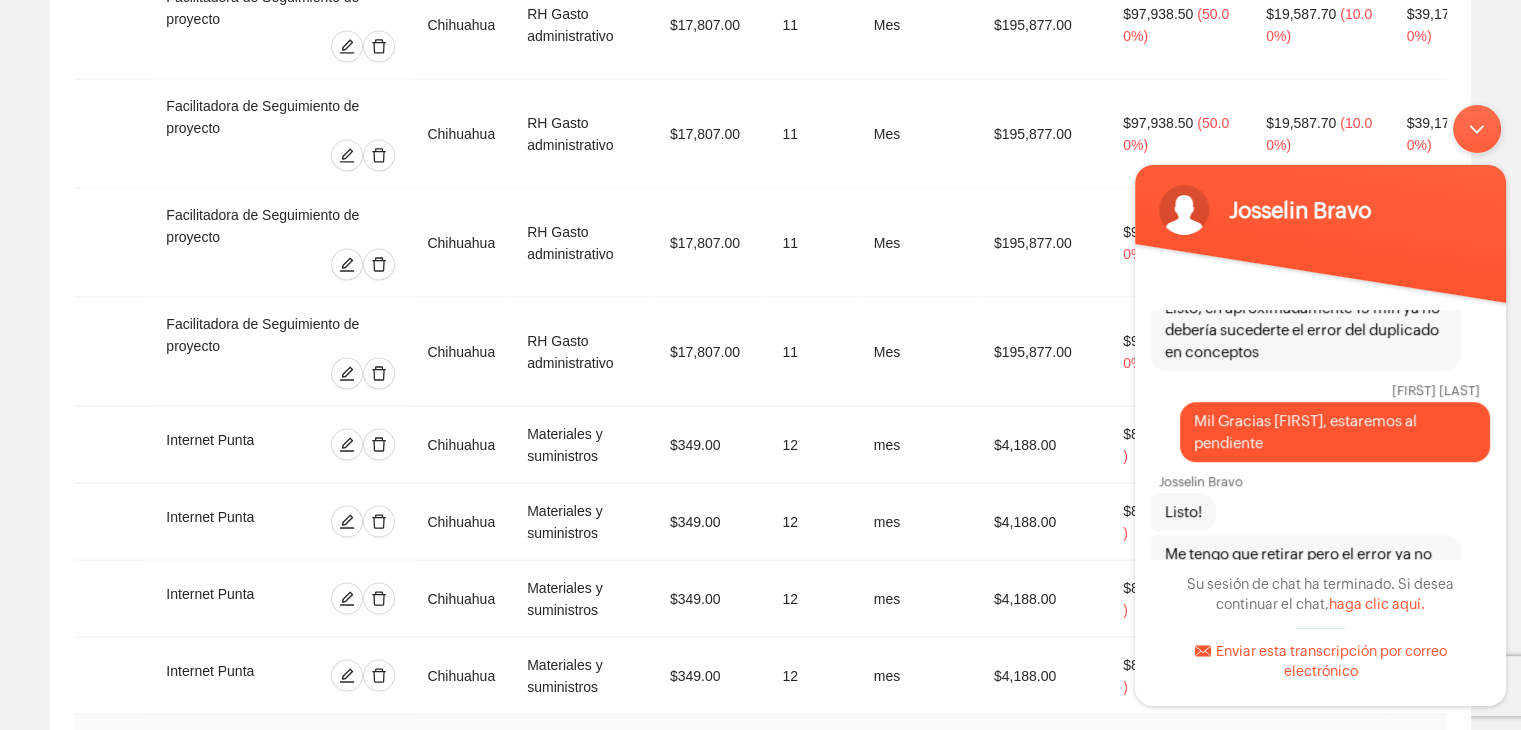 click 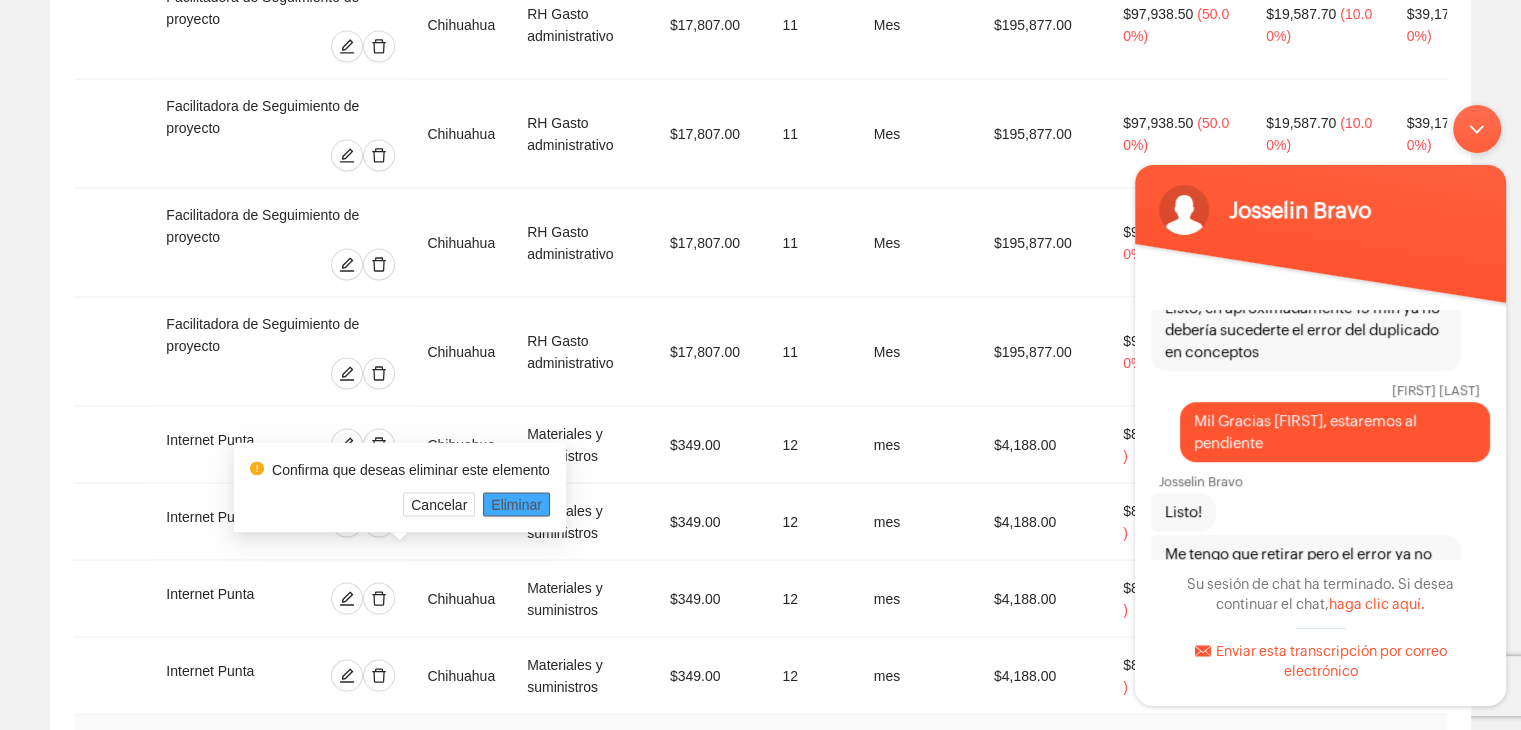 click on "Eliminar" at bounding box center (516, 504) 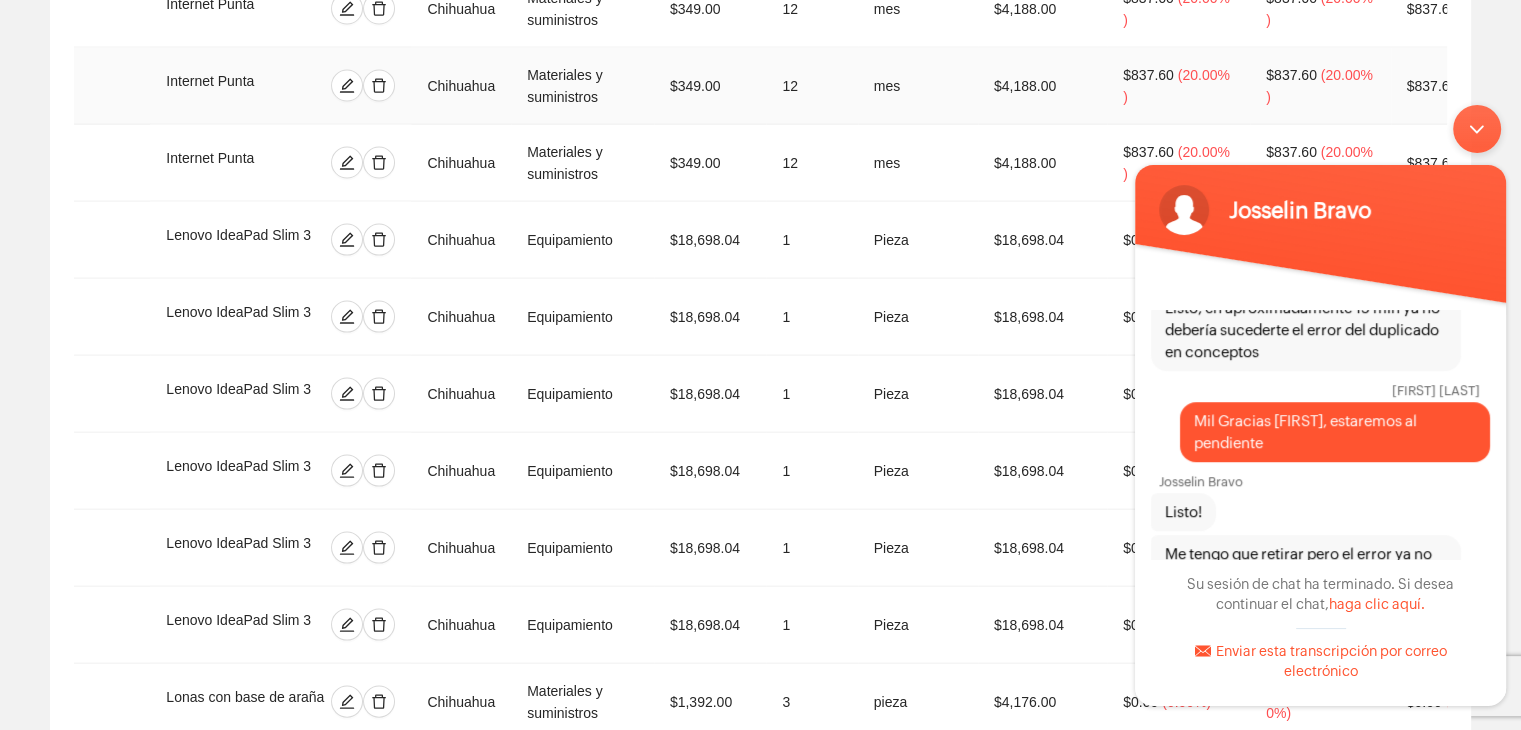 scroll, scrollTop: 4374, scrollLeft: 0, axis: vertical 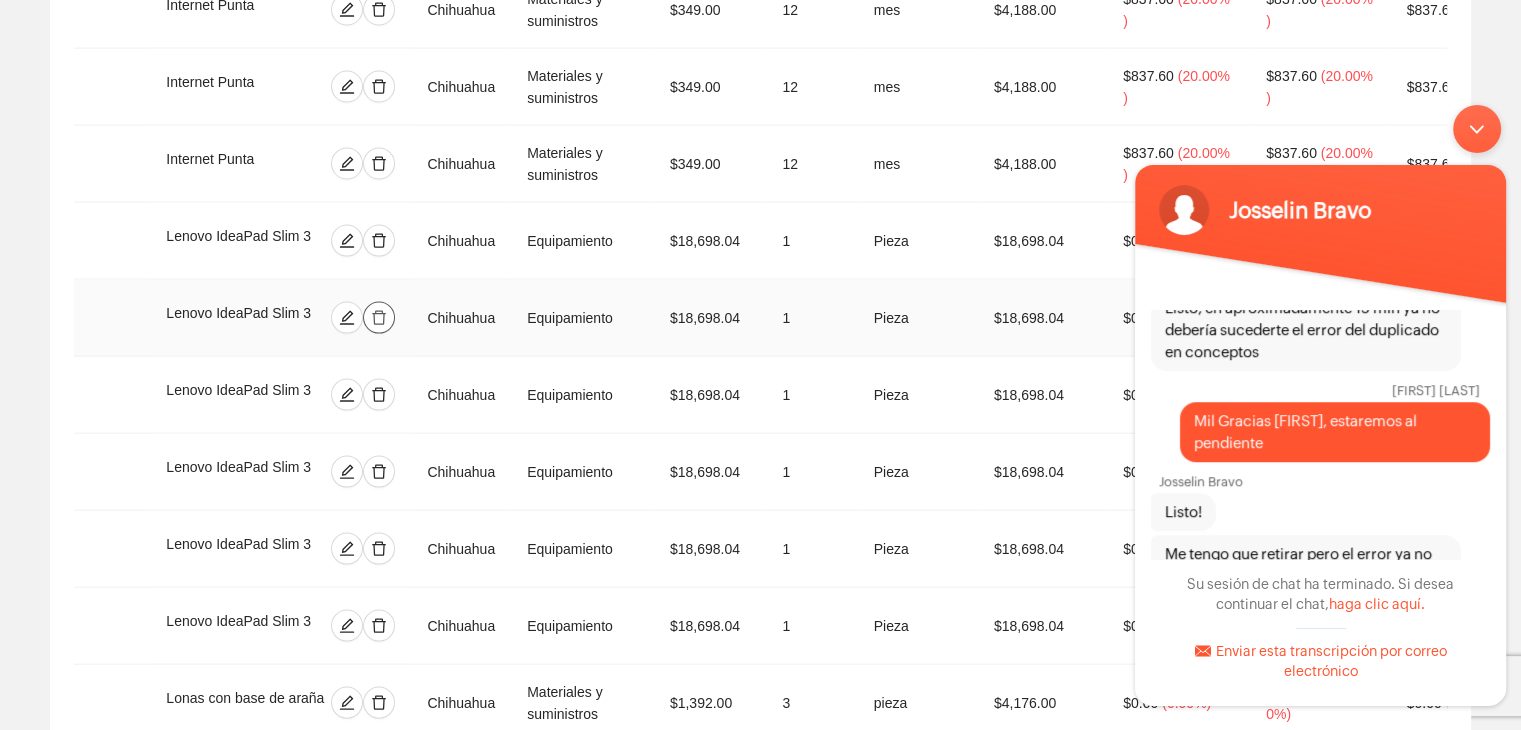 click 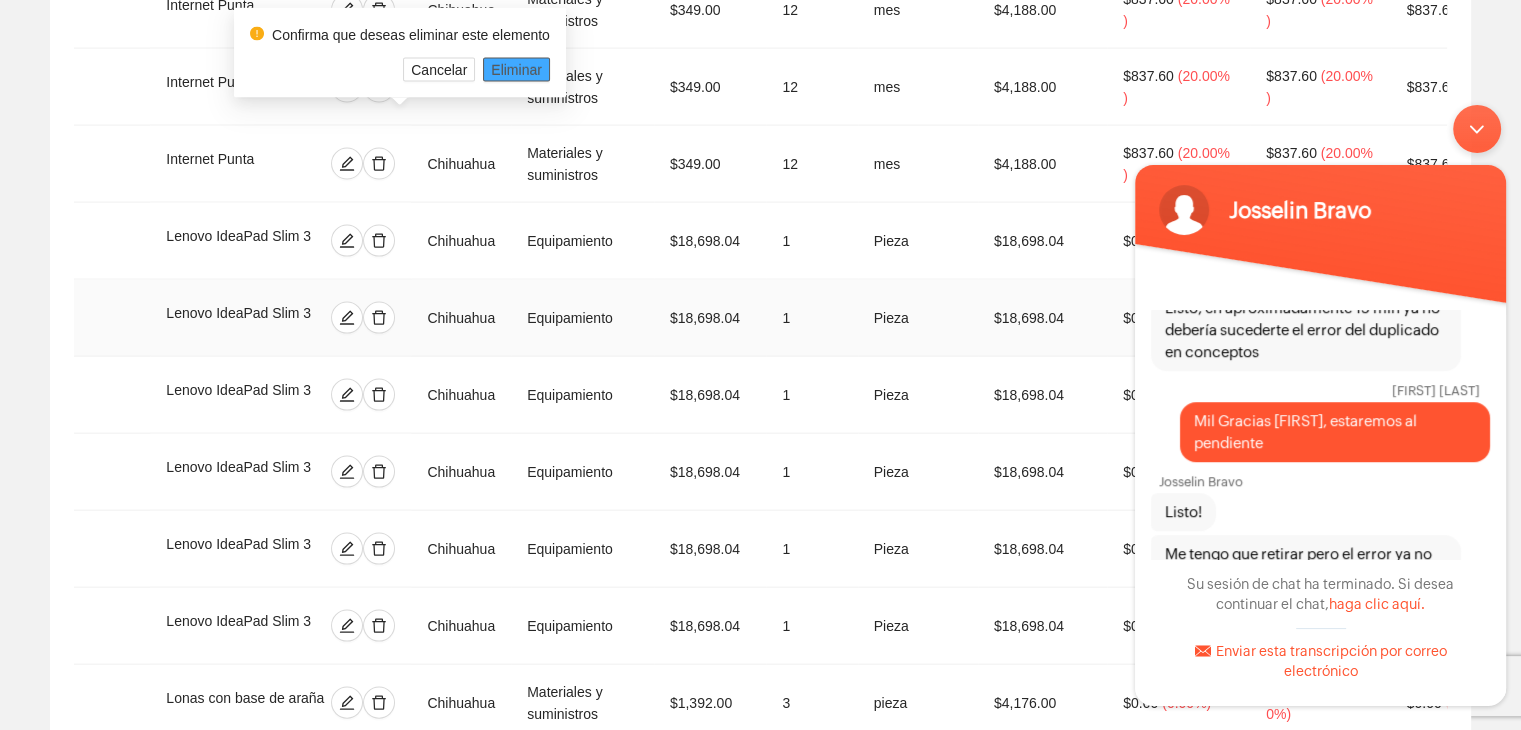 click on "Eliminar" at bounding box center (516, 70) 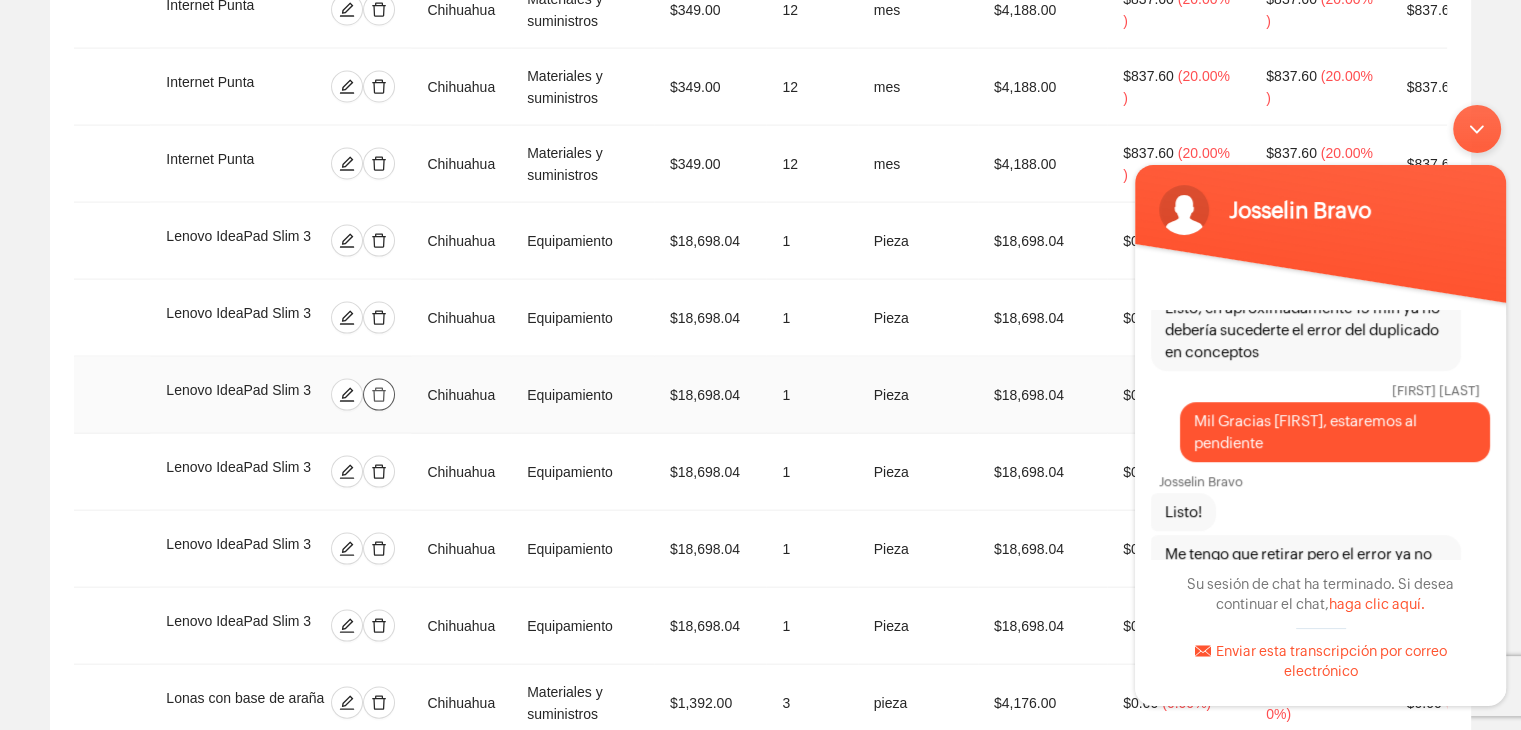 click 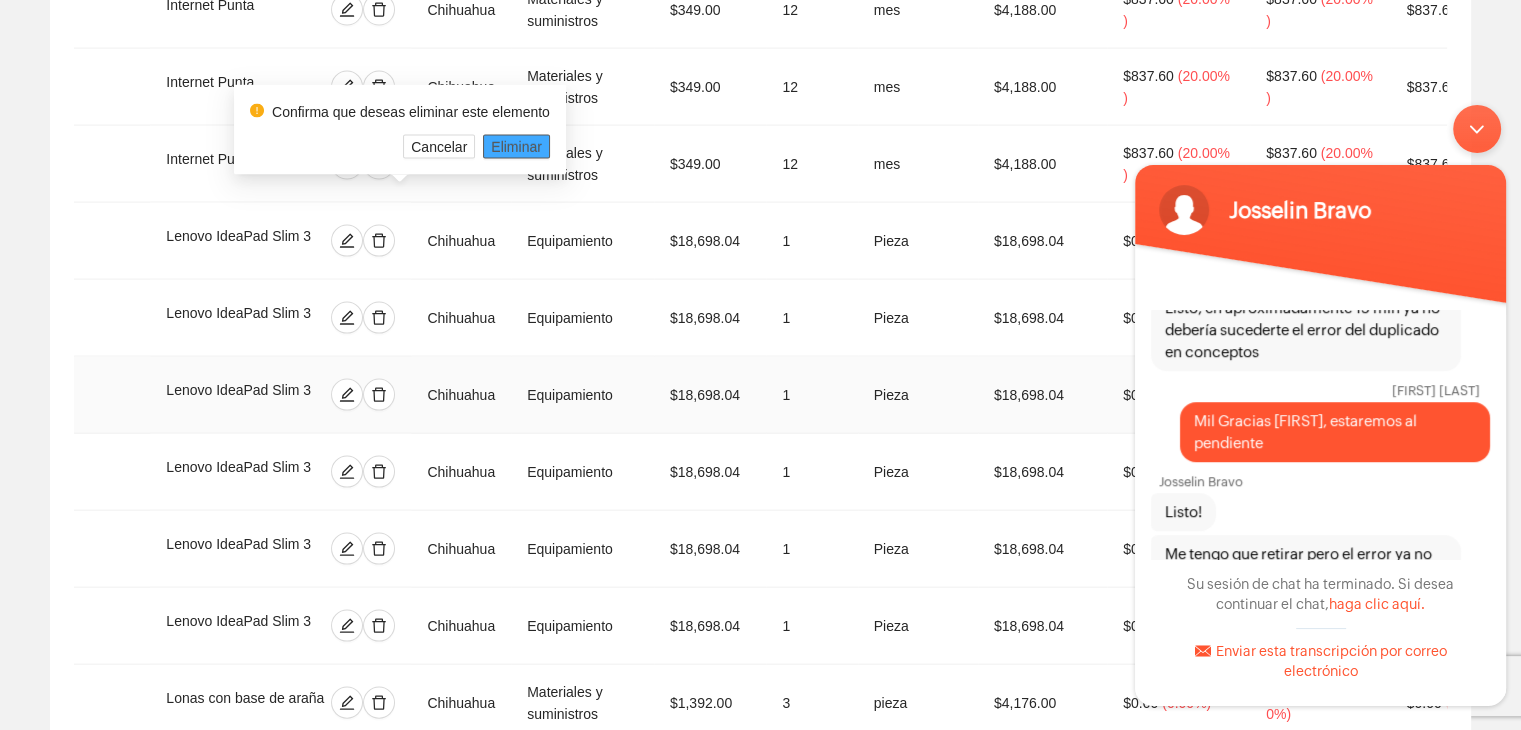 click on "Eliminar" at bounding box center [516, 147] 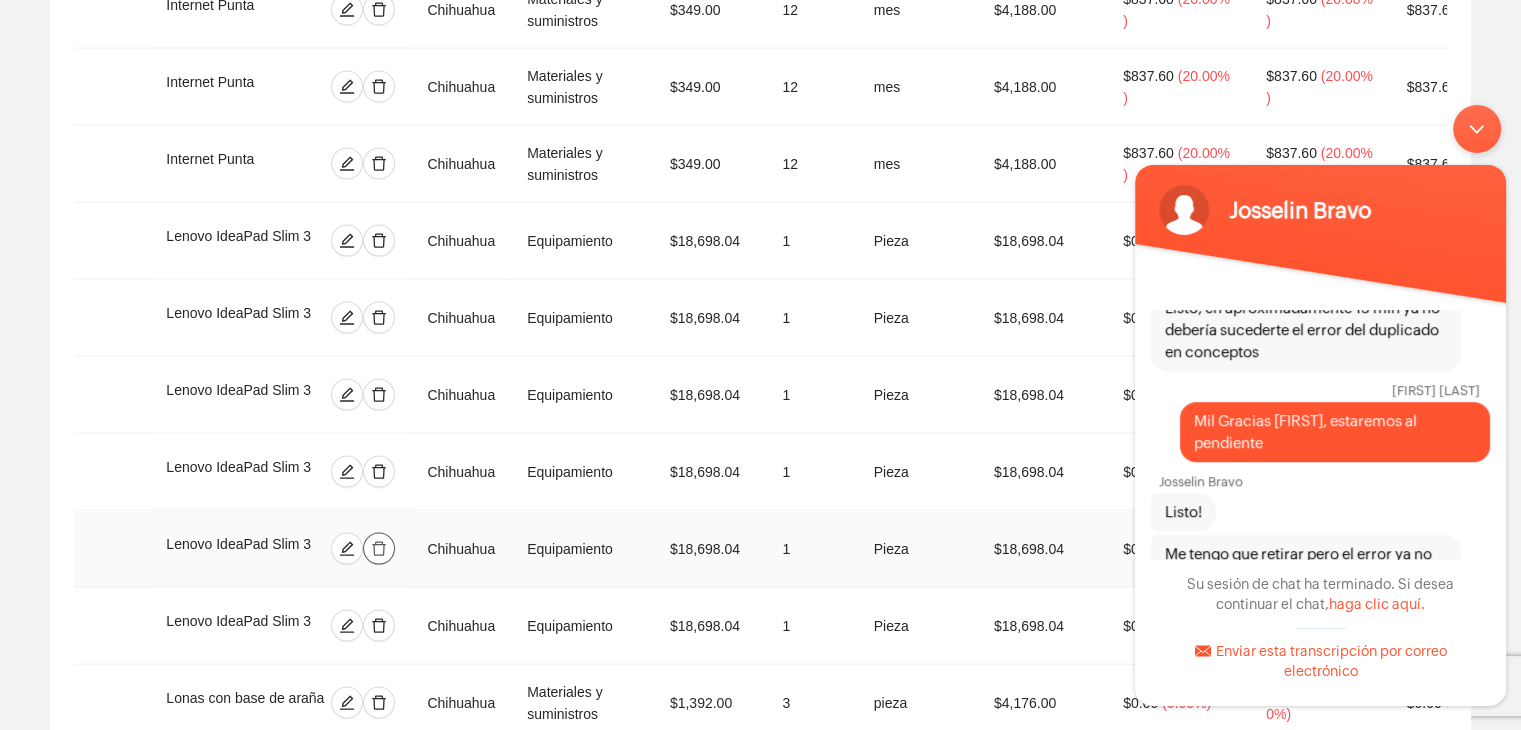 click 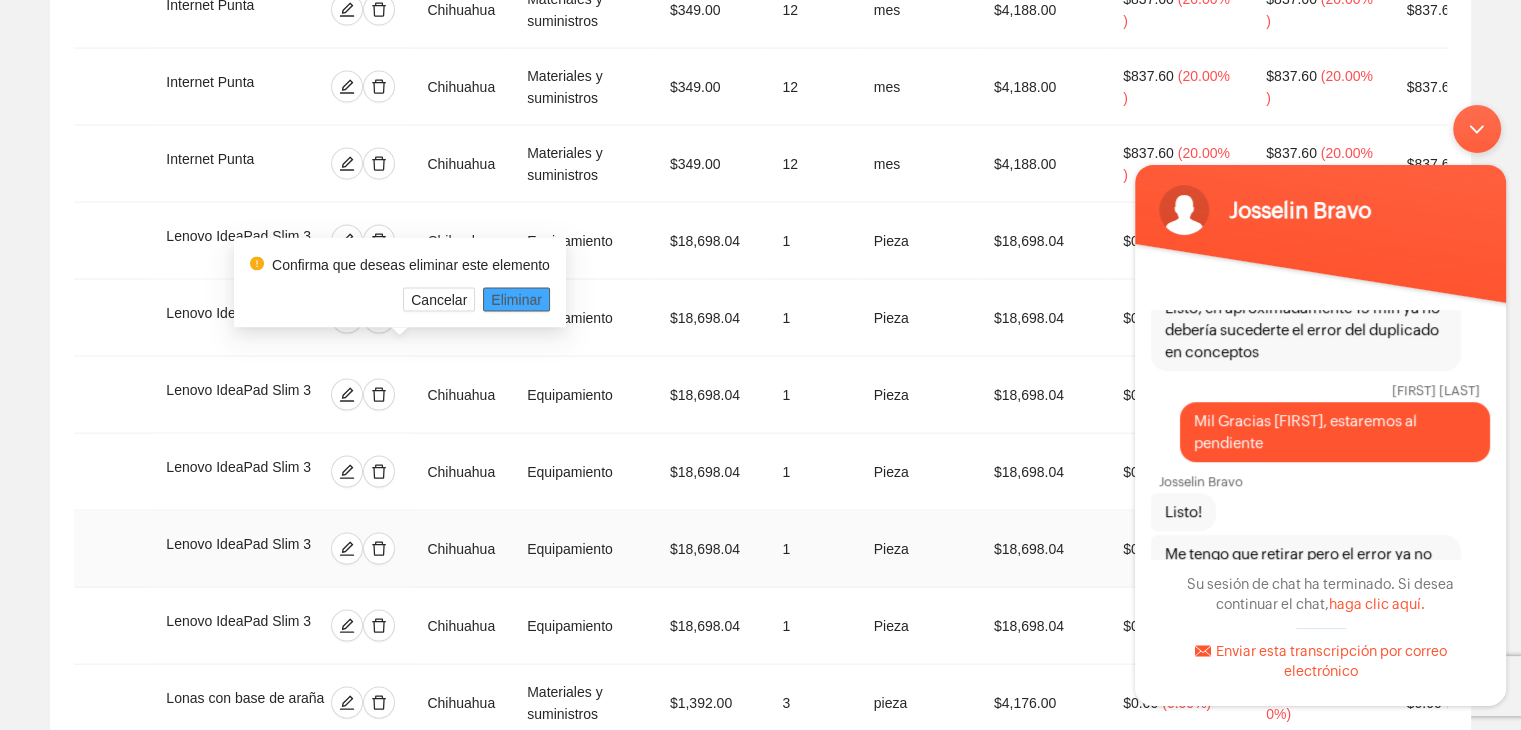 click on "Eliminar" at bounding box center [516, 300] 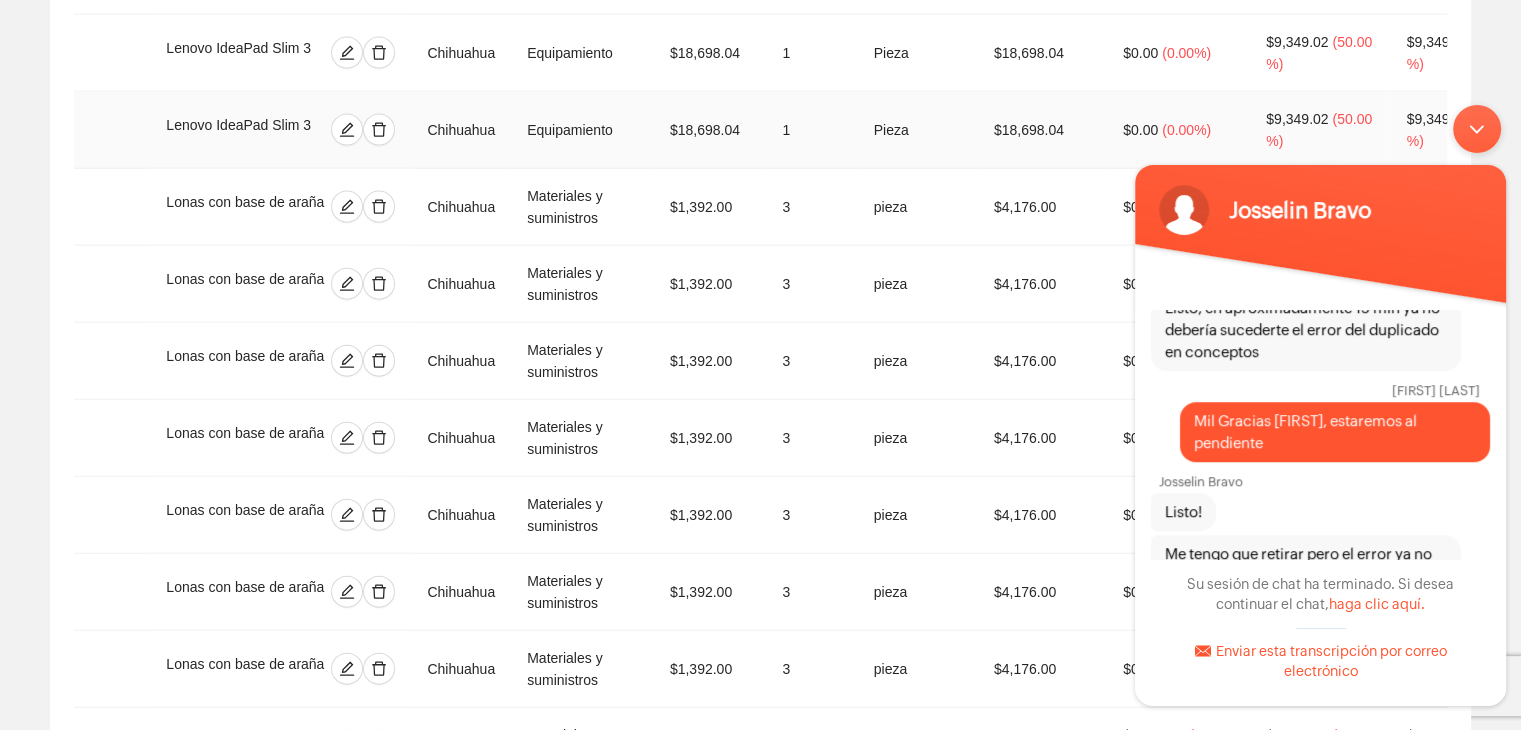 scroll, scrollTop: 4871, scrollLeft: 0, axis: vertical 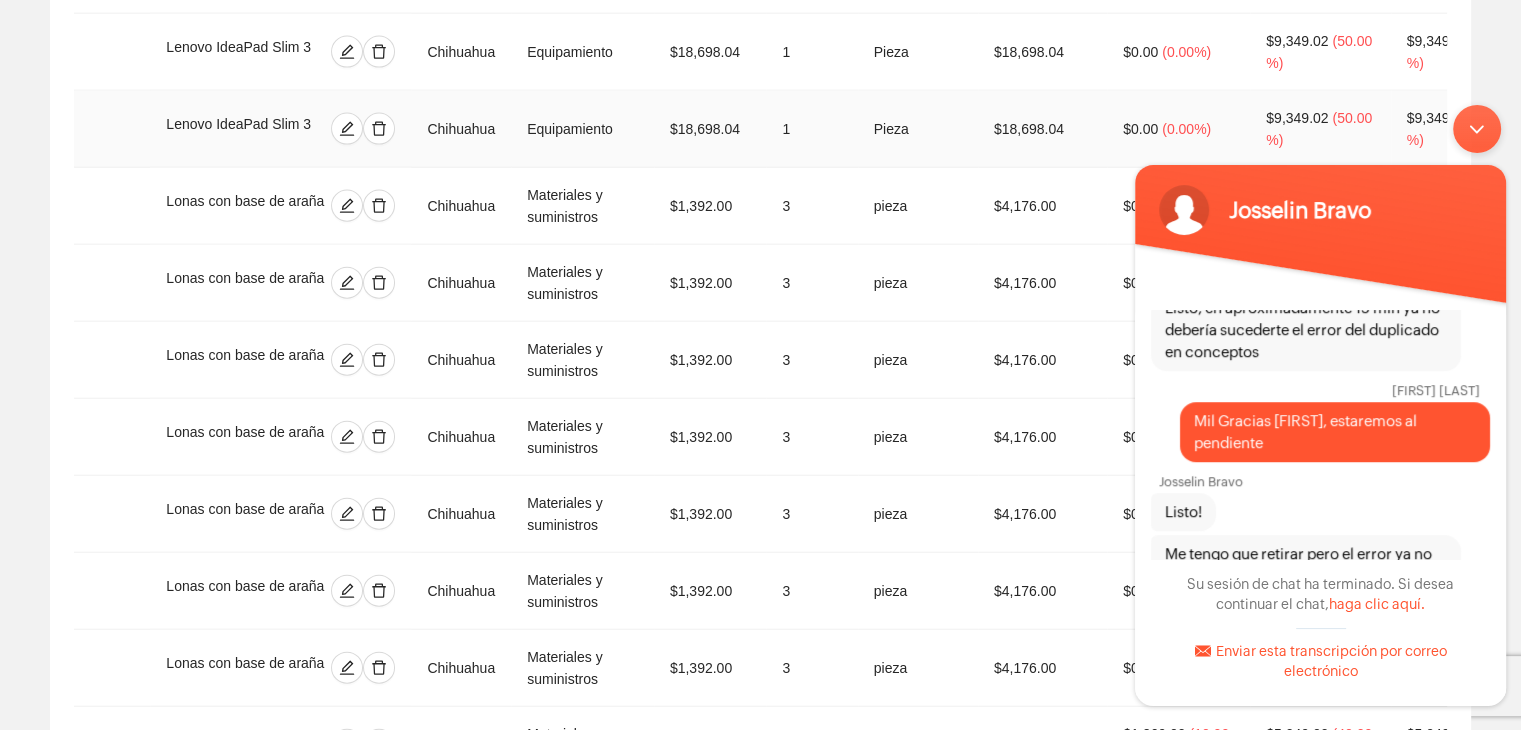 click at bounding box center (112, 899) 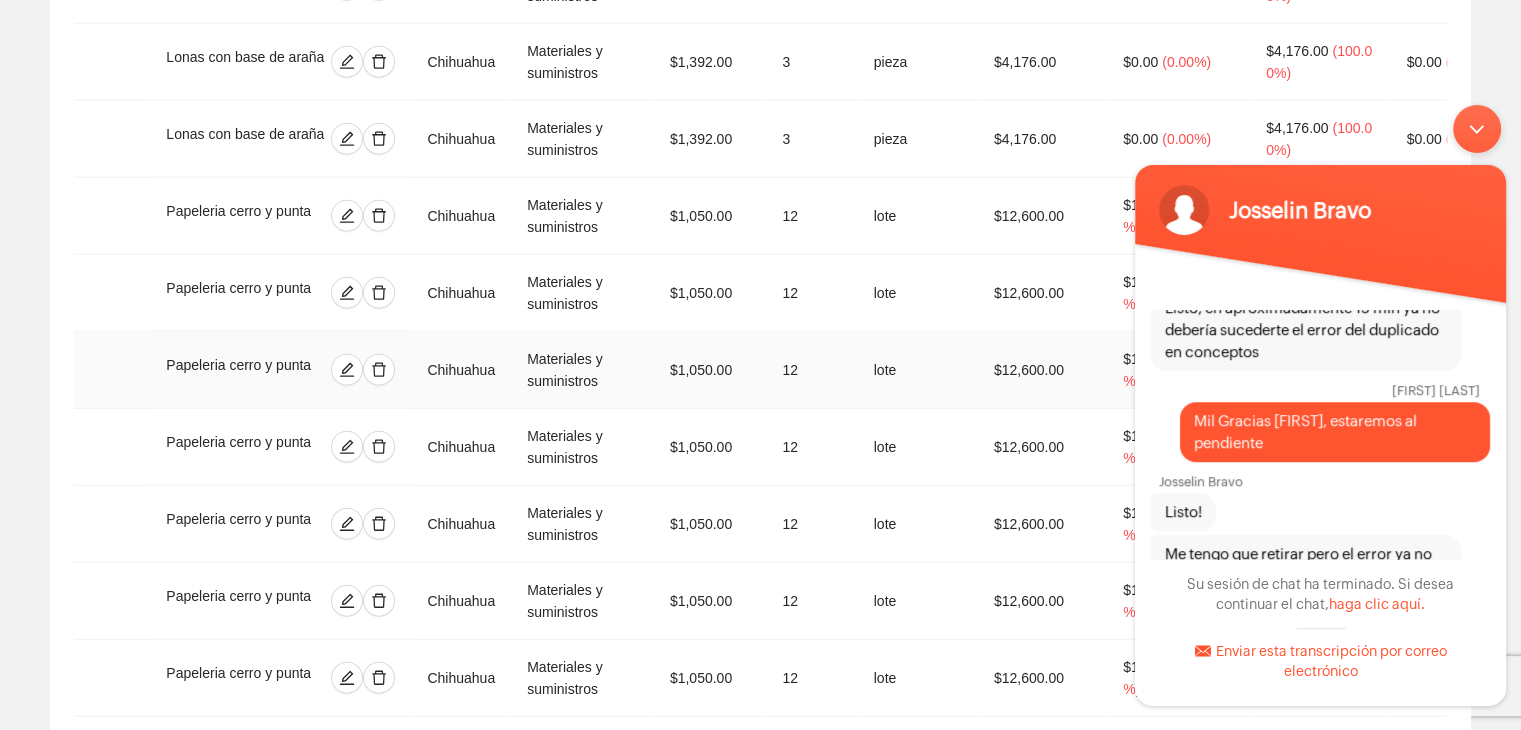 scroll, scrollTop: 5395, scrollLeft: 0, axis: vertical 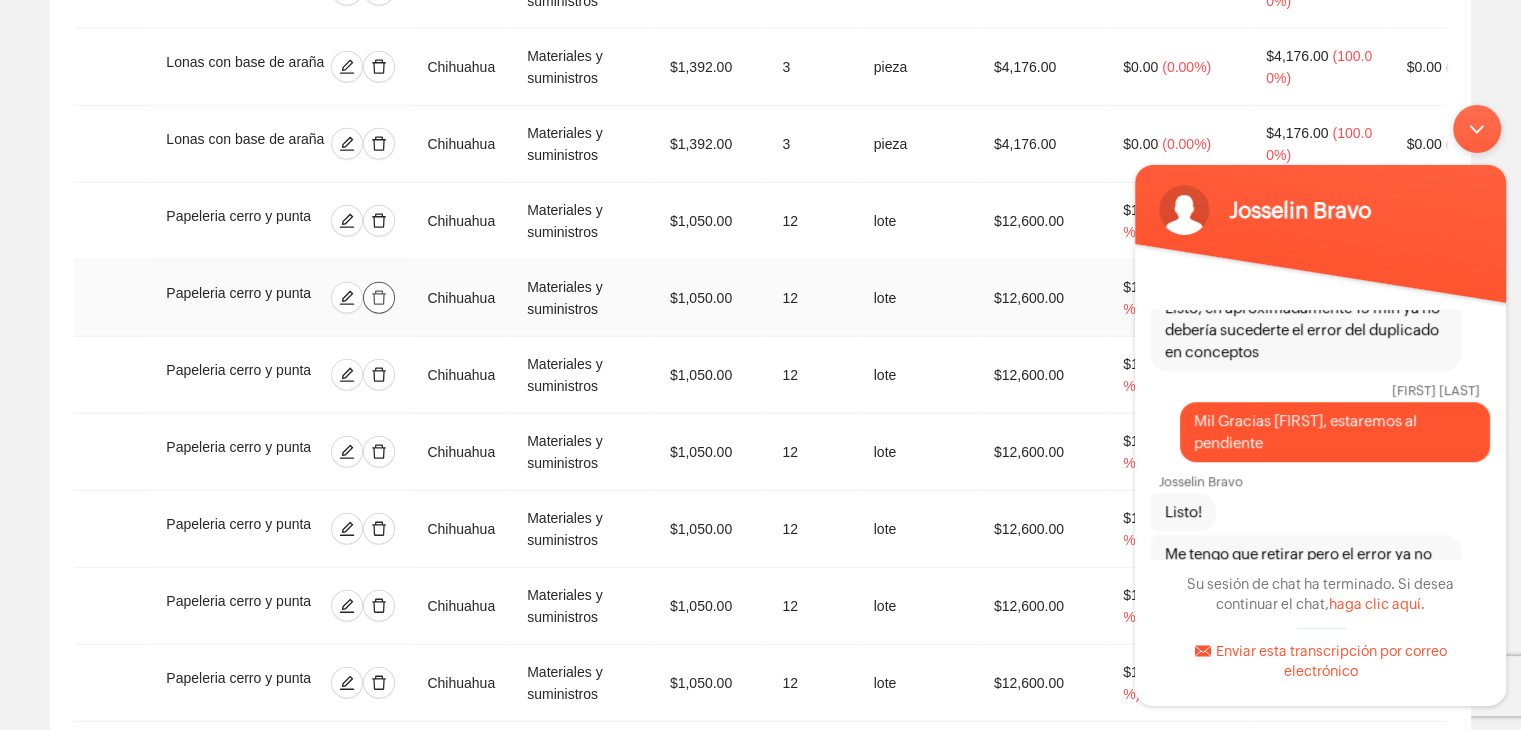click at bounding box center [379, 298] 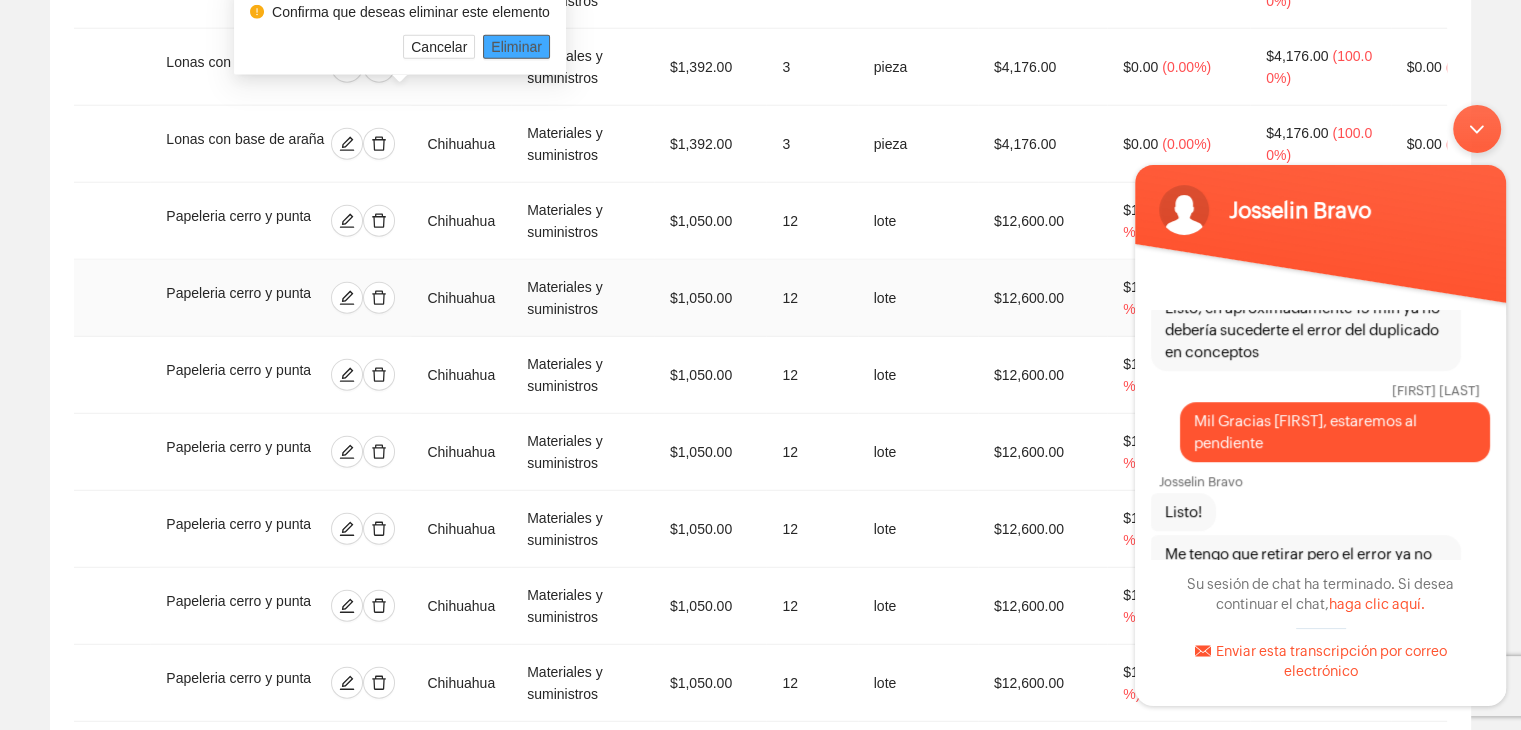 click on "Eliminar" at bounding box center [516, 47] 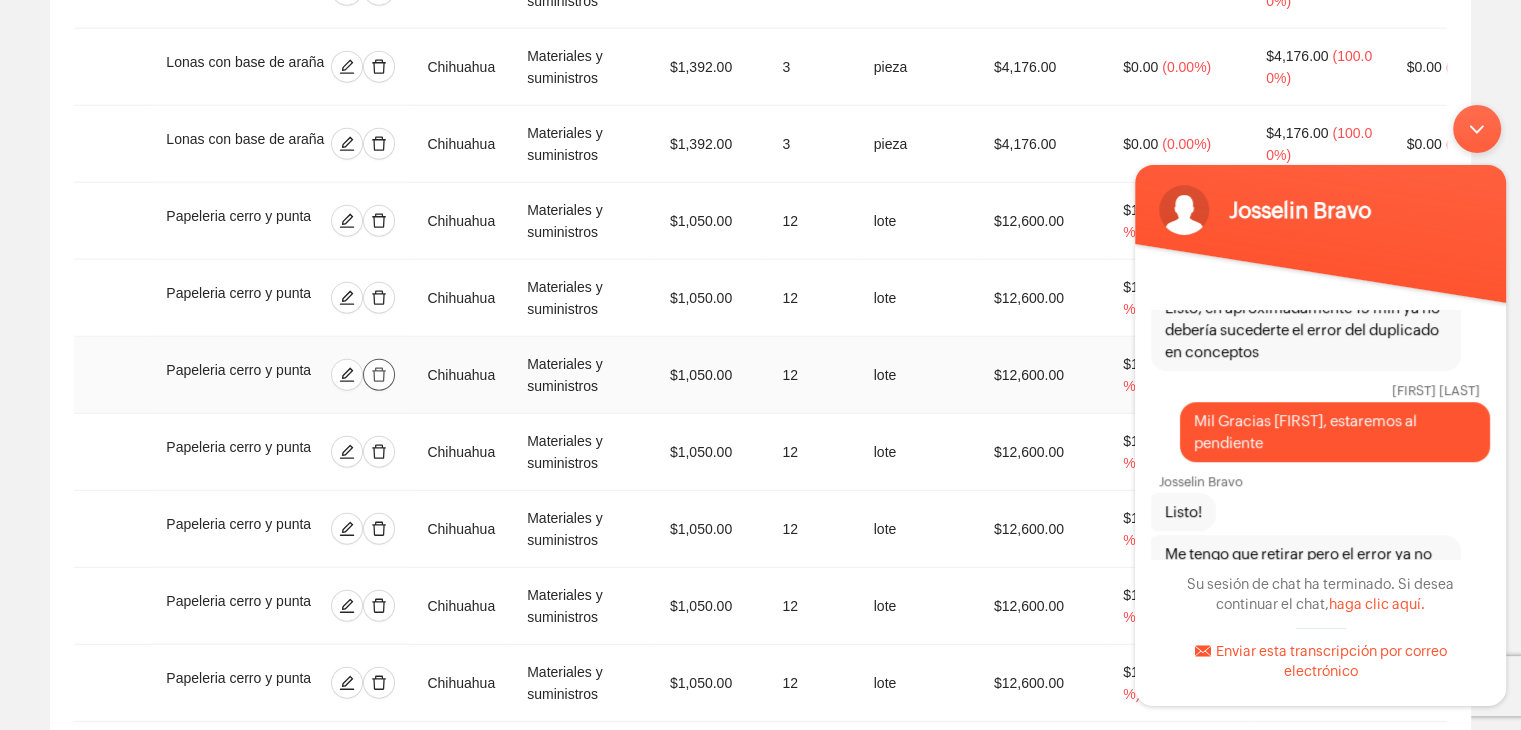 click at bounding box center (379, 375) 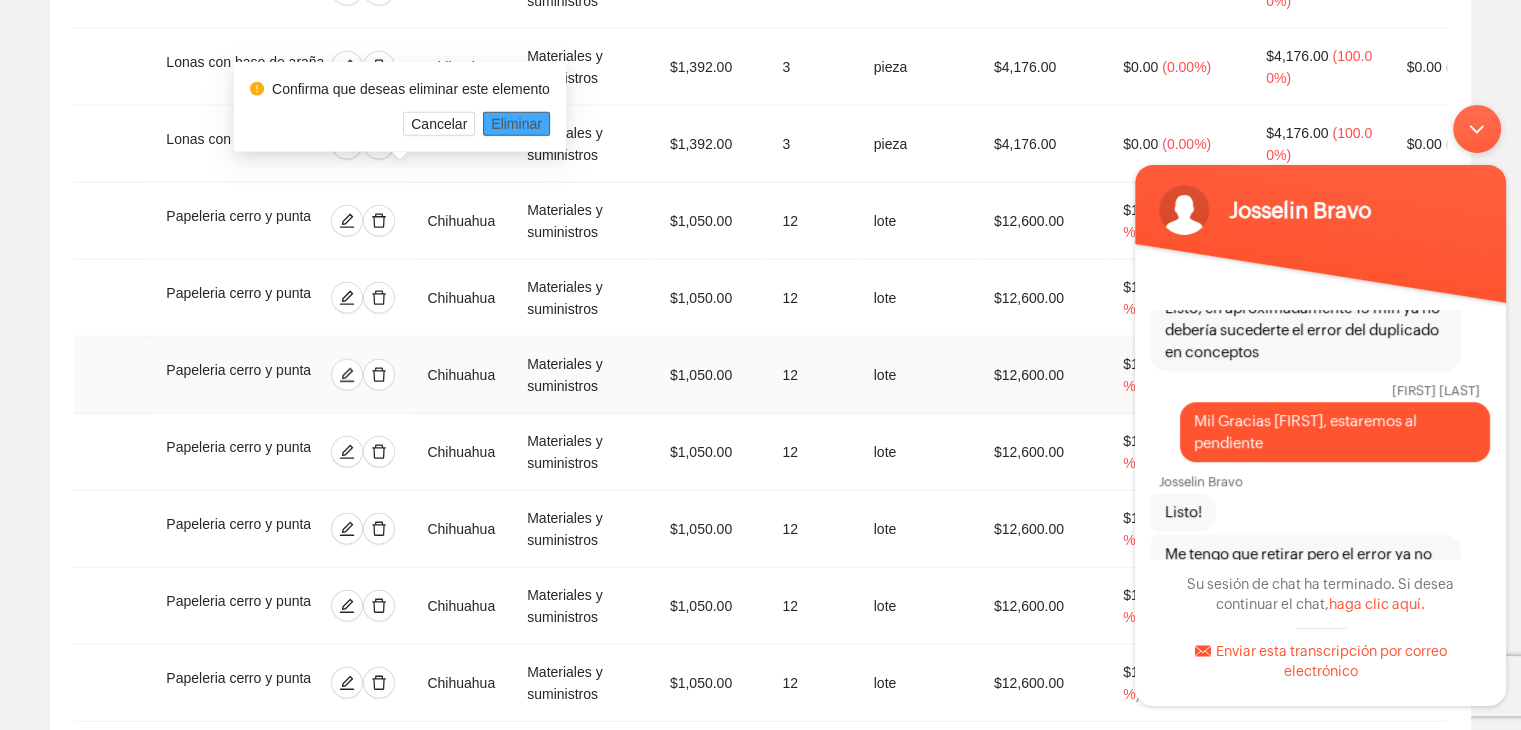 click on "Eliminar" at bounding box center [516, 124] 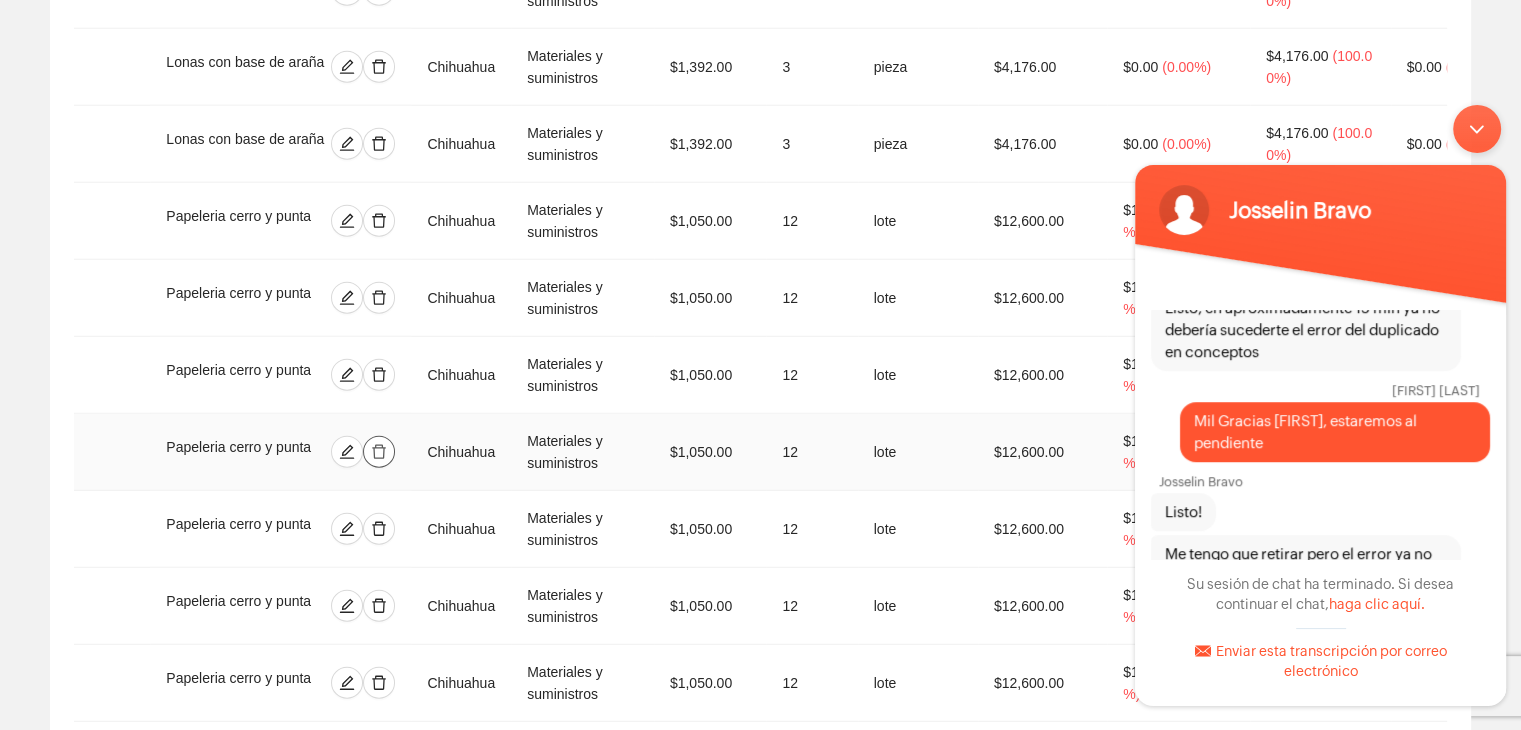 click 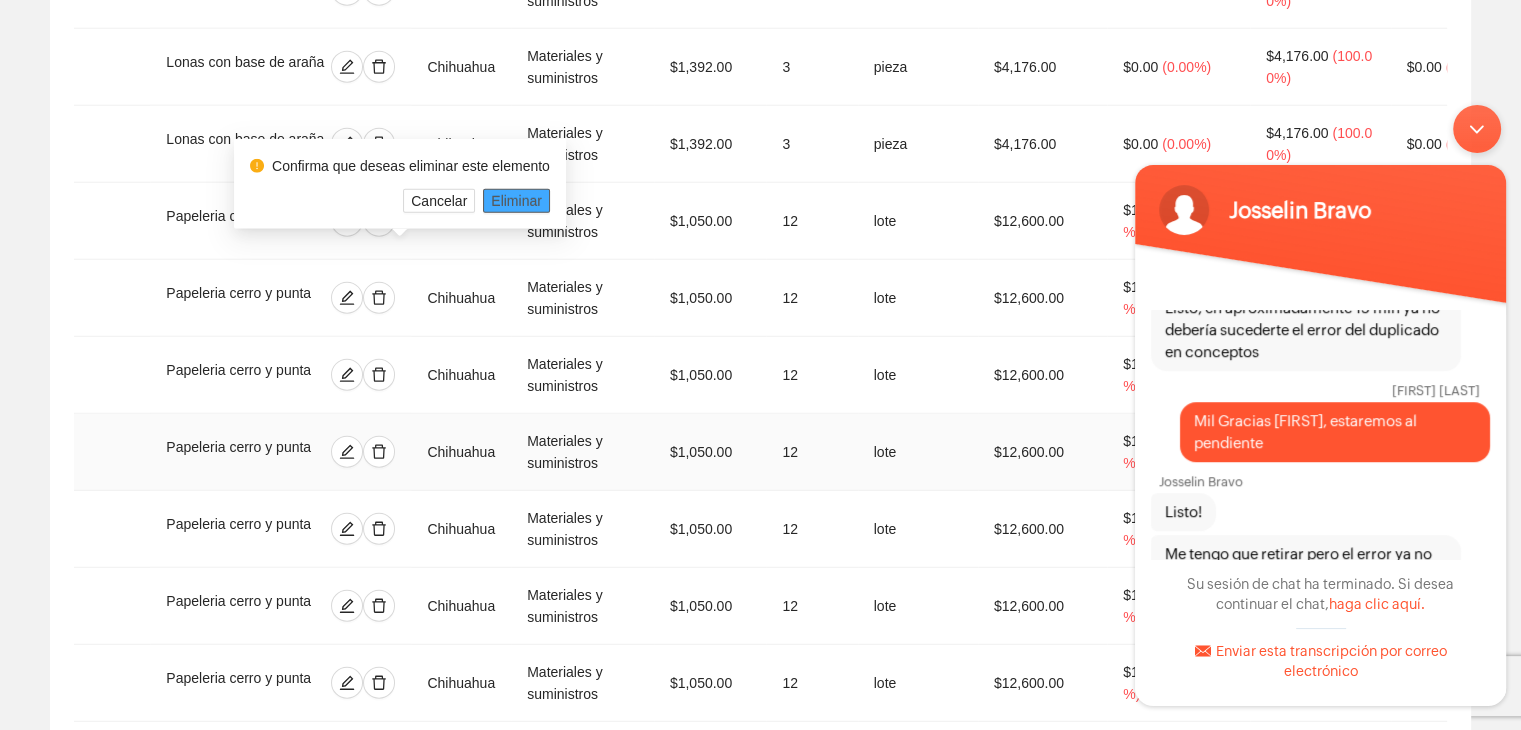 click on "Eliminar" at bounding box center (516, 201) 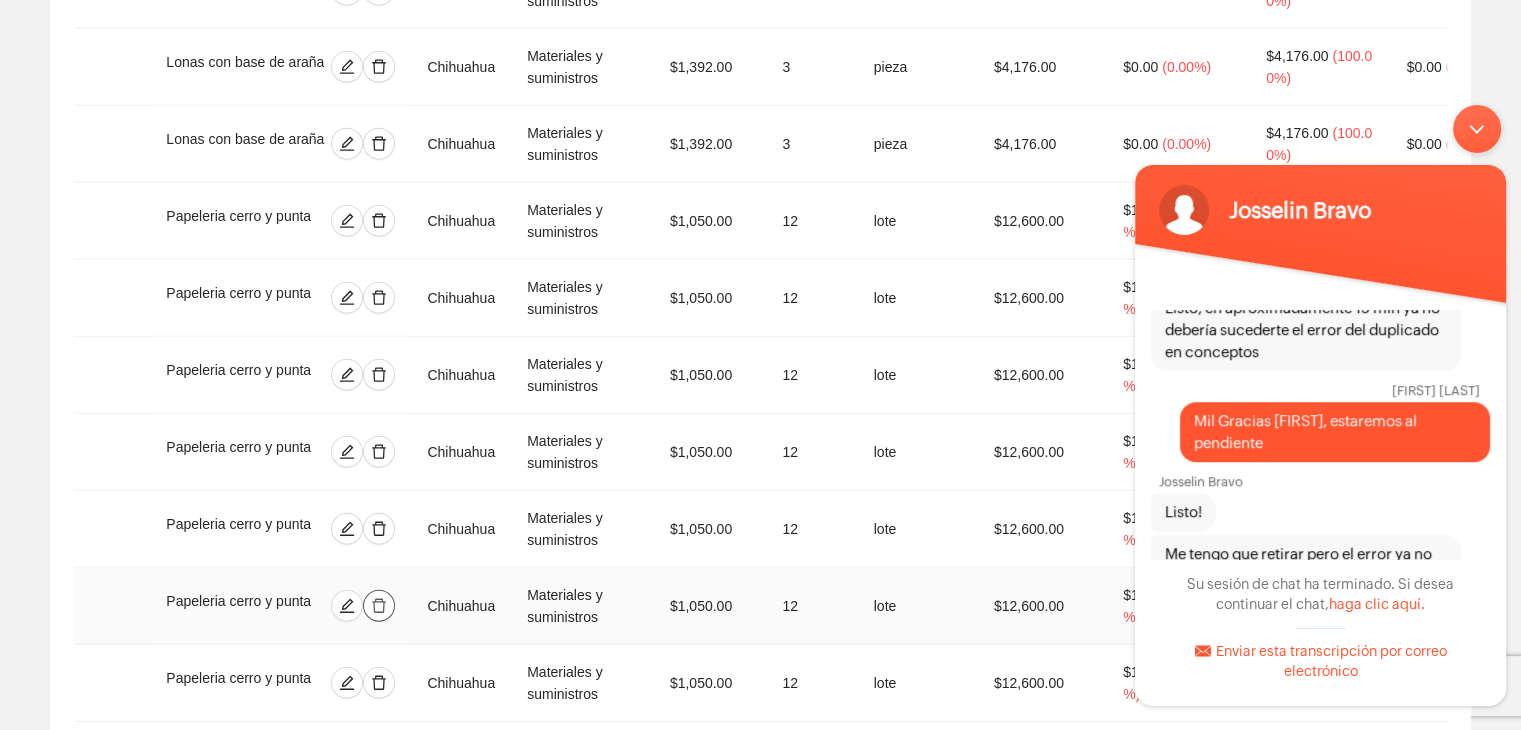 click 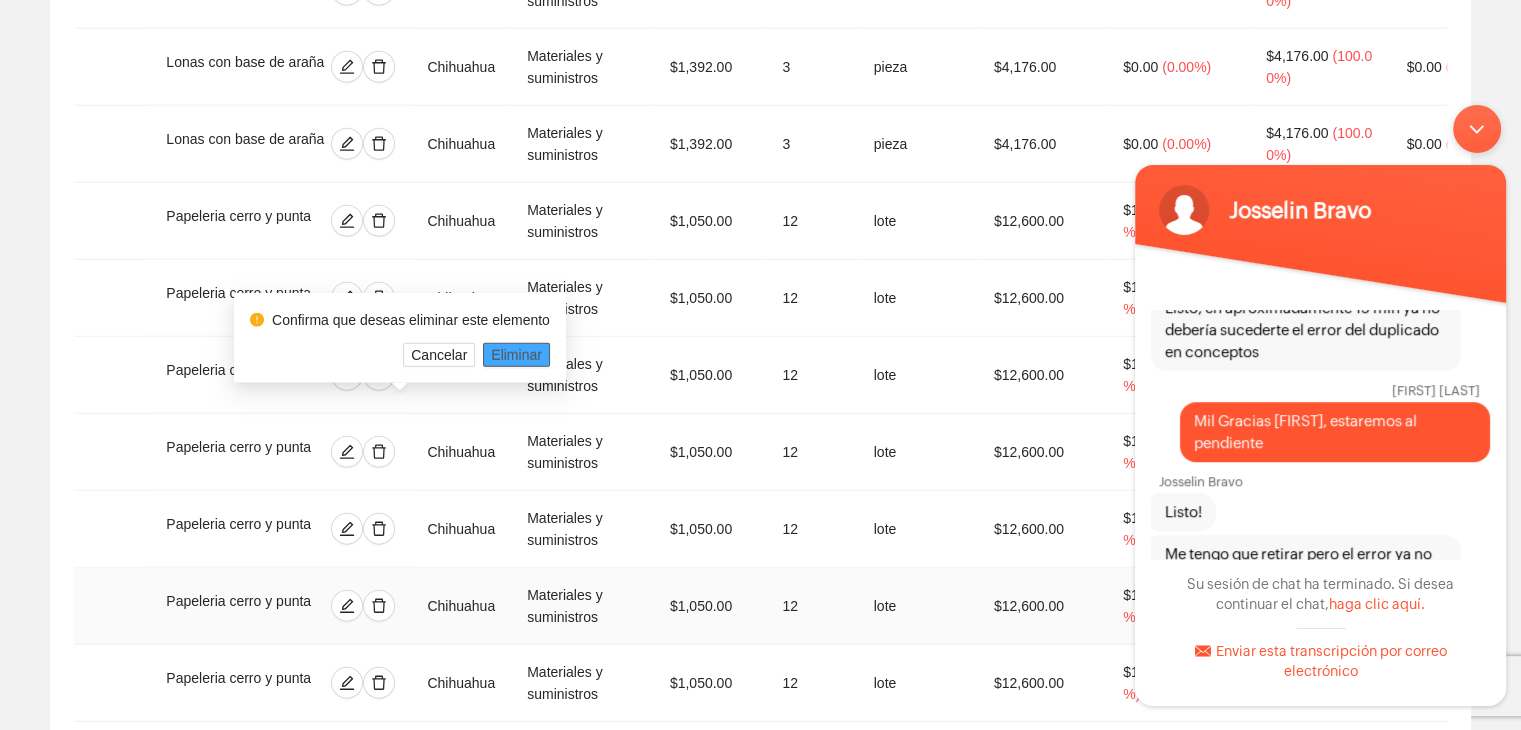 click on "Eliminar" at bounding box center [516, 355] 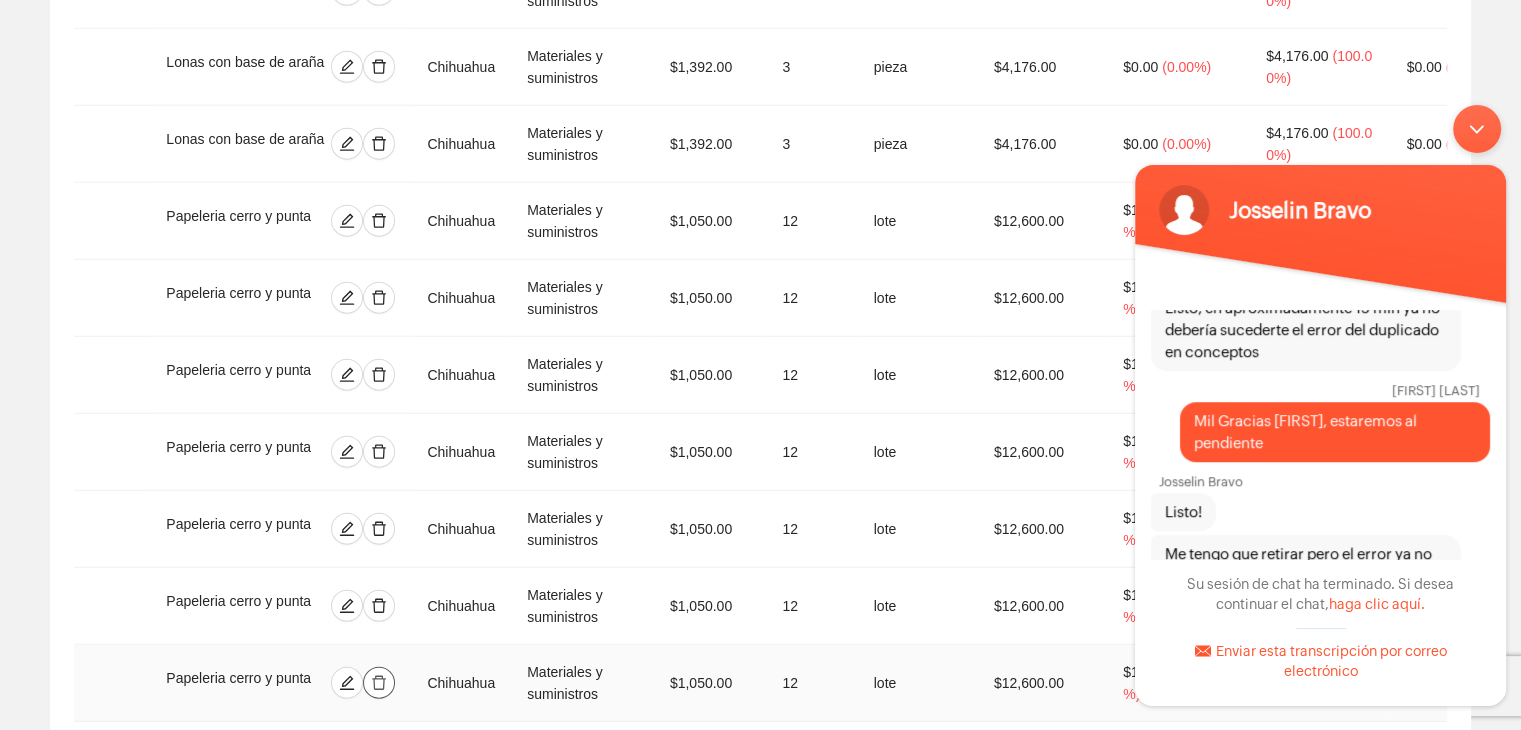 click 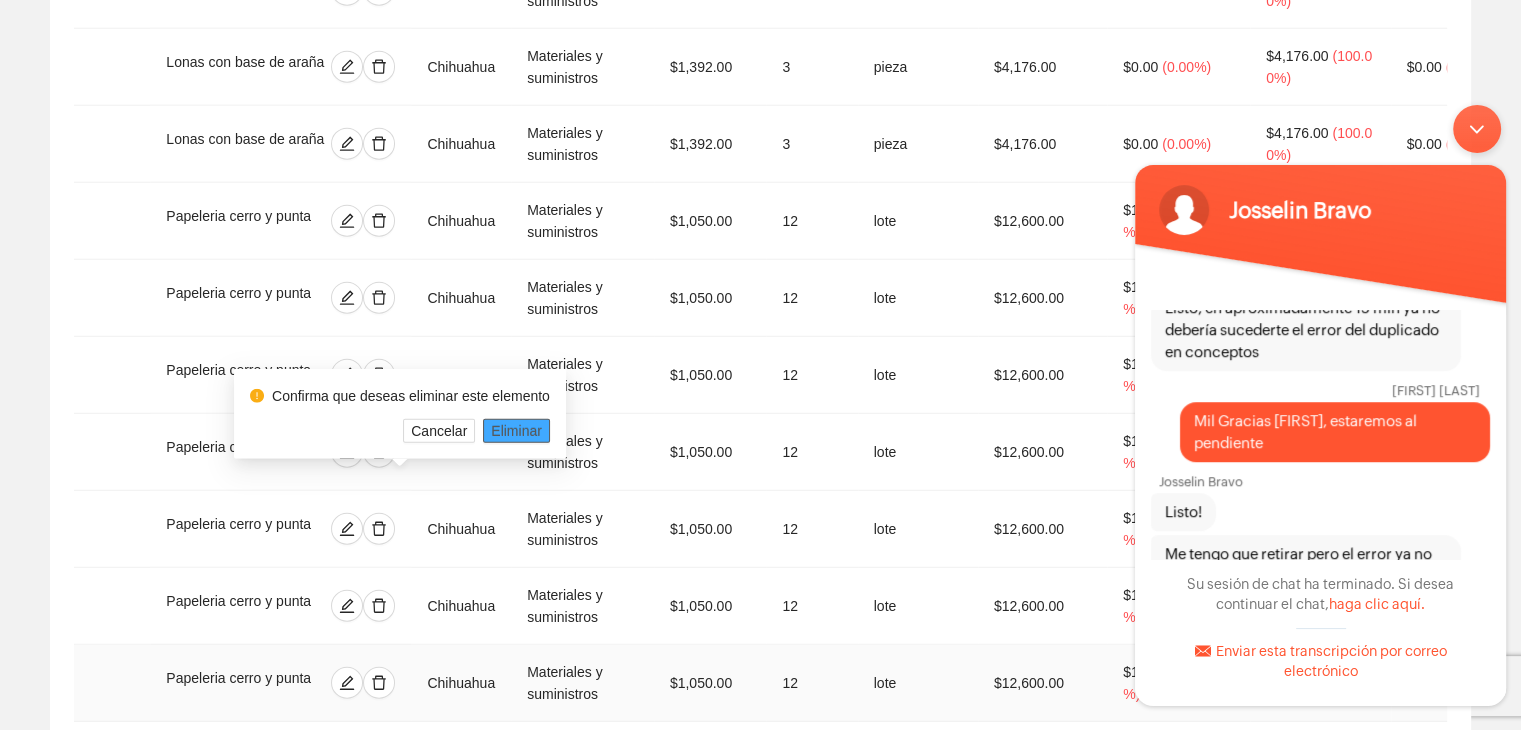 click on "Eliminar" at bounding box center [516, 431] 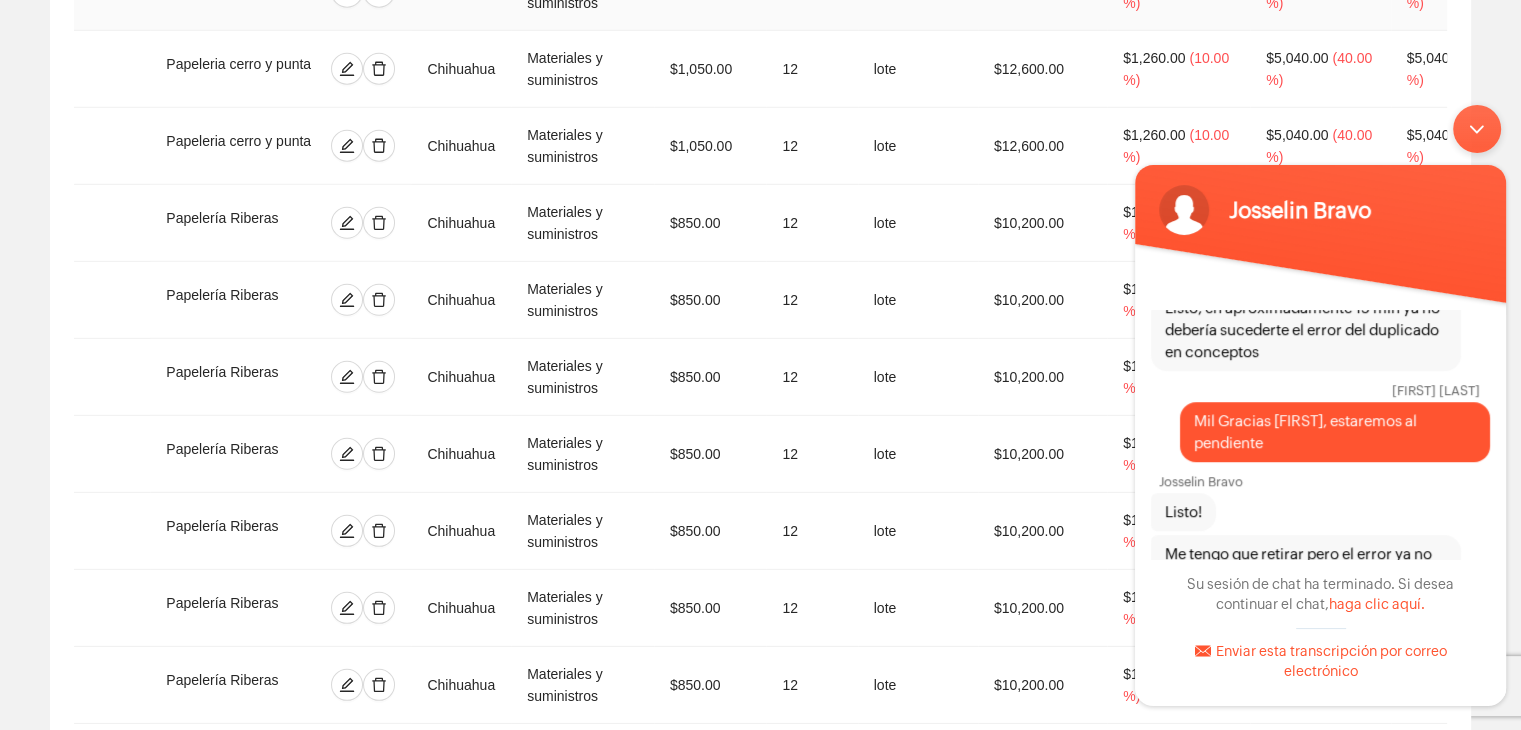scroll, scrollTop: 6005, scrollLeft: 0, axis: vertical 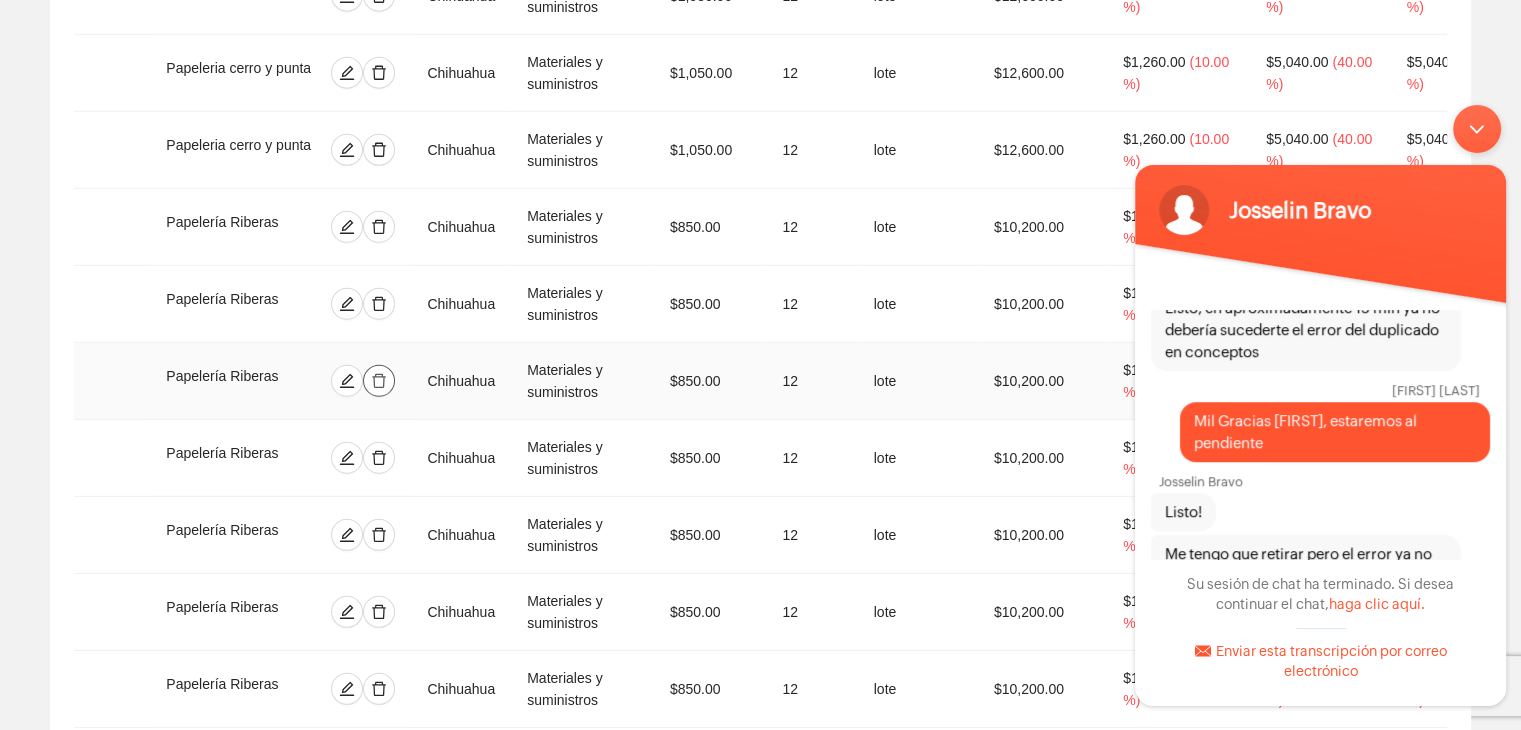click 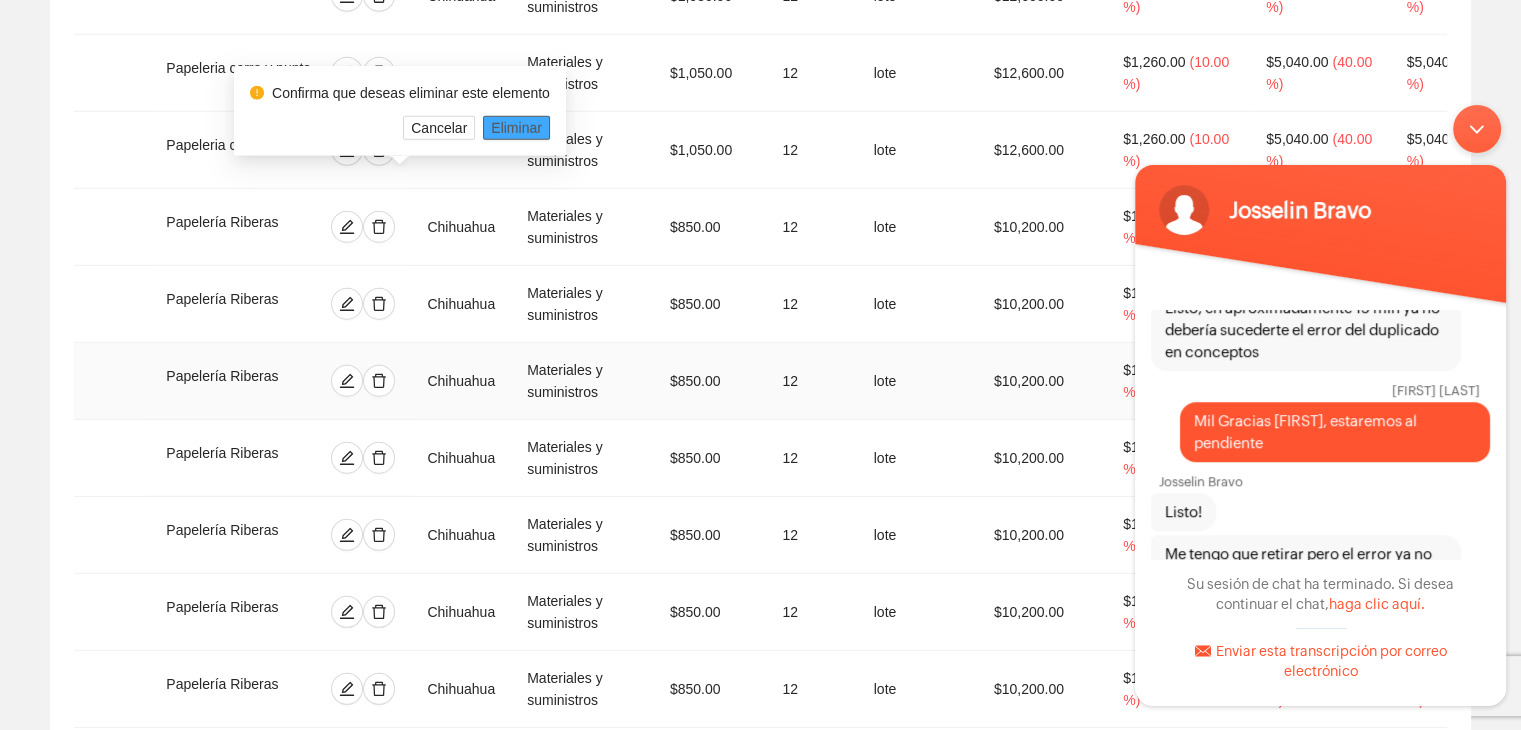 click on "Eliminar" at bounding box center (516, 128) 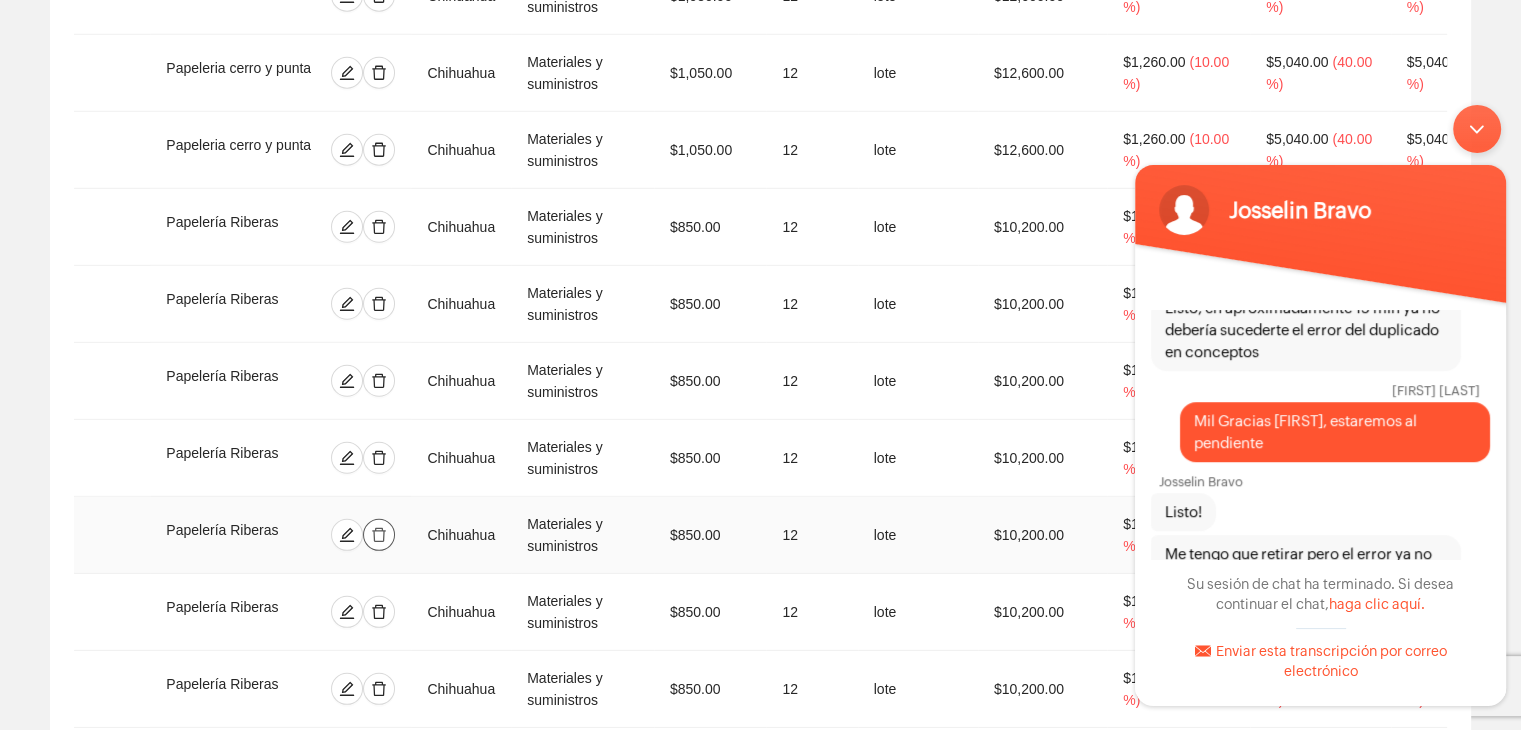 click at bounding box center (379, 535) 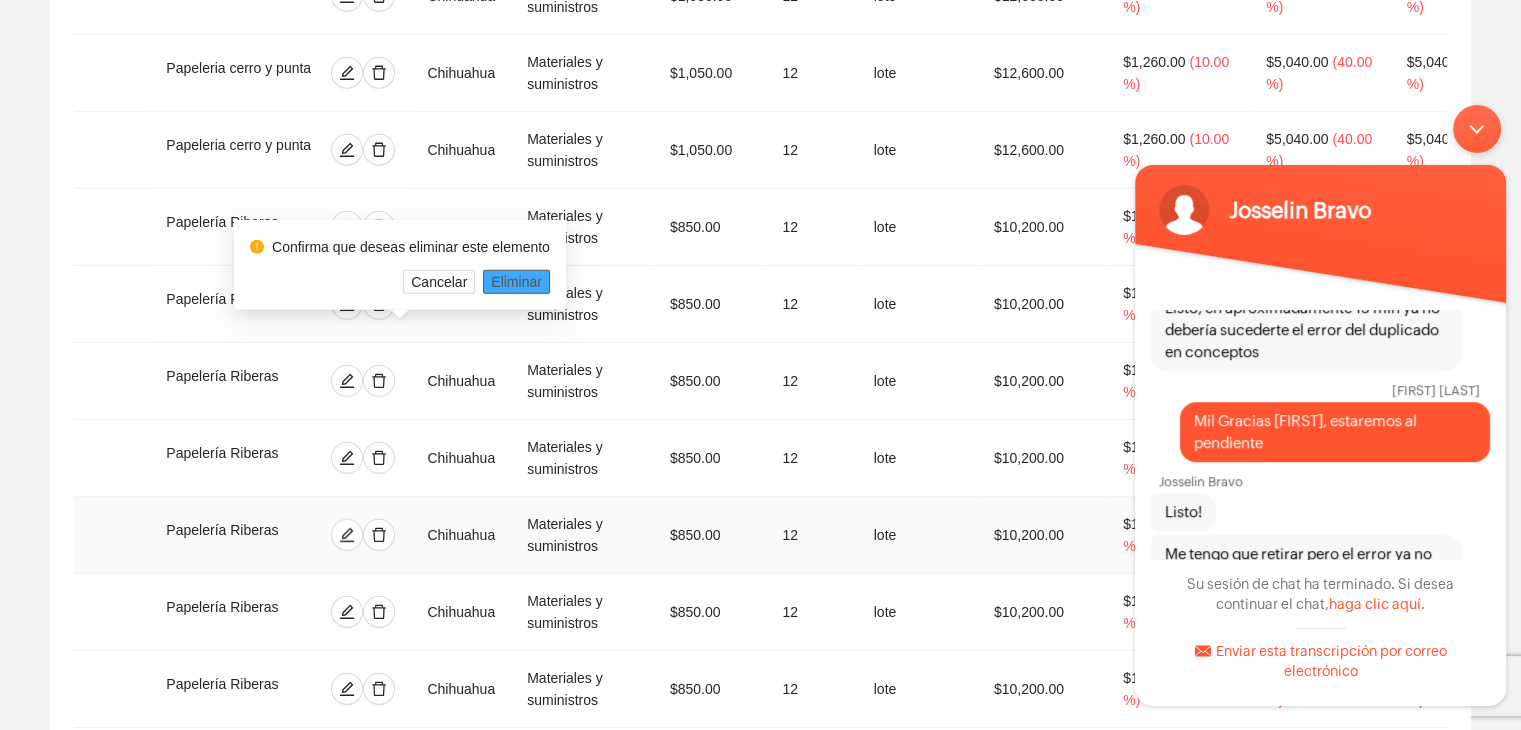 click on "Eliminar" at bounding box center [516, 282] 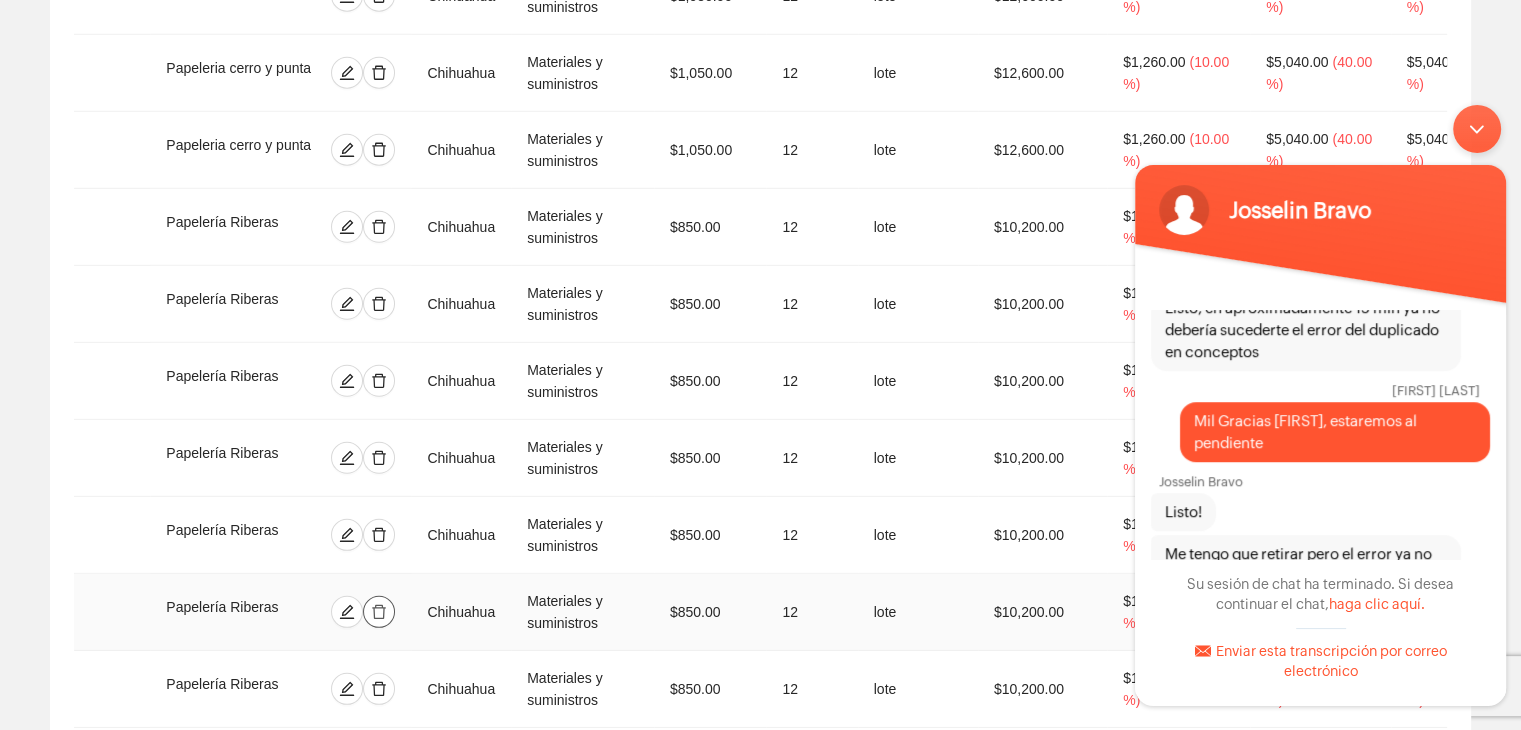 click 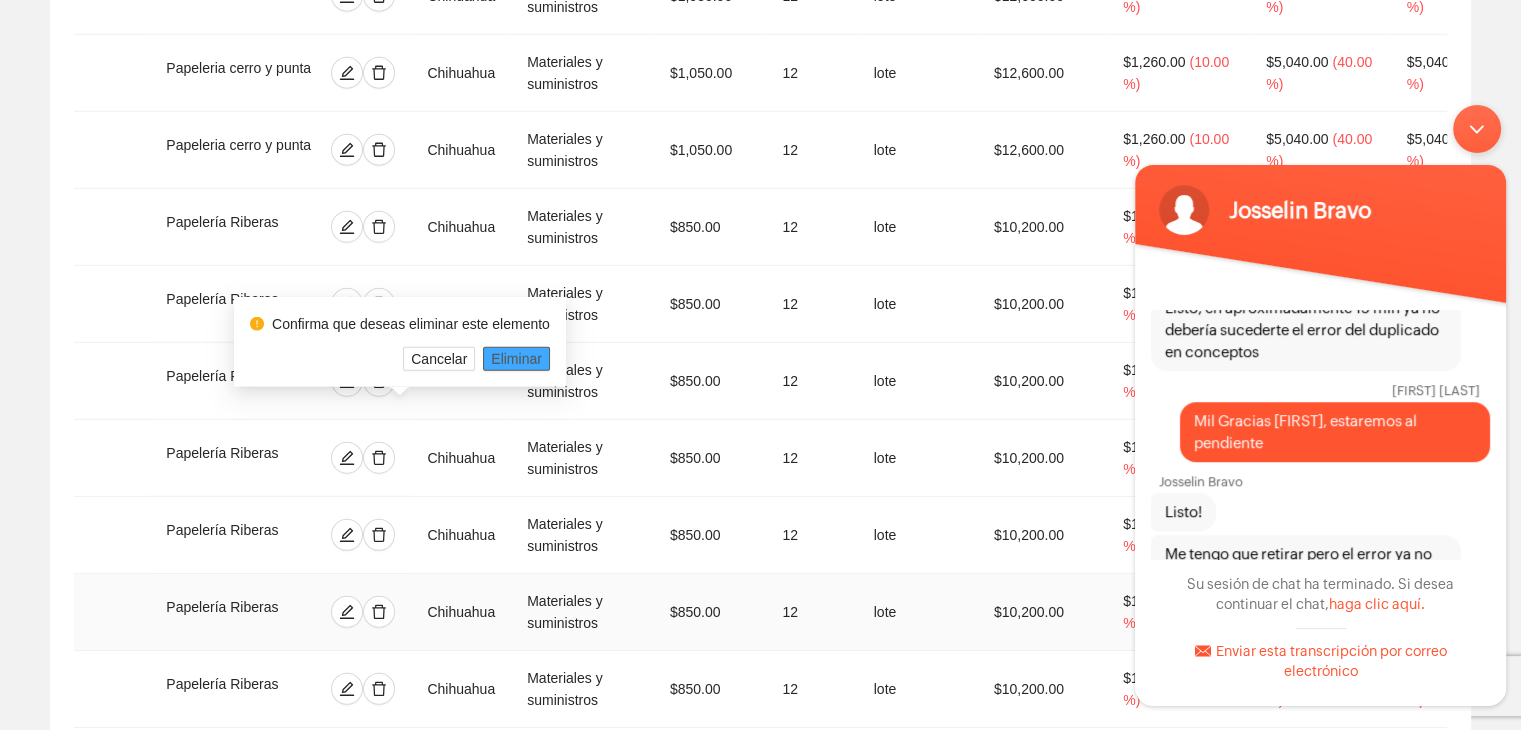 click on "Eliminar" at bounding box center [516, 359] 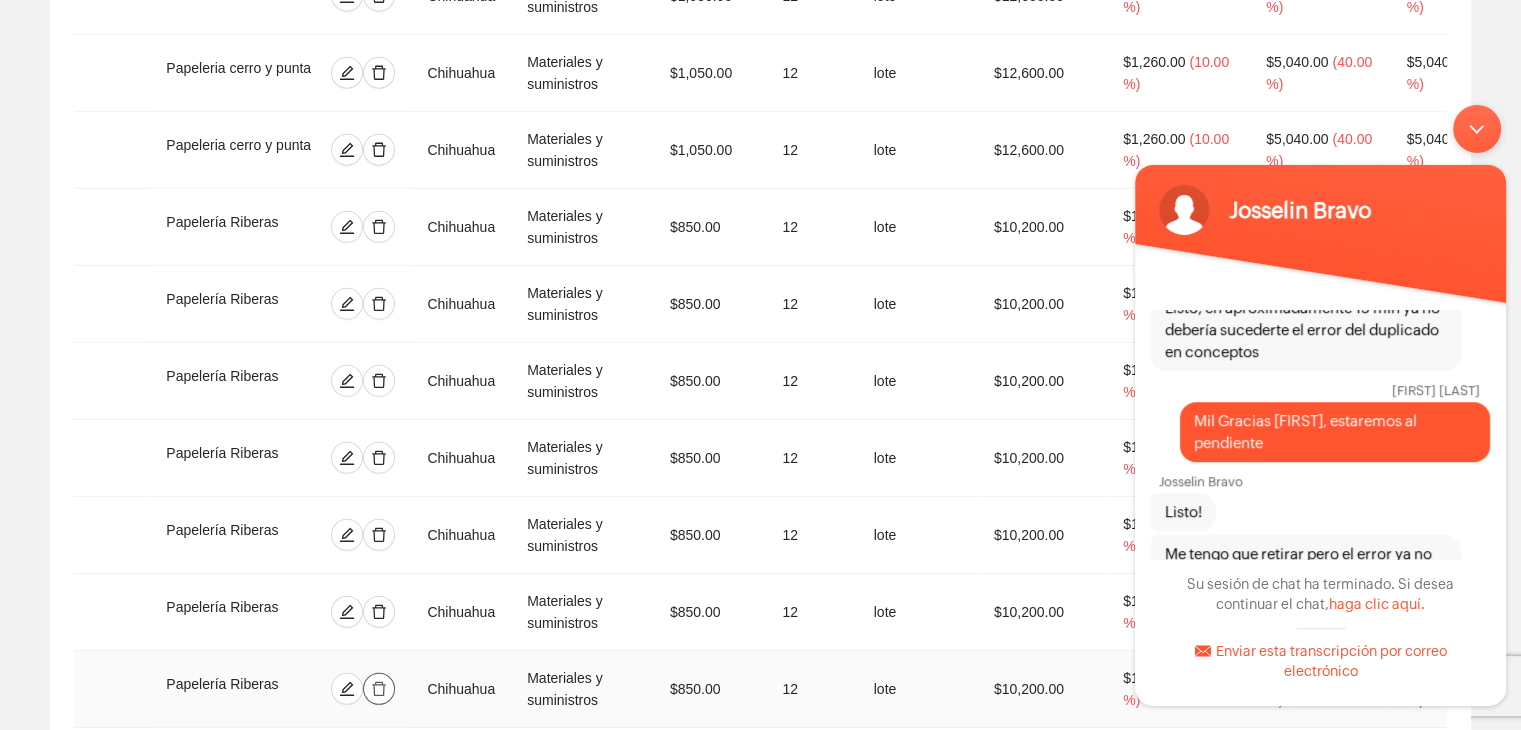 click 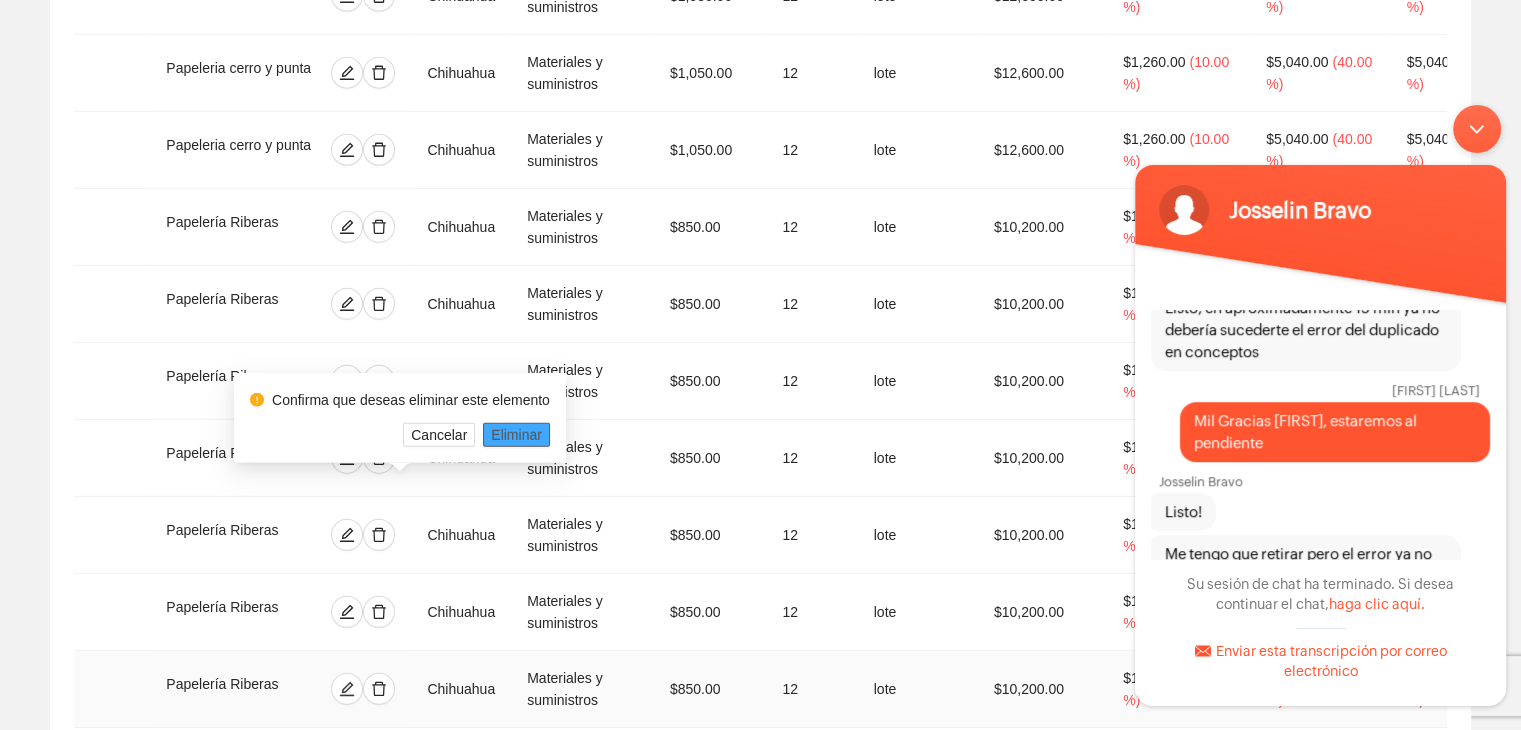 click on "Eliminar" at bounding box center (516, 435) 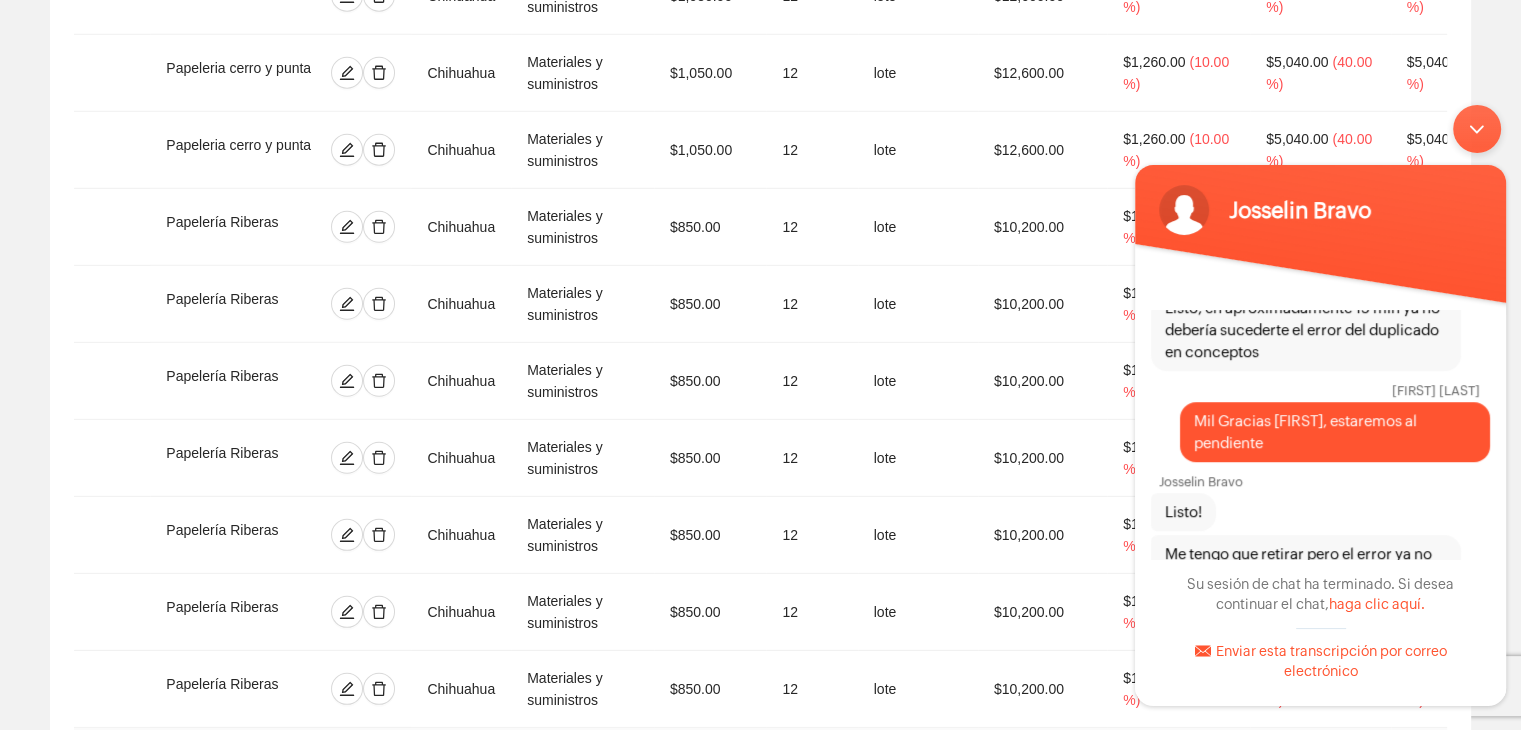click 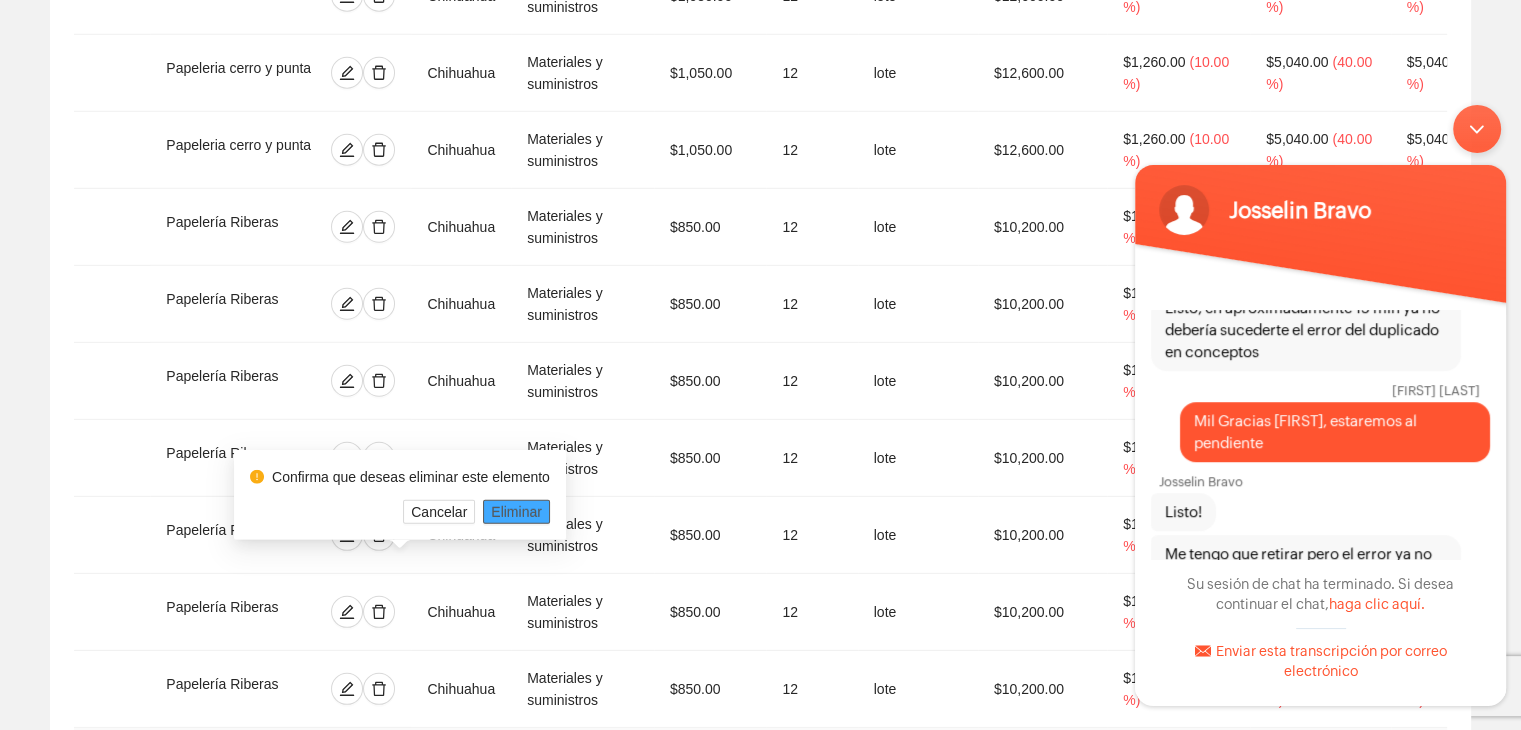 click on "Eliminar" at bounding box center [516, 512] 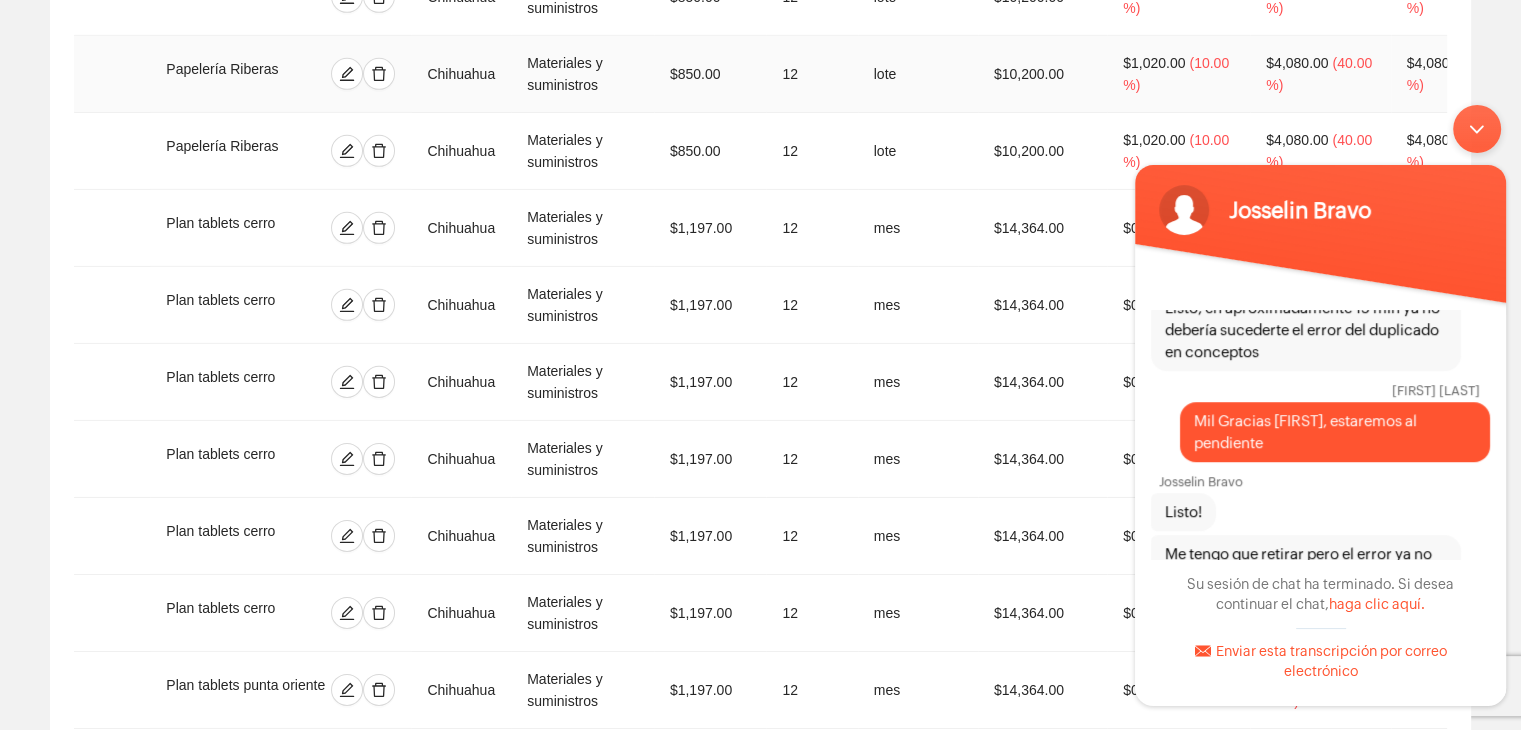 scroll, scrollTop: 6624, scrollLeft: 0, axis: vertical 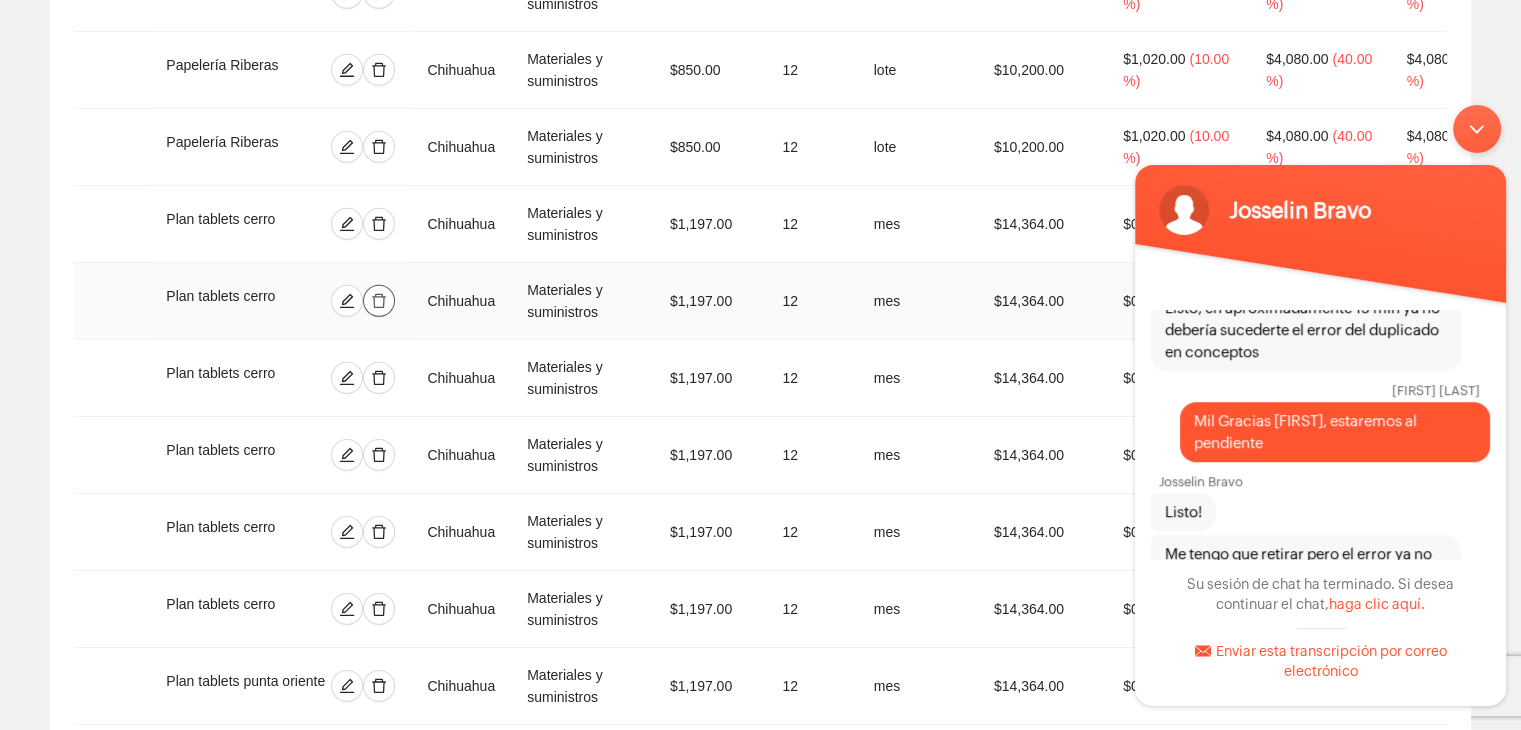 click 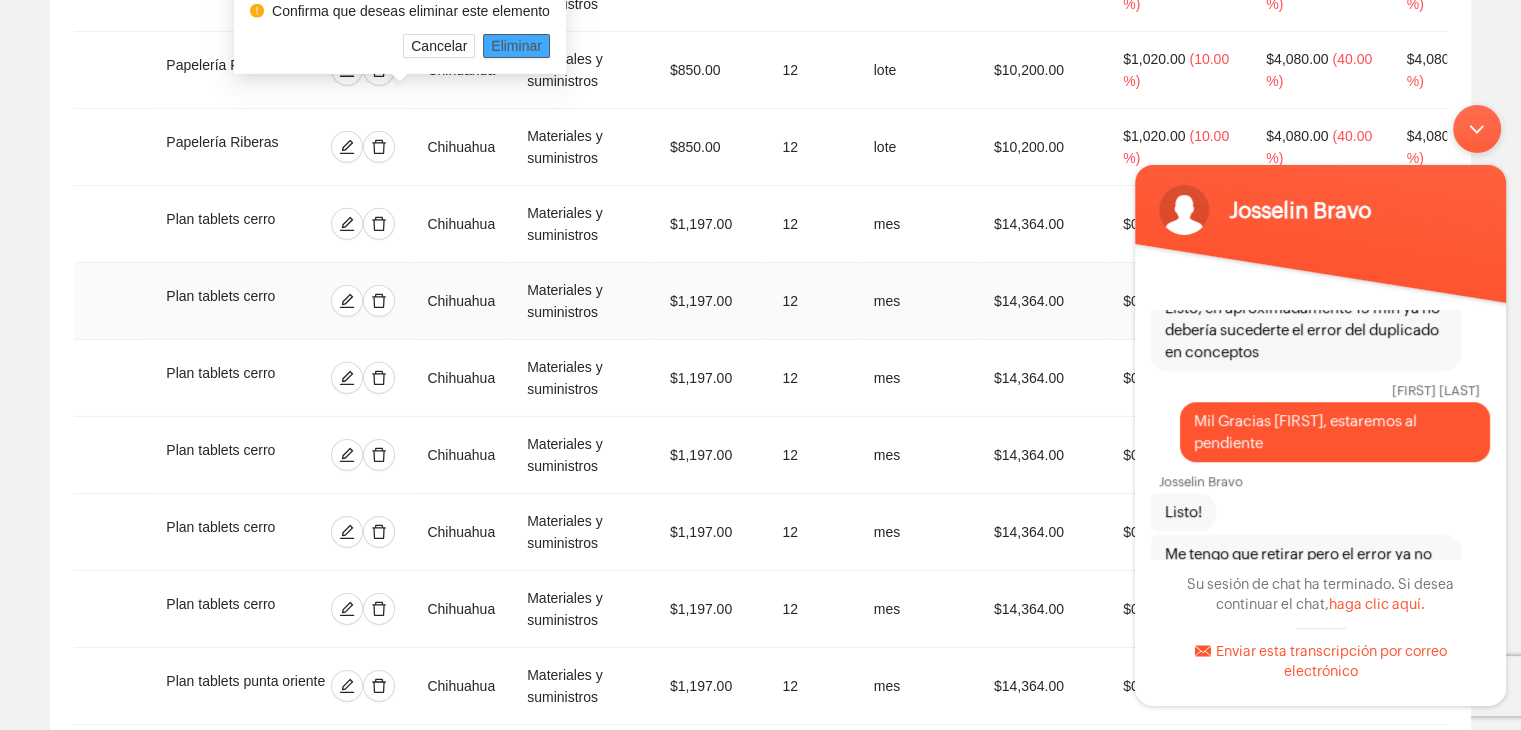 click on "Eliminar" at bounding box center [516, 46] 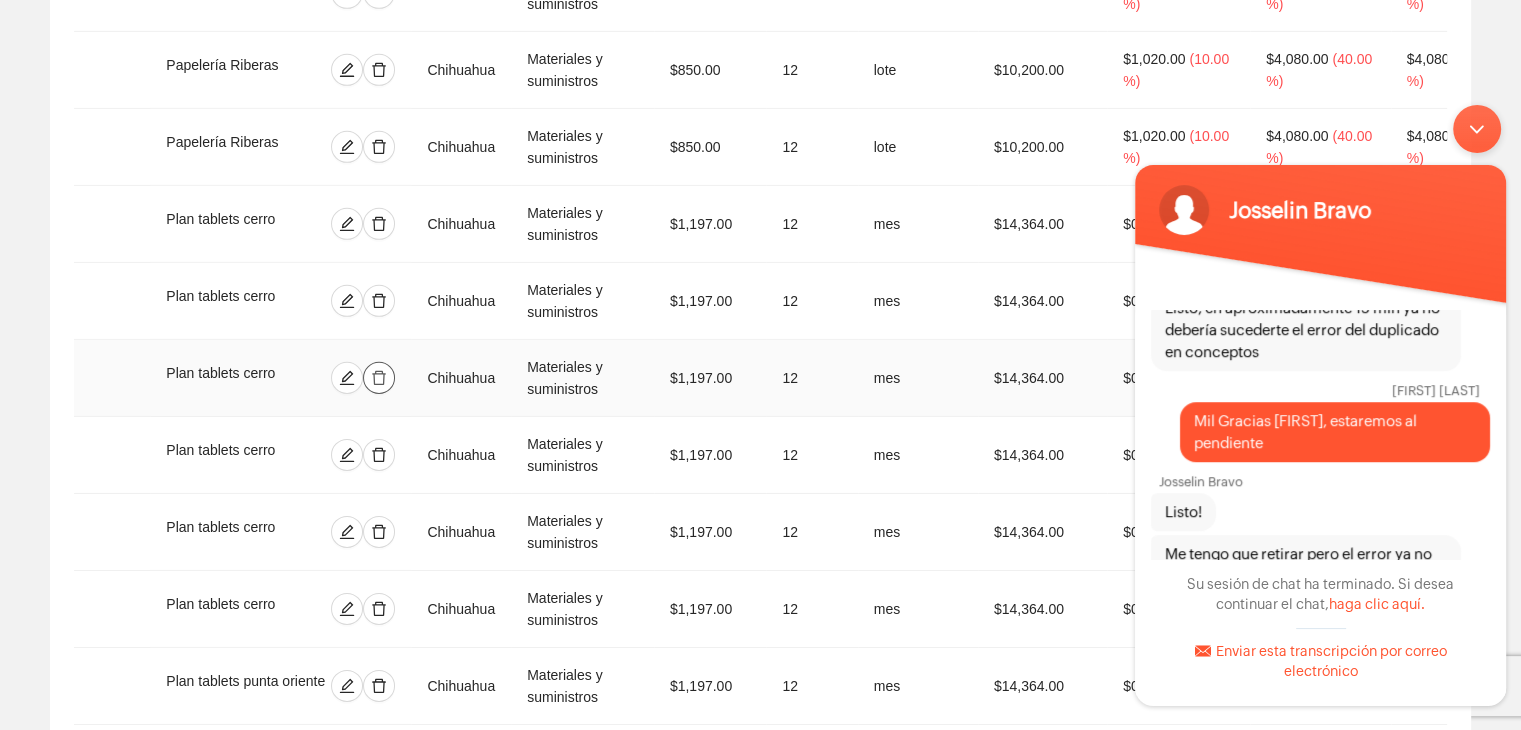 click 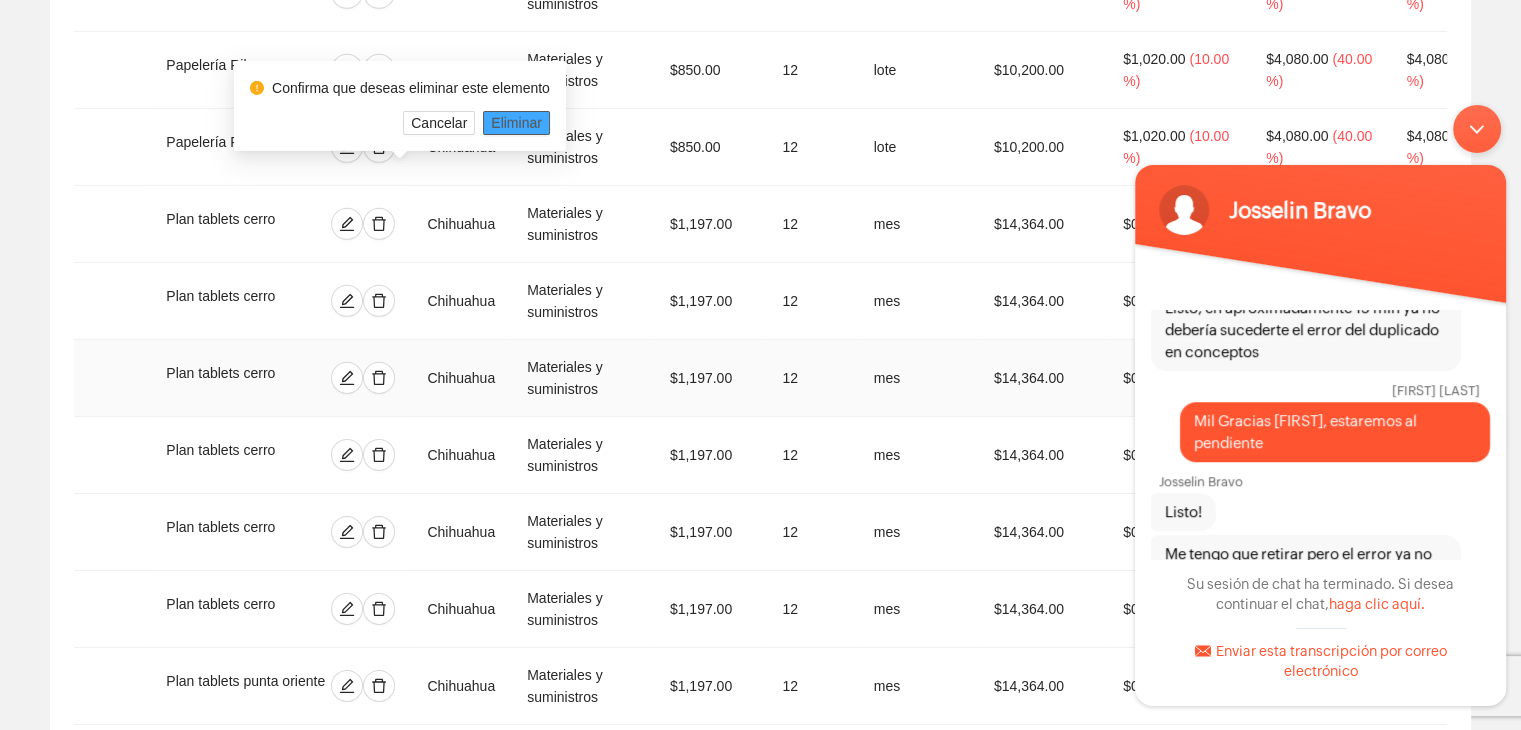 click on "Eliminar" at bounding box center (516, 123) 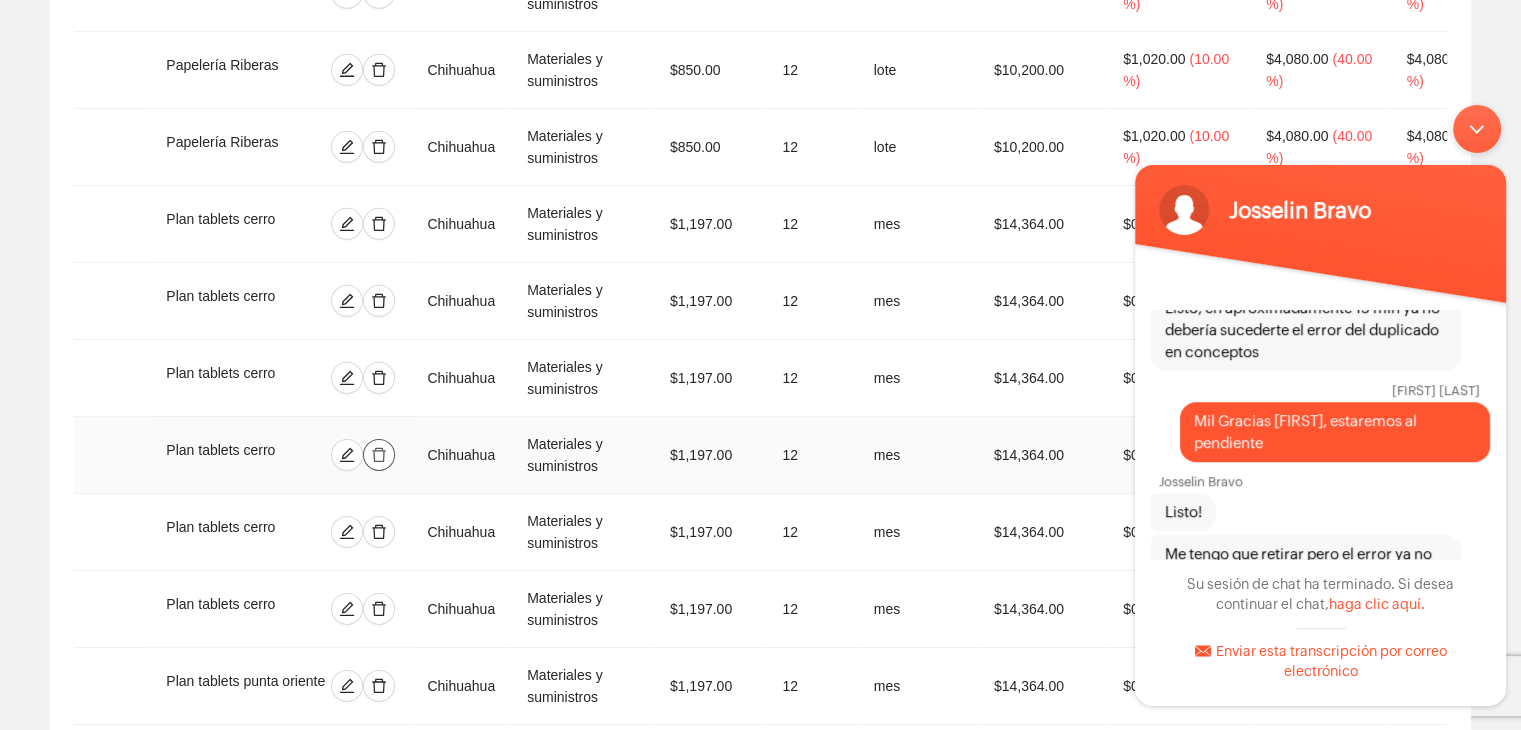 click 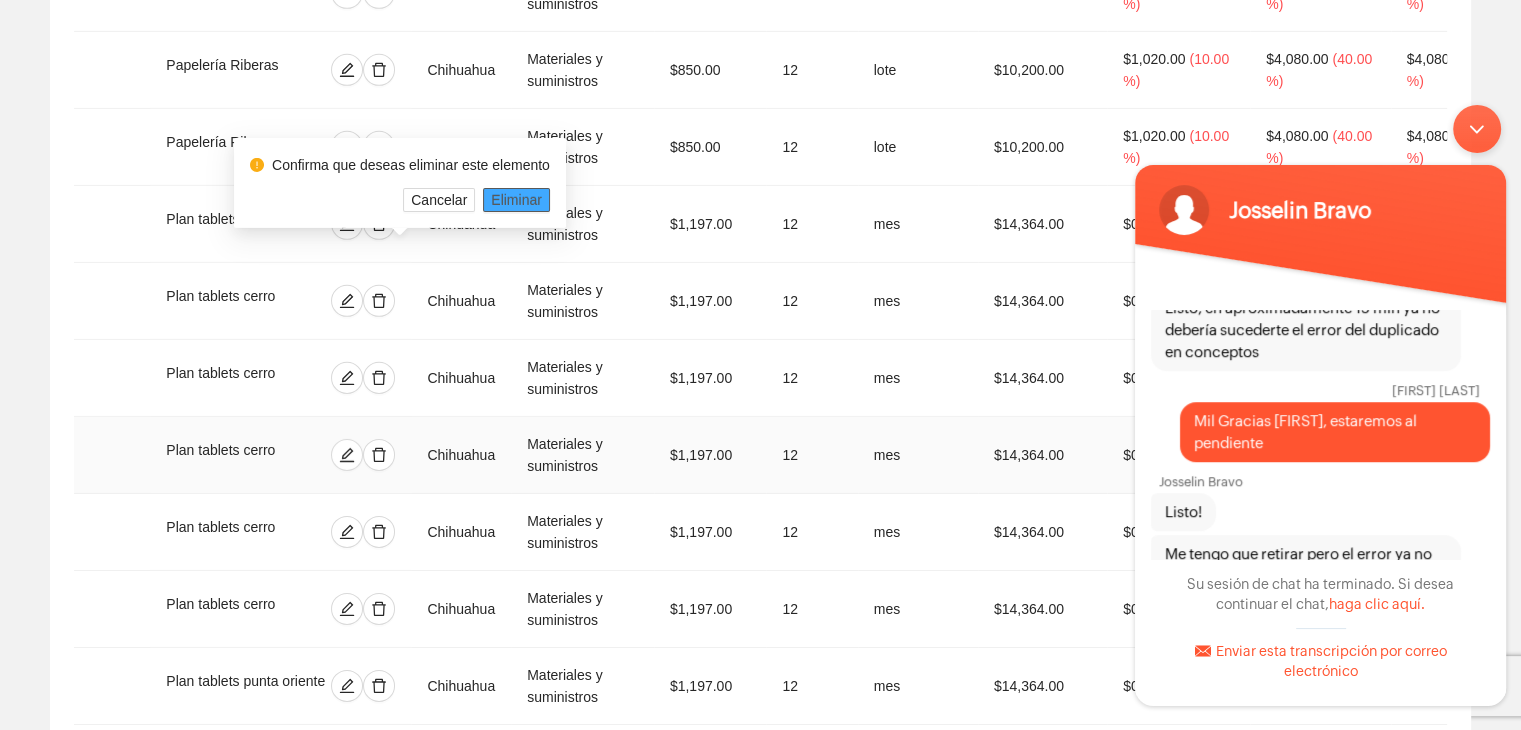 click on "Eliminar" at bounding box center (516, 200) 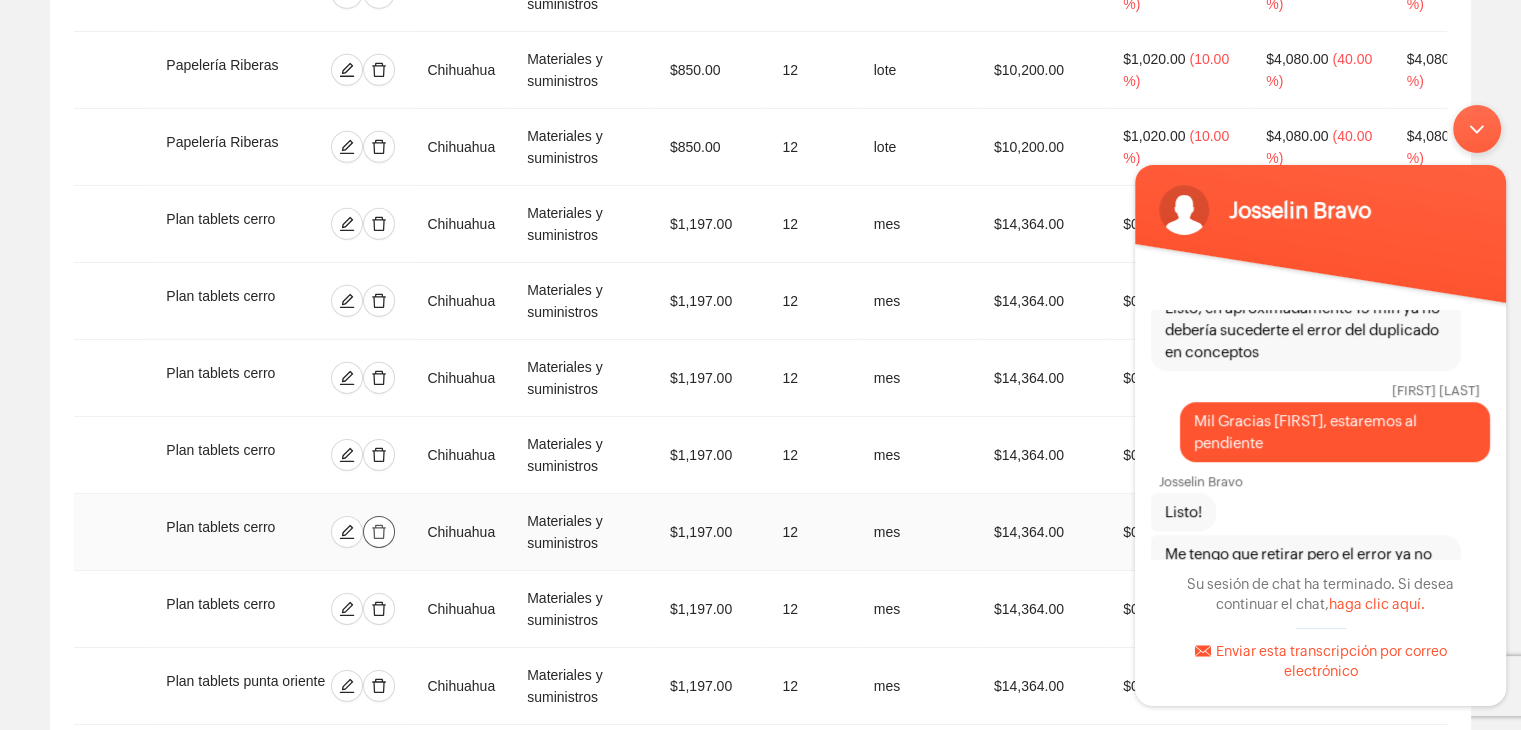 click 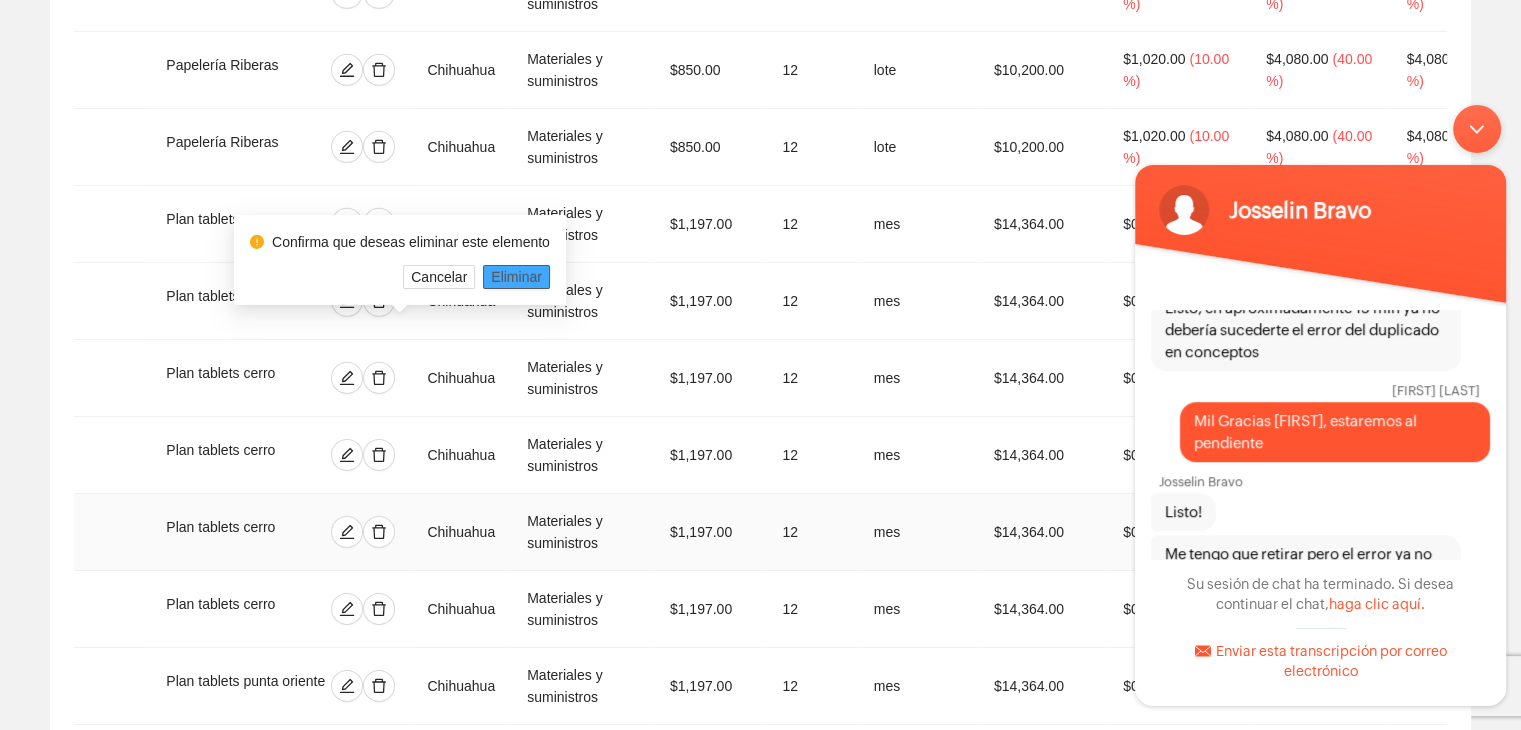 click on "Eliminar" at bounding box center [516, 277] 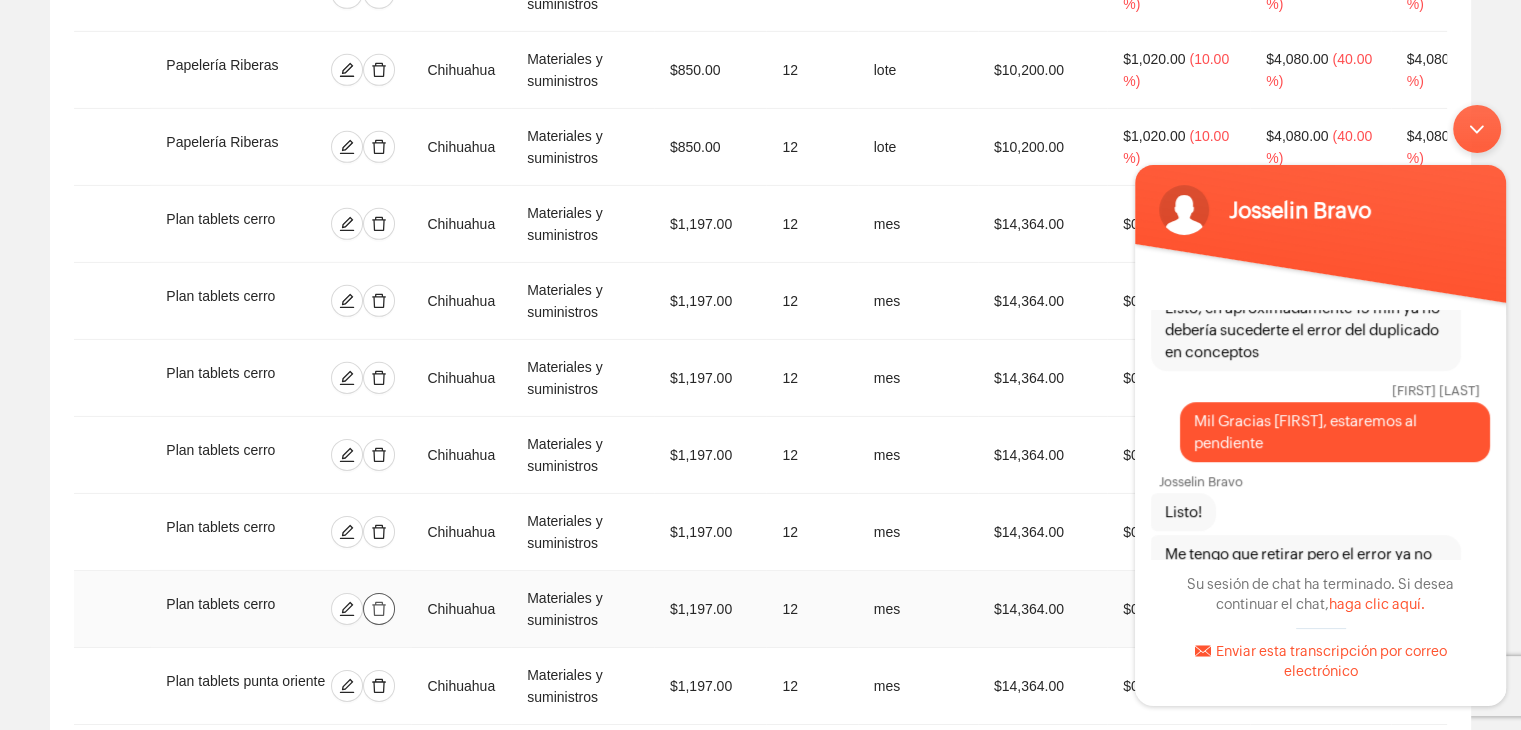 click 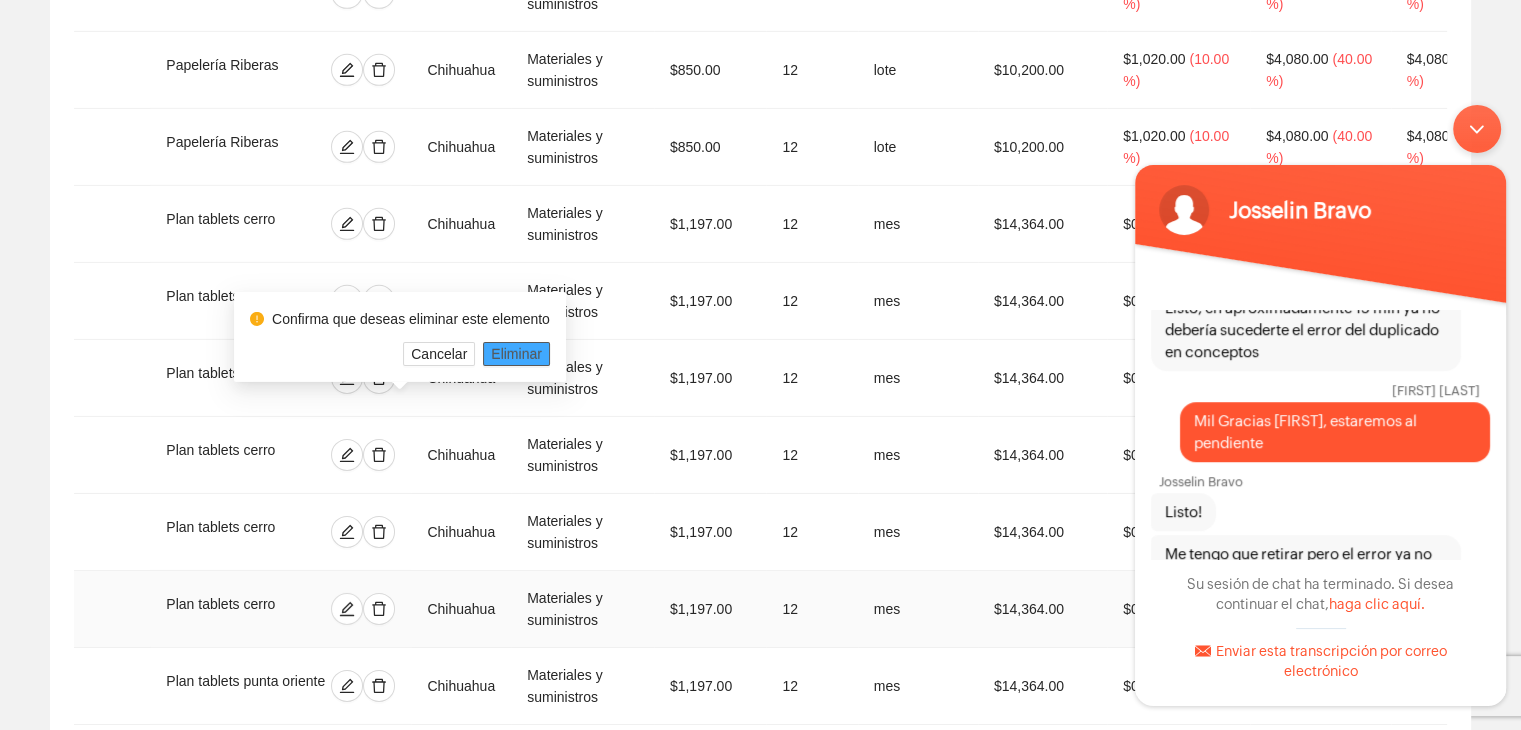 click on "Eliminar" at bounding box center [516, 354] 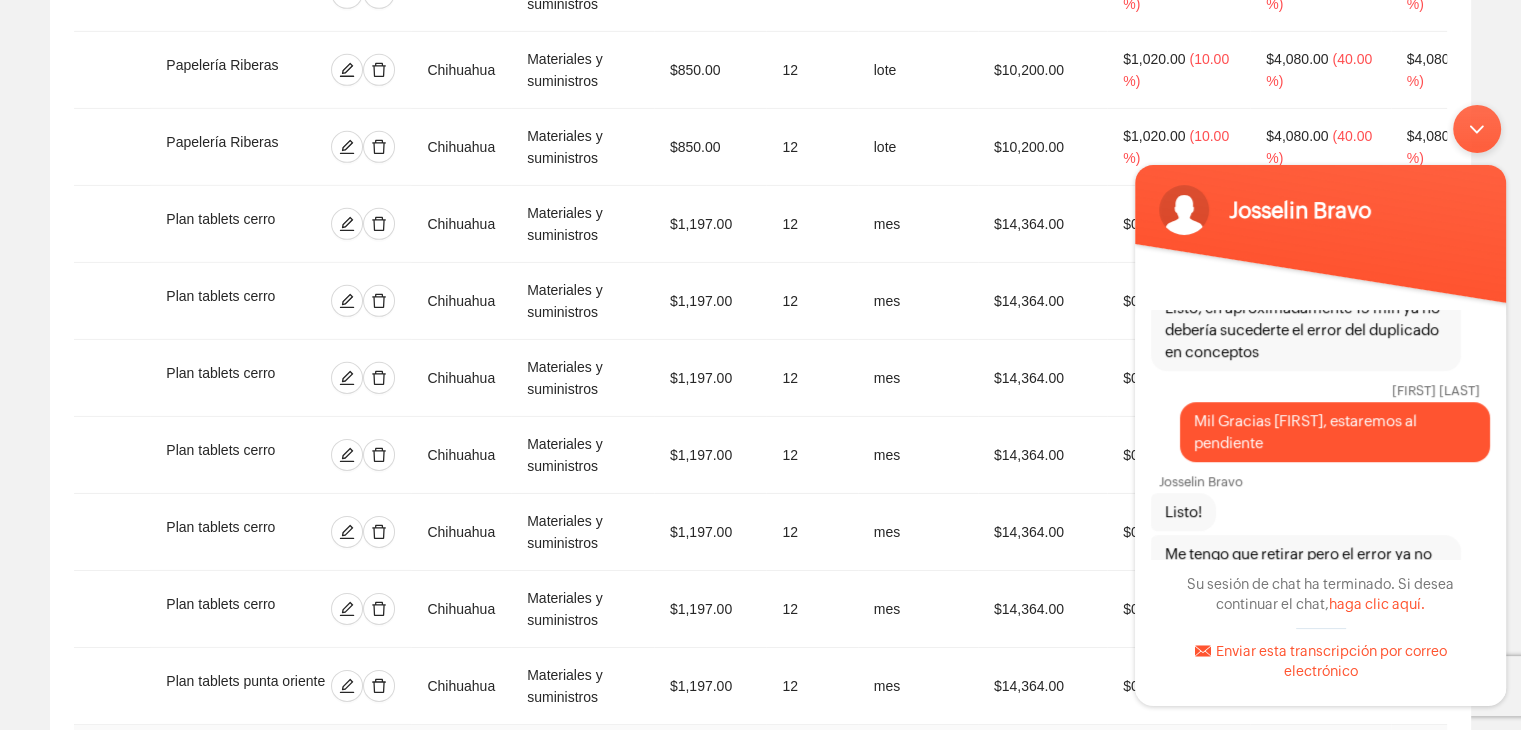 click 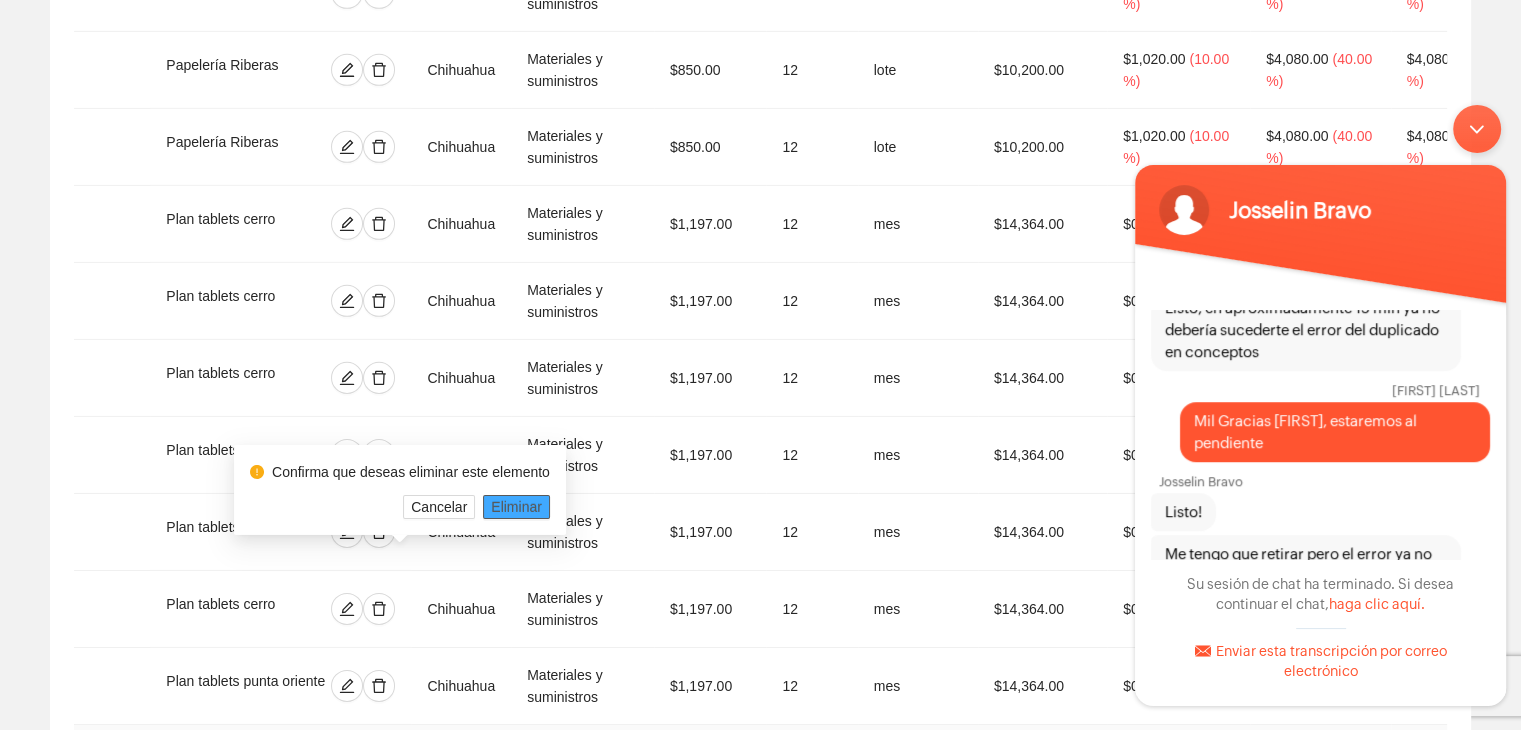 click on "Eliminar" at bounding box center (516, 507) 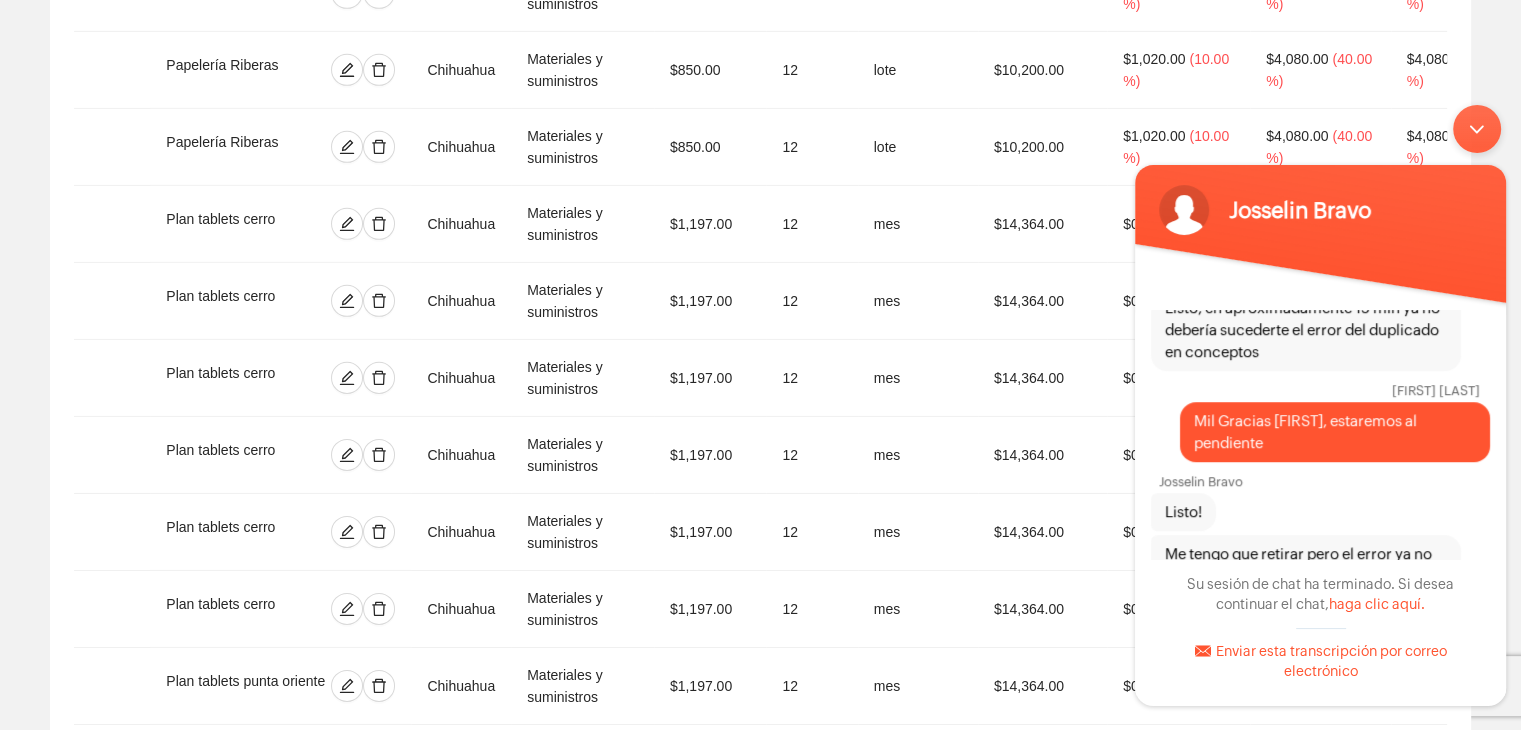 click 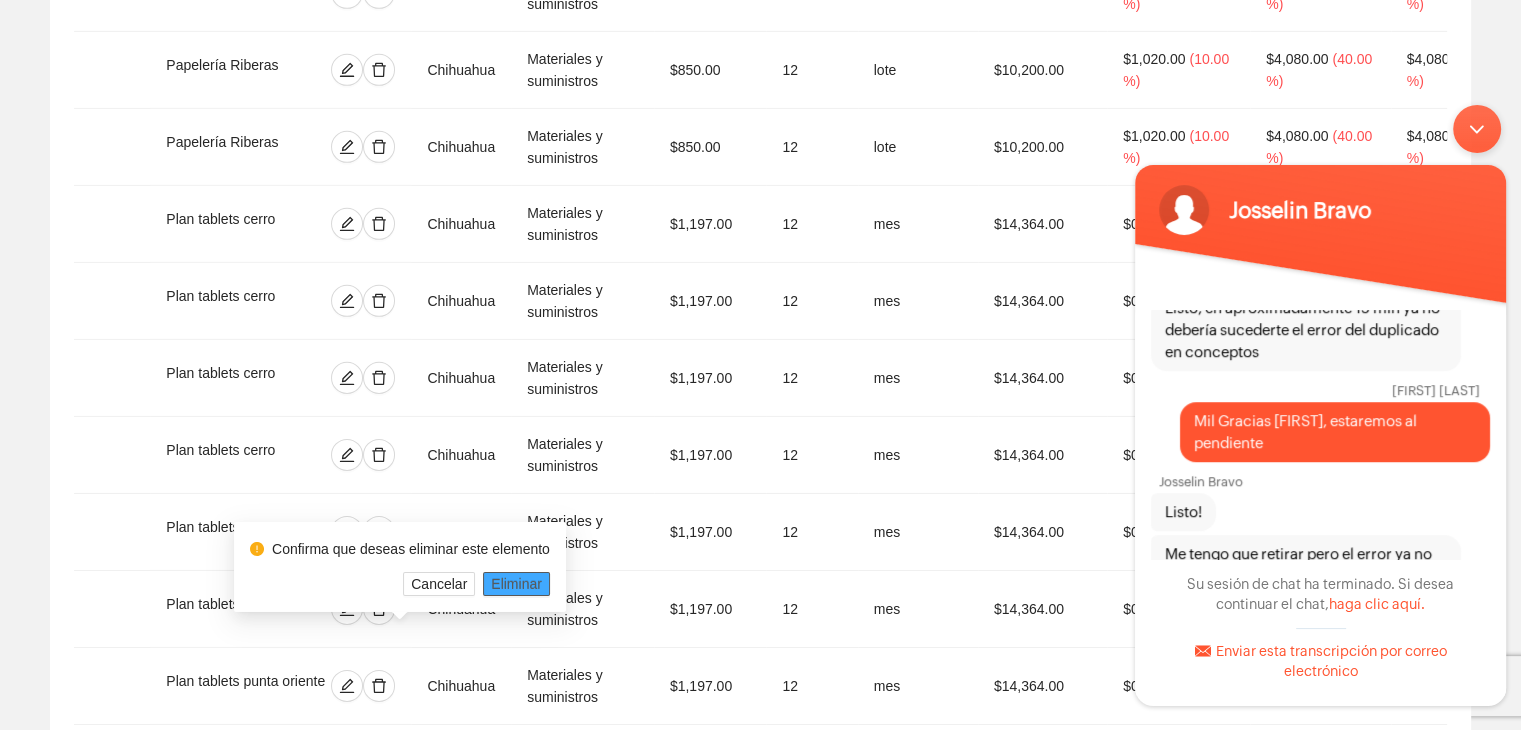click on "Eliminar" at bounding box center [516, 584] 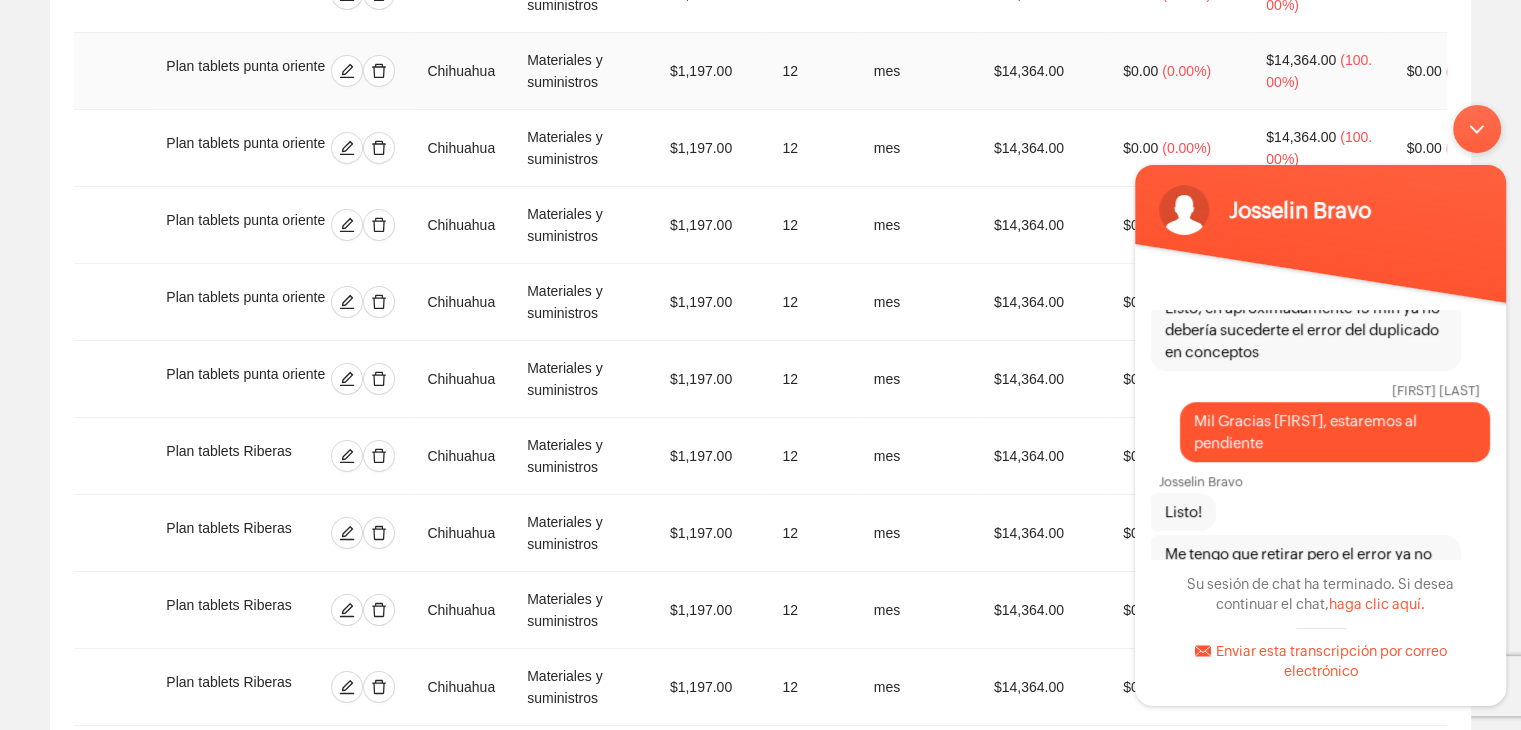 scroll, scrollTop: 7323, scrollLeft: 0, axis: vertical 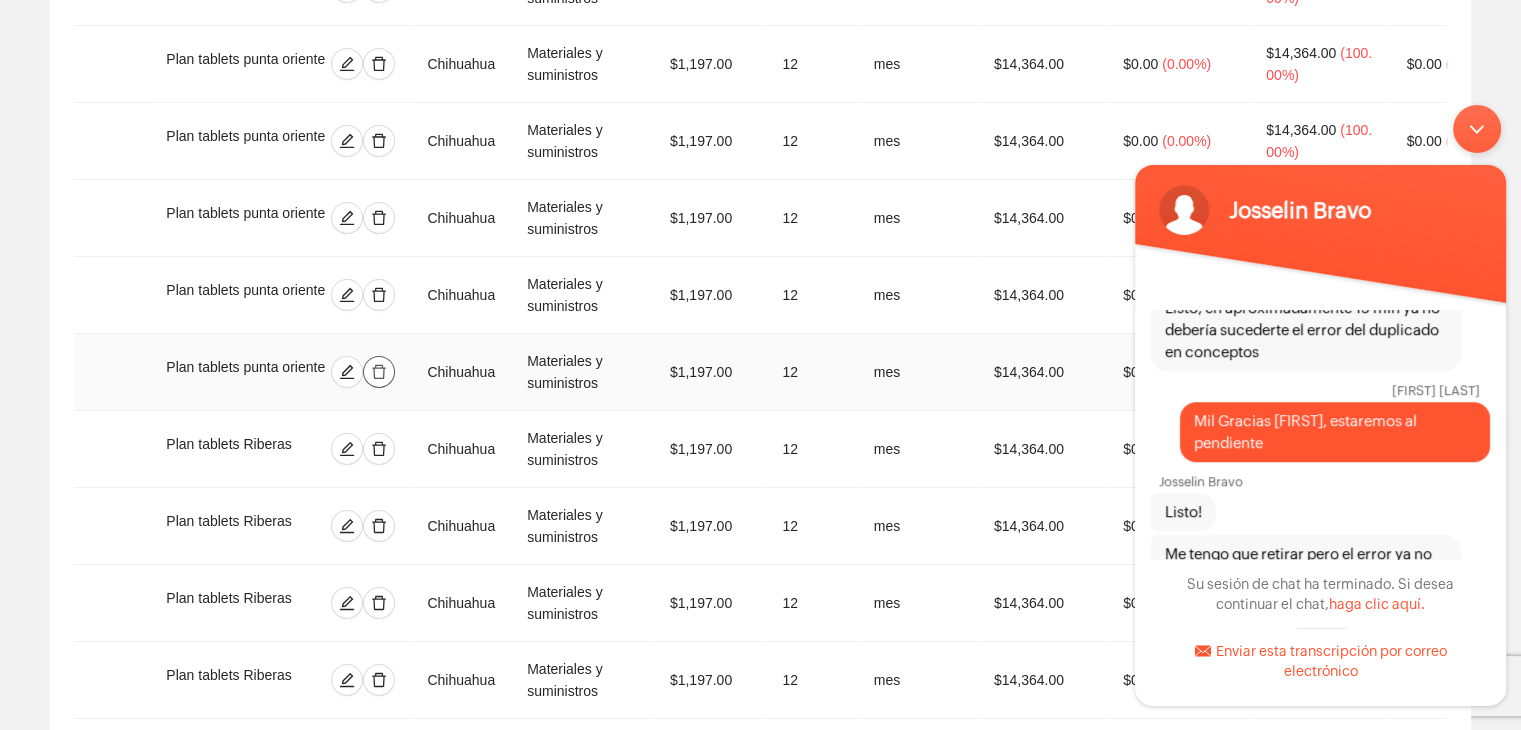 click 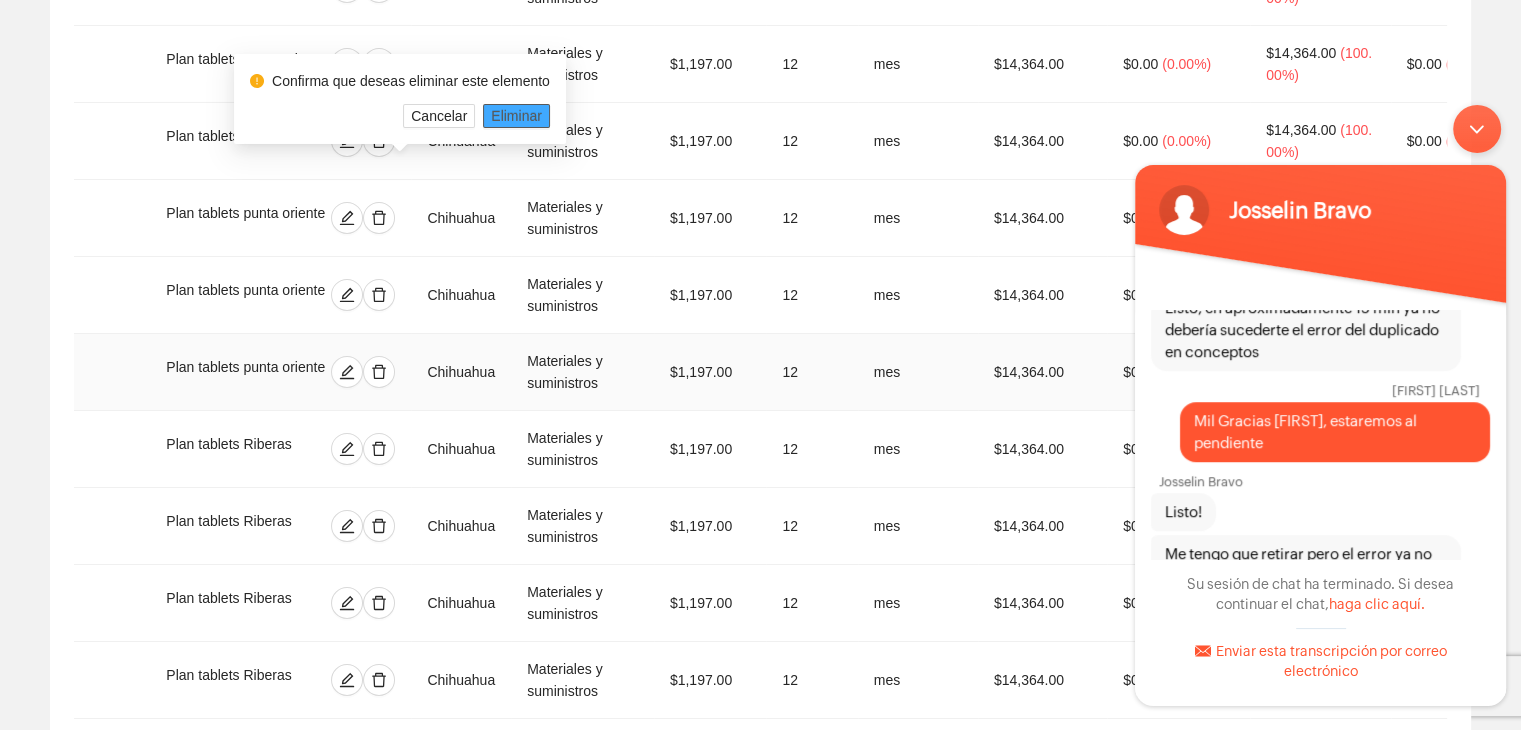 click on "Eliminar" at bounding box center [516, 116] 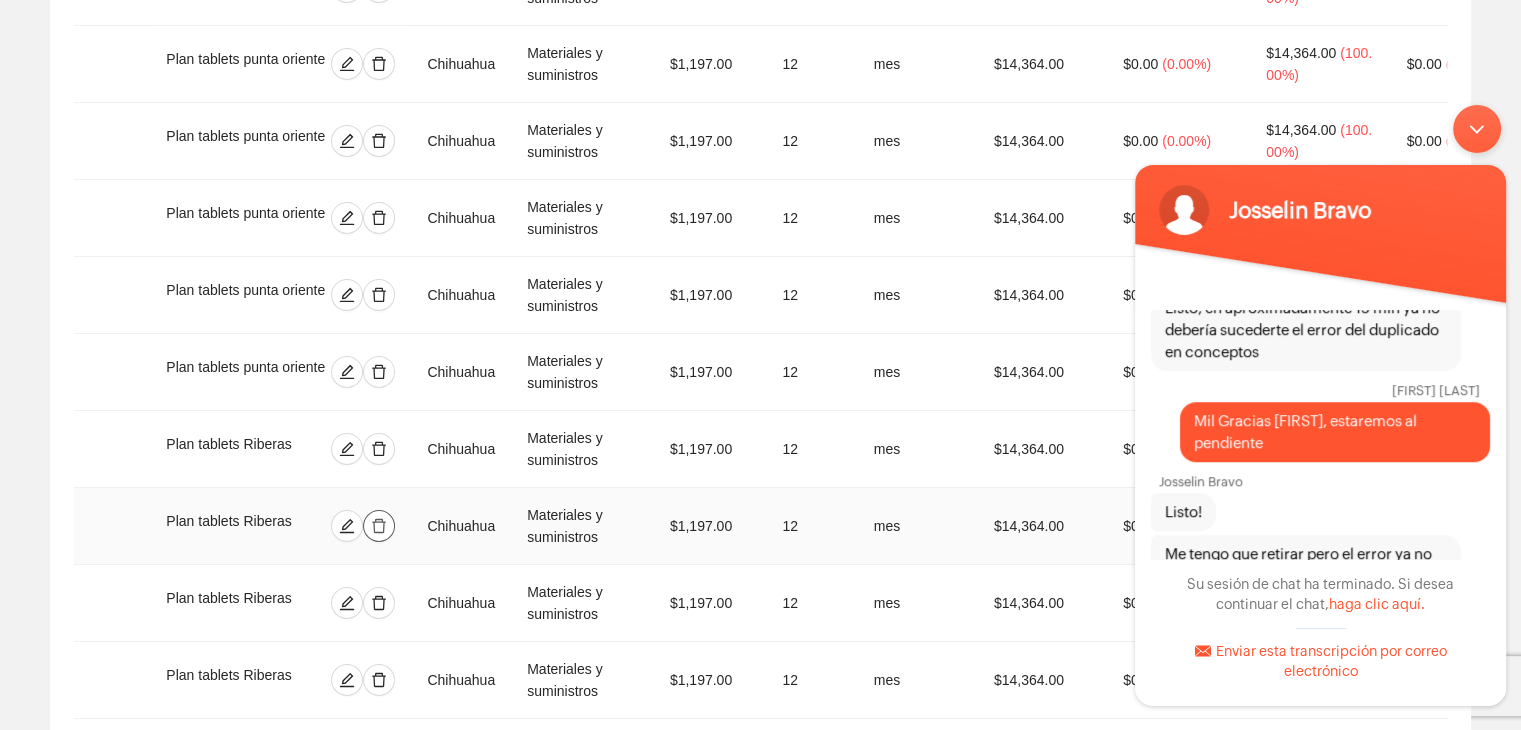 click 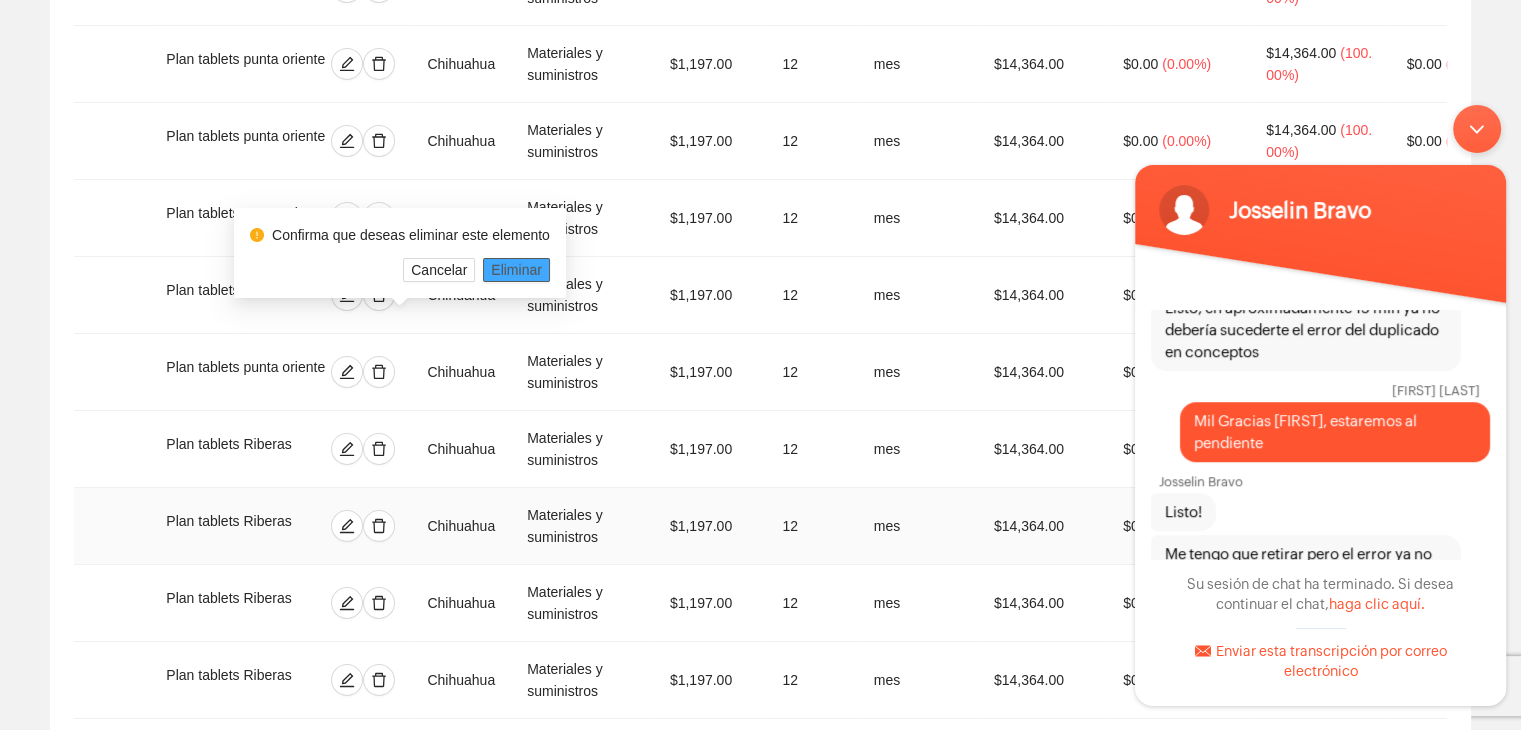 click on "Eliminar" at bounding box center (516, 270) 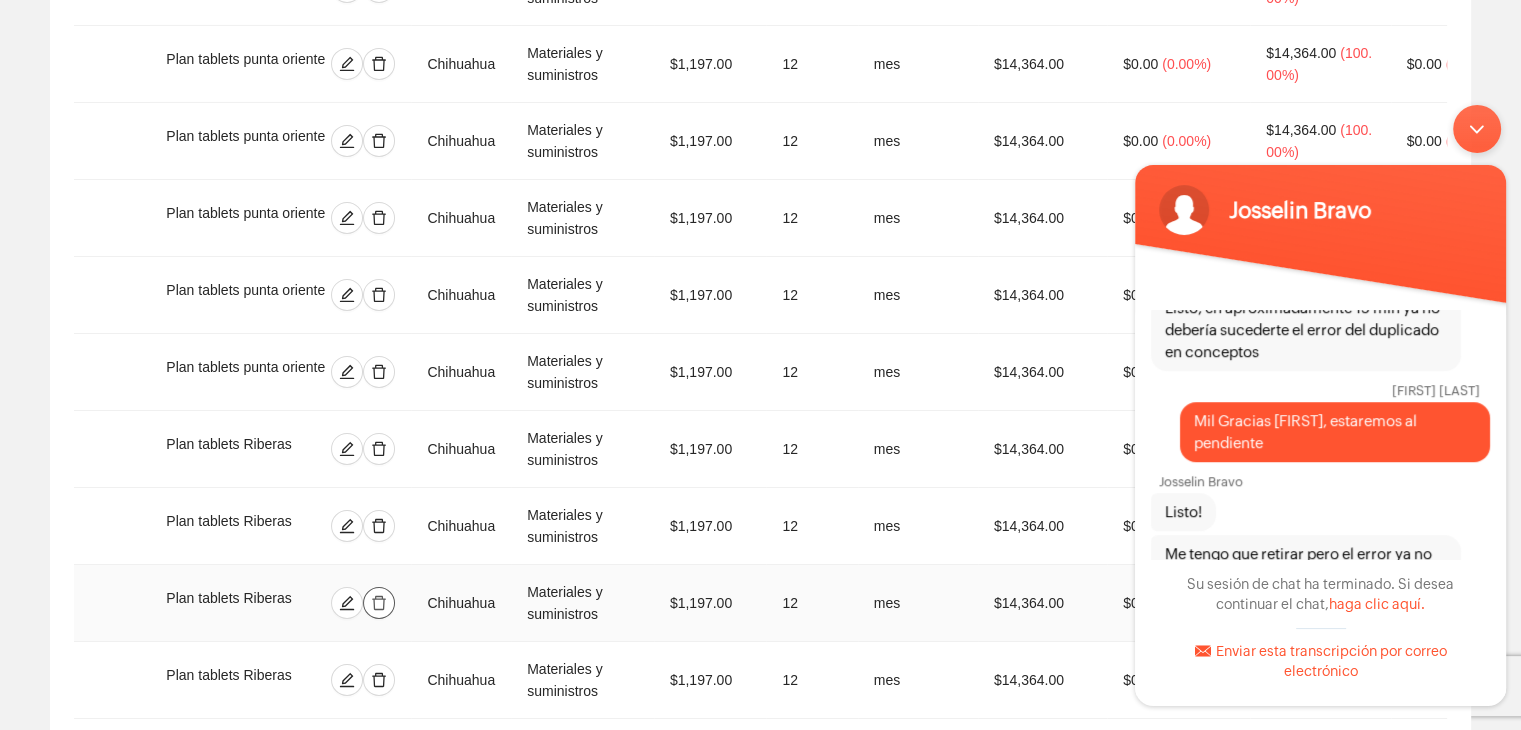 click 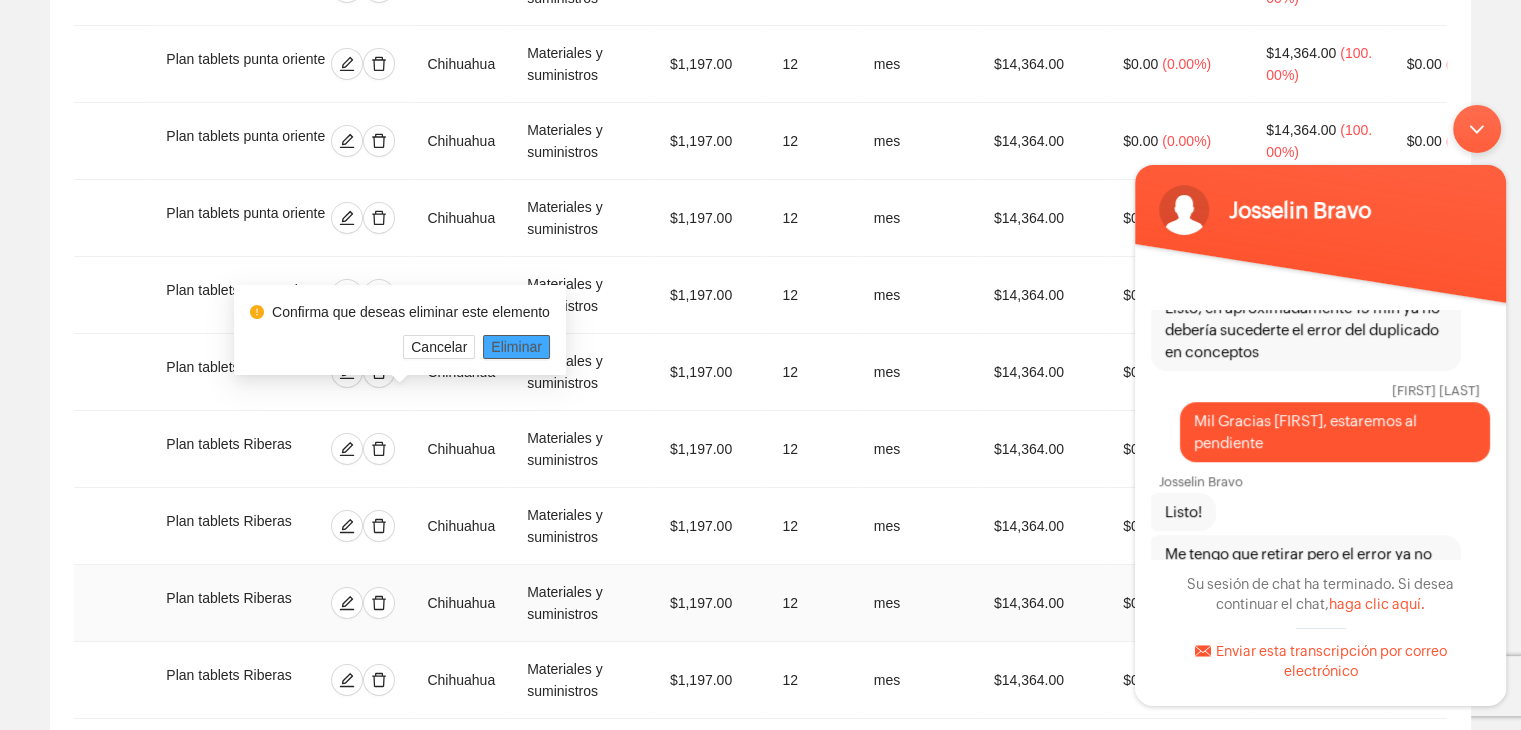 click on "Eliminar" at bounding box center [516, 347] 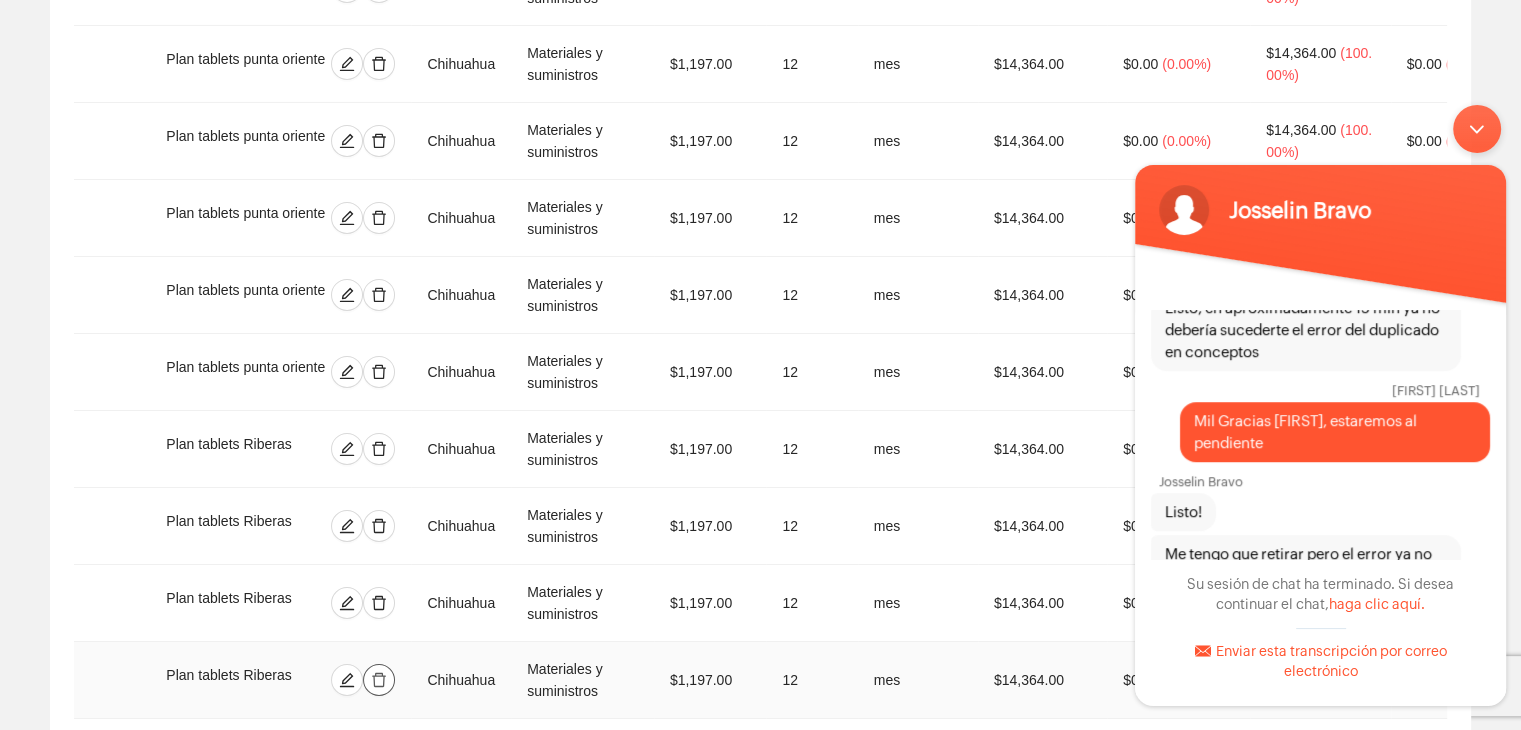 click 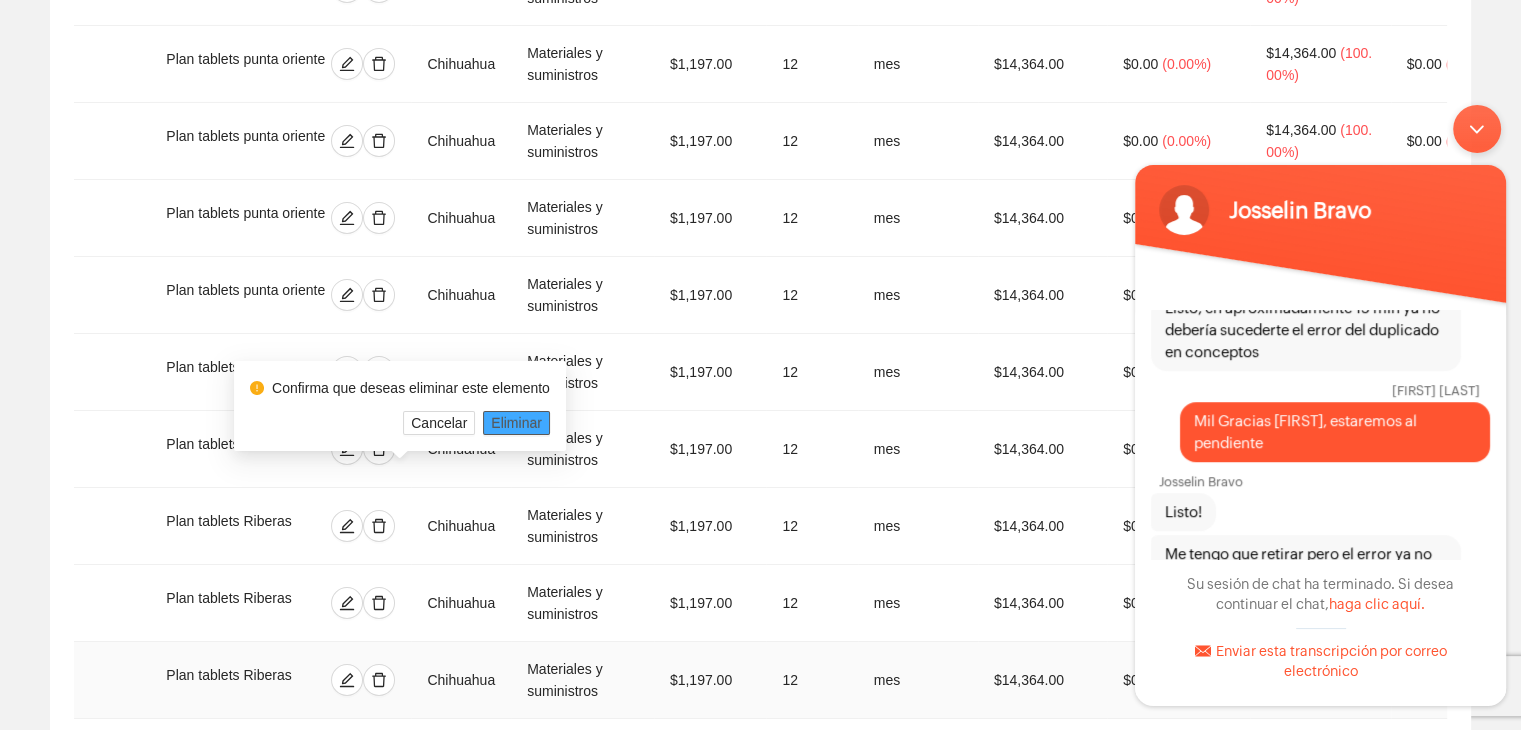 click on "Eliminar" at bounding box center (516, 423) 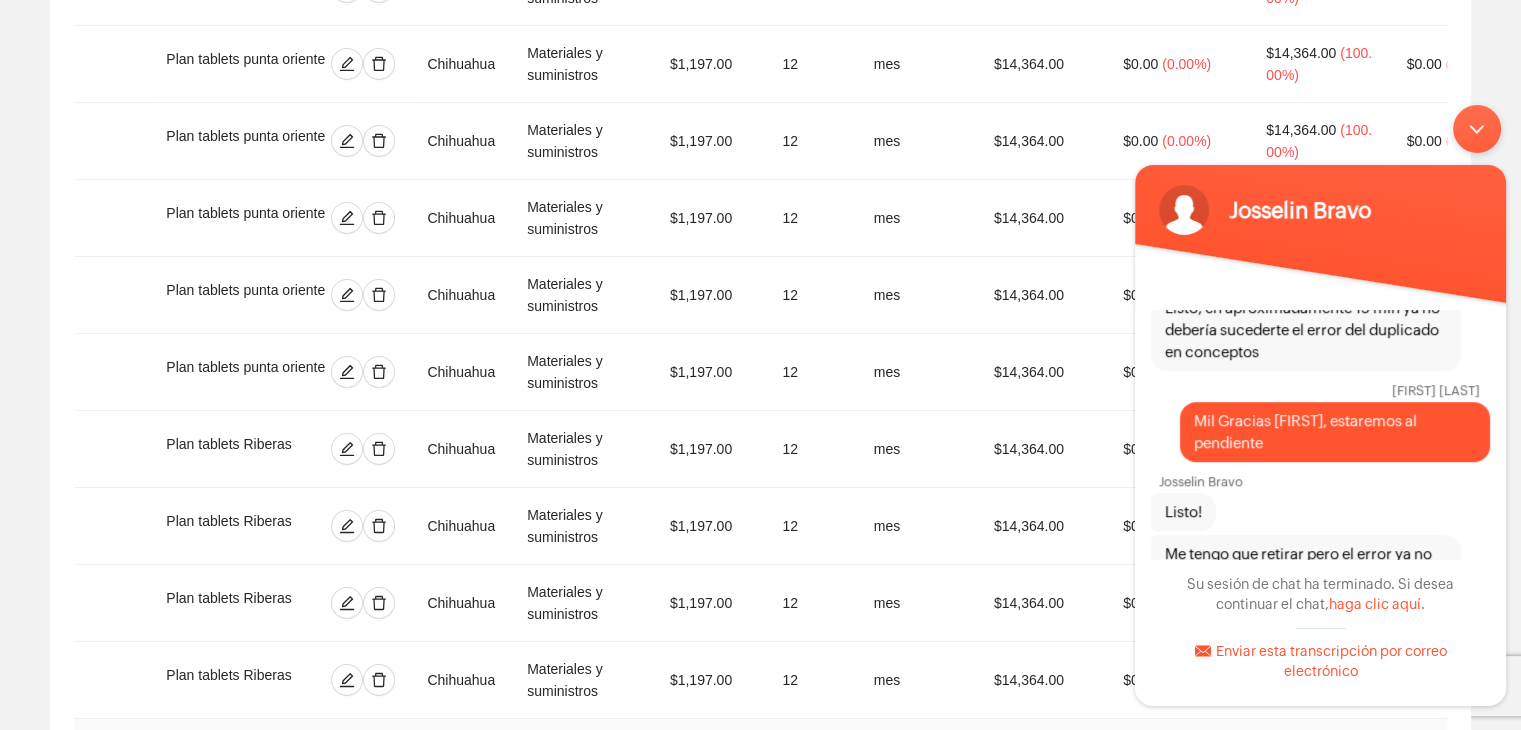 click 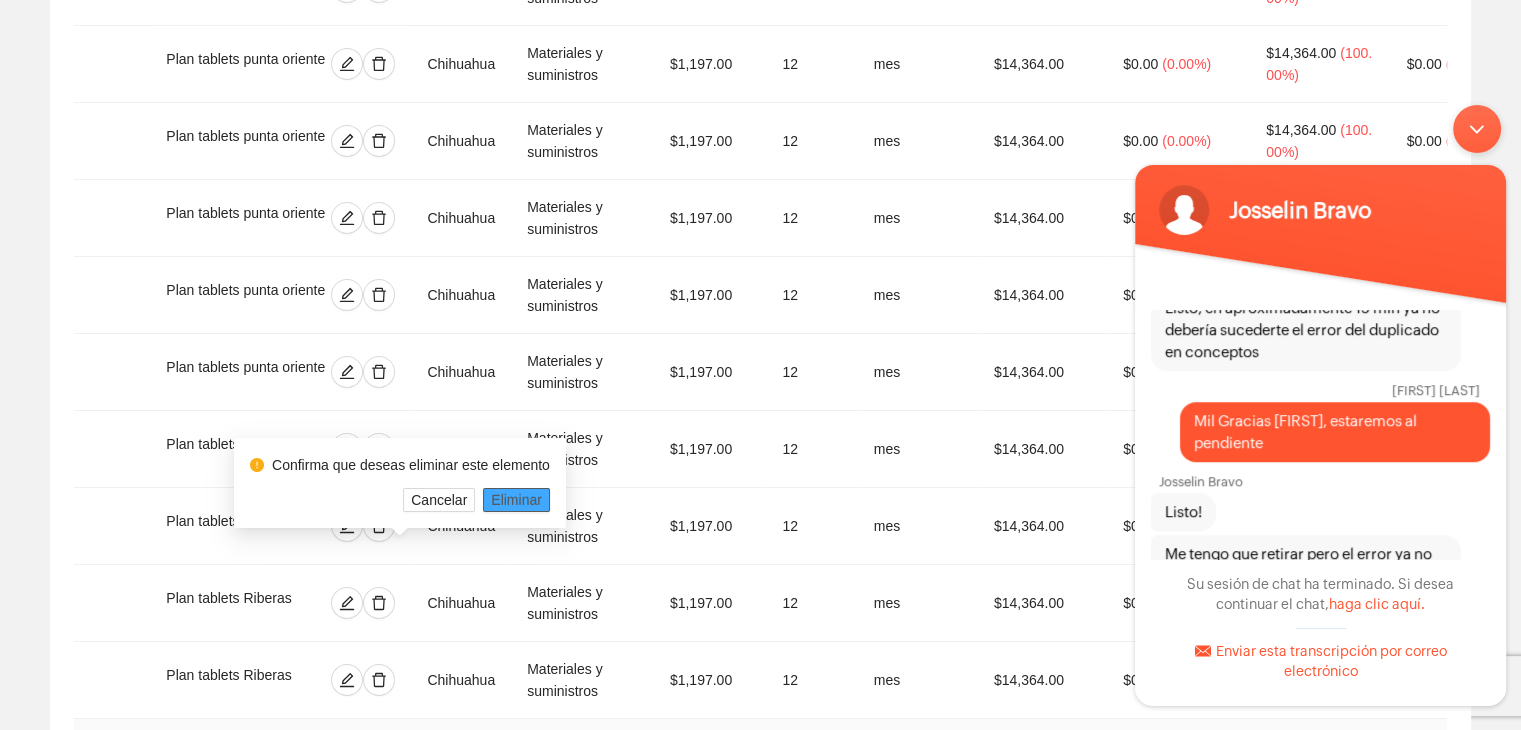 click on "Eliminar" at bounding box center [516, 500] 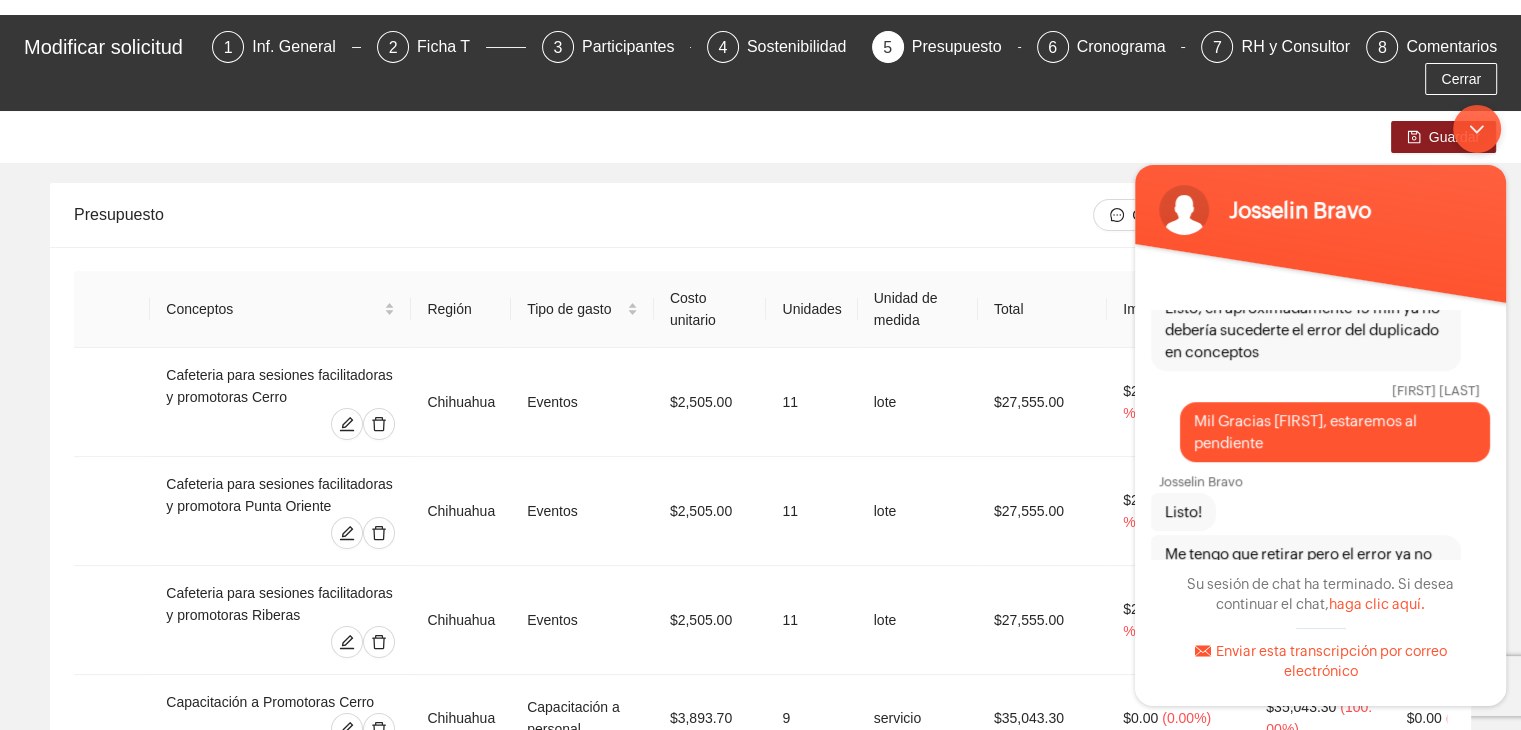 scroll, scrollTop: 178, scrollLeft: 0, axis: vertical 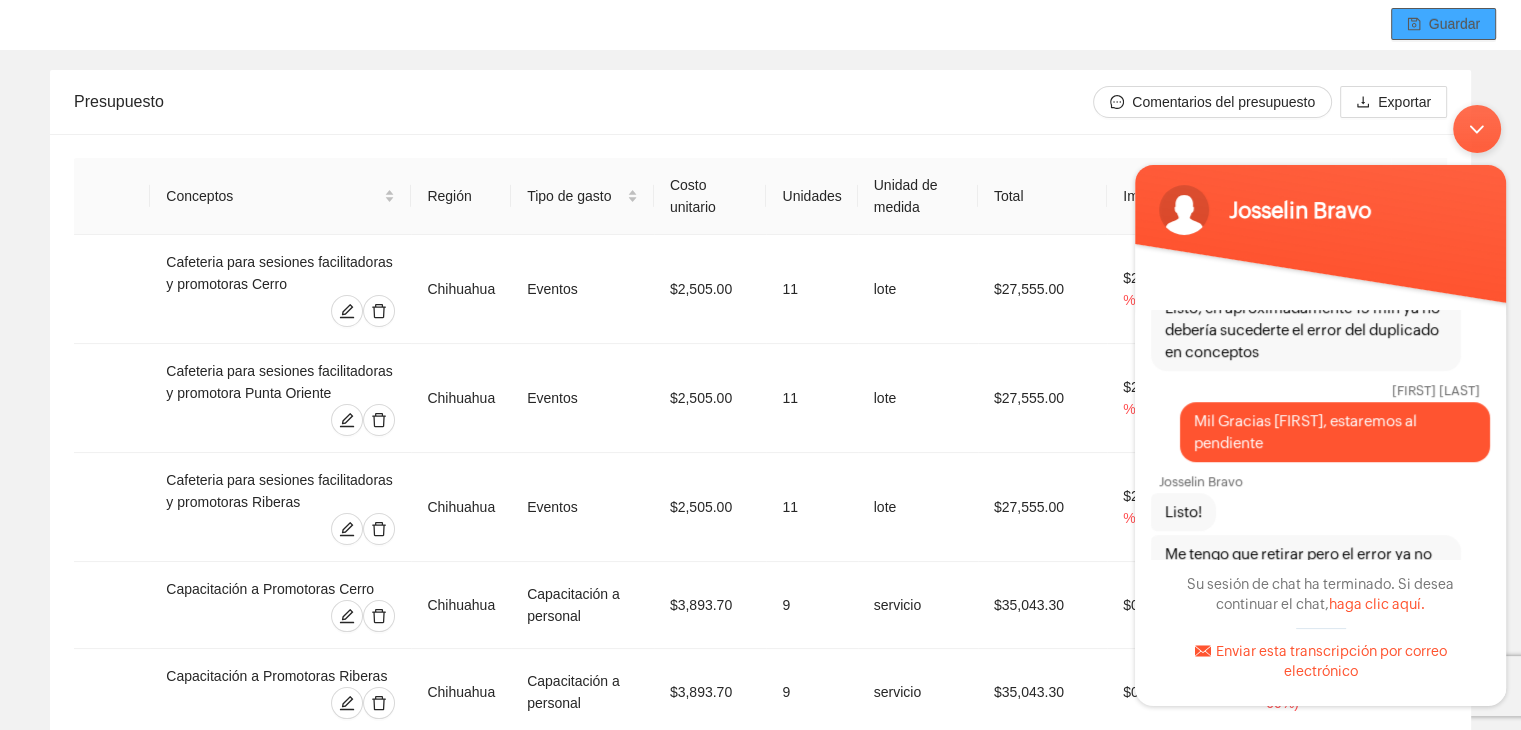 click on "Guardar" at bounding box center [1454, 24] 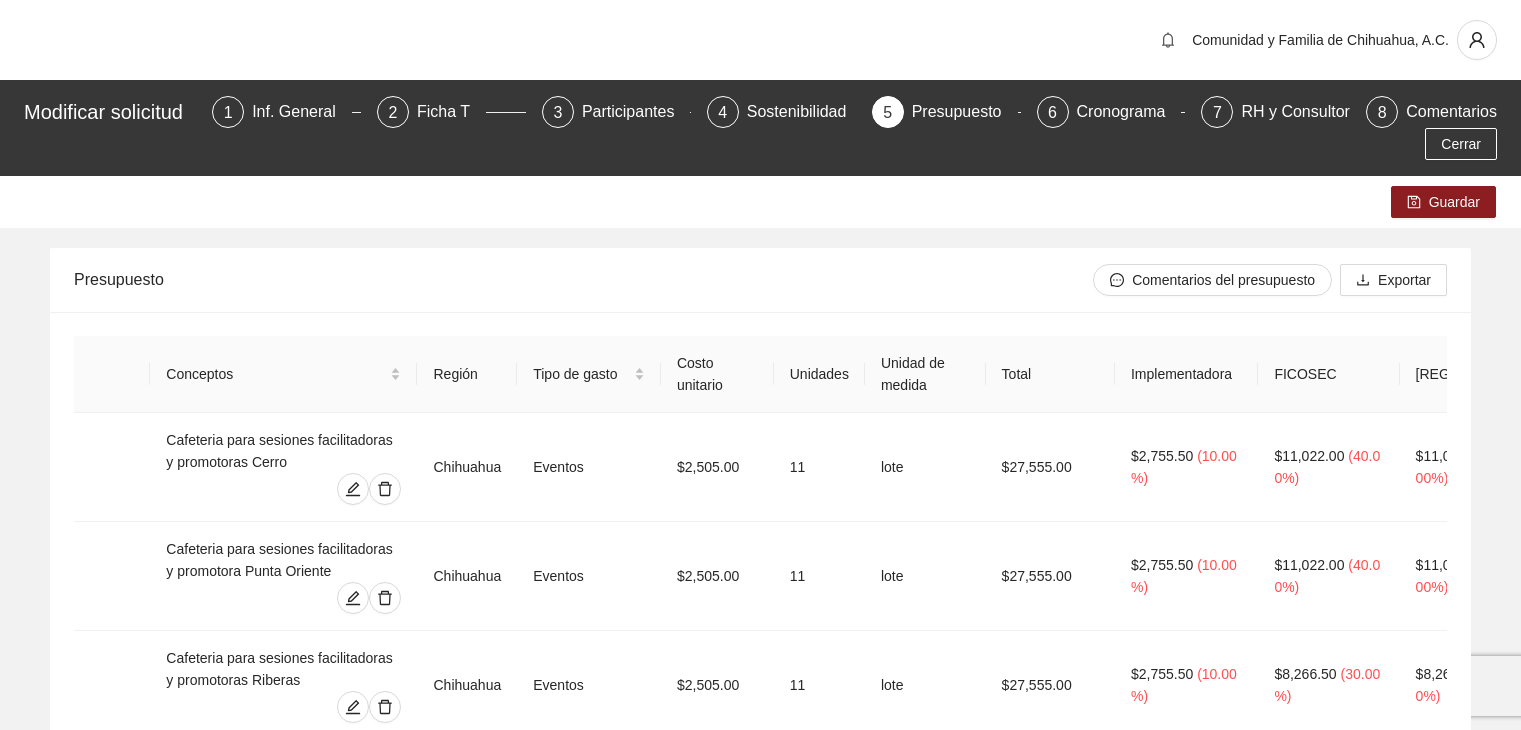 scroll, scrollTop: 0, scrollLeft: 0, axis: both 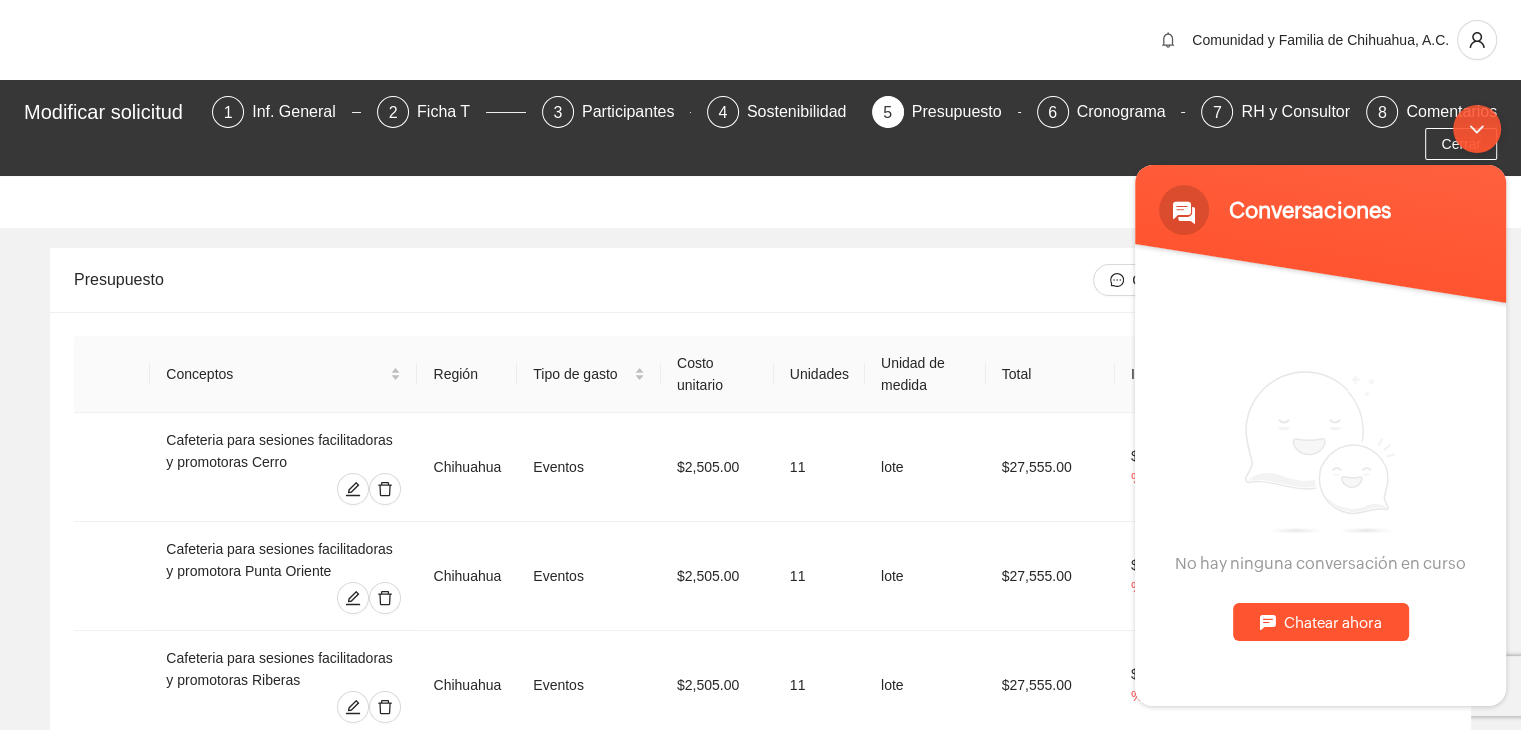 click at bounding box center (1477, 128) 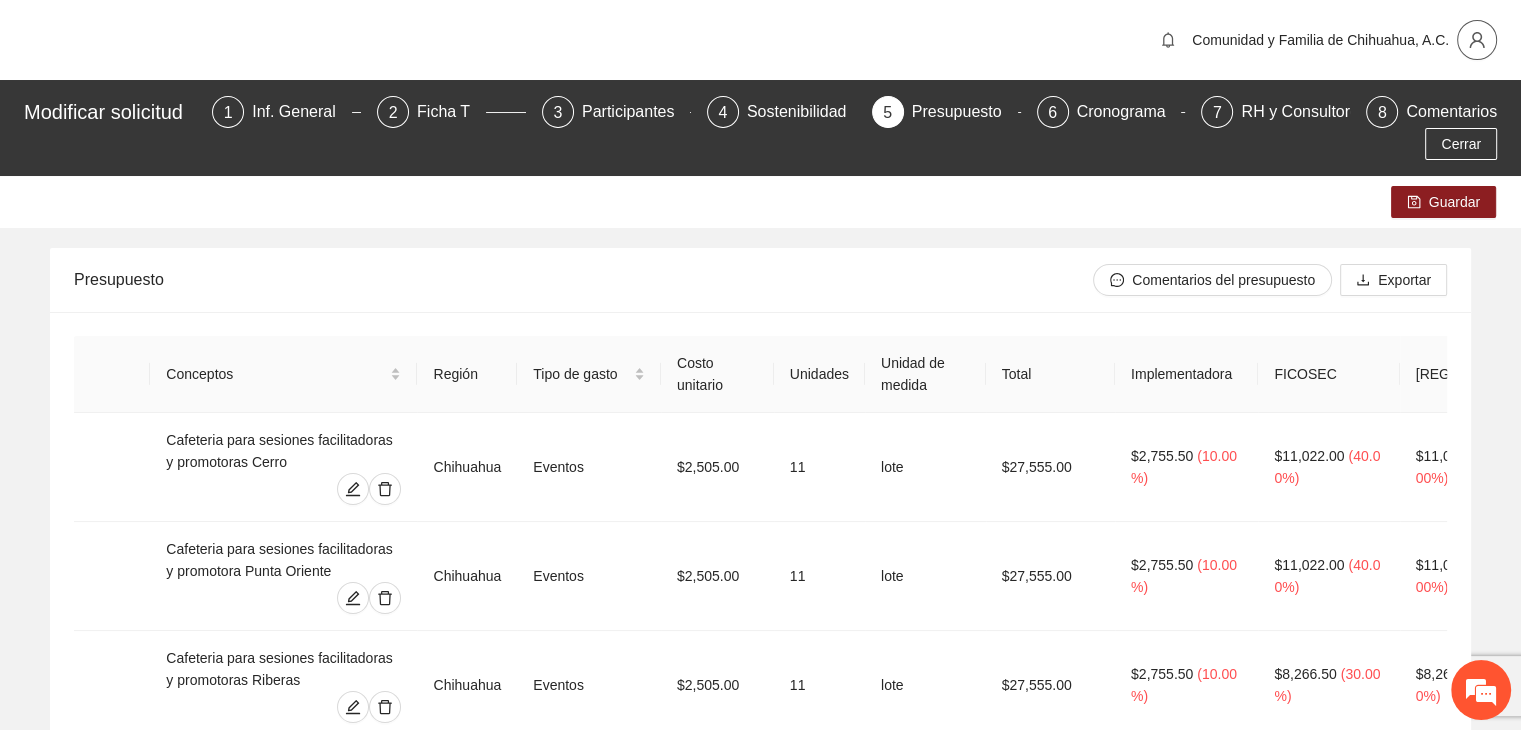 click 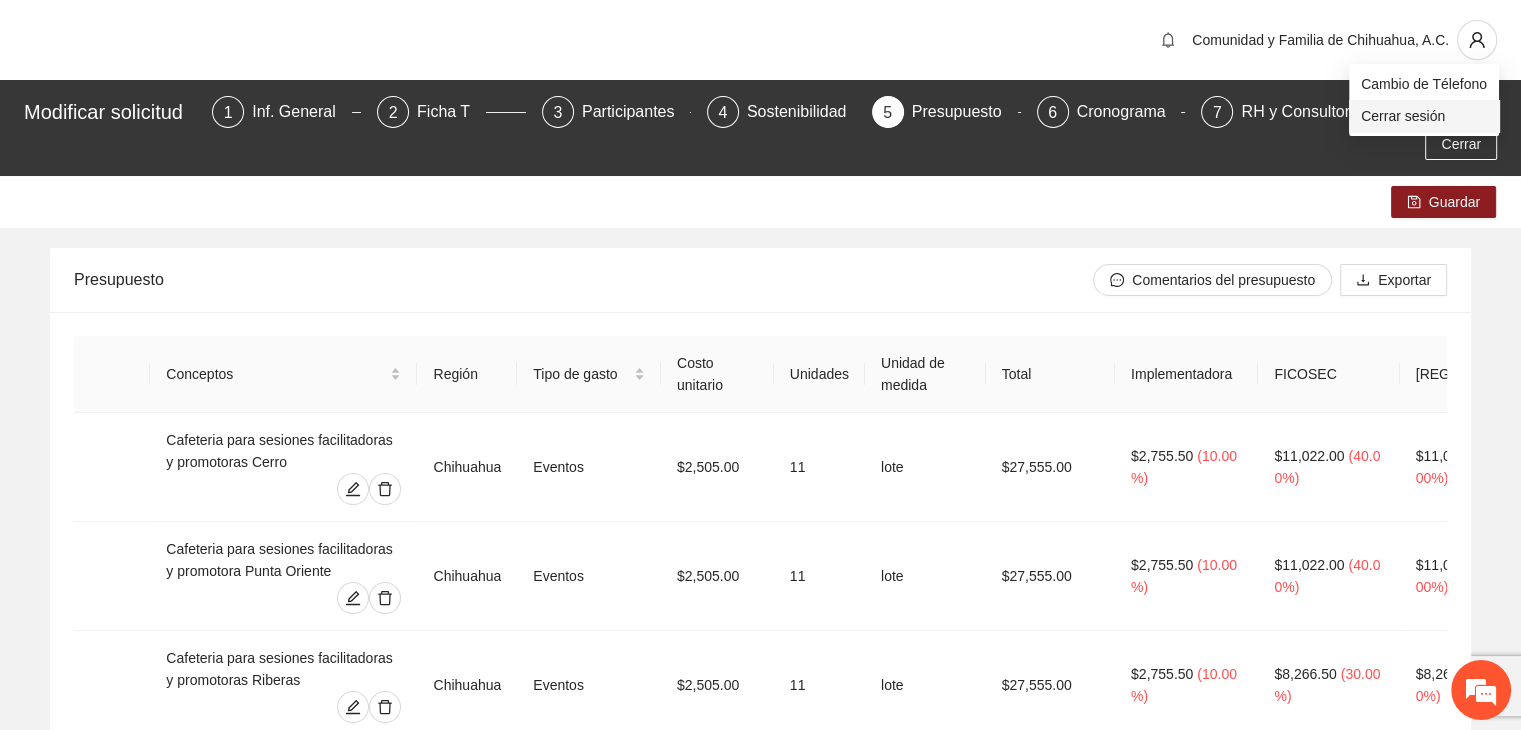 click on "Cerrar sesión" at bounding box center (1424, 116) 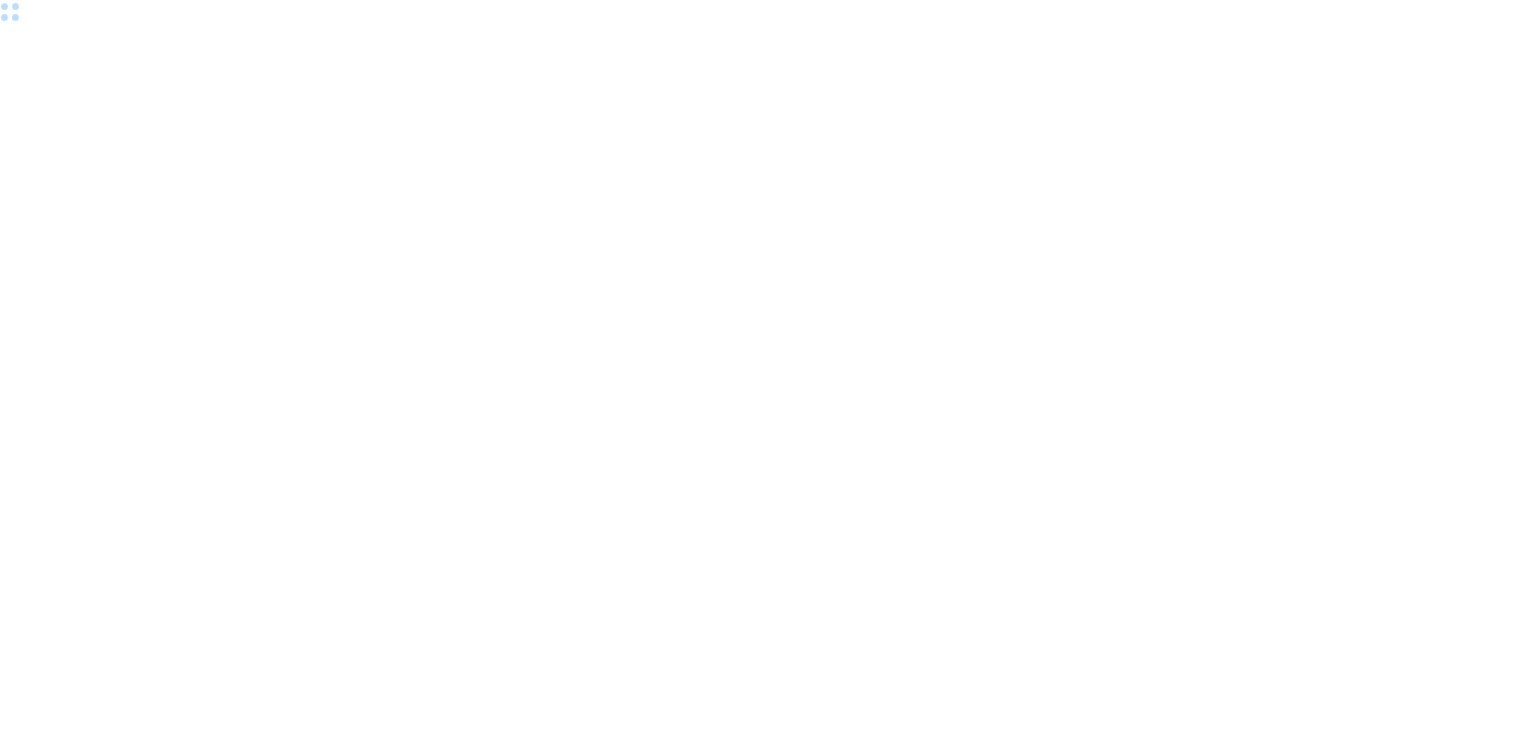 scroll, scrollTop: 0, scrollLeft: 0, axis: both 